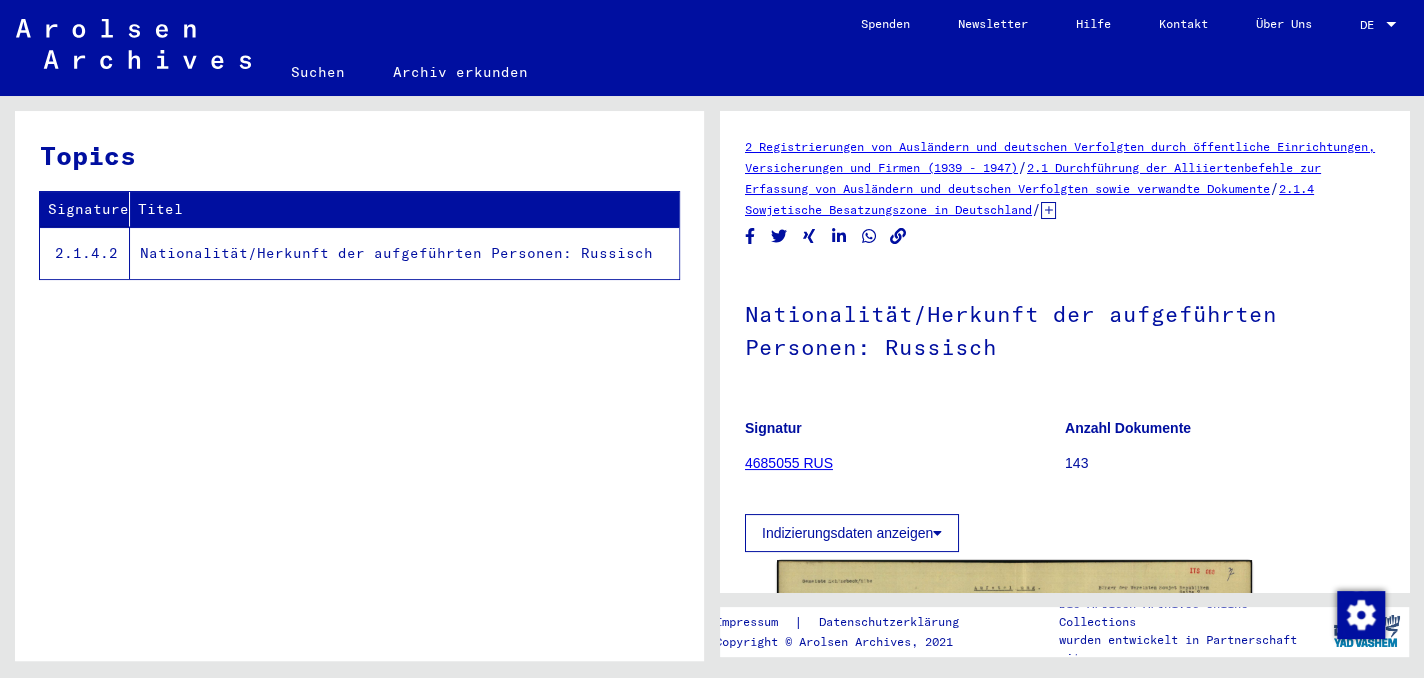 scroll, scrollTop: 0, scrollLeft: 0, axis: both 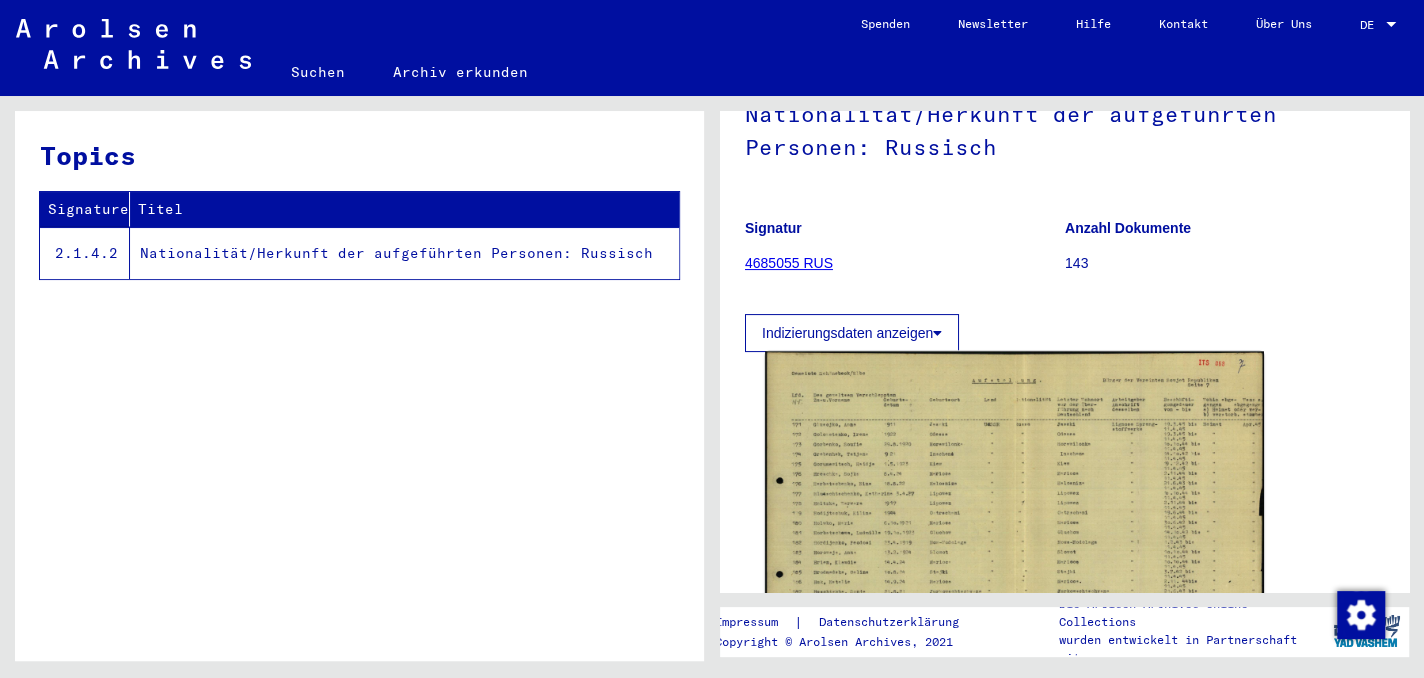 click 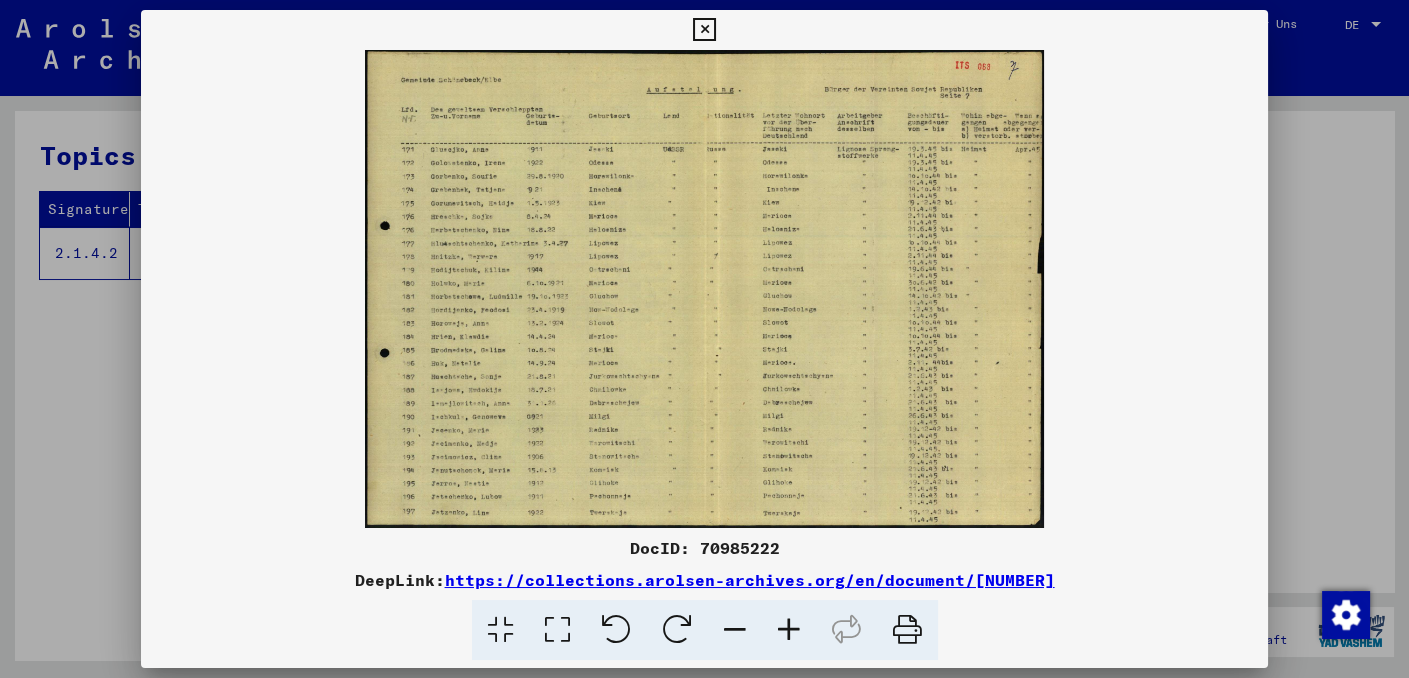 click at bounding box center [789, 630] 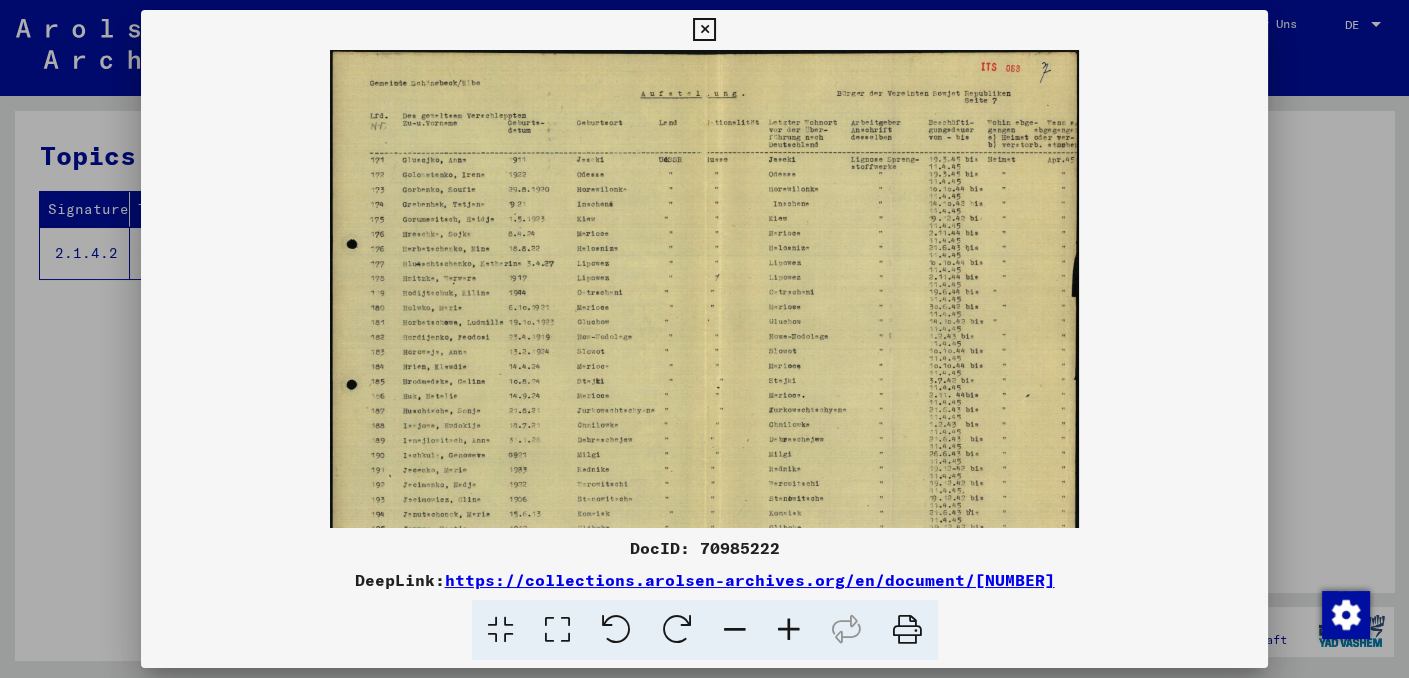 click at bounding box center [789, 630] 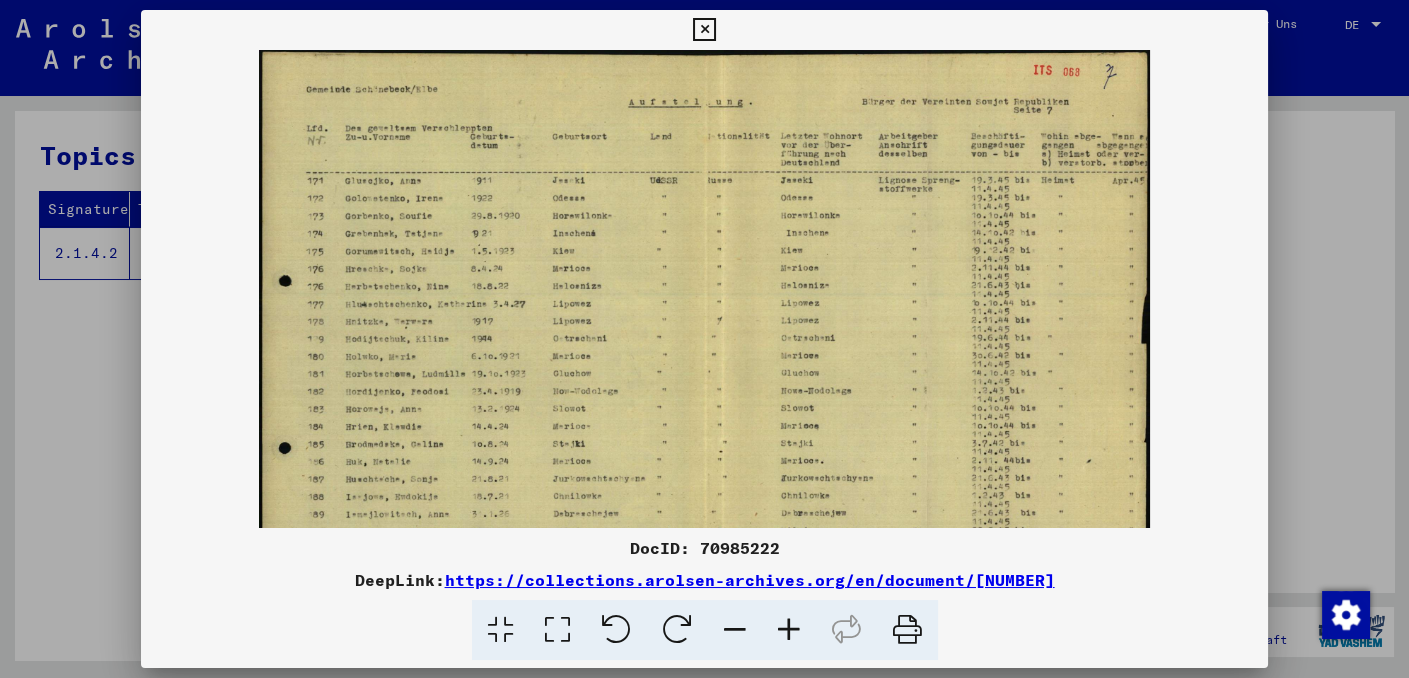 click at bounding box center [789, 630] 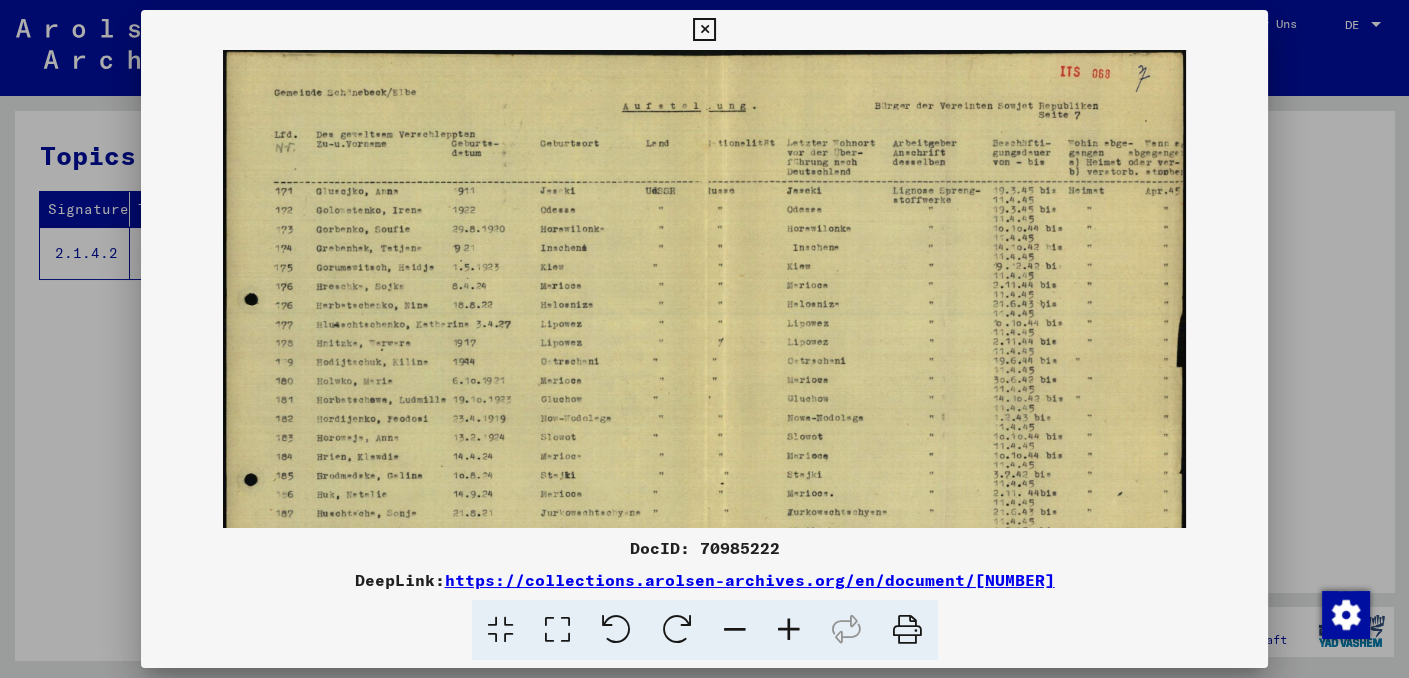 click at bounding box center (789, 630) 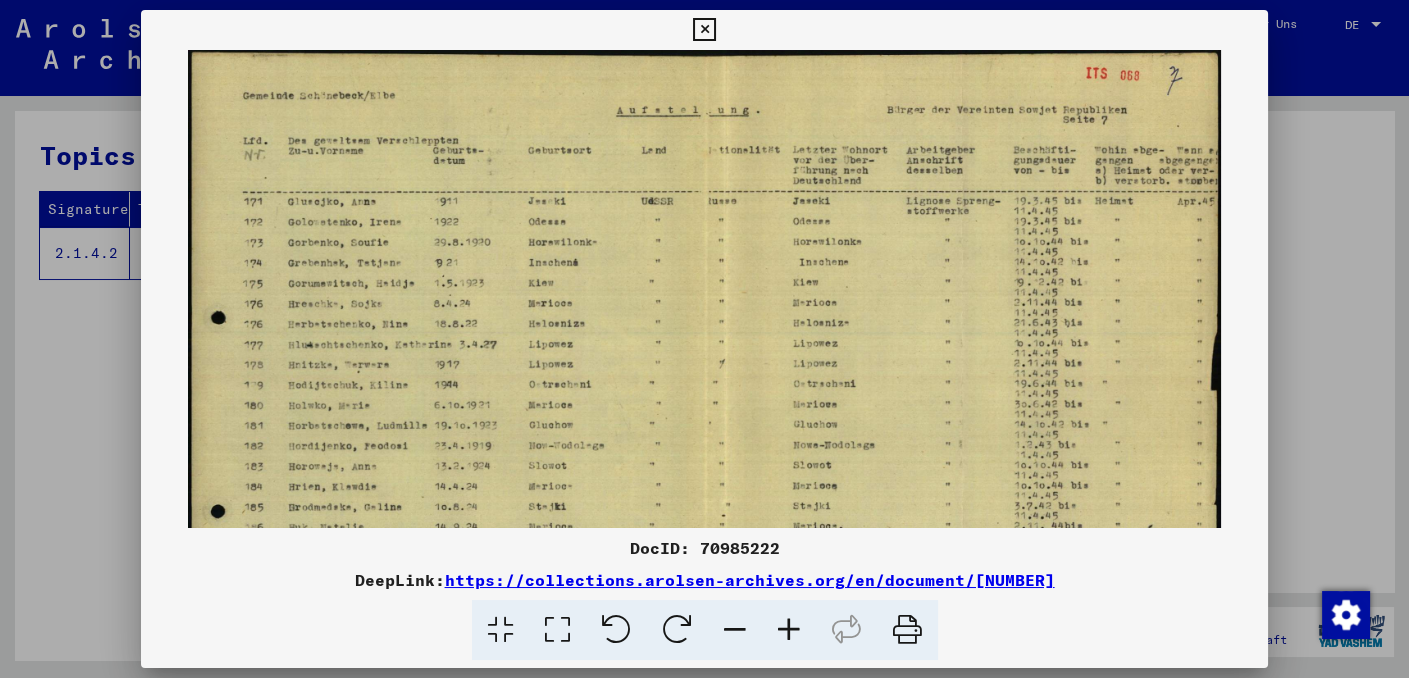click at bounding box center [789, 630] 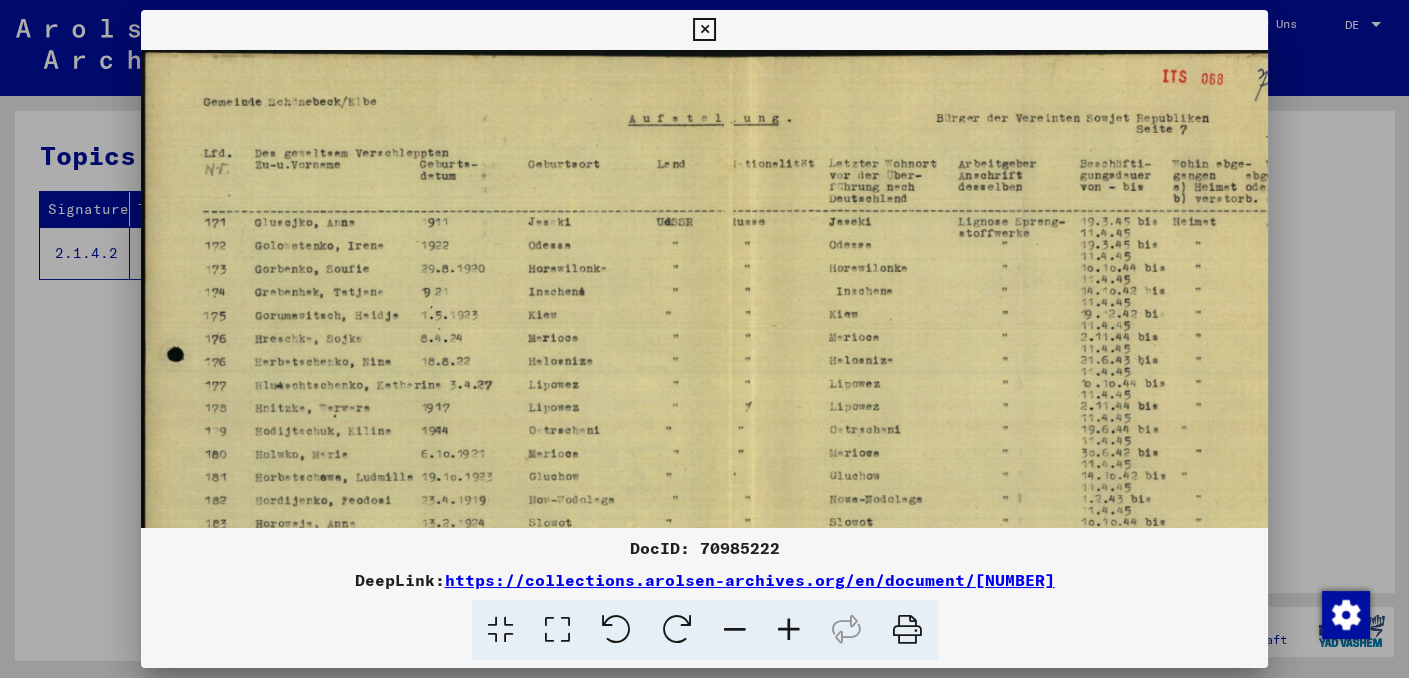 click at bounding box center [789, 630] 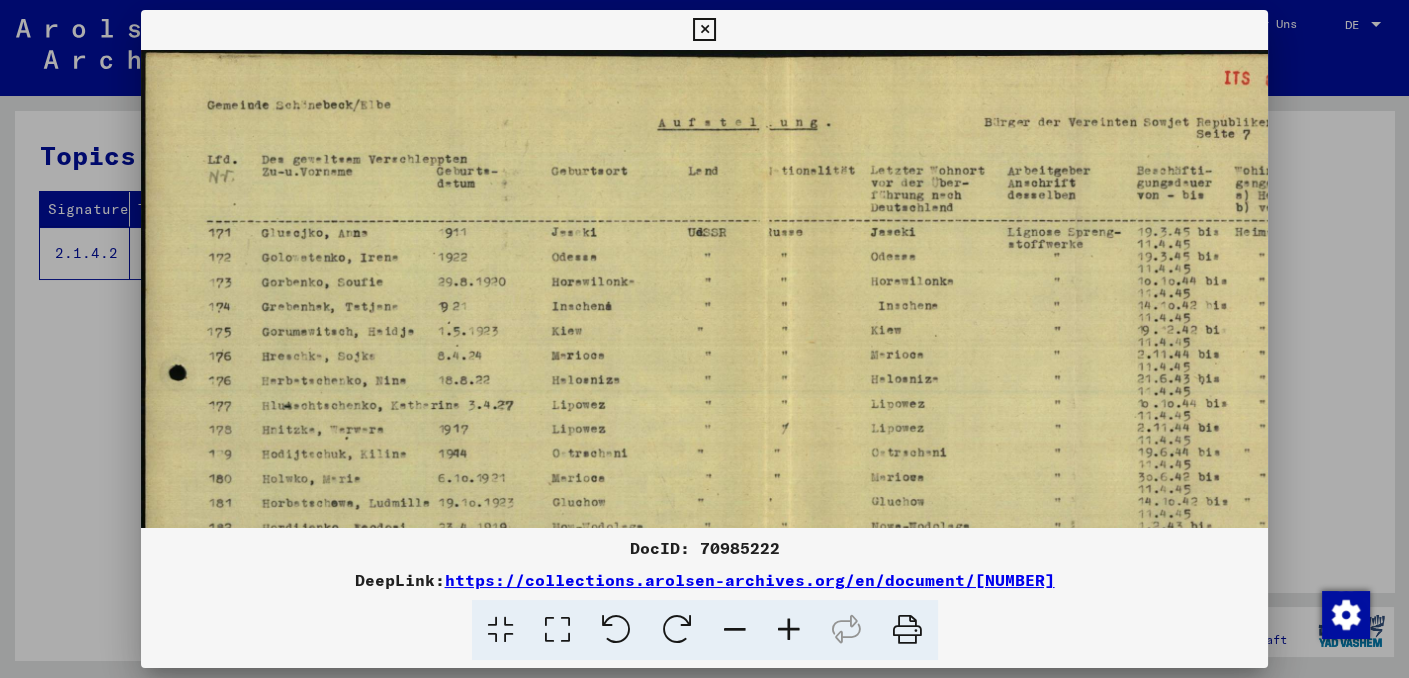 click at bounding box center (789, 630) 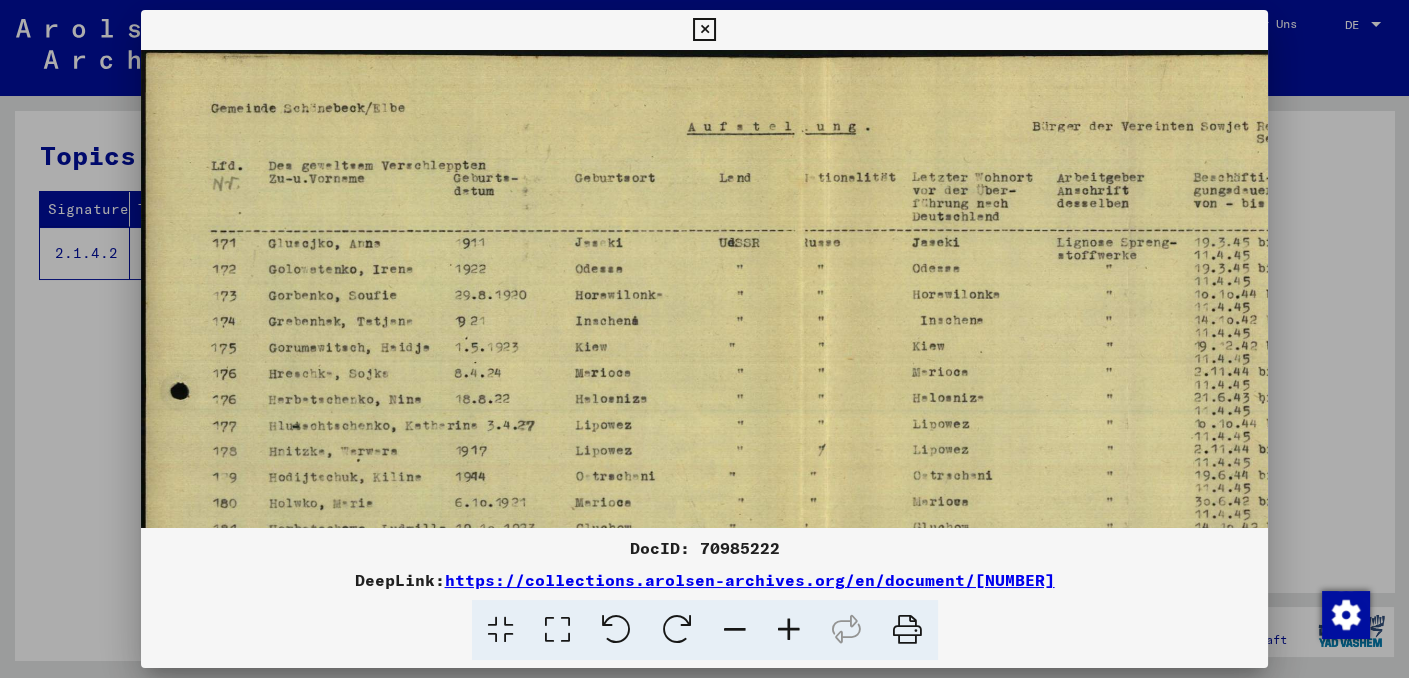 scroll, scrollTop: 0, scrollLeft: 177, axis: horizontal 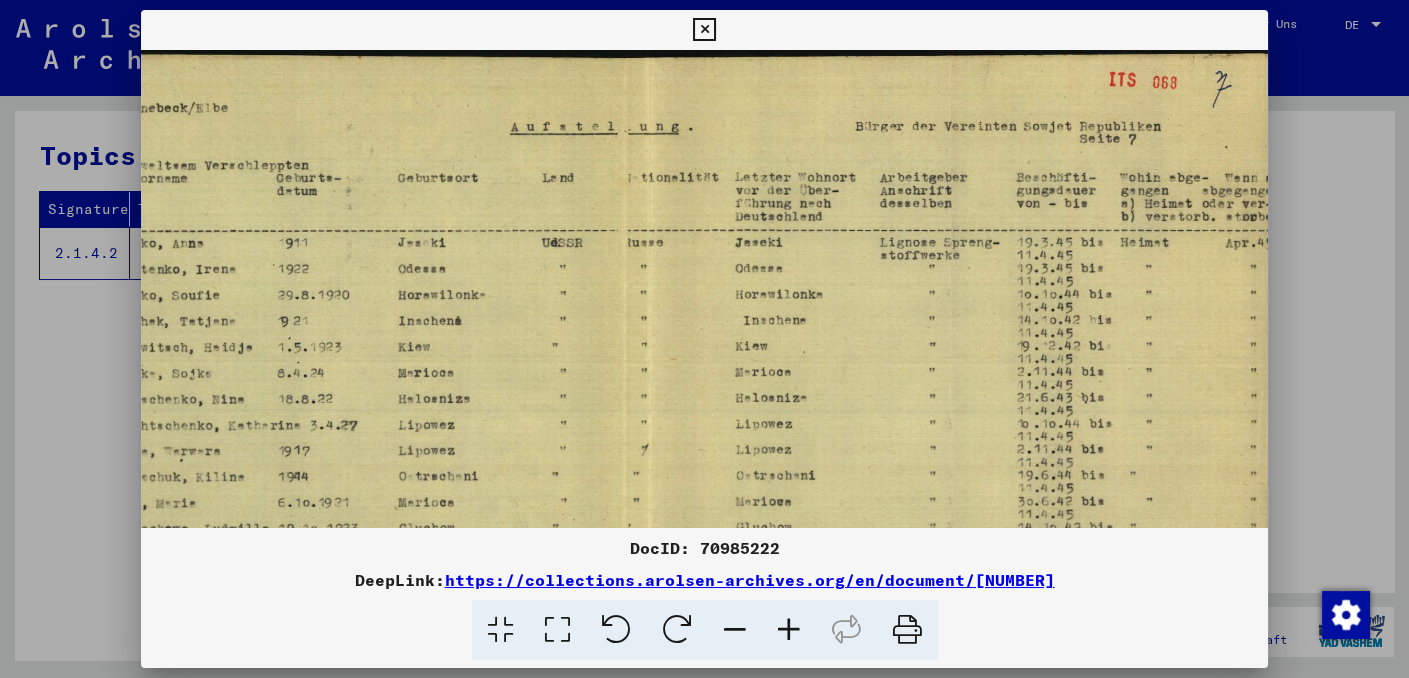 drag, startPoint x: 992, startPoint y: 294, endPoint x: 728, endPoint y: 360, distance: 272.12497 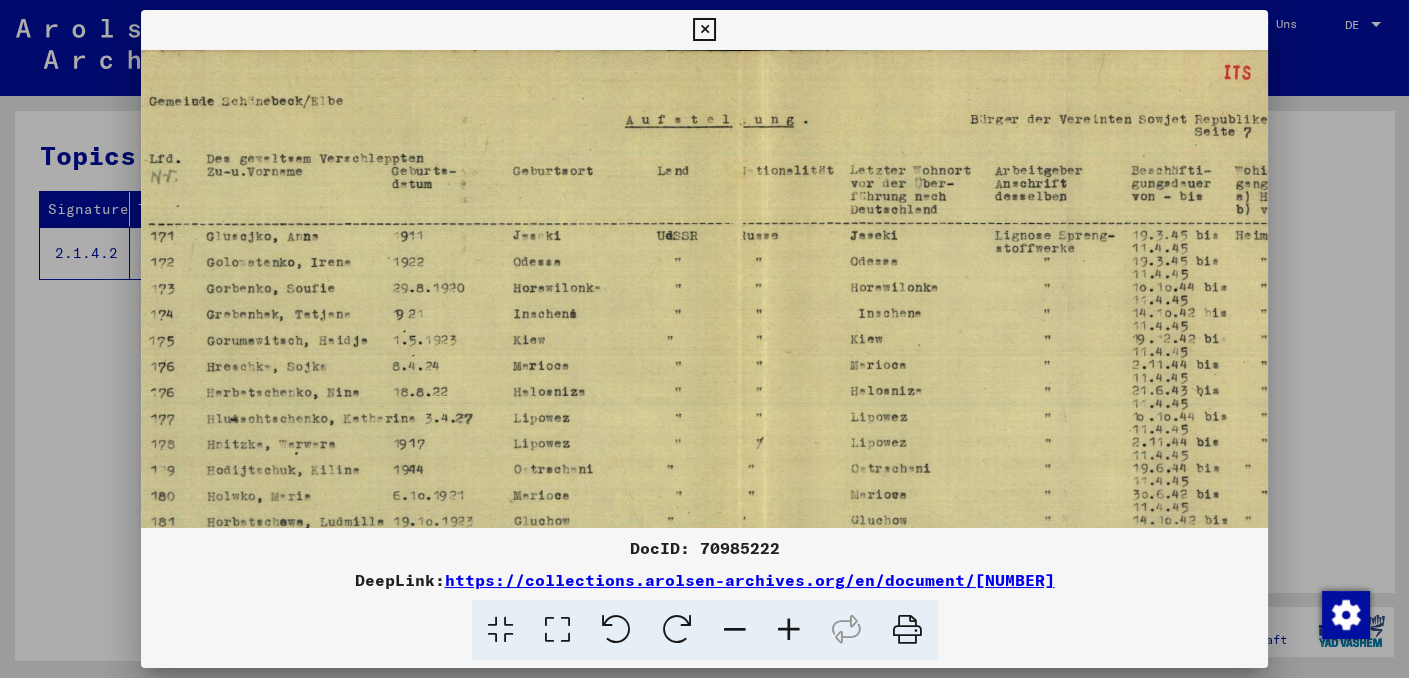 scroll, scrollTop: 7, scrollLeft: 0, axis: vertical 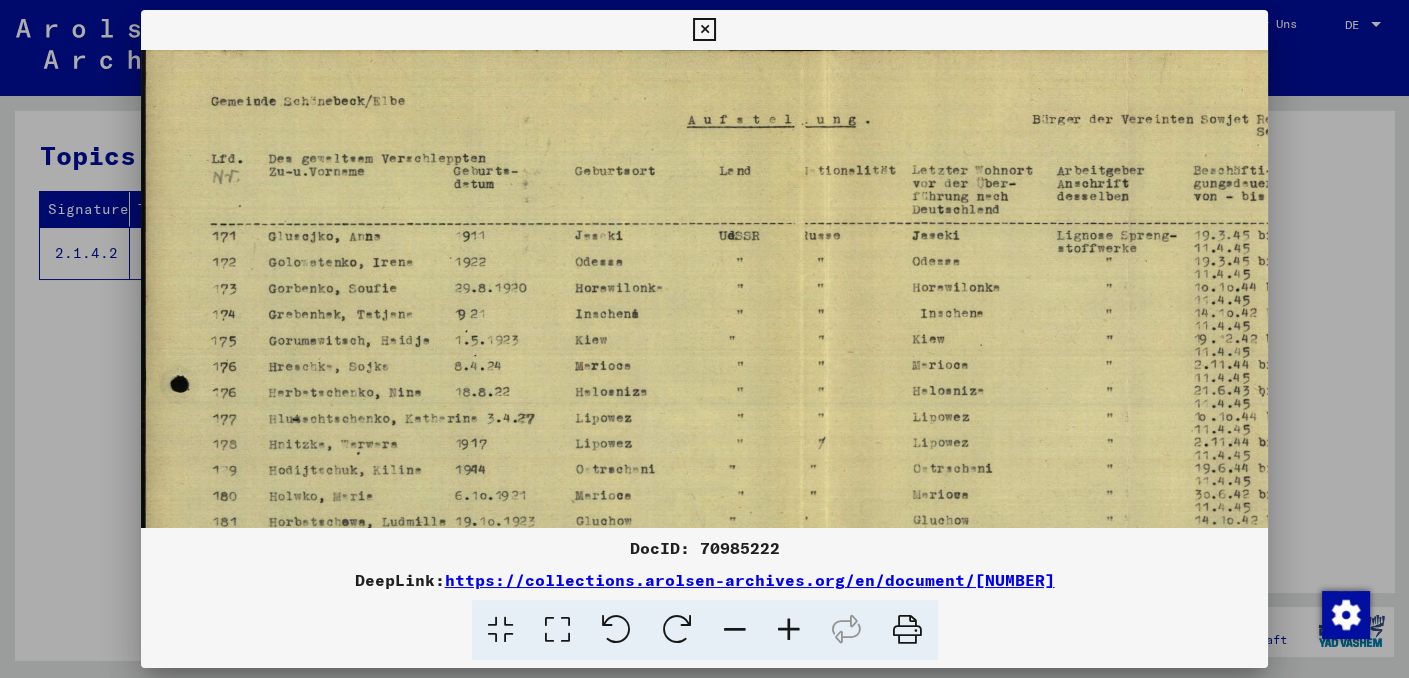 drag, startPoint x: 789, startPoint y: 430, endPoint x: 992, endPoint y: 421, distance: 203.1994 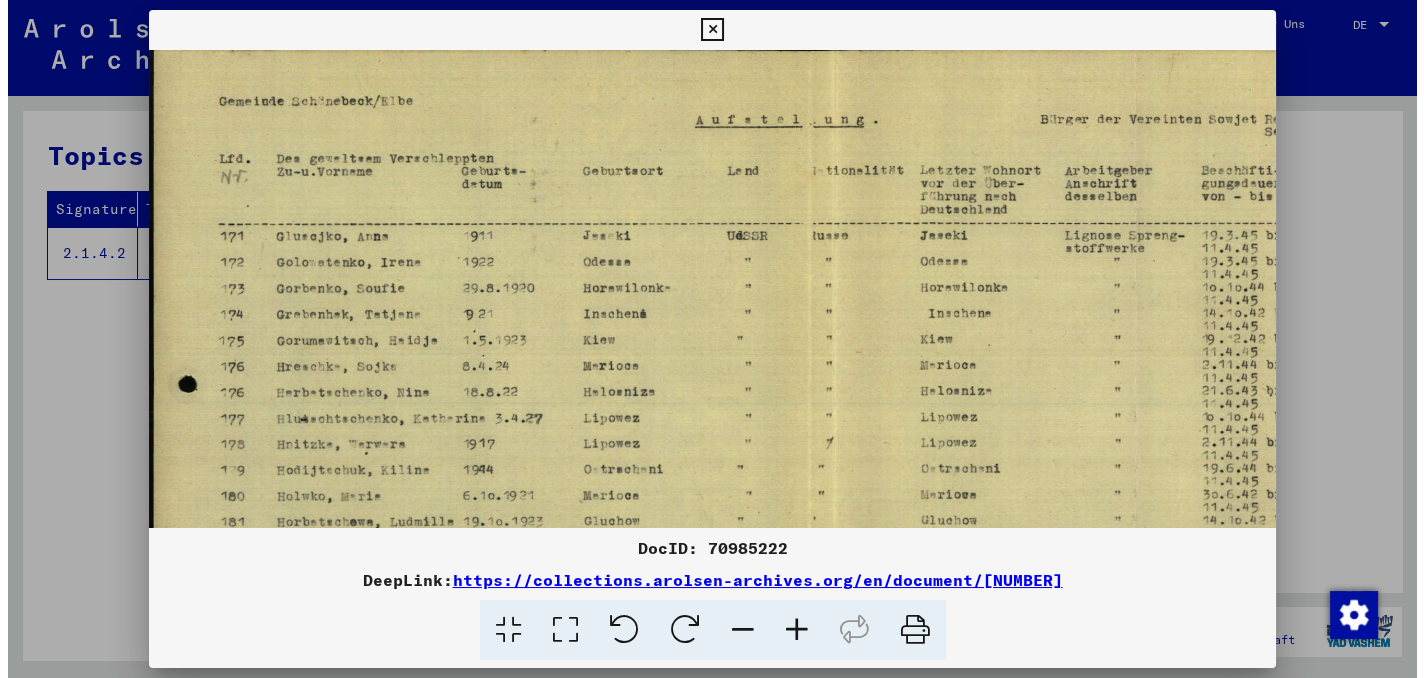 scroll, scrollTop: 0, scrollLeft: 0, axis: both 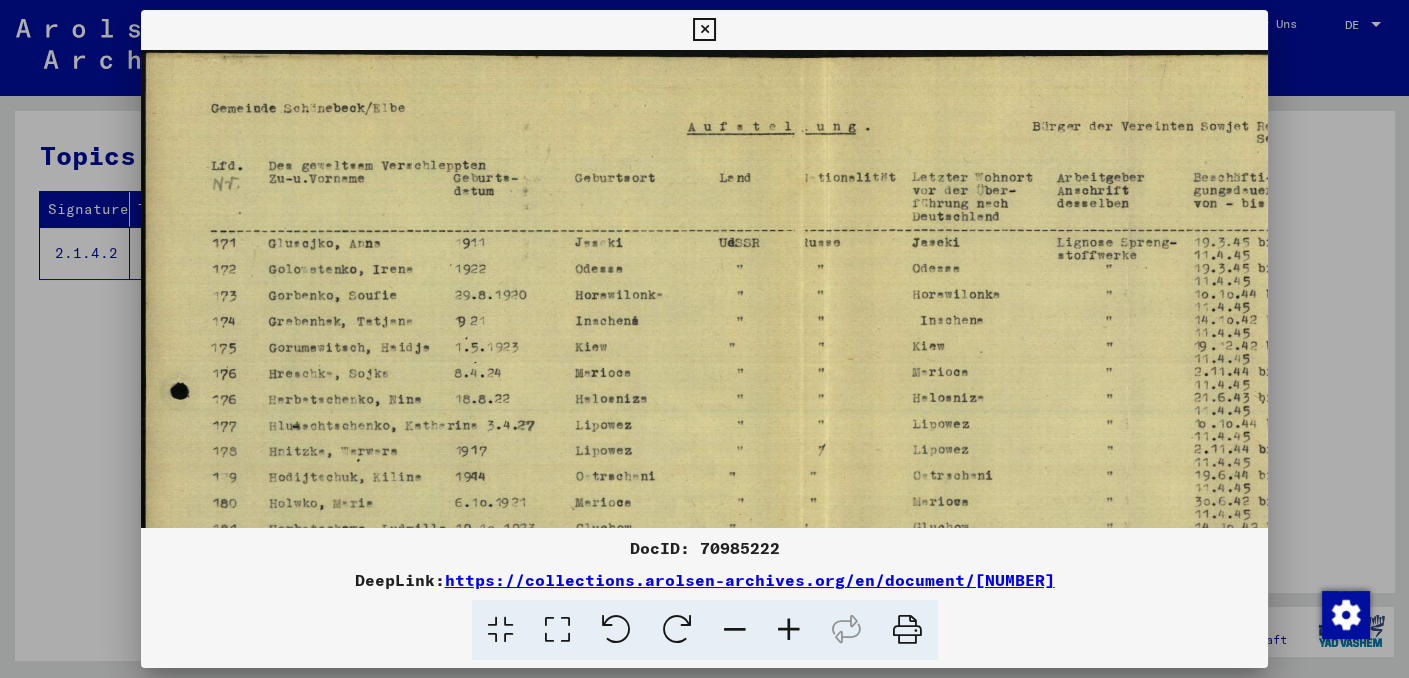 drag, startPoint x: 449, startPoint y: 227, endPoint x: 547, endPoint y: 263, distance: 104.40307 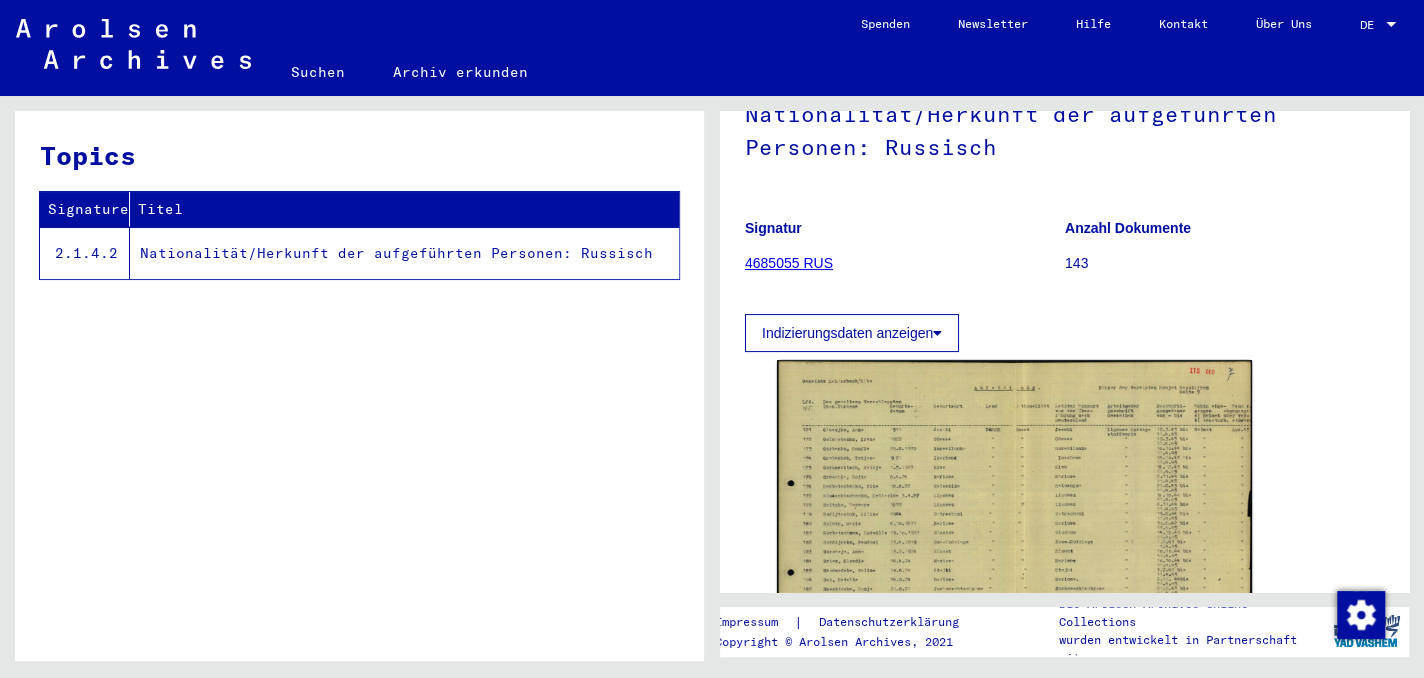 click on "4685055 RUS" 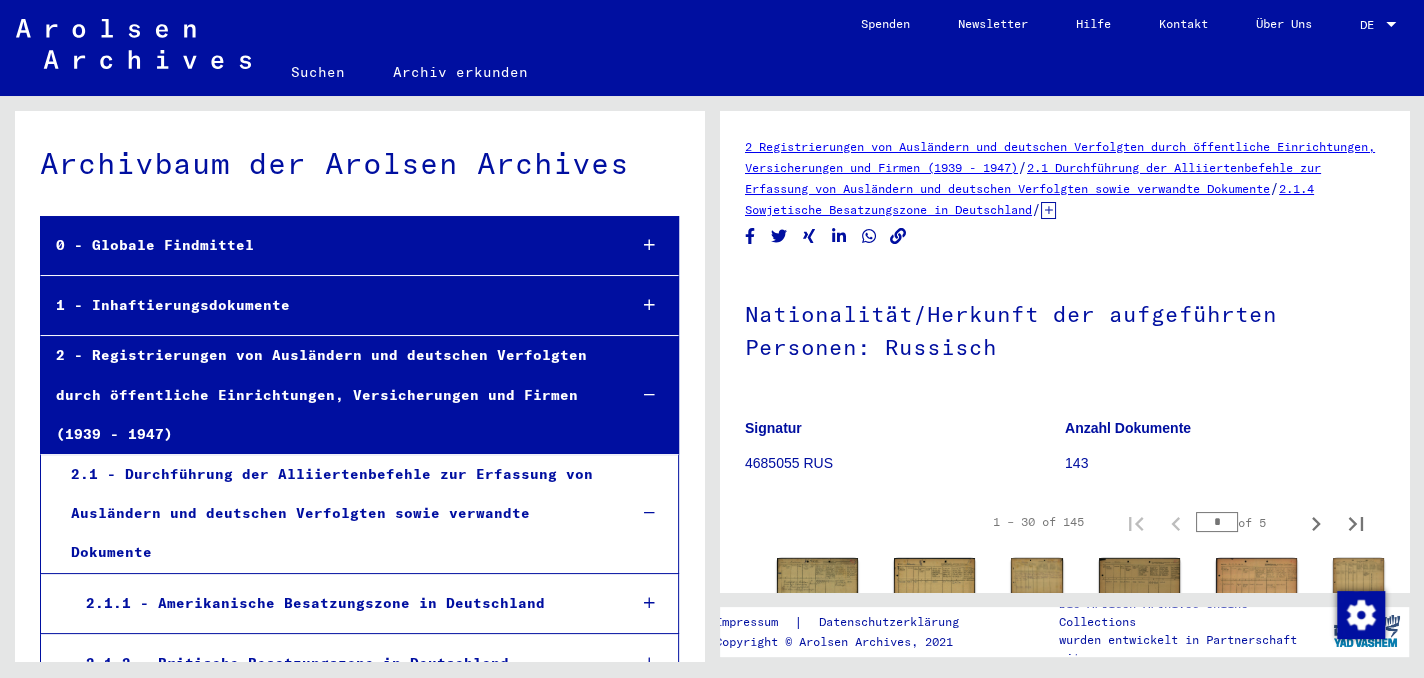 scroll, scrollTop: 18609, scrollLeft: 0, axis: vertical 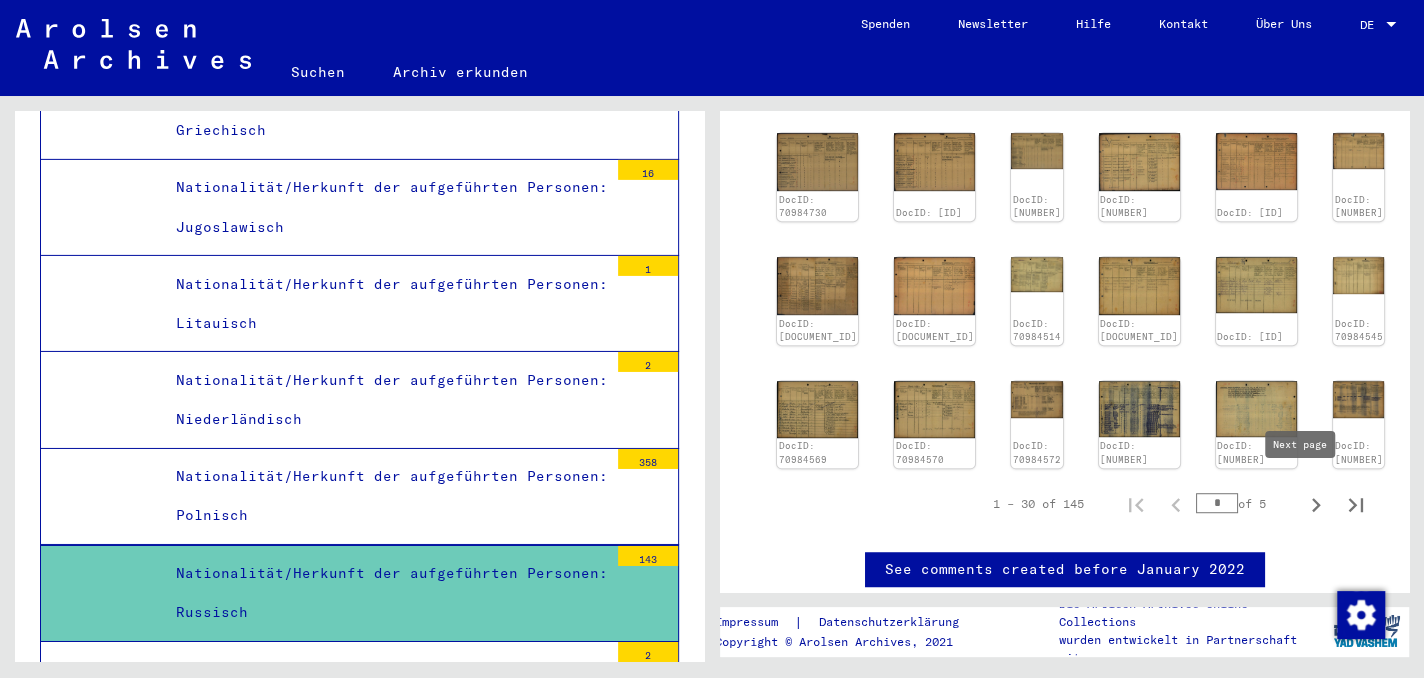 click 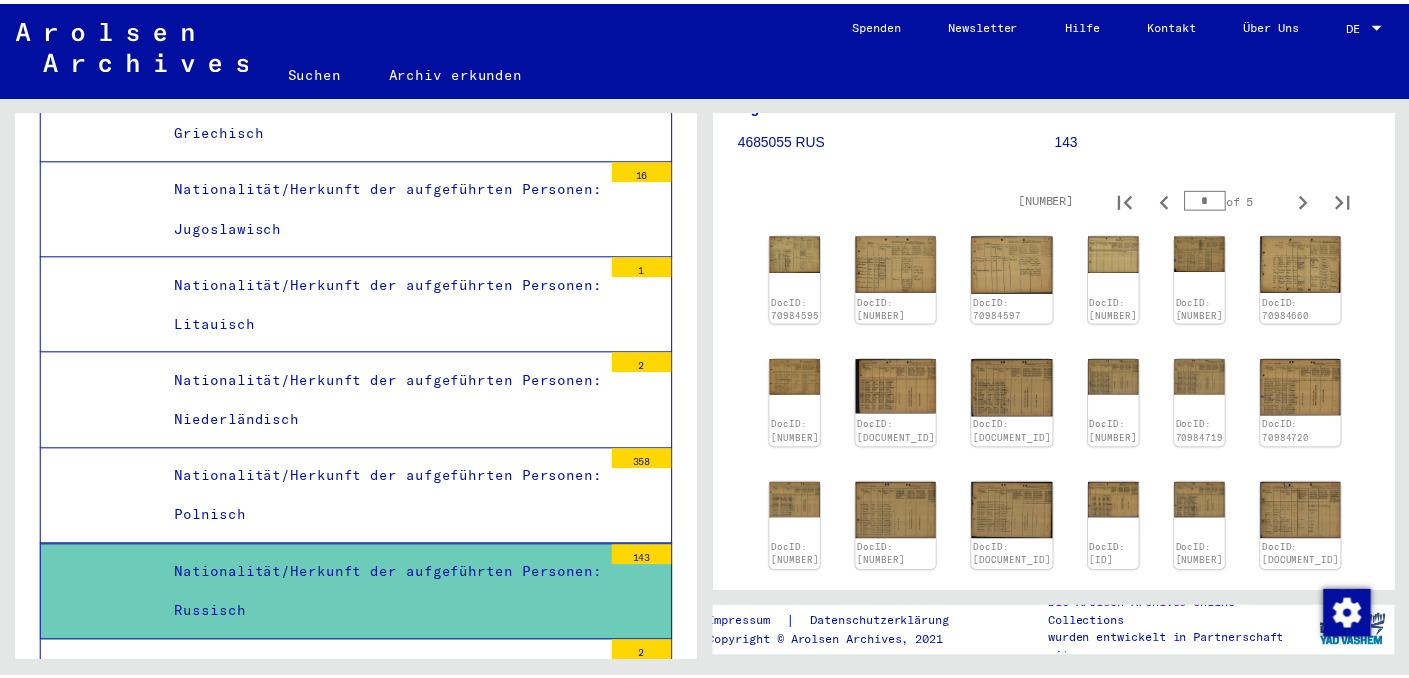 scroll, scrollTop: 300, scrollLeft: 0, axis: vertical 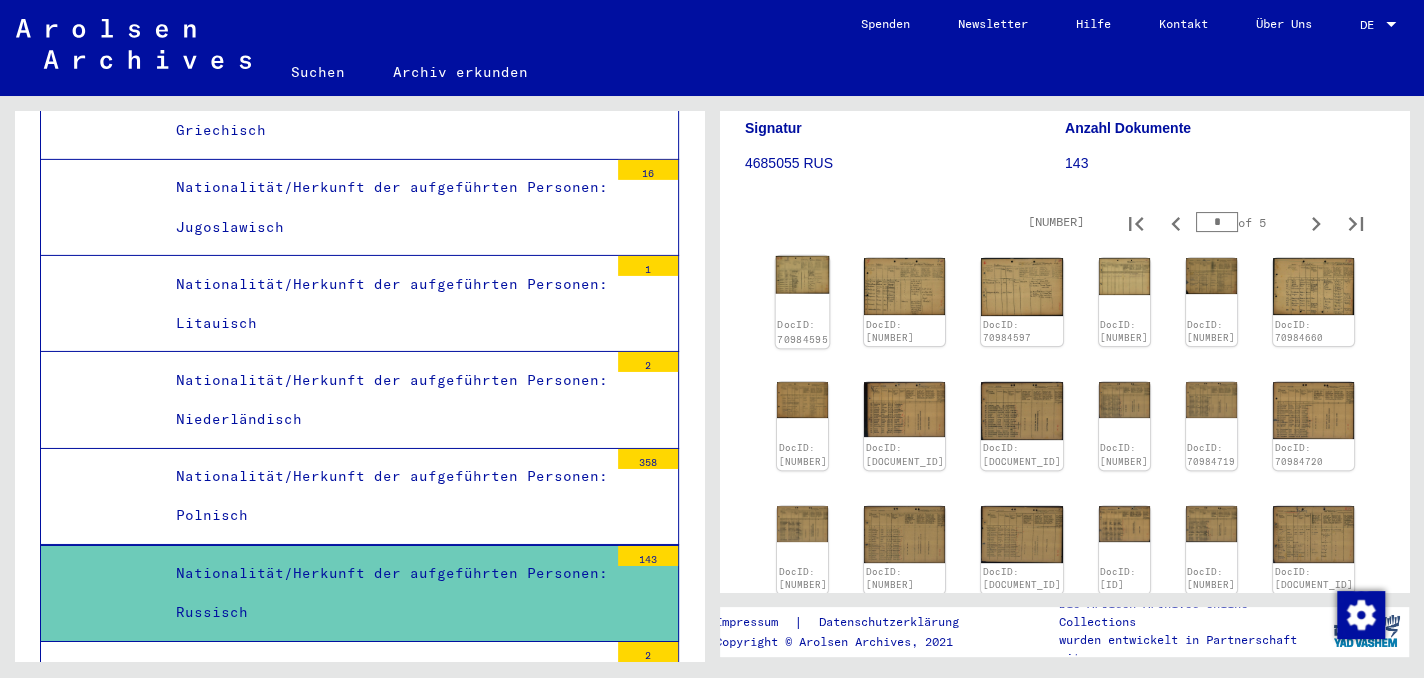 click 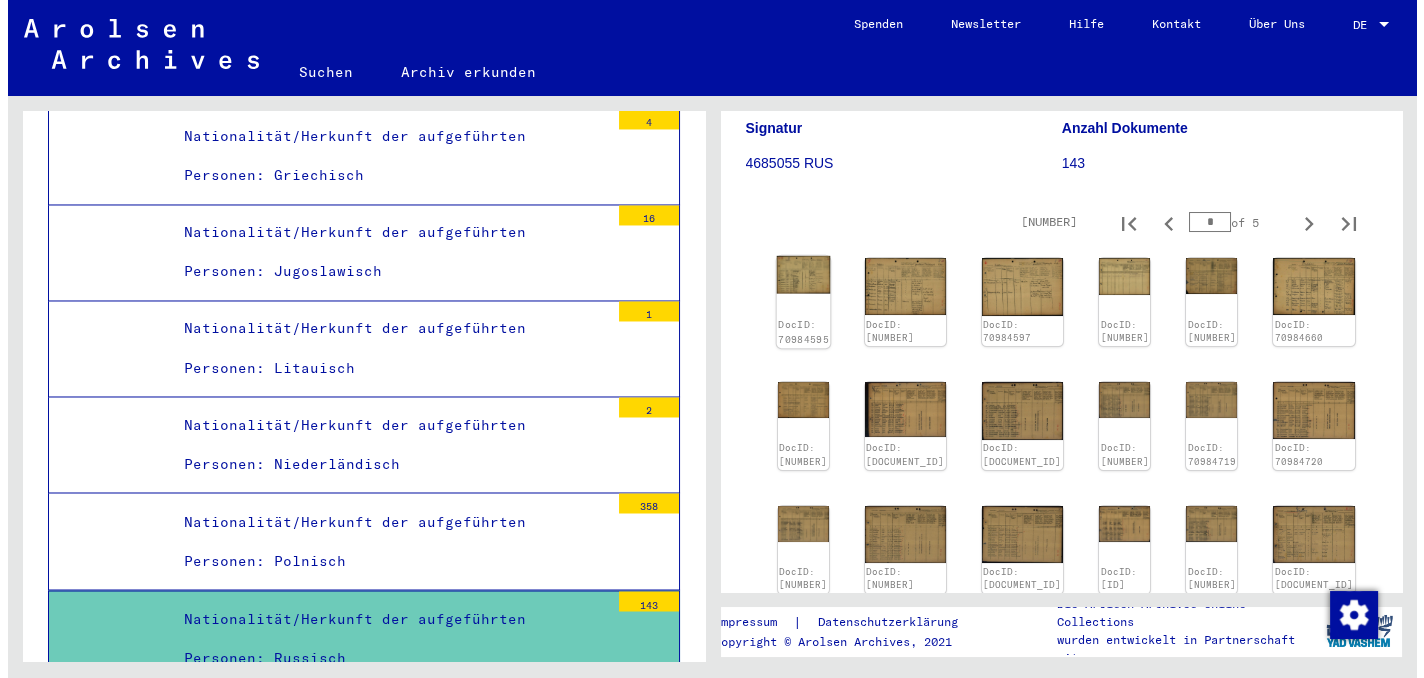 scroll, scrollTop: 18709, scrollLeft: 0, axis: vertical 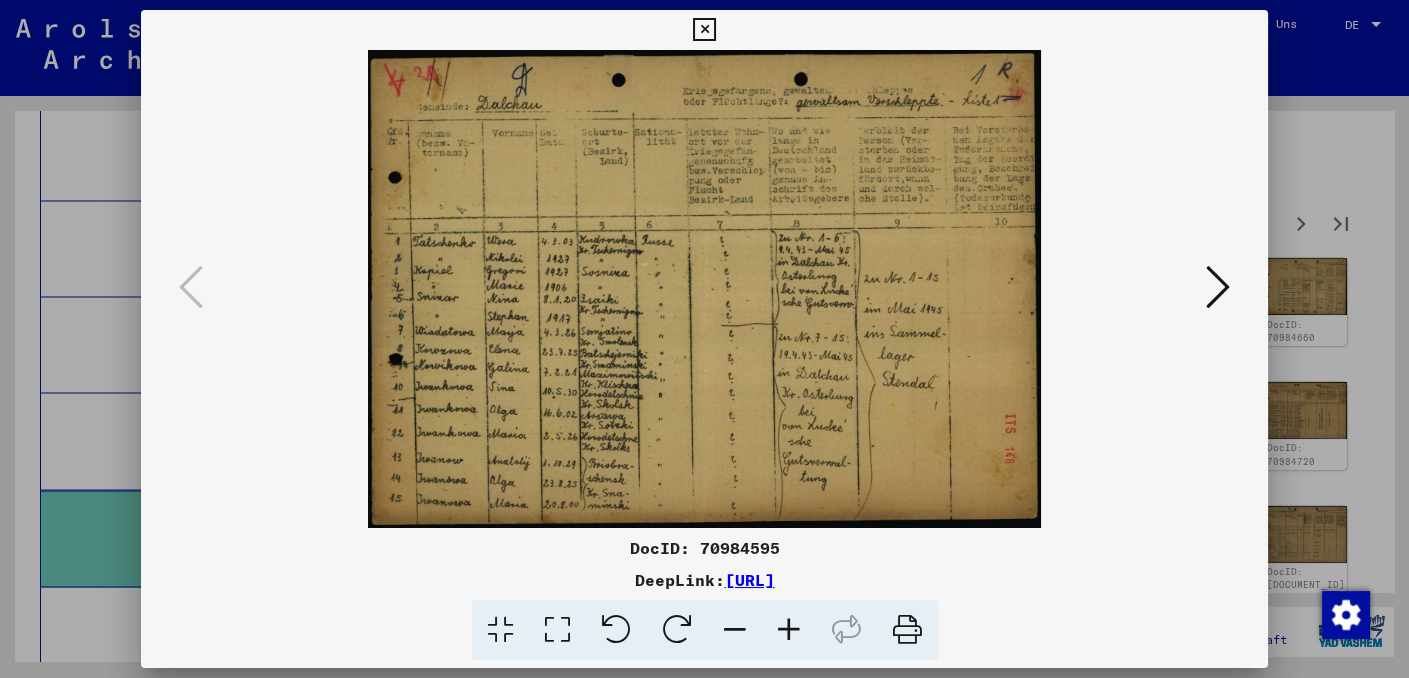 click at bounding box center (1218, 287) 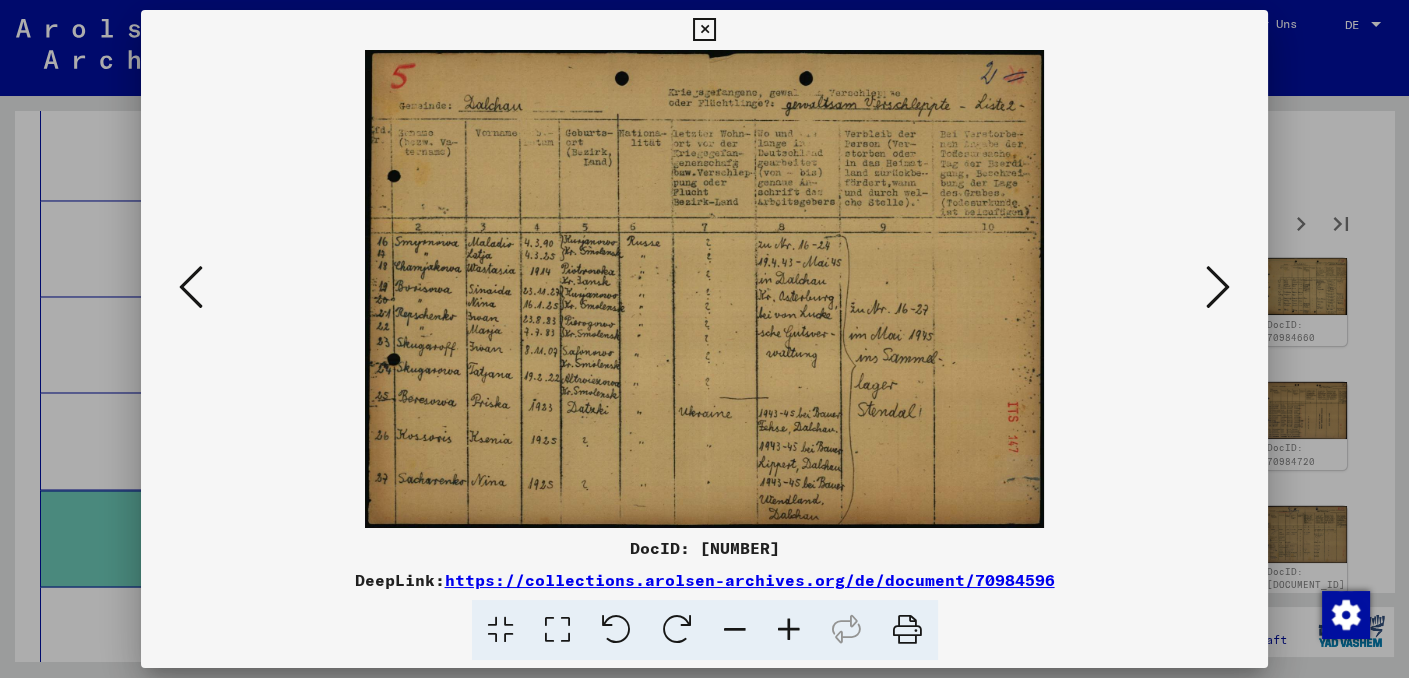 click at bounding box center (1218, 287) 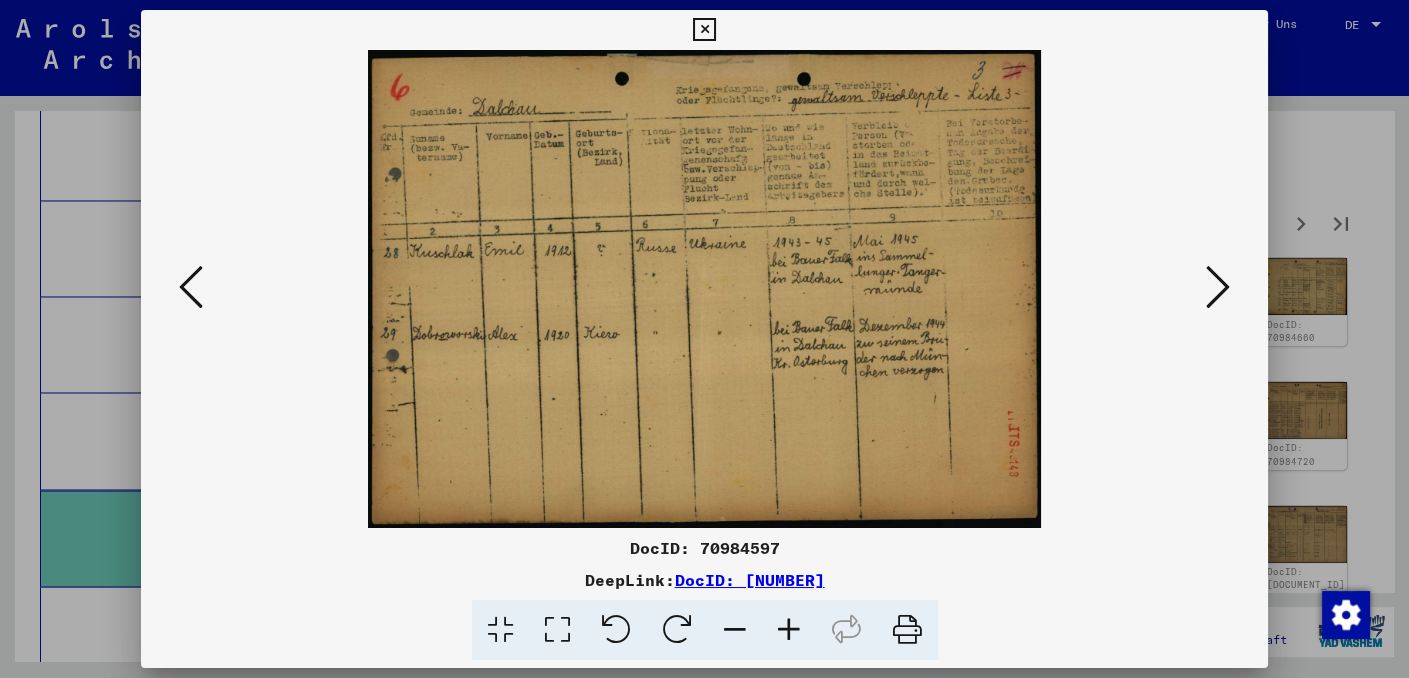 click at bounding box center (1218, 287) 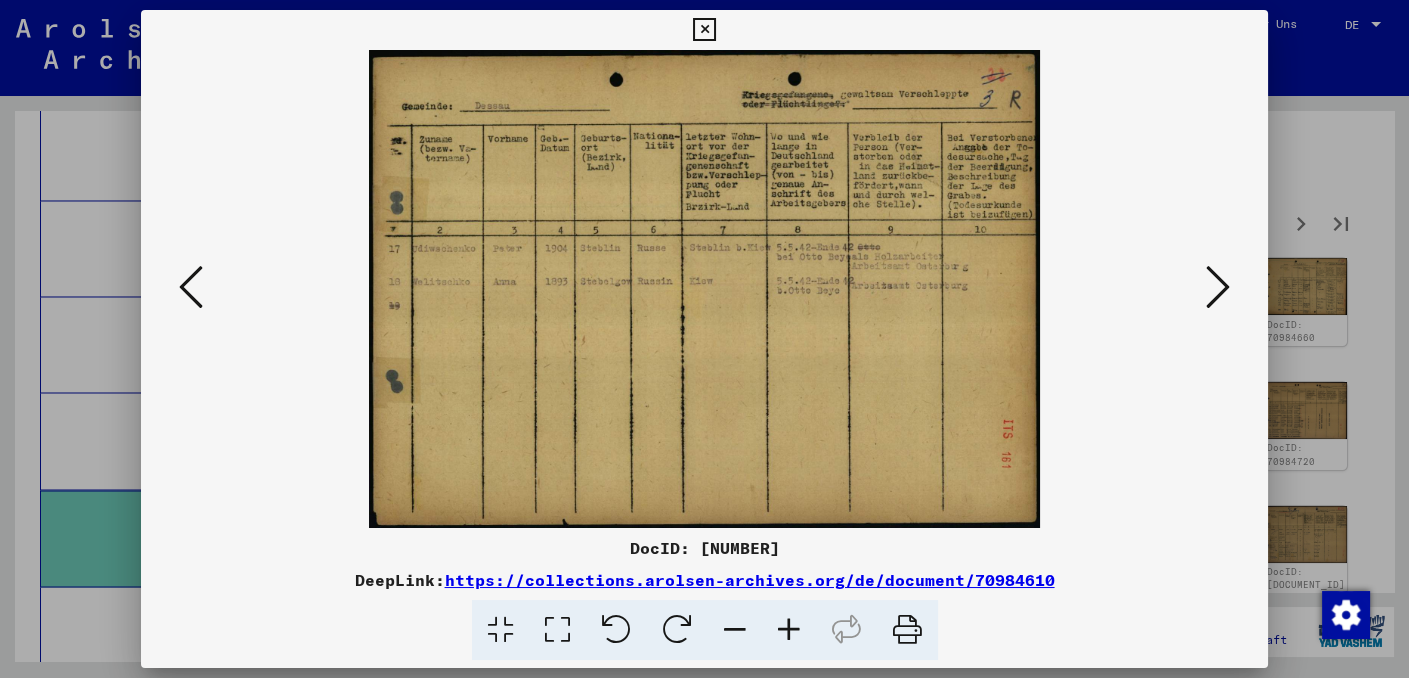 click at bounding box center (1218, 287) 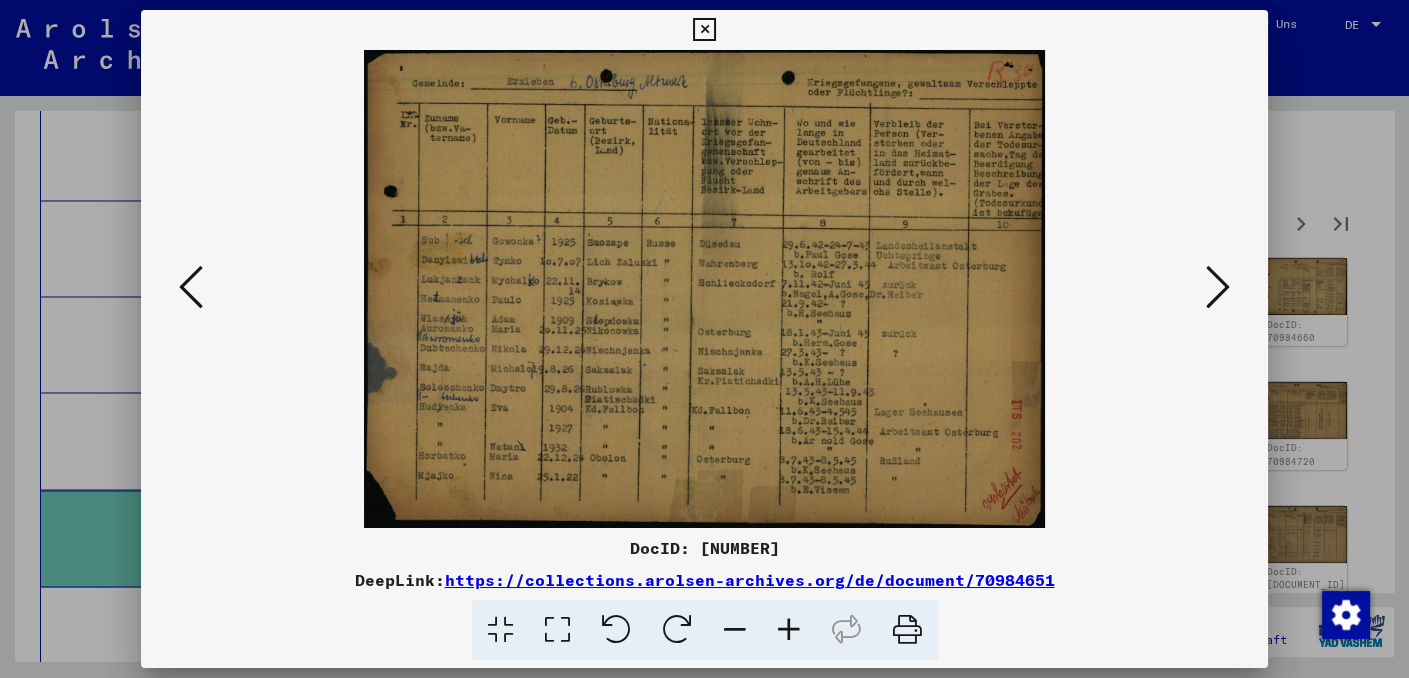 click at bounding box center (1218, 287) 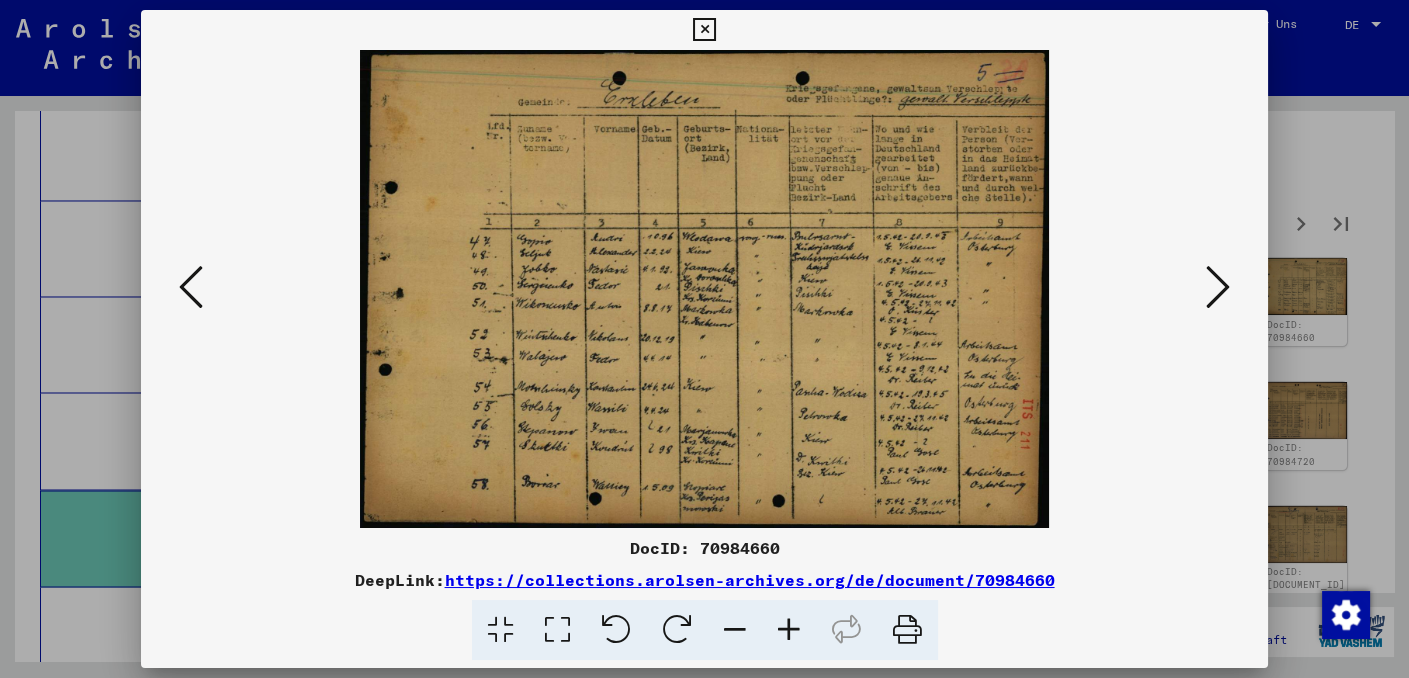 click at bounding box center (1218, 287) 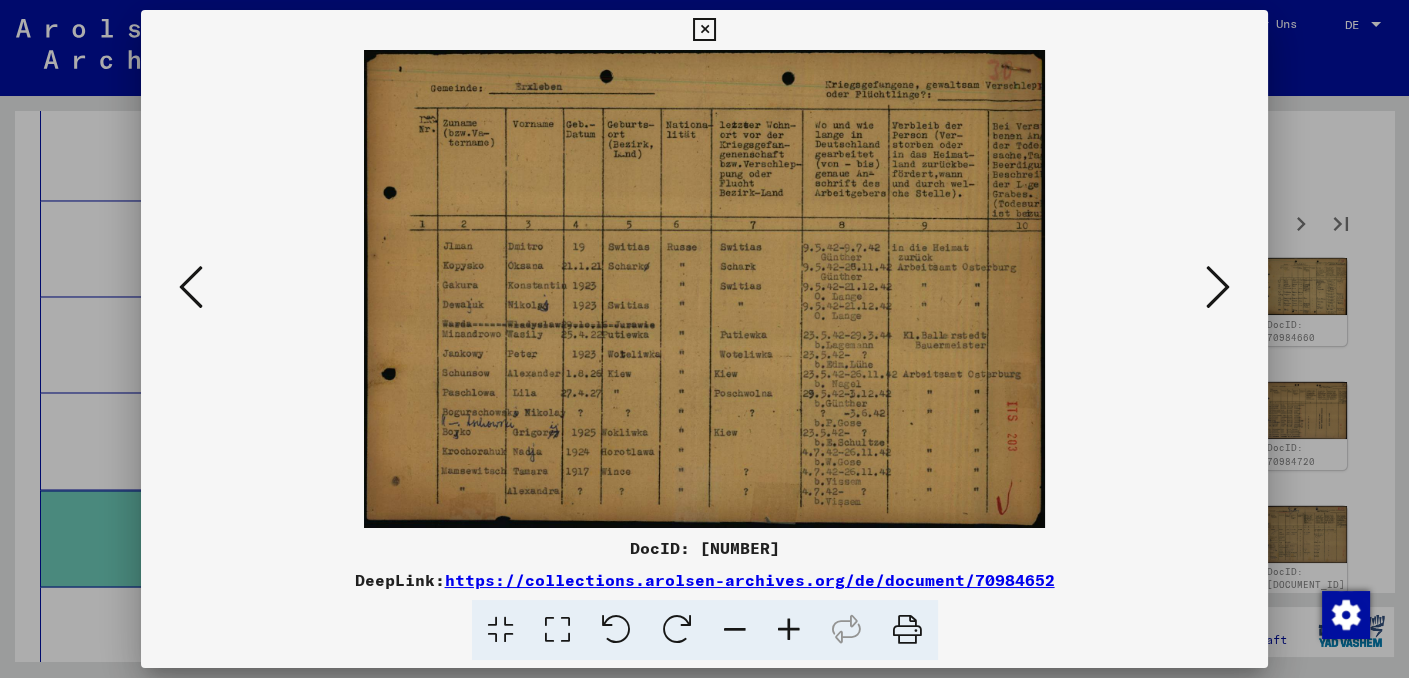 click at bounding box center [1218, 287] 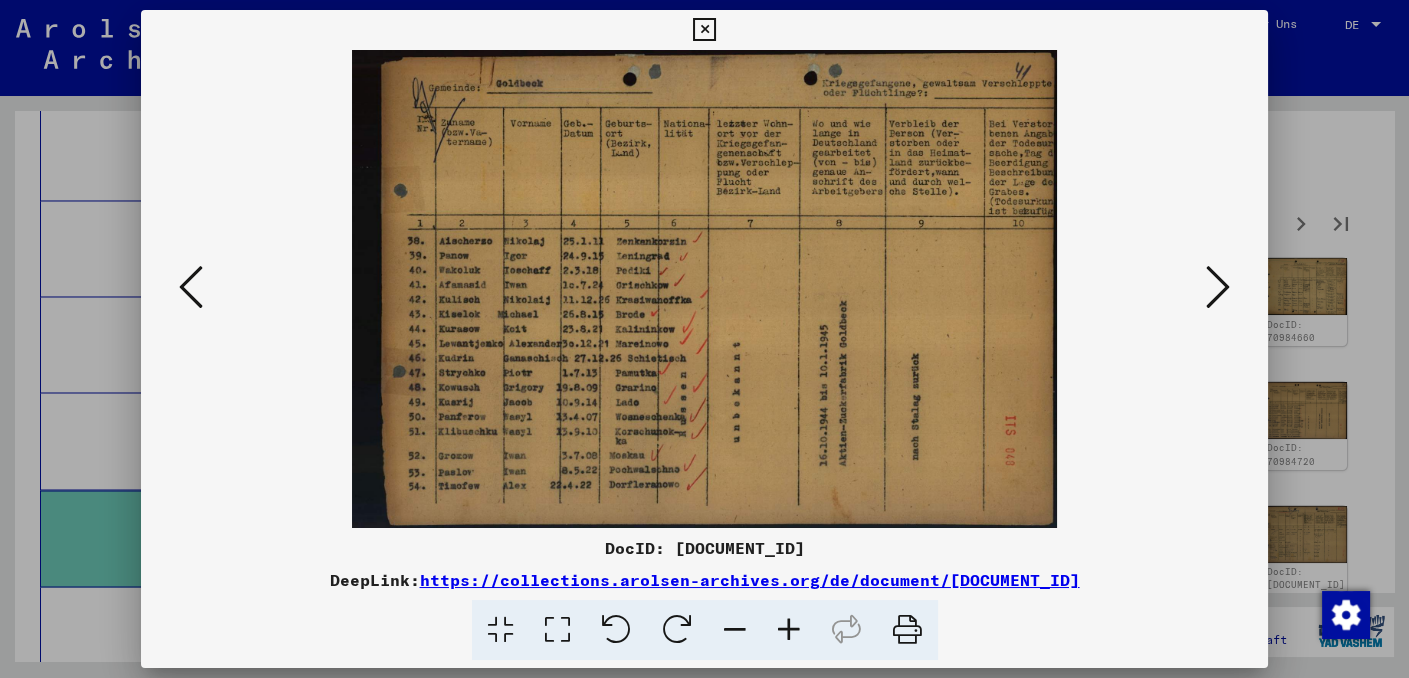 click at bounding box center (1218, 287) 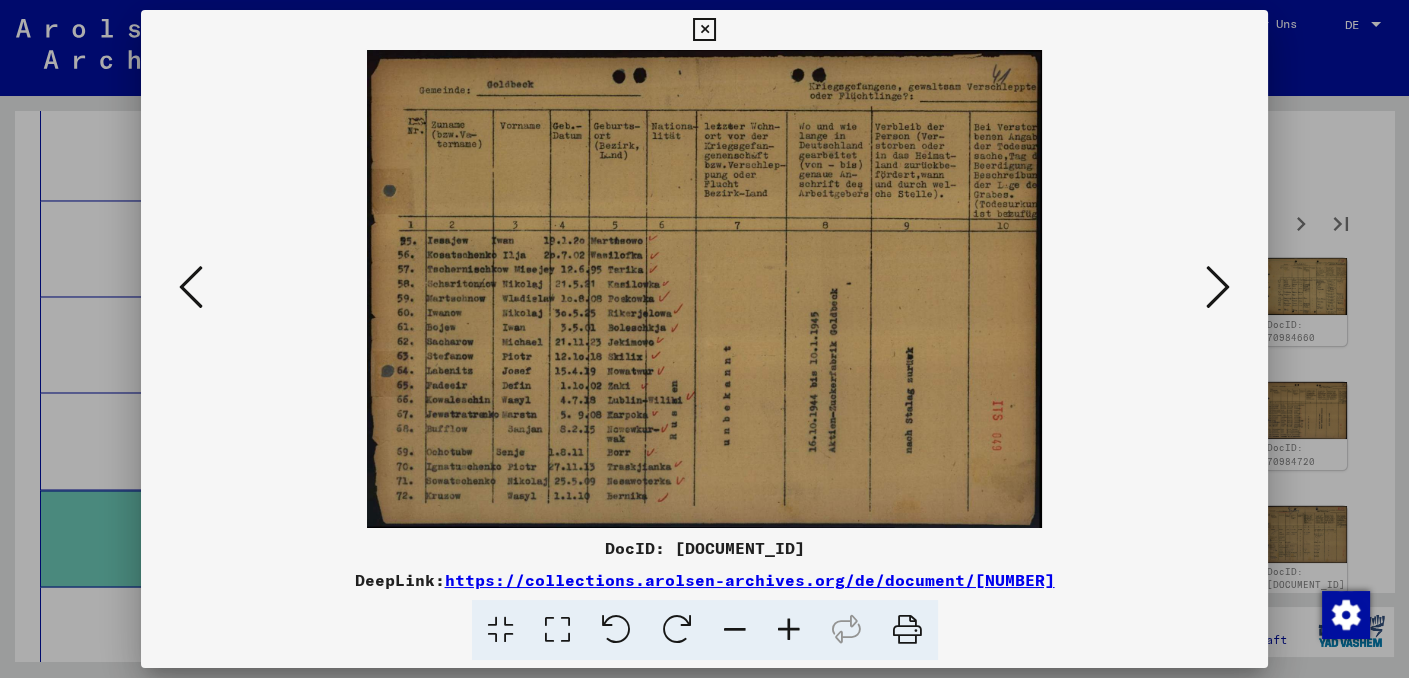 click at bounding box center (1218, 287) 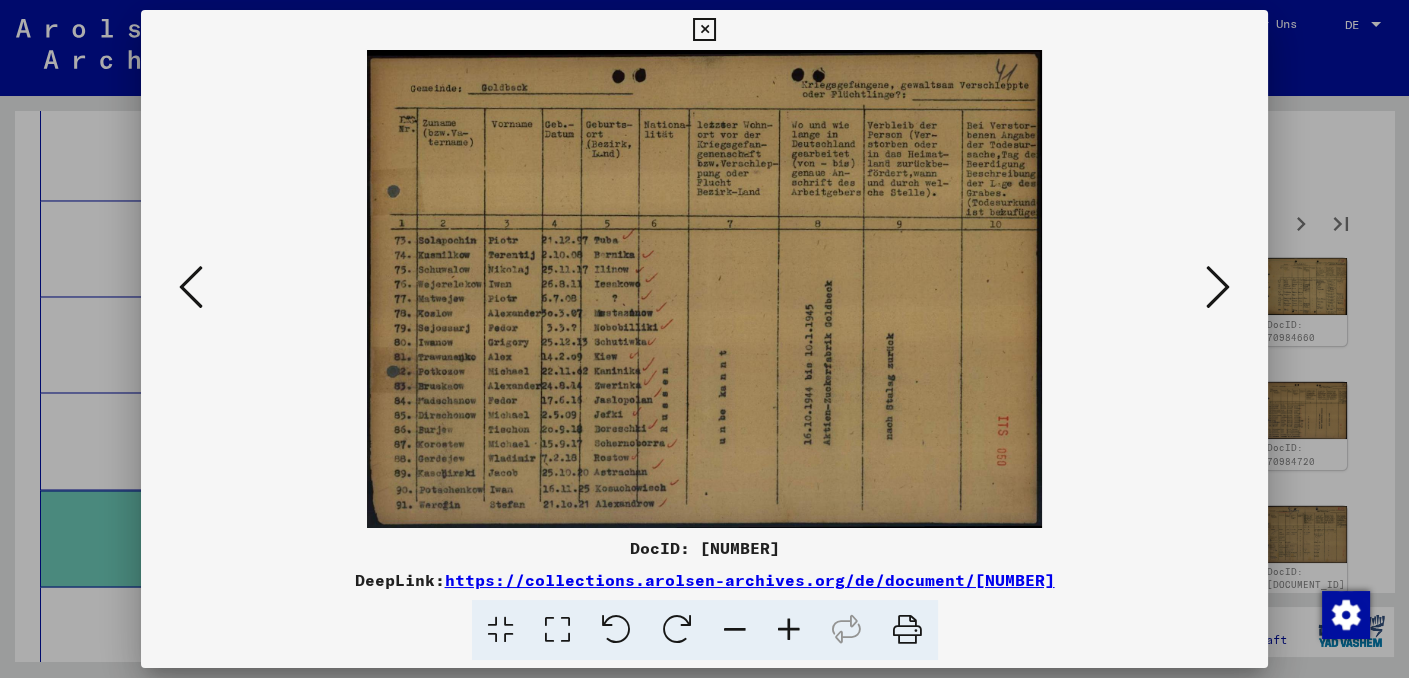 click at bounding box center (1218, 287) 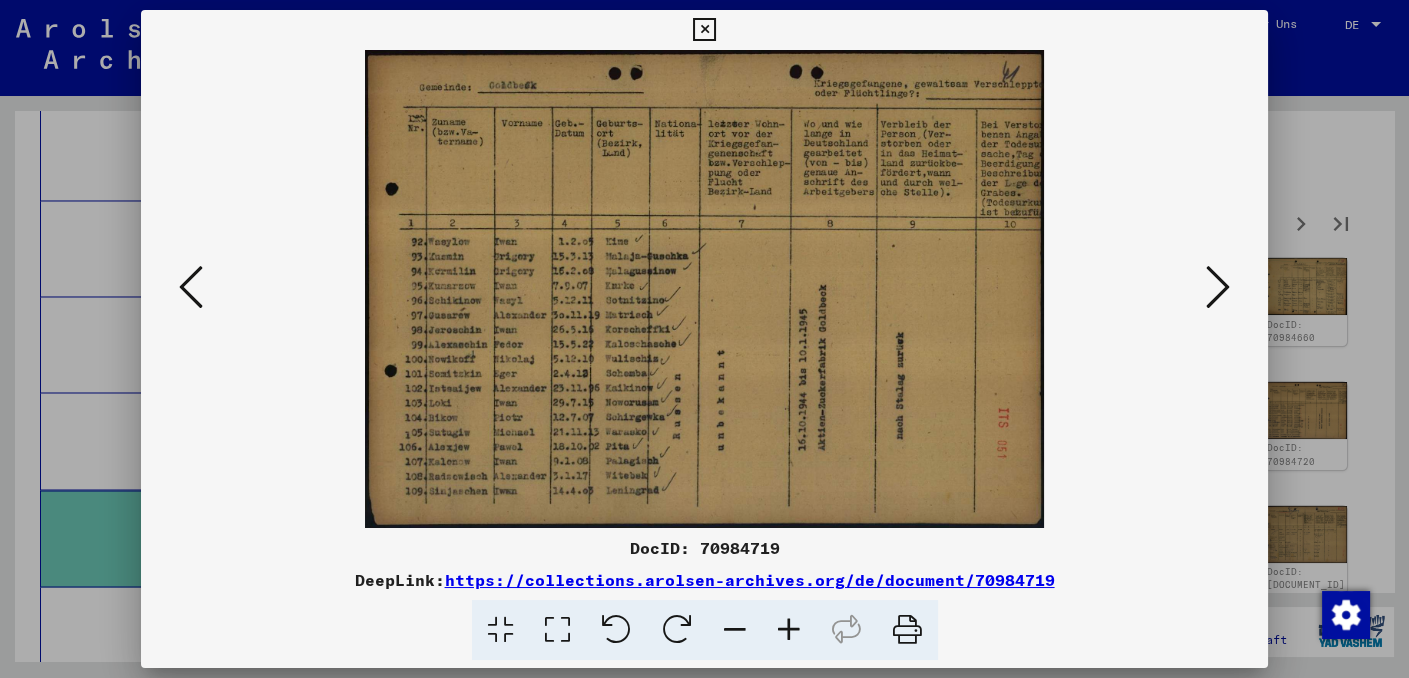 click at bounding box center [1218, 287] 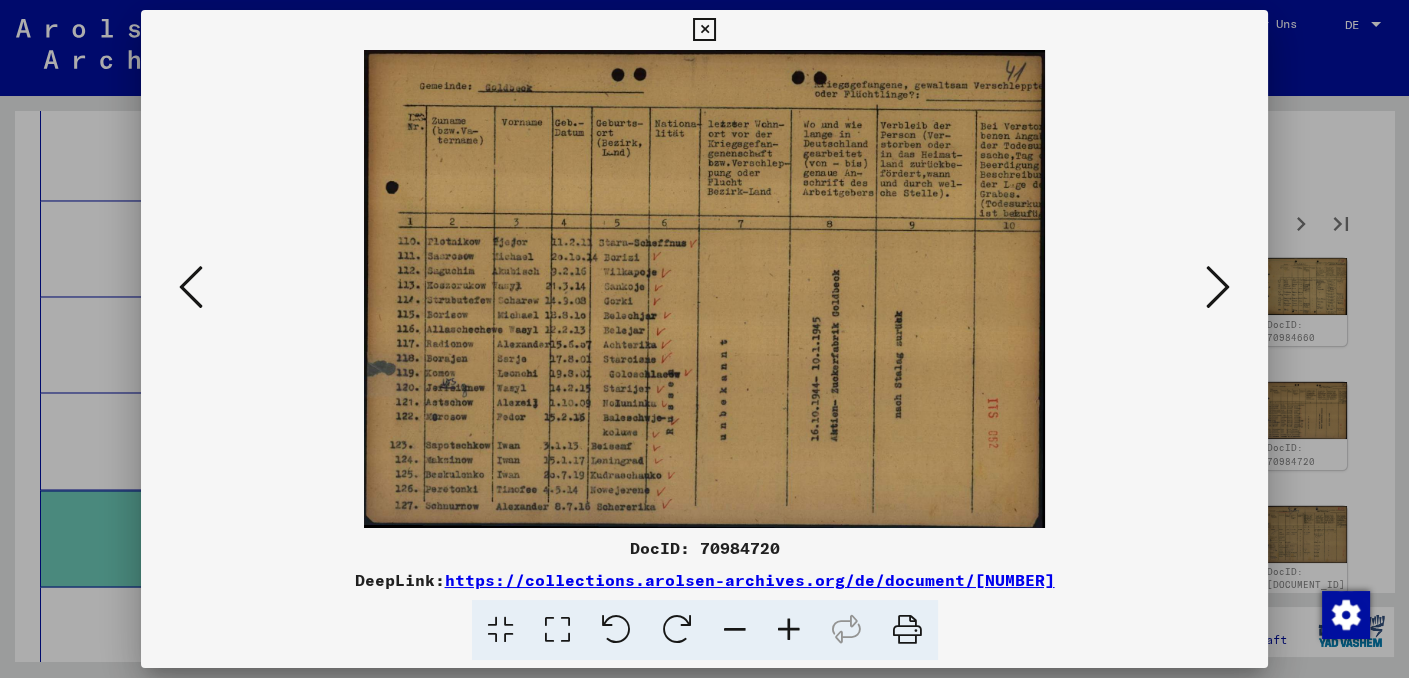 click at bounding box center [704, 30] 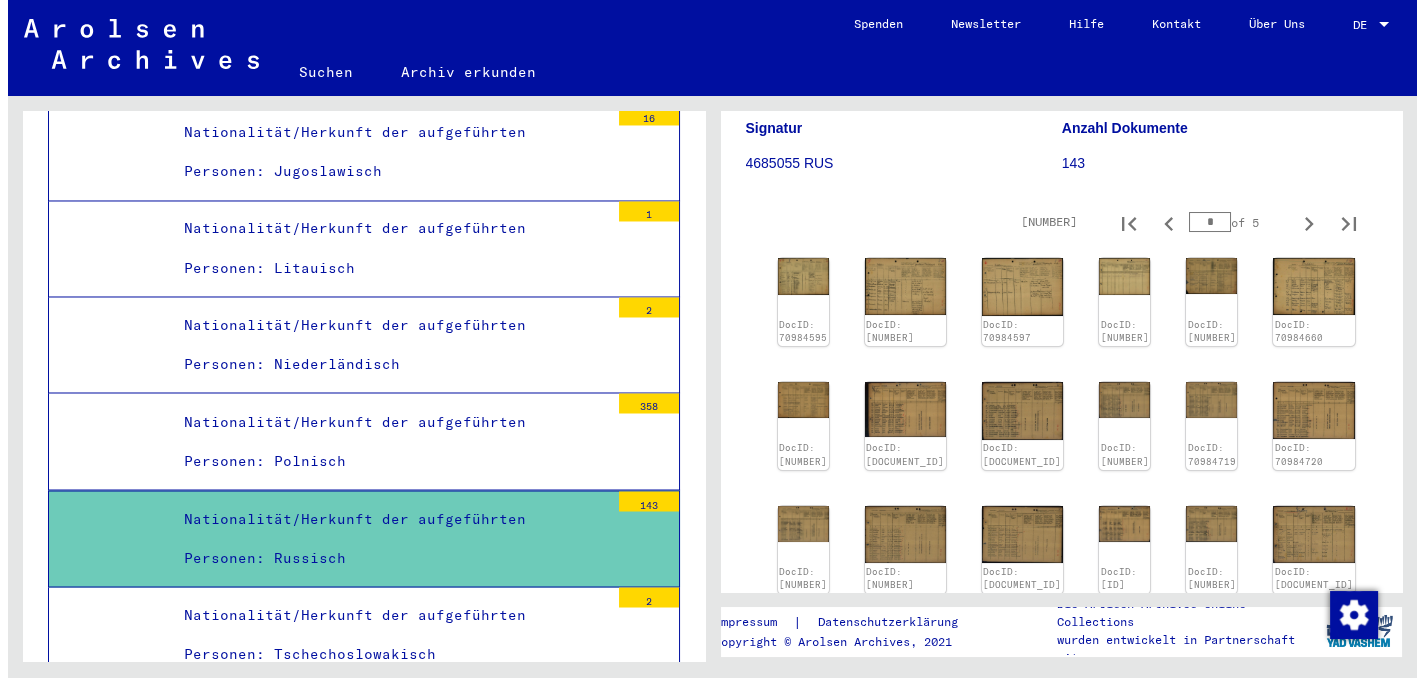 scroll, scrollTop: 18609, scrollLeft: 0, axis: vertical 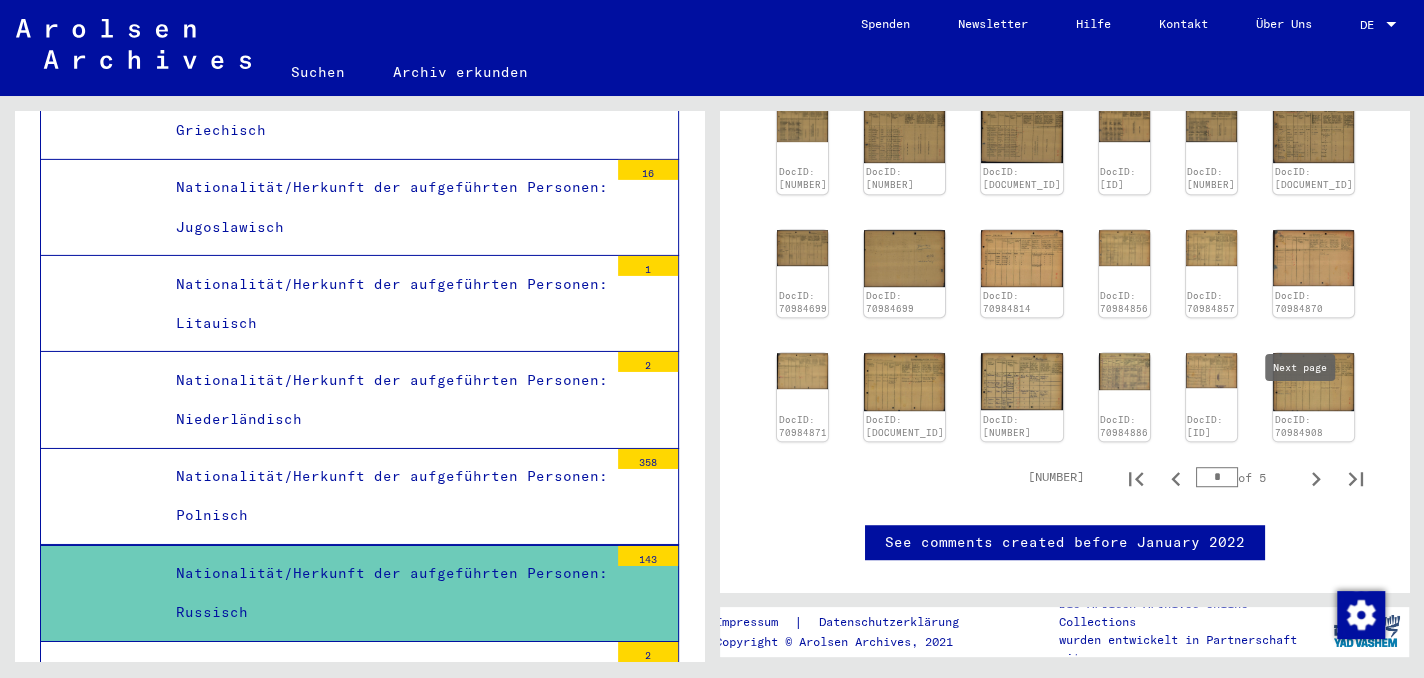 click 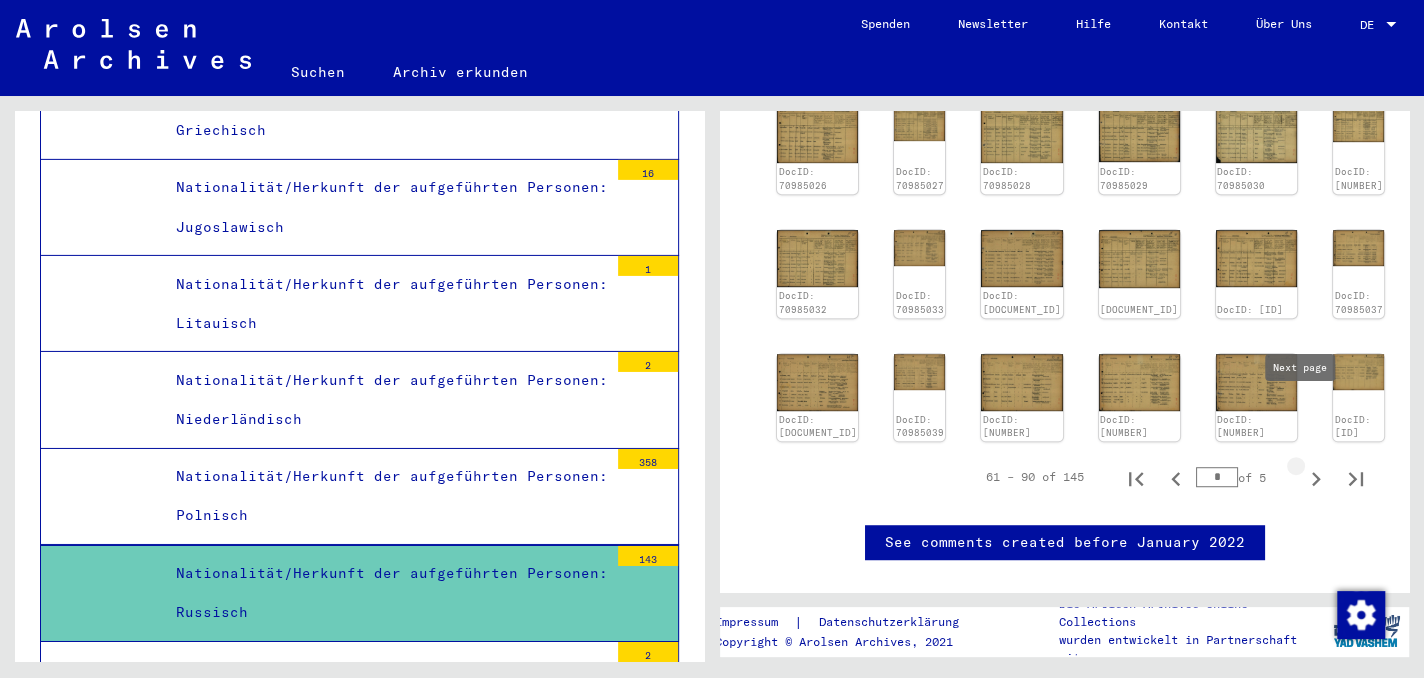 click 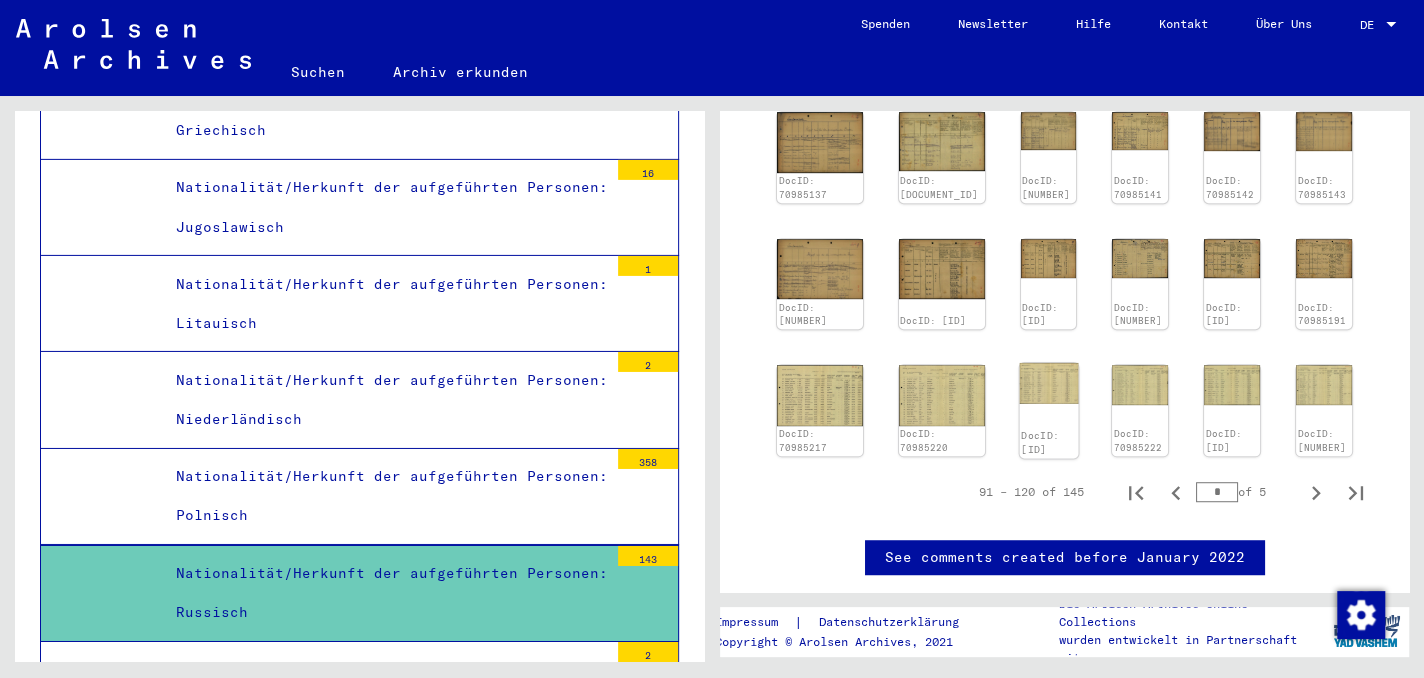 click 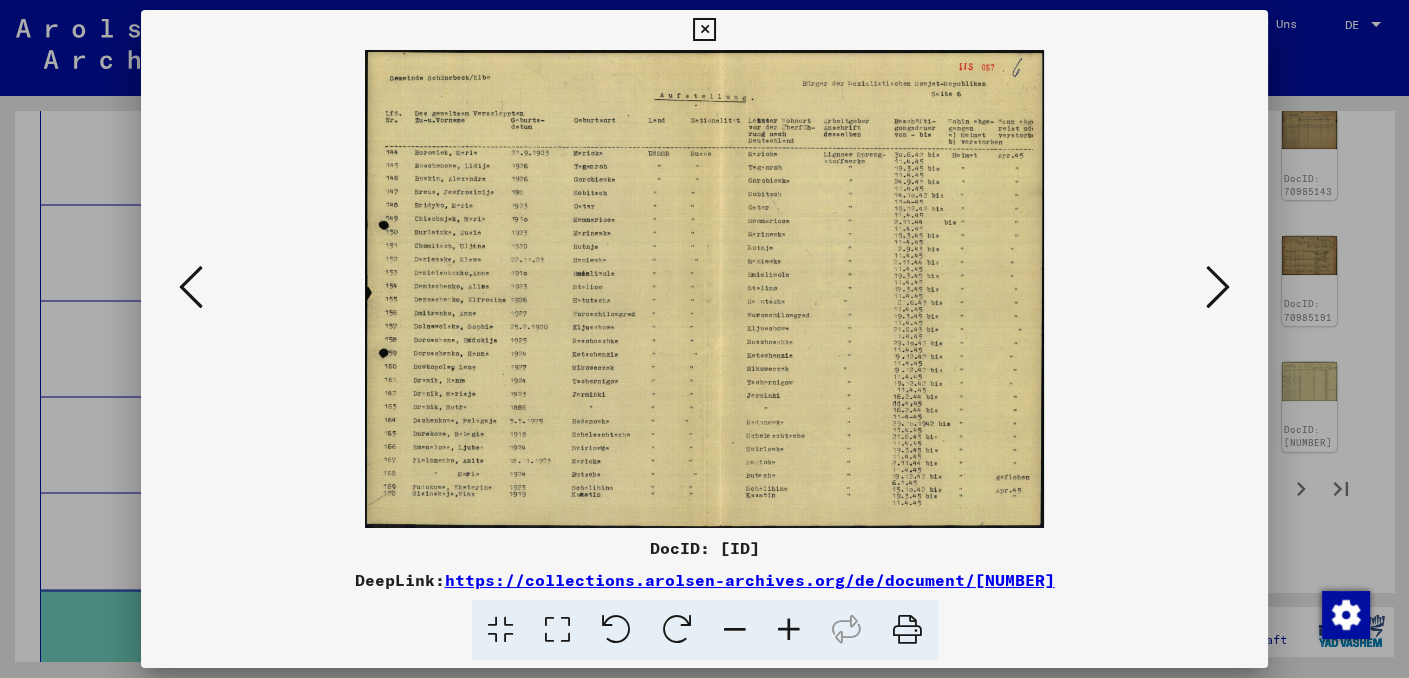 scroll, scrollTop: 18709, scrollLeft: 0, axis: vertical 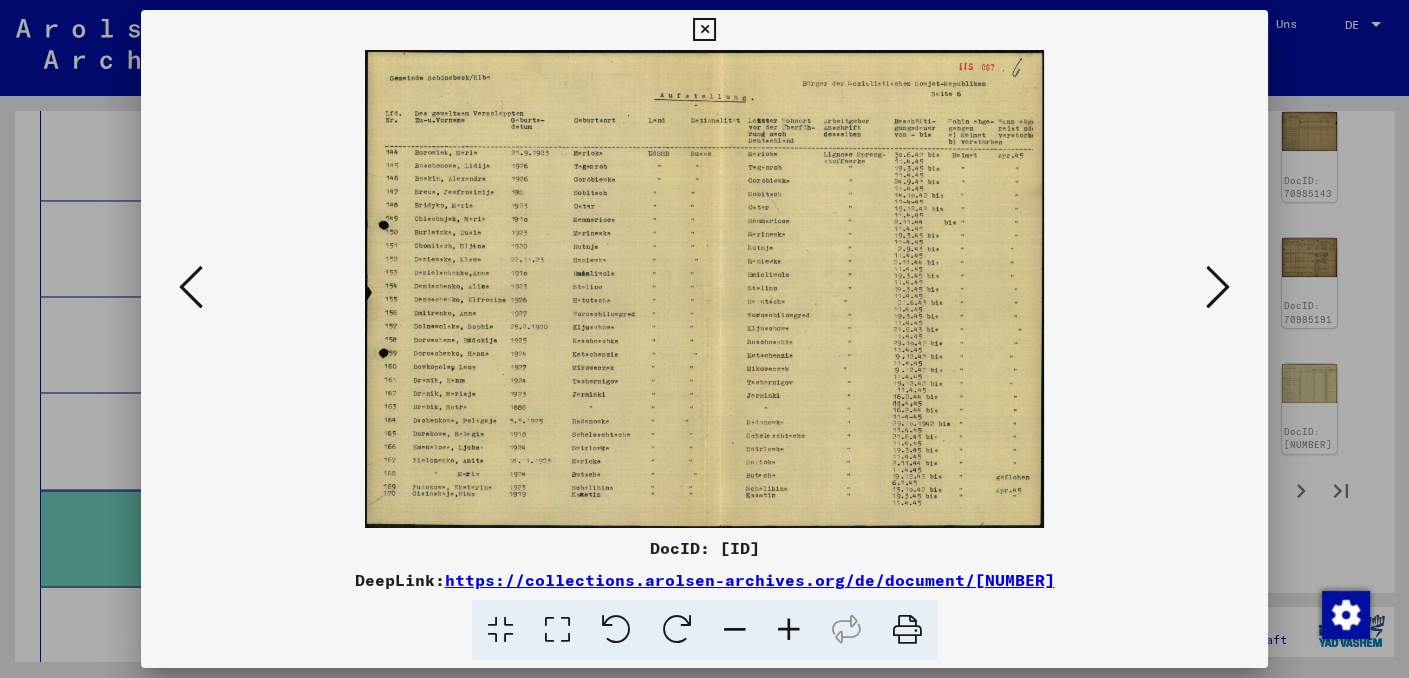 click at bounding box center [789, 630] 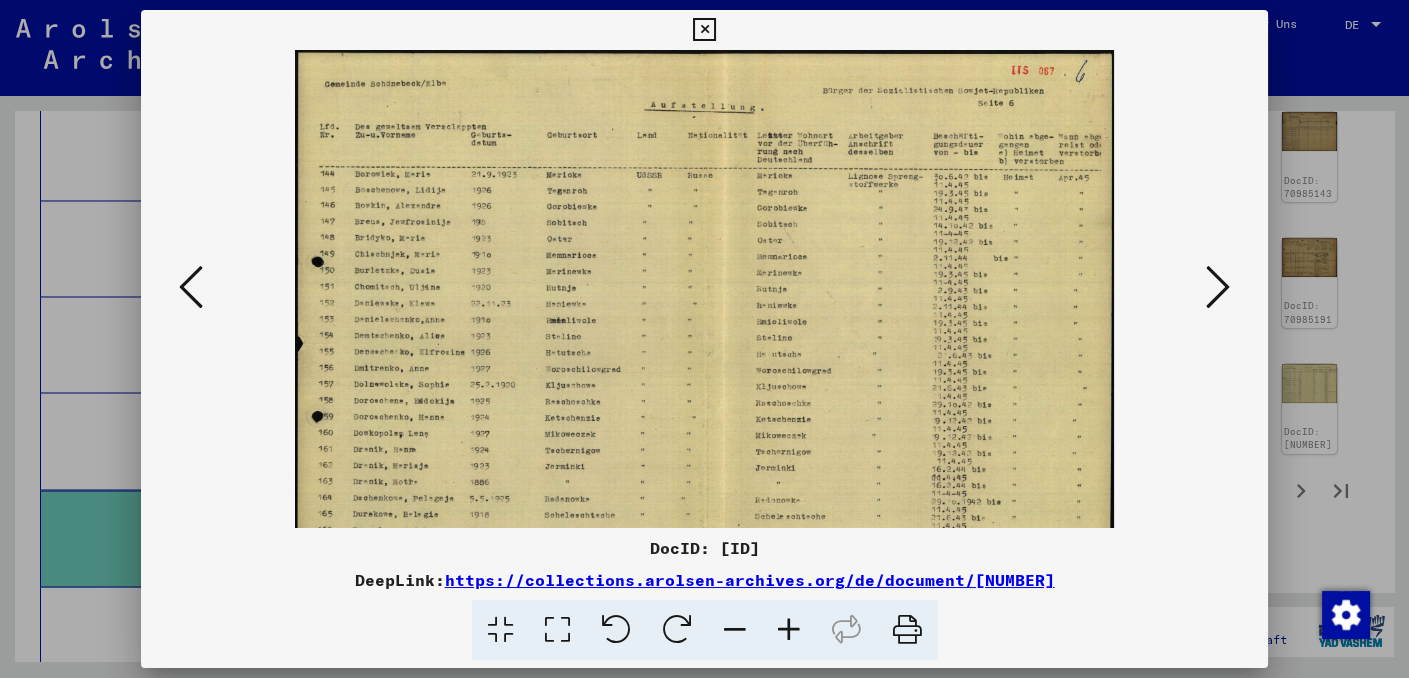 click at bounding box center (789, 630) 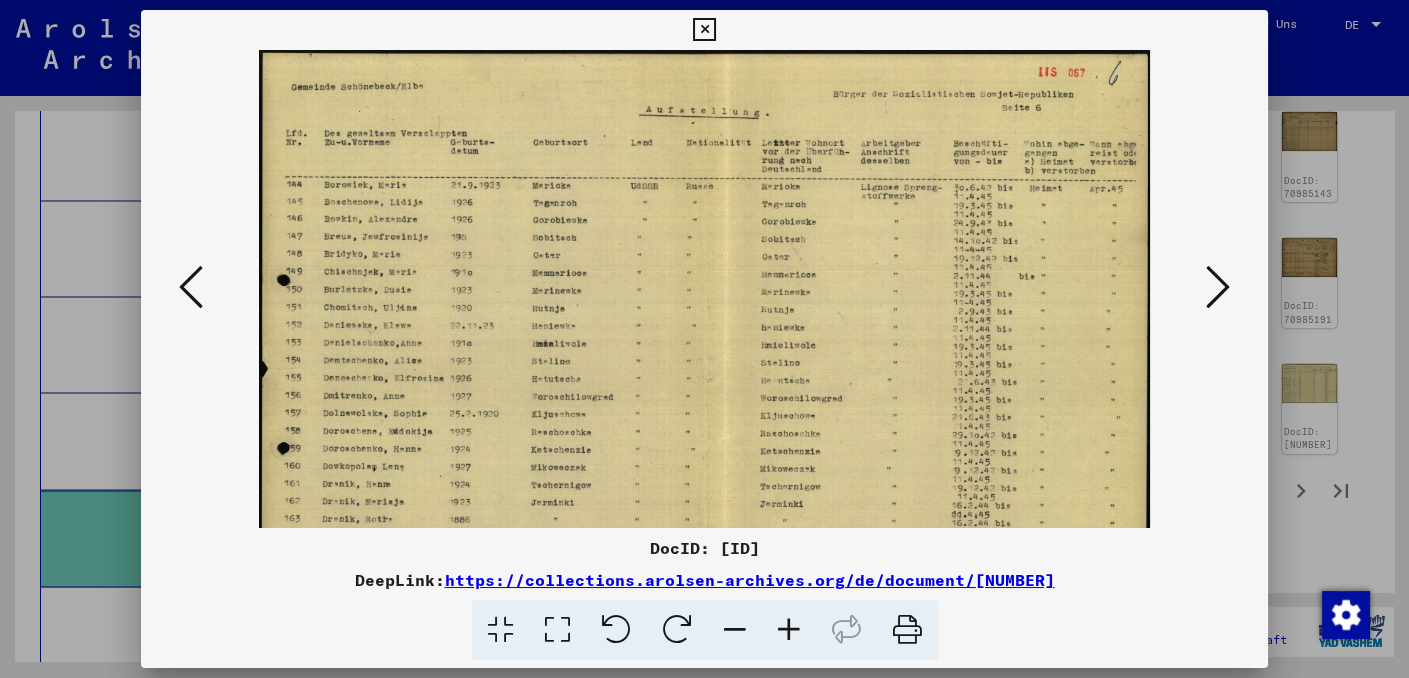 click at bounding box center [789, 630] 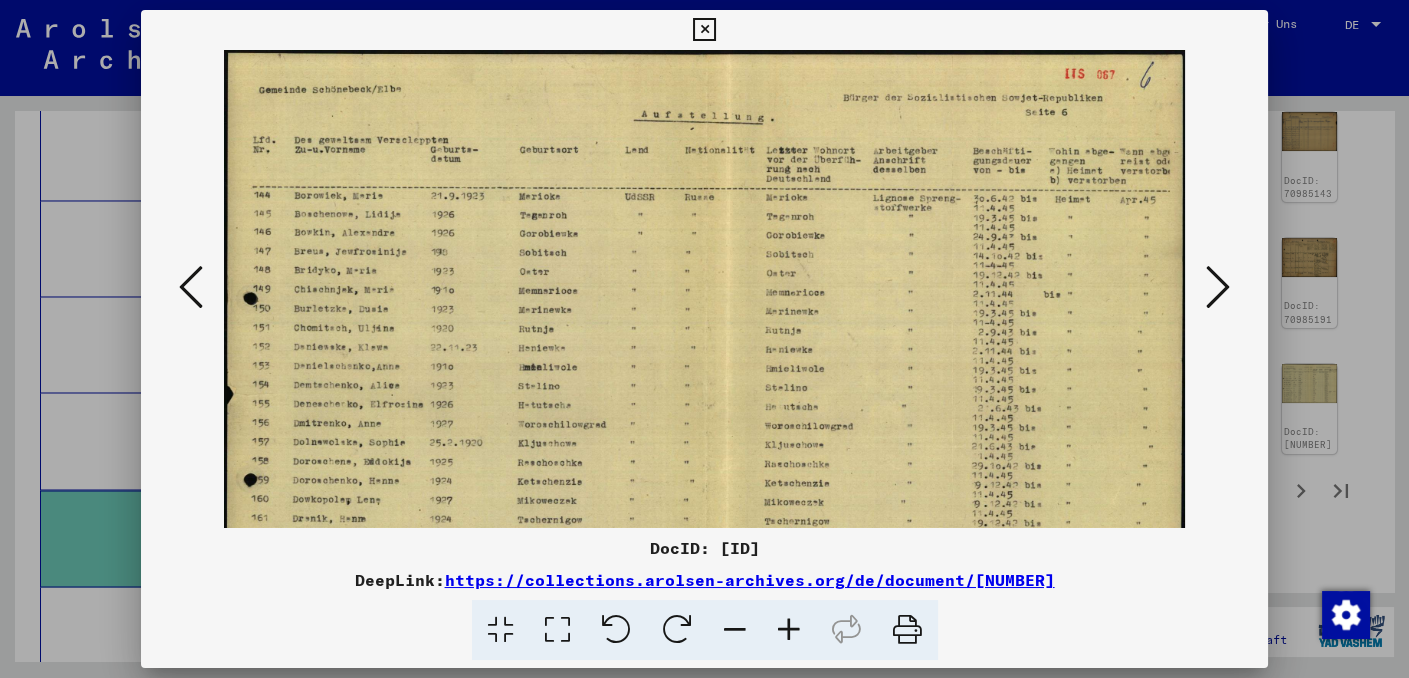 click at bounding box center [789, 630] 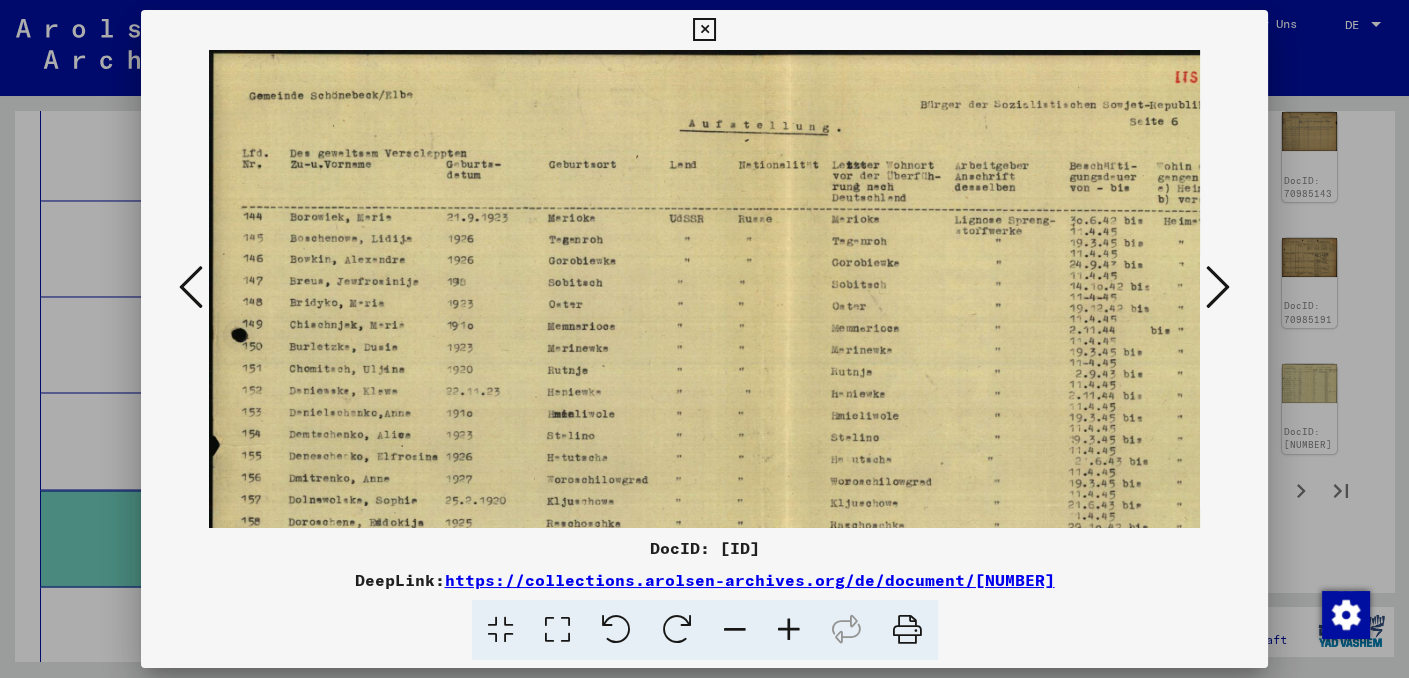 click at bounding box center (789, 630) 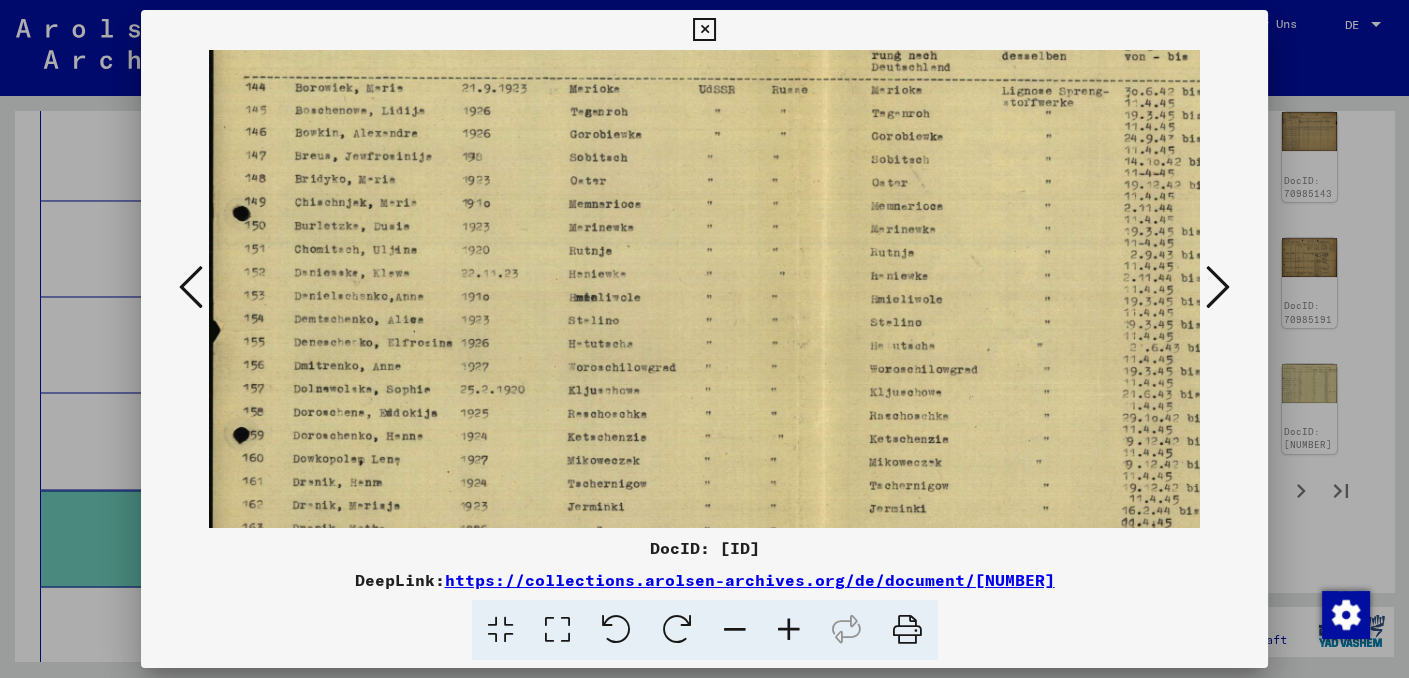 drag, startPoint x: 568, startPoint y: 425, endPoint x: 722, endPoint y: 265, distance: 222.07207 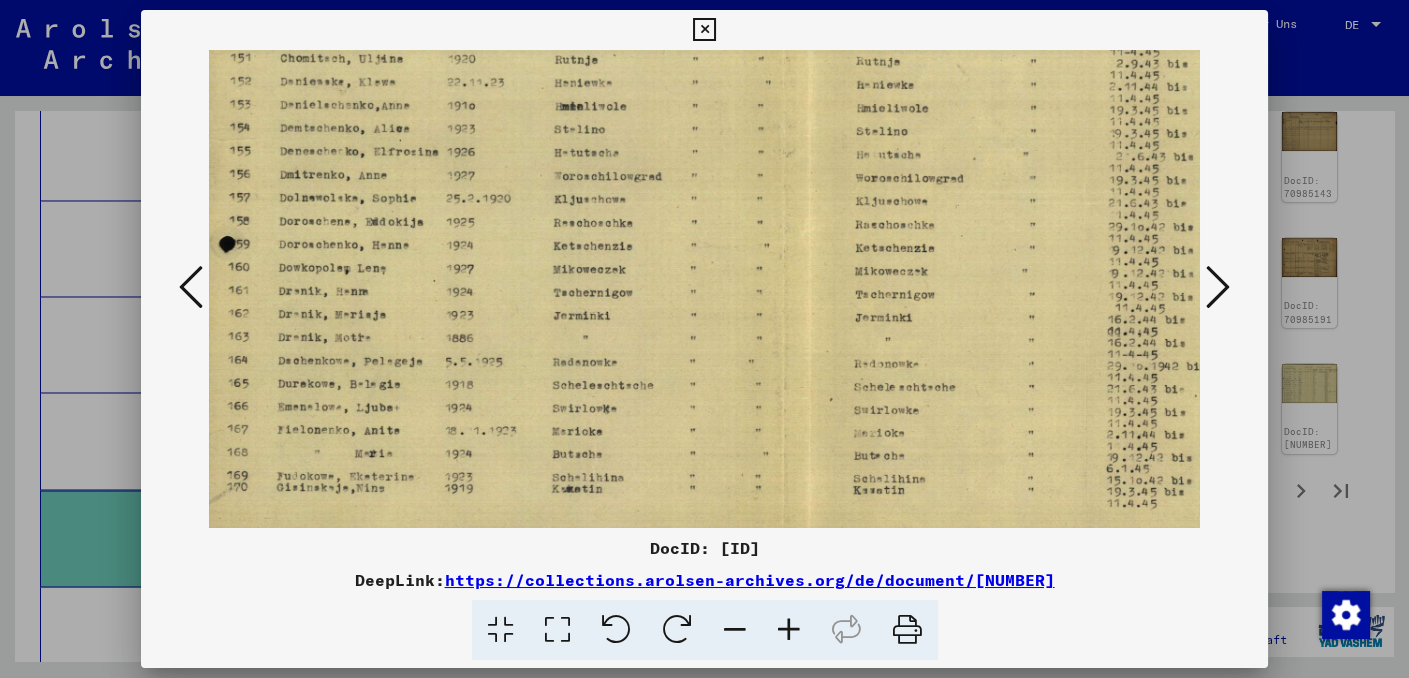 scroll, scrollTop: 350, scrollLeft: 0, axis: vertical 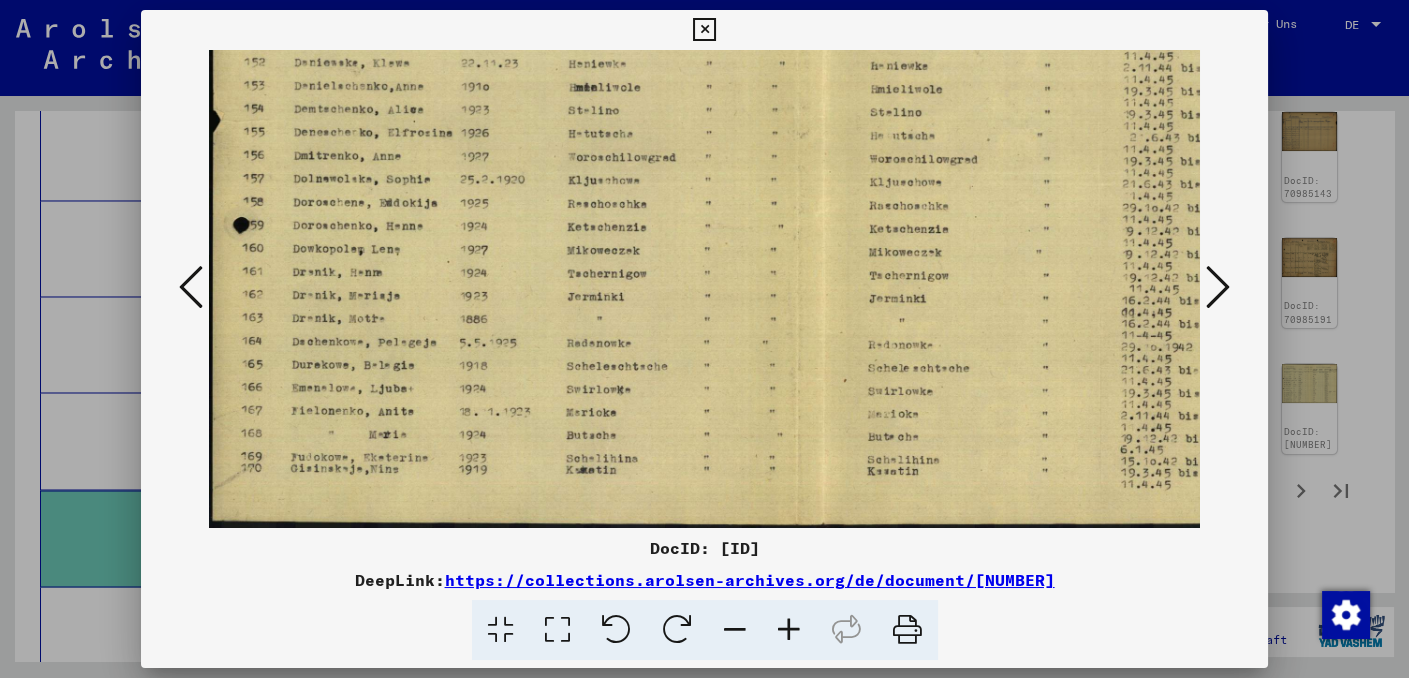 drag, startPoint x: 694, startPoint y: 399, endPoint x: 728, endPoint y: 162, distance: 239.42639 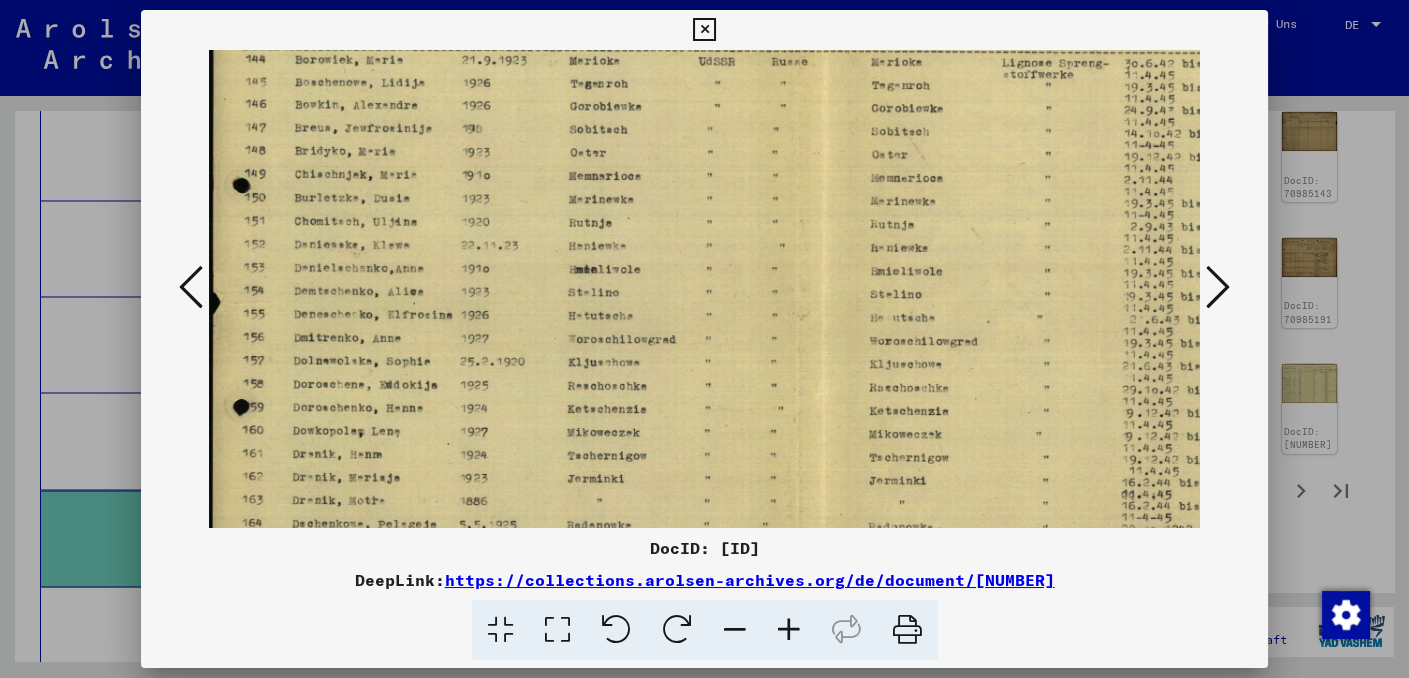scroll, scrollTop: 166, scrollLeft: 0, axis: vertical 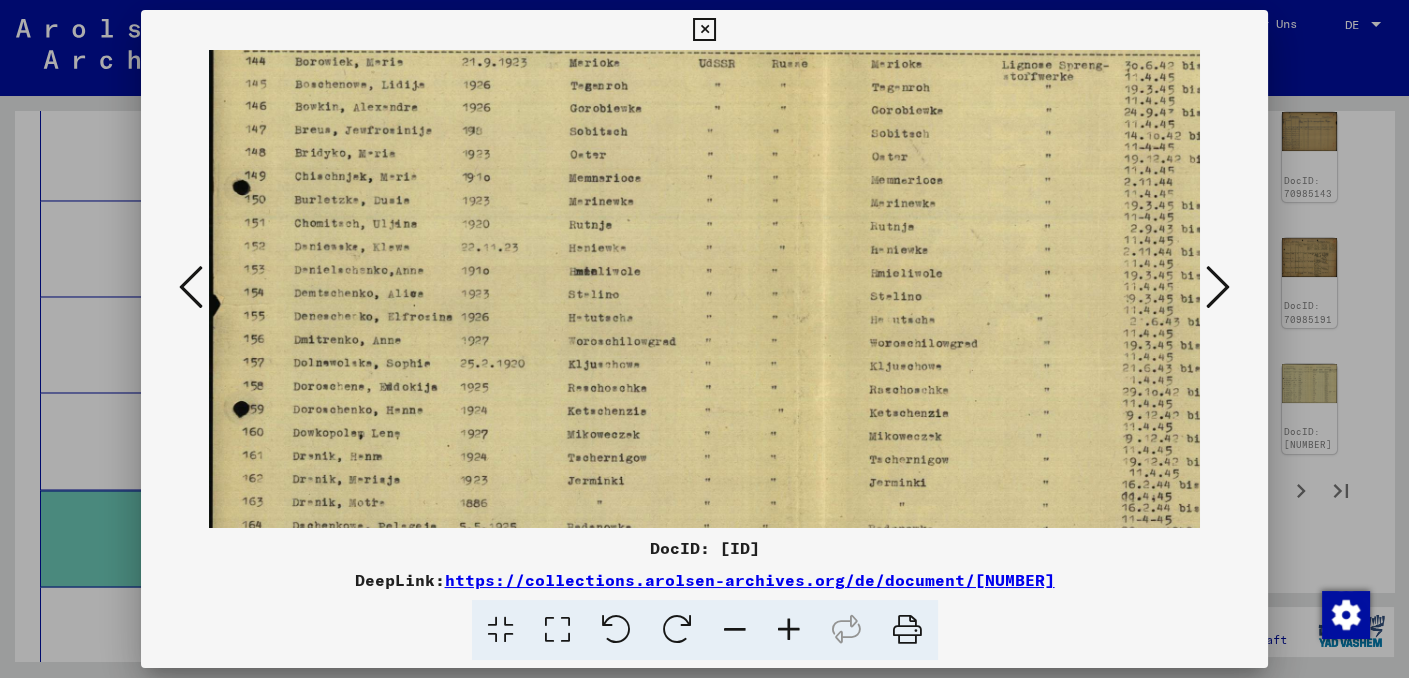 drag, startPoint x: 584, startPoint y: 133, endPoint x: 604, endPoint y: 297, distance: 165.21501 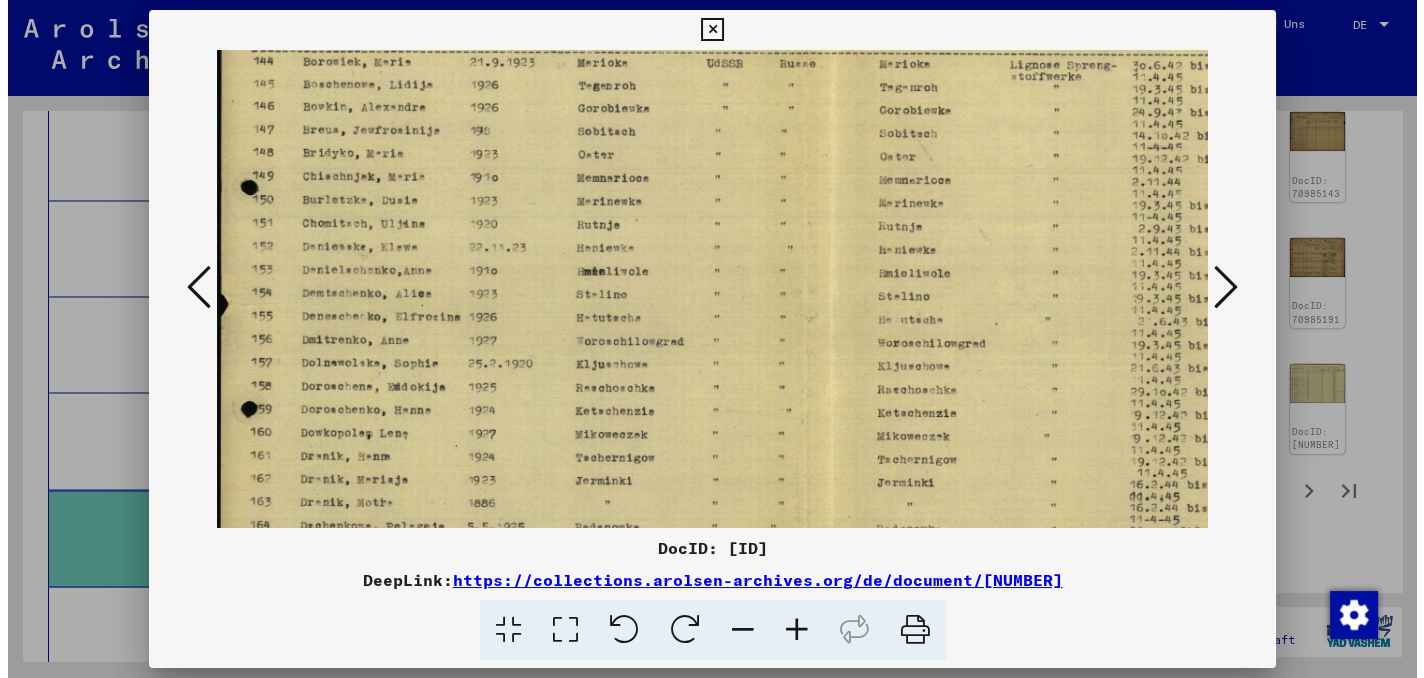 scroll, scrollTop: 350, scrollLeft: 0, axis: vertical 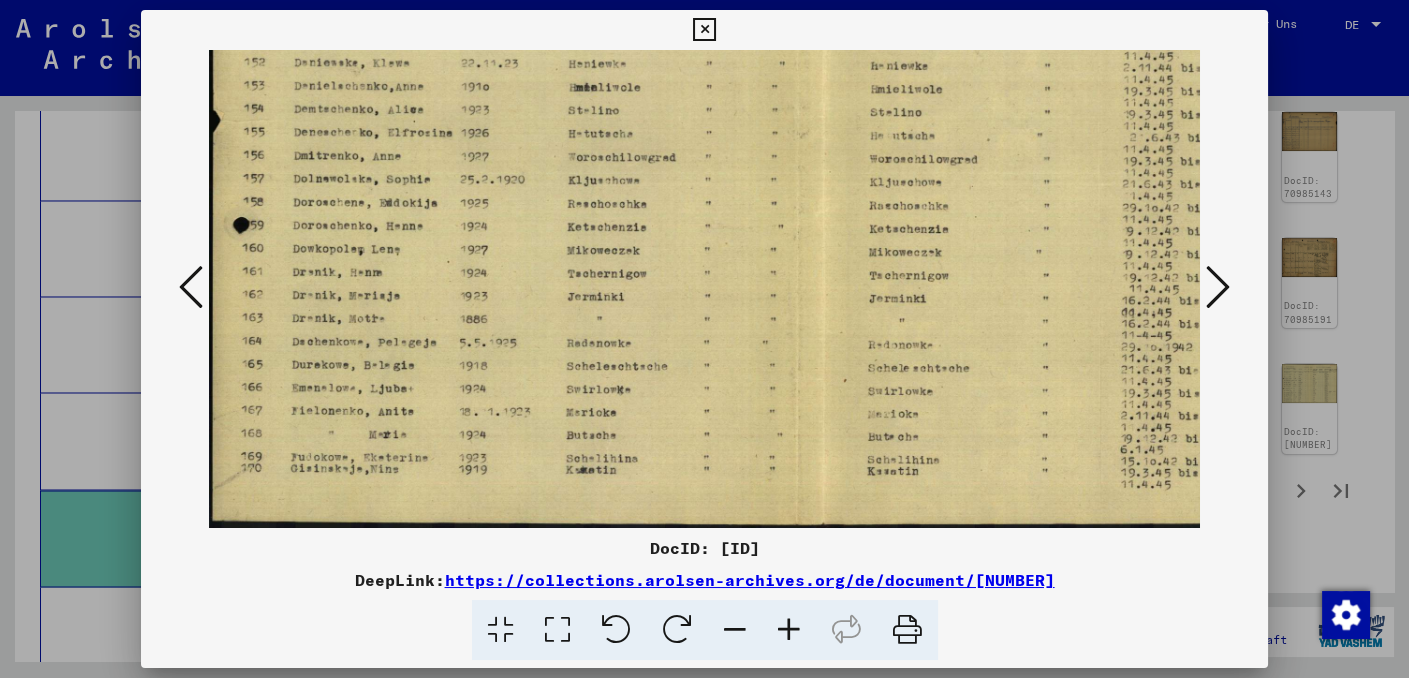 drag, startPoint x: 631, startPoint y: 247, endPoint x: 637, endPoint y: 53, distance: 194.09276 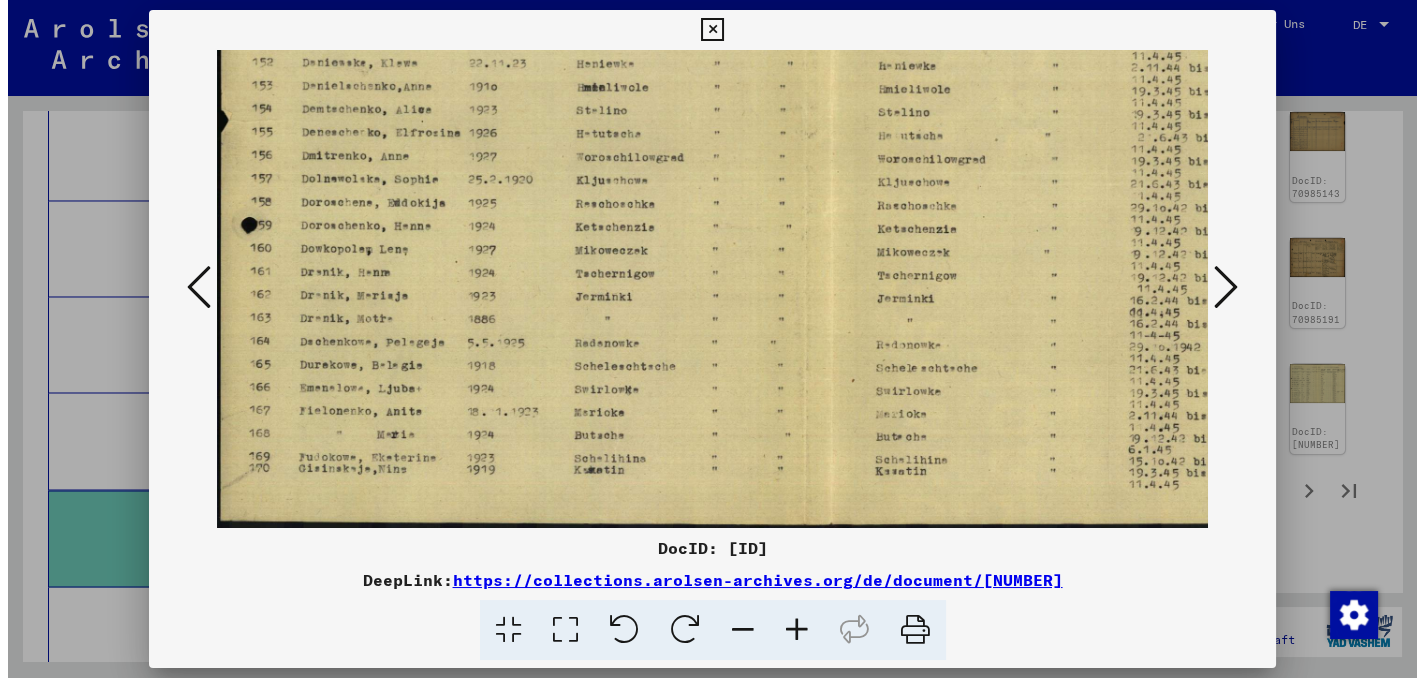 scroll, scrollTop: 18609, scrollLeft: 0, axis: vertical 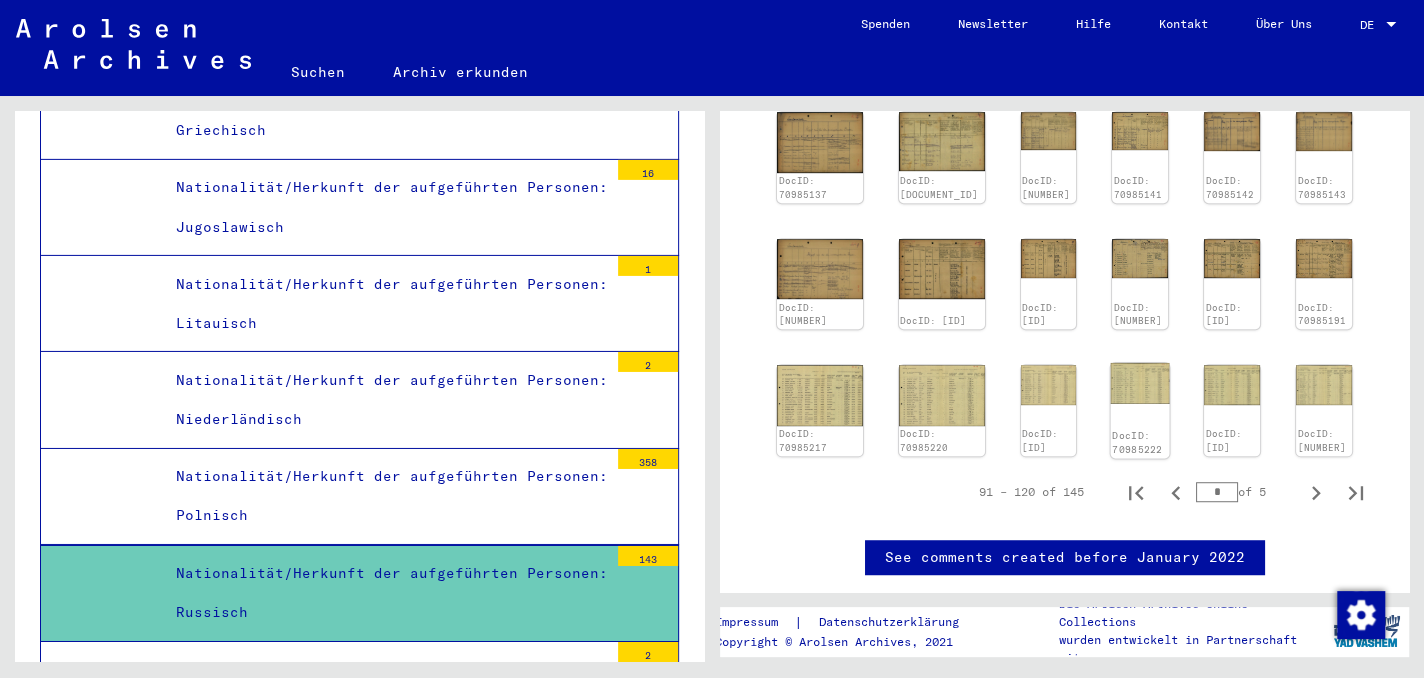 click 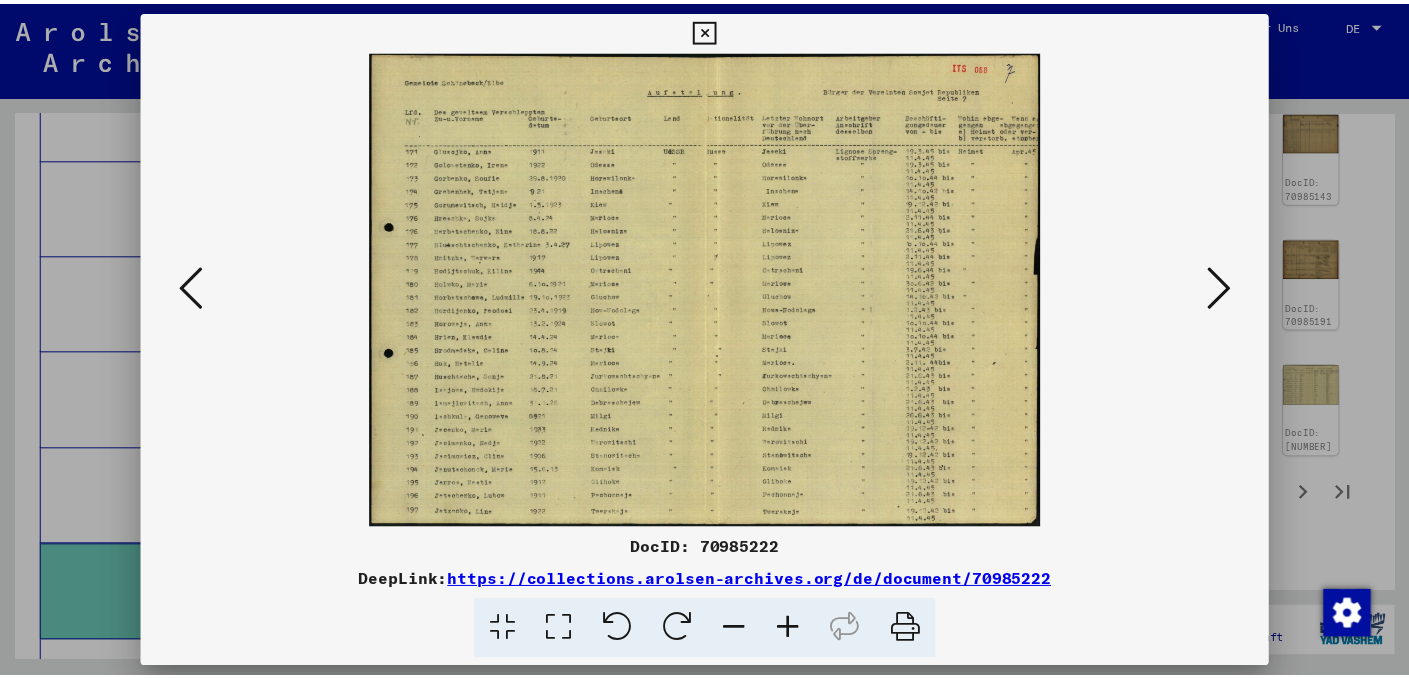 scroll, scrollTop: 18709, scrollLeft: 0, axis: vertical 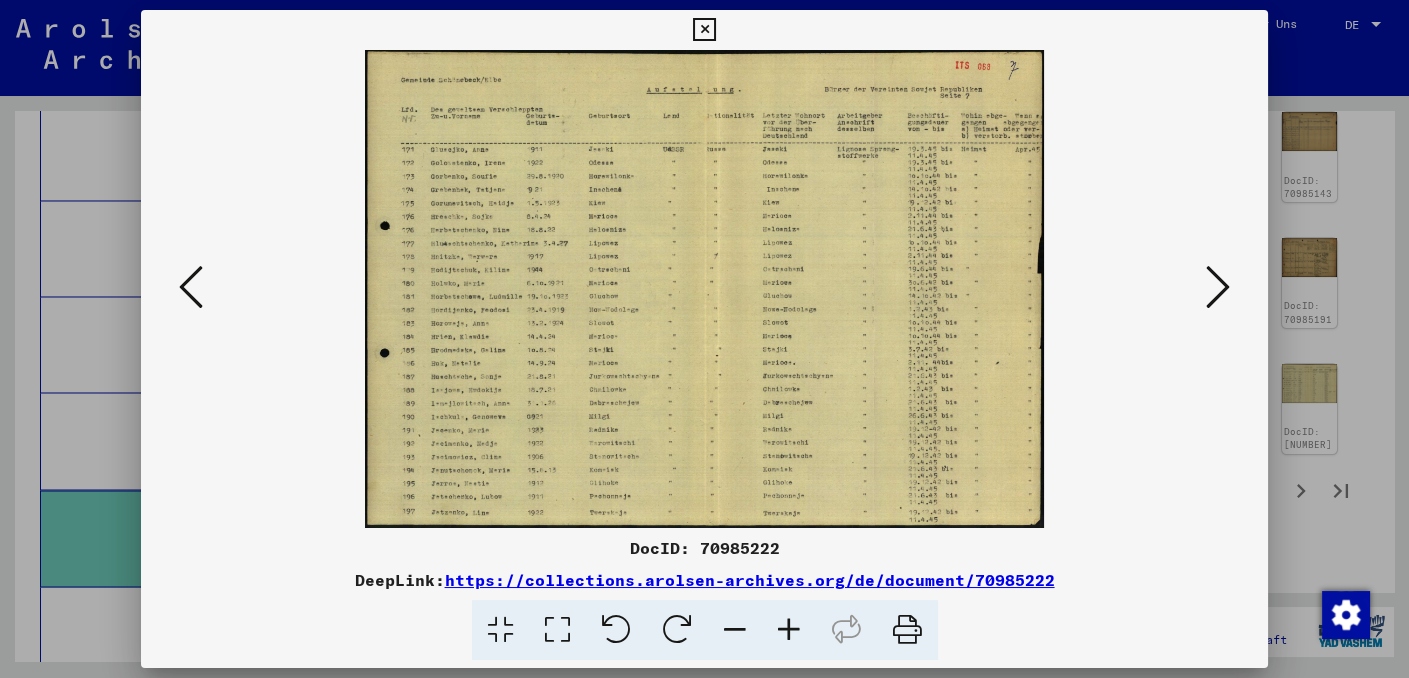 click at bounding box center (789, 630) 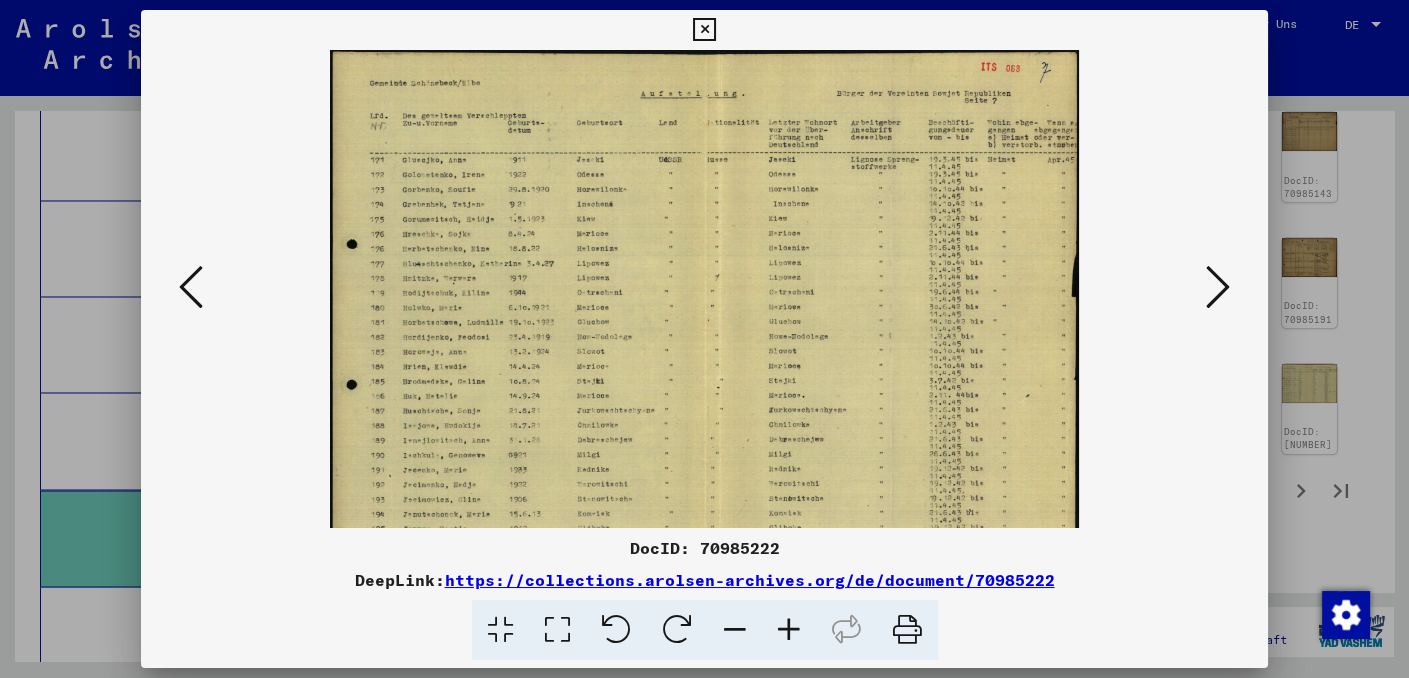 click at bounding box center [789, 630] 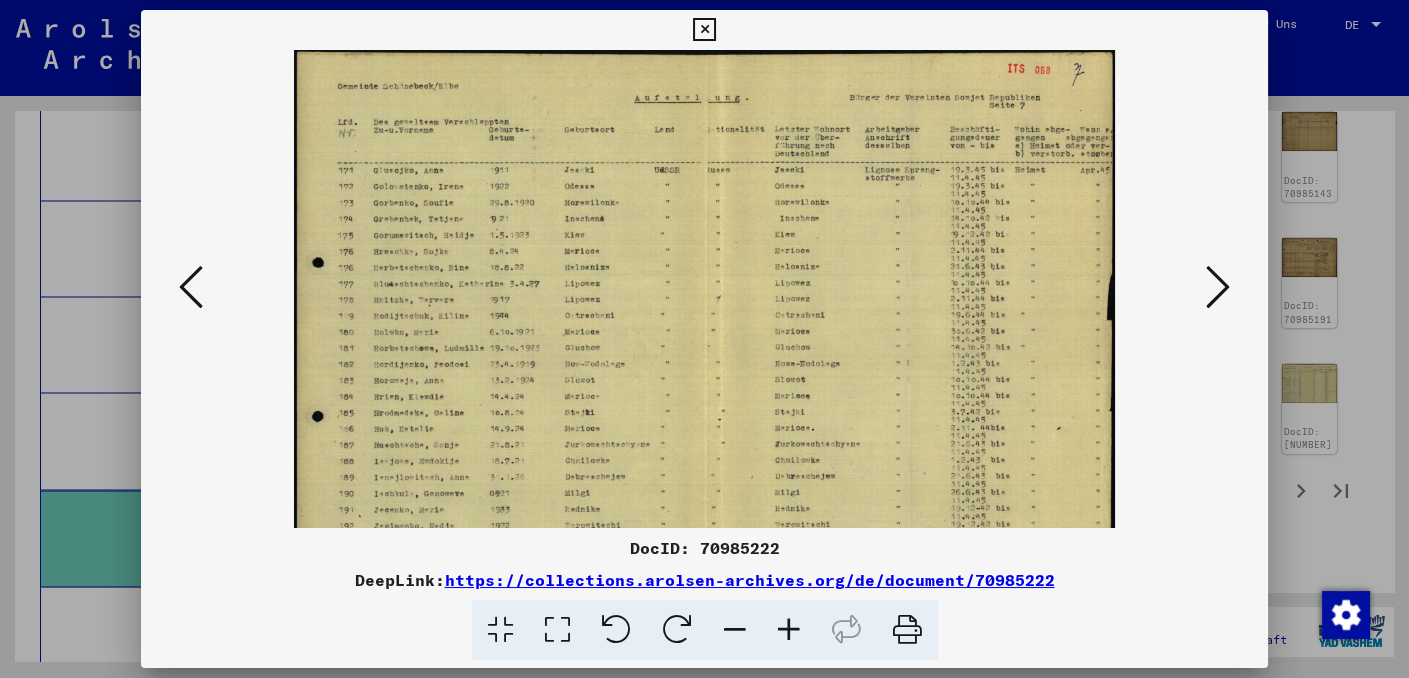 click at bounding box center [789, 630] 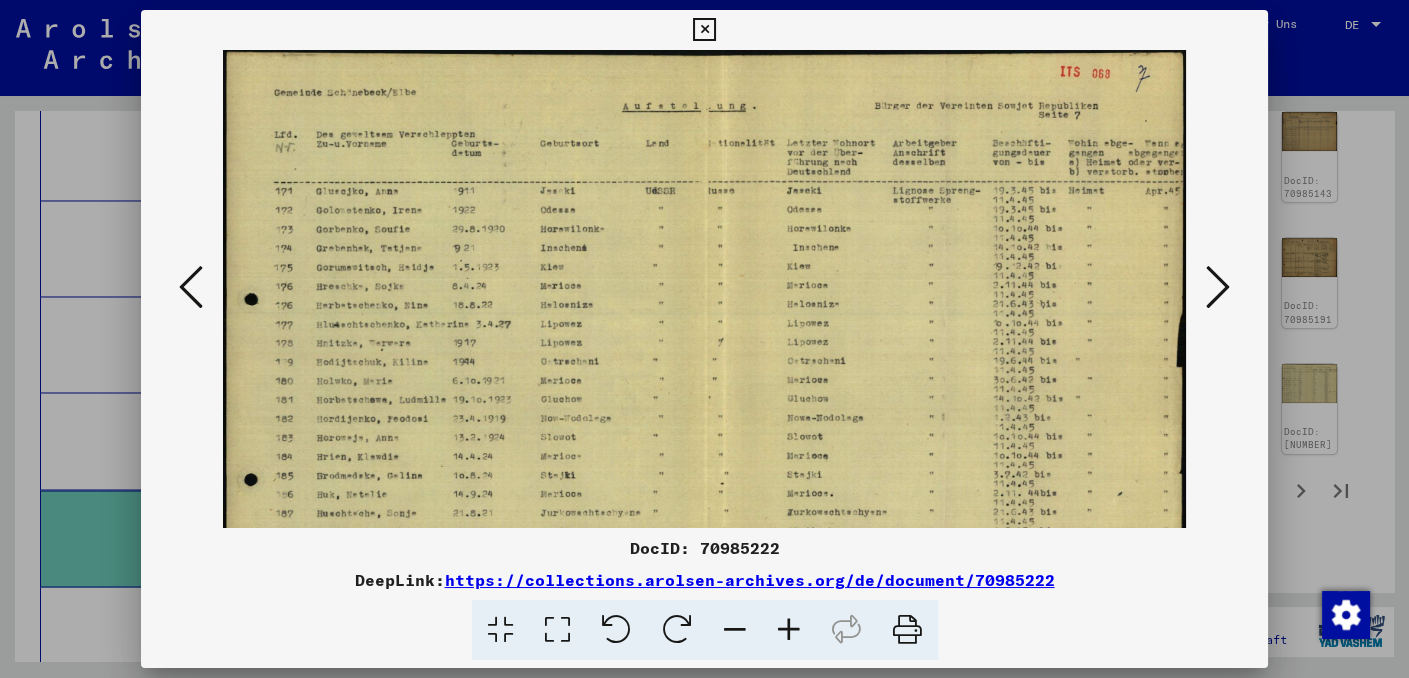 click at bounding box center (789, 630) 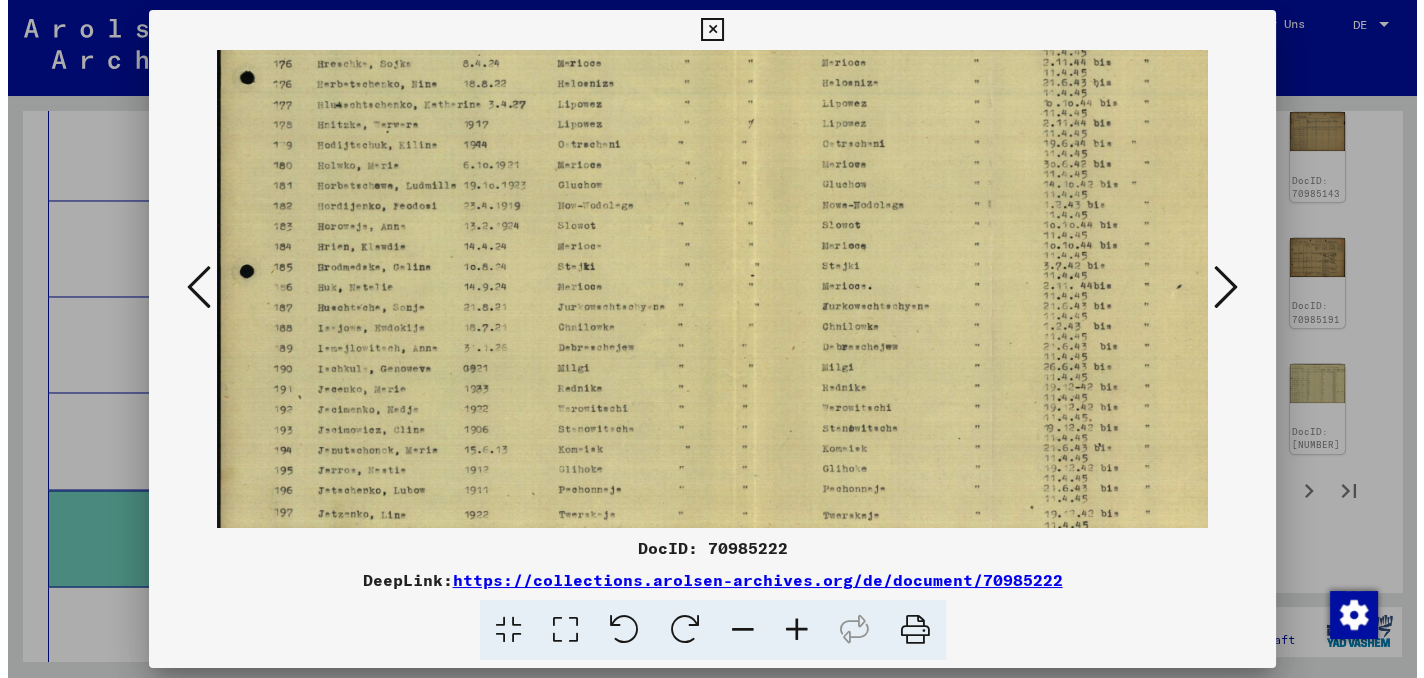 scroll, scrollTop: 250, scrollLeft: 0, axis: vertical 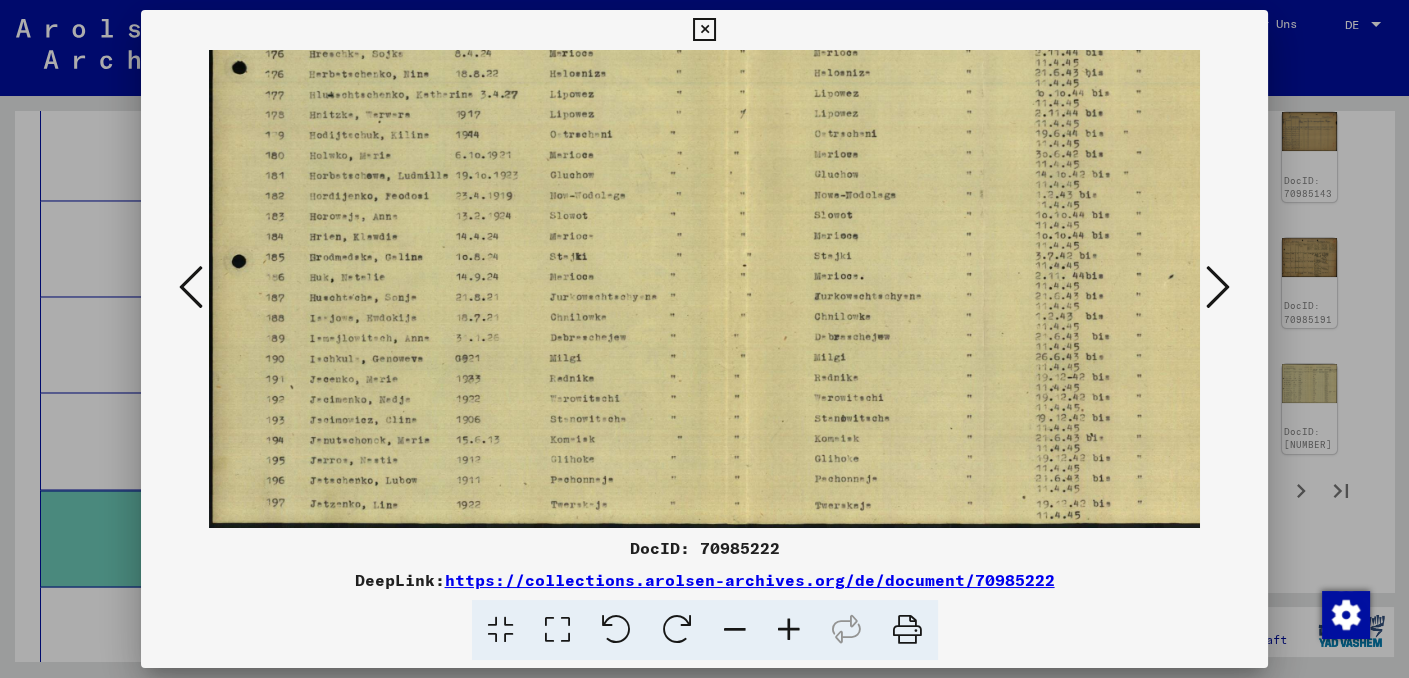 drag, startPoint x: 693, startPoint y: 447, endPoint x: 731, endPoint y: 188, distance: 261.7728 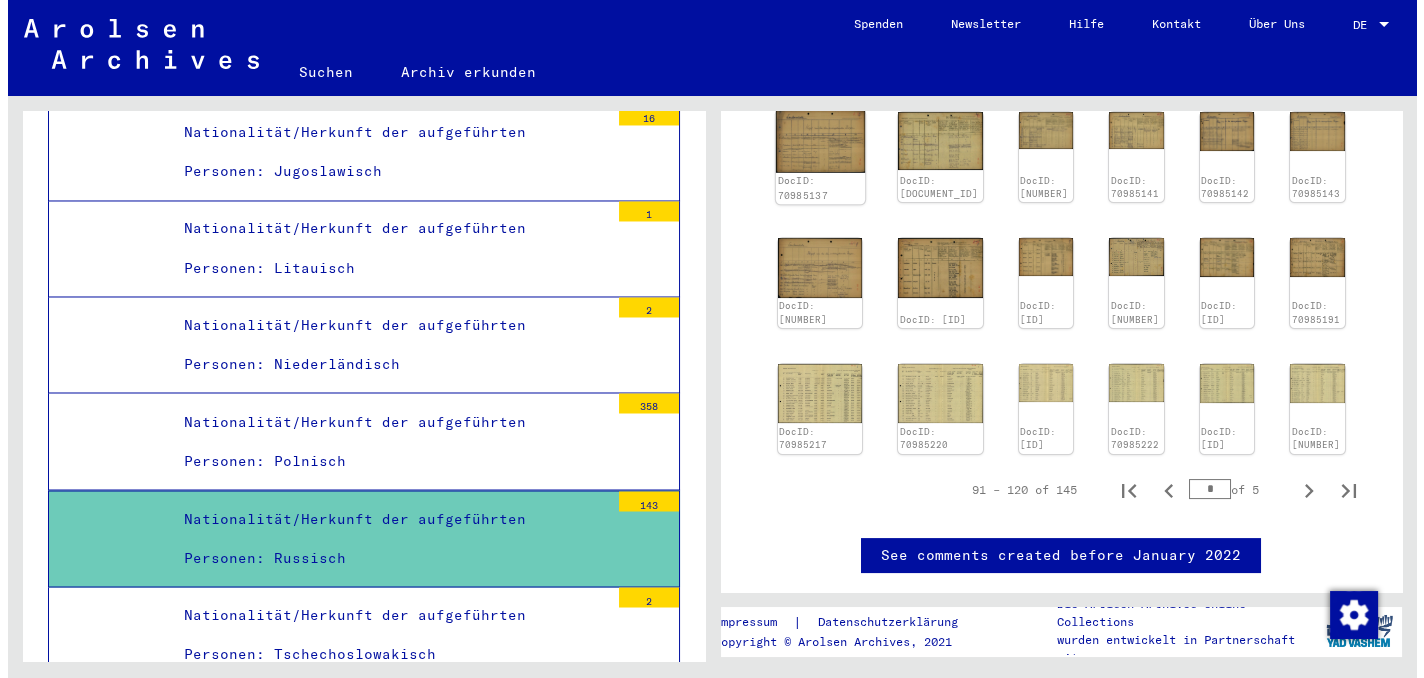 scroll, scrollTop: 18609, scrollLeft: 0, axis: vertical 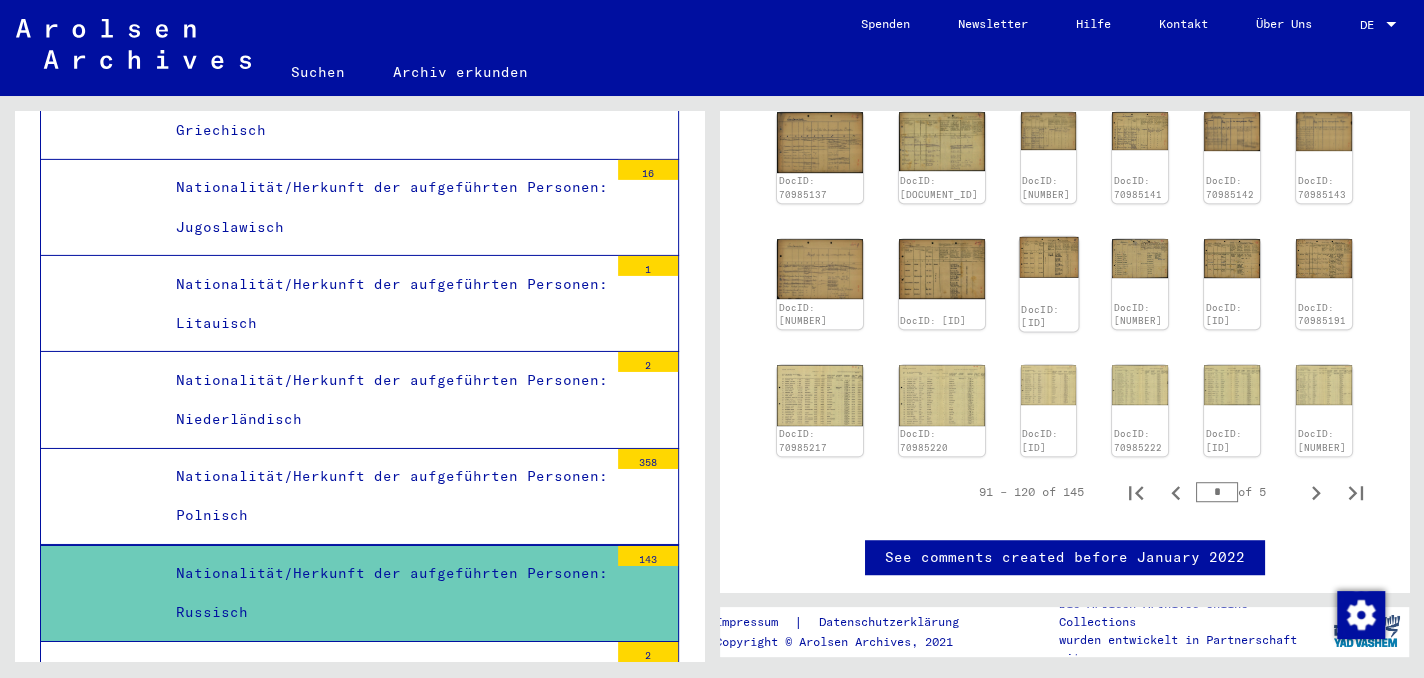 click 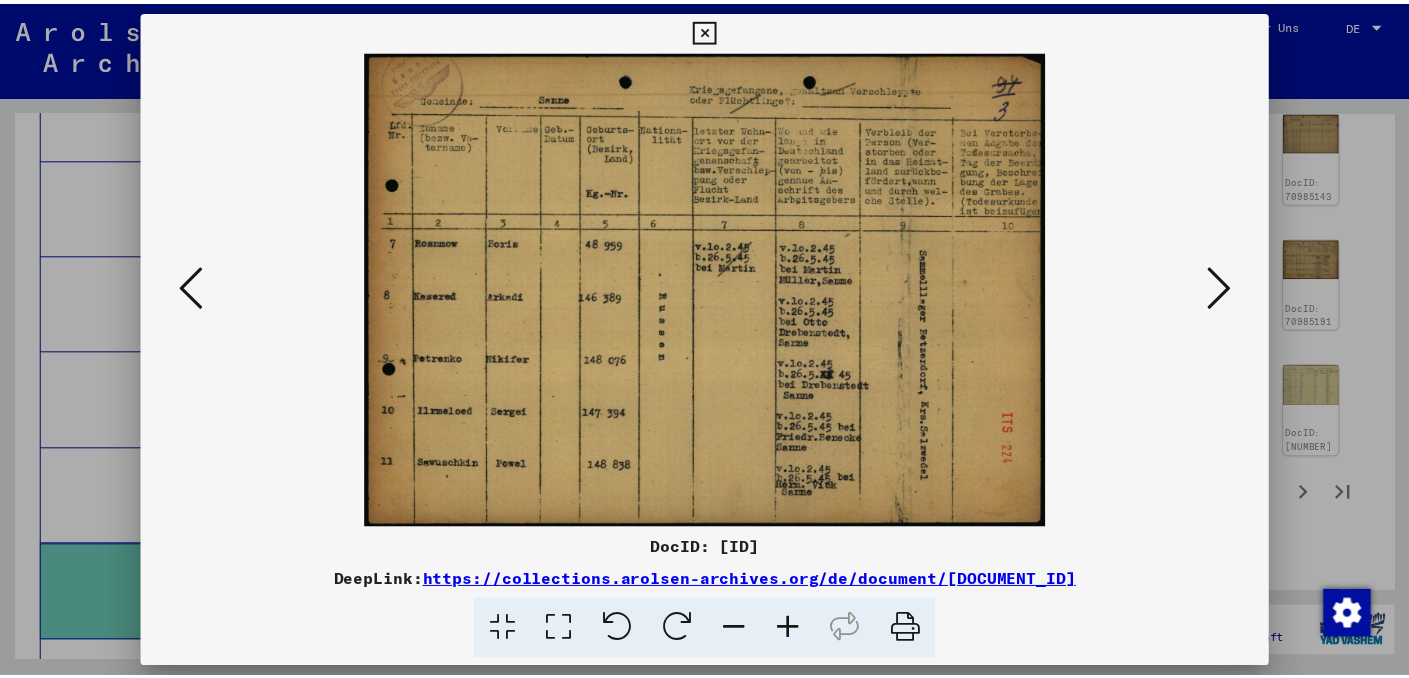 scroll, scrollTop: 18709, scrollLeft: 0, axis: vertical 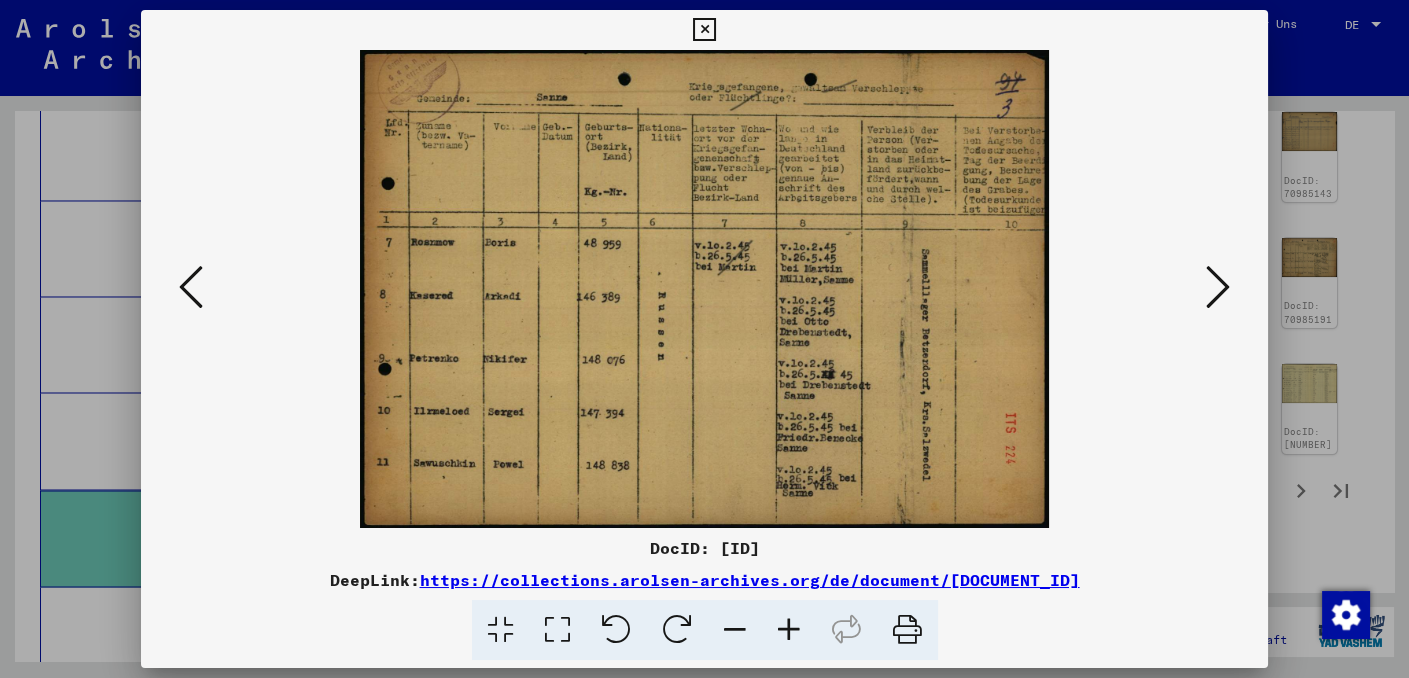 click at bounding box center (789, 630) 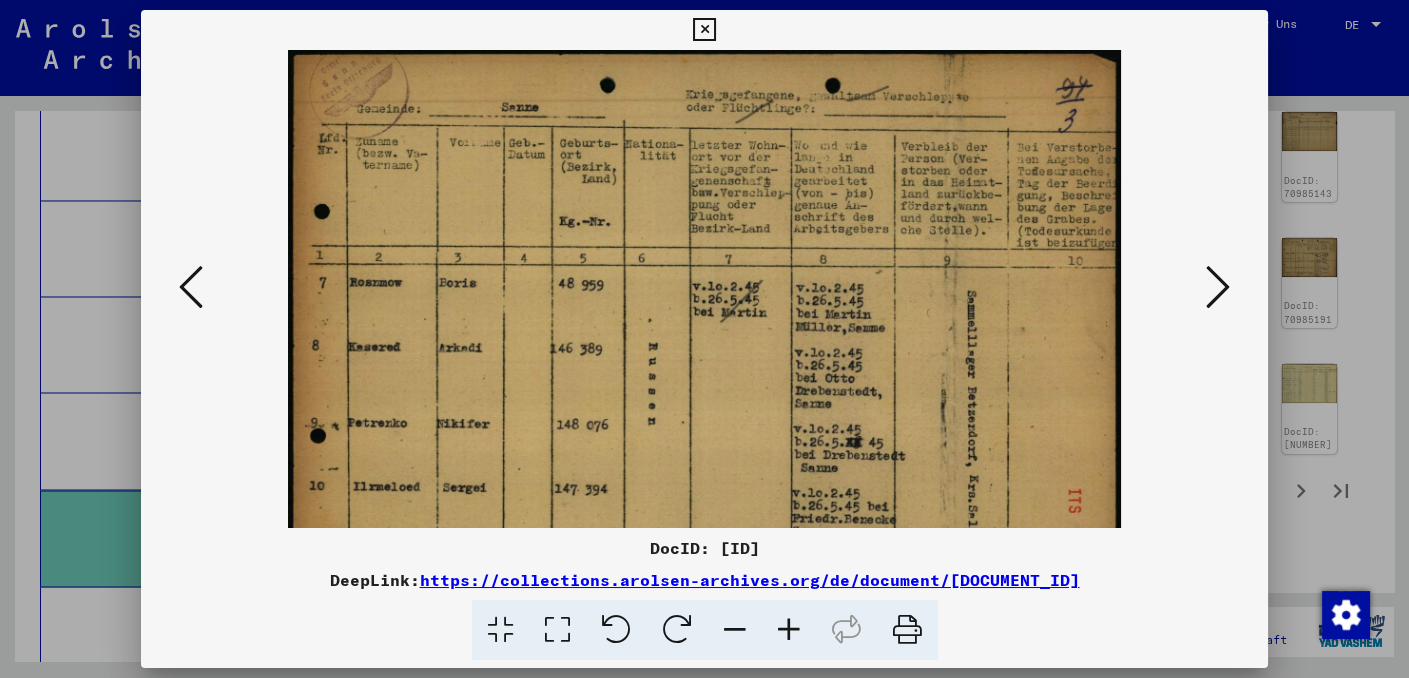 click at bounding box center (789, 630) 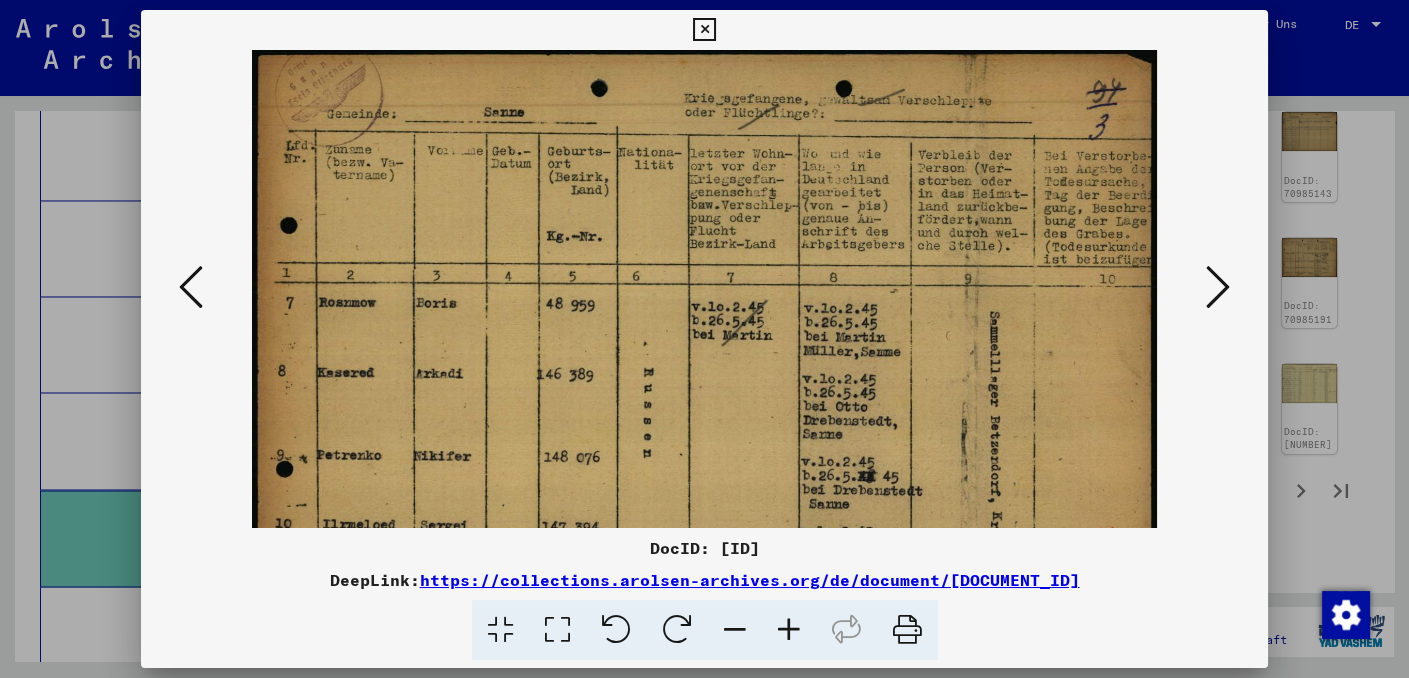 click at bounding box center [789, 630] 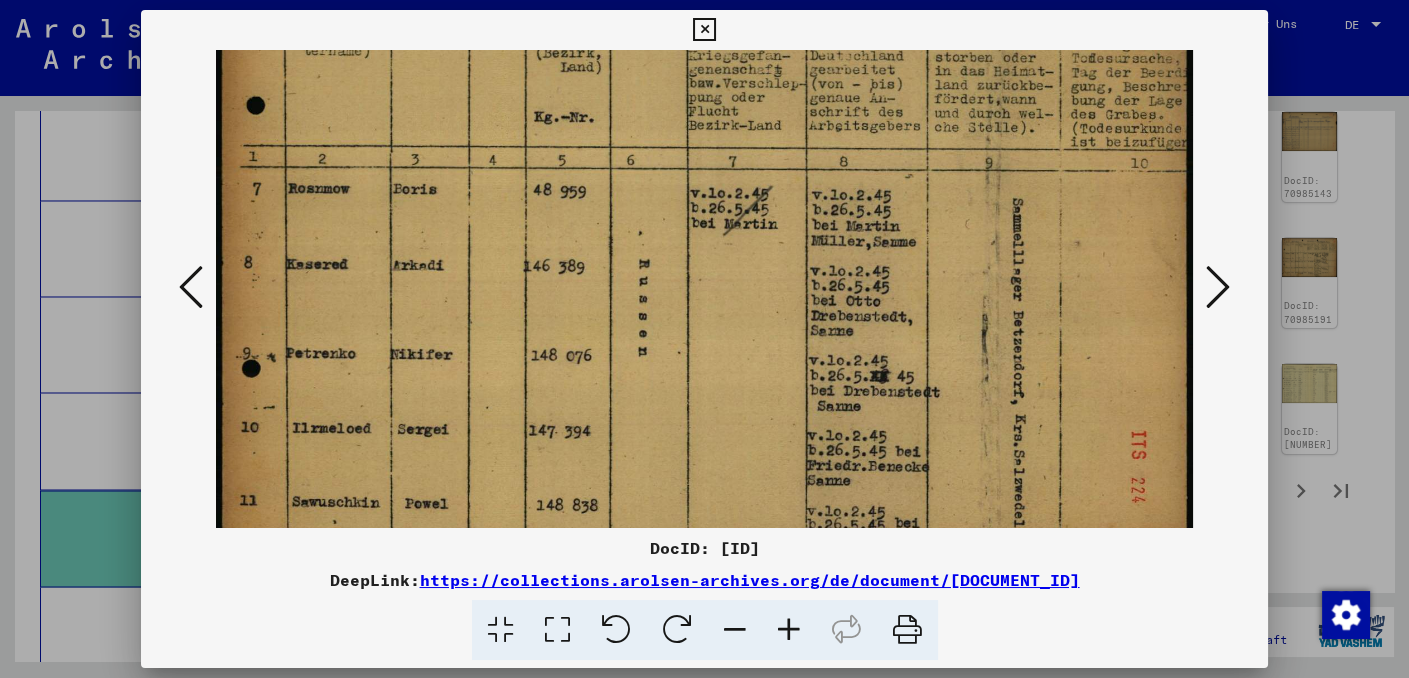 scroll, scrollTop: 200, scrollLeft: 0, axis: vertical 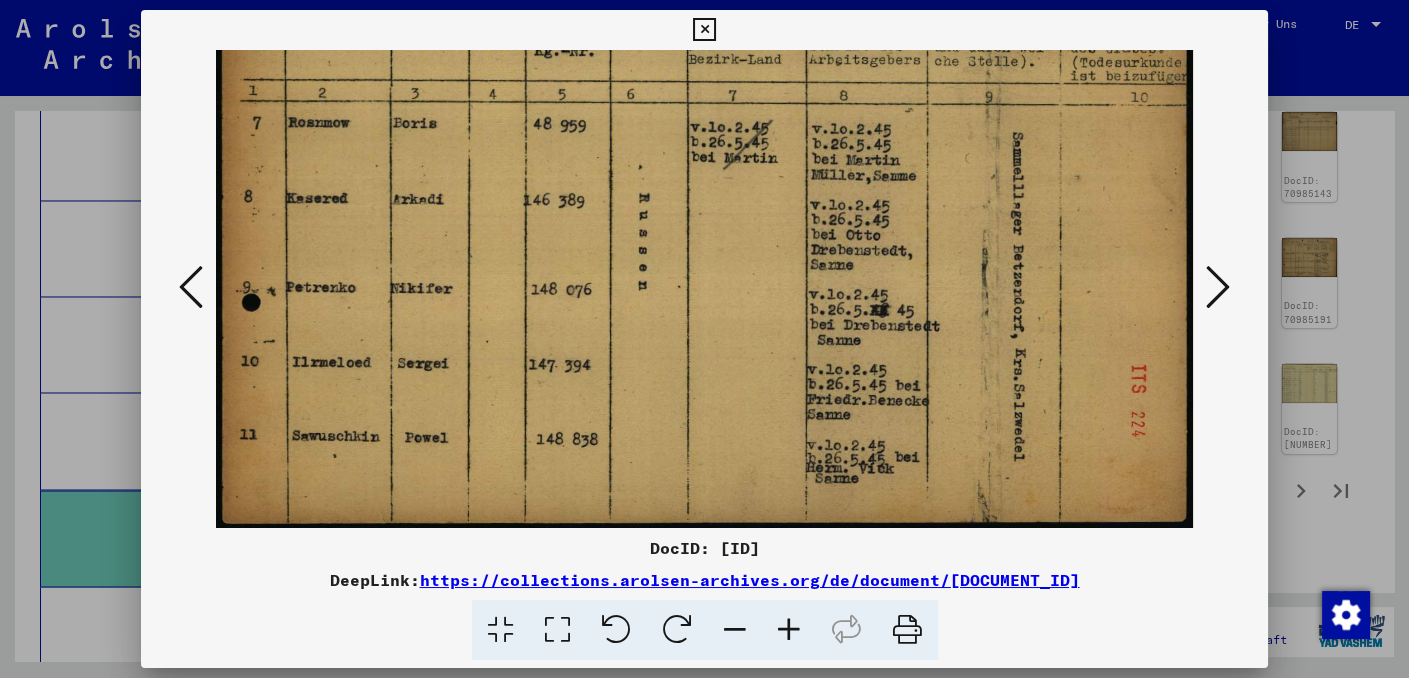 drag, startPoint x: 723, startPoint y: 333, endPoint x: 762, endPoint y: 207, distance: 131.89769 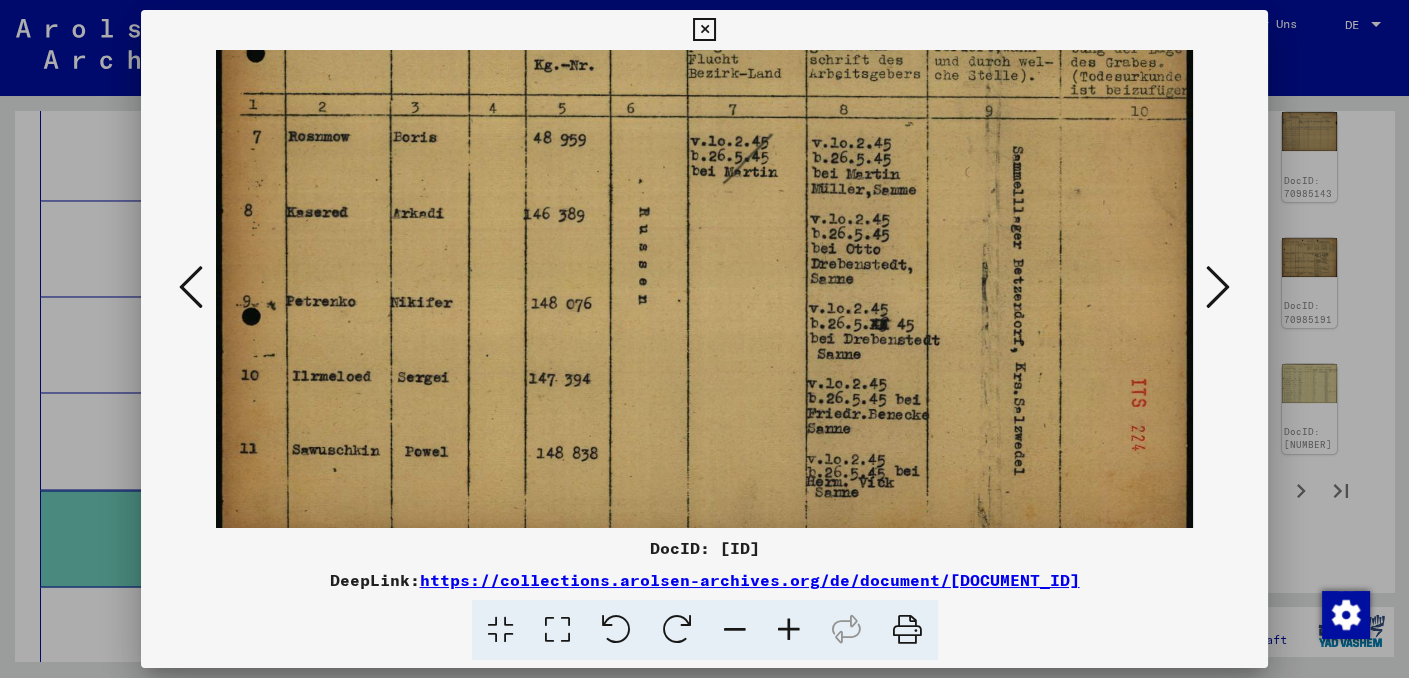 scroll, scrollTop: 200, scrollLeft: 0, axis: vertical 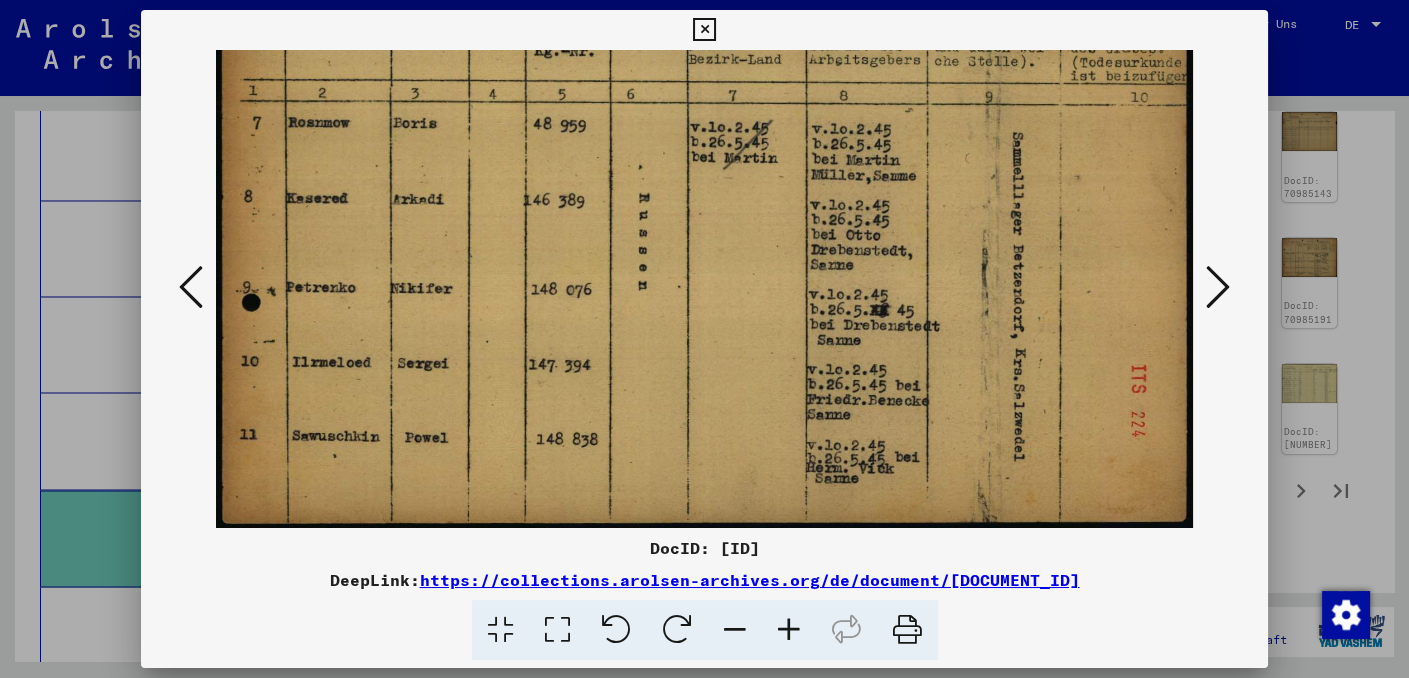 drag, startPoint x: 765, startPoint y: 303, endPoint x: 668, endPoint y: 272, distance: 101.8332 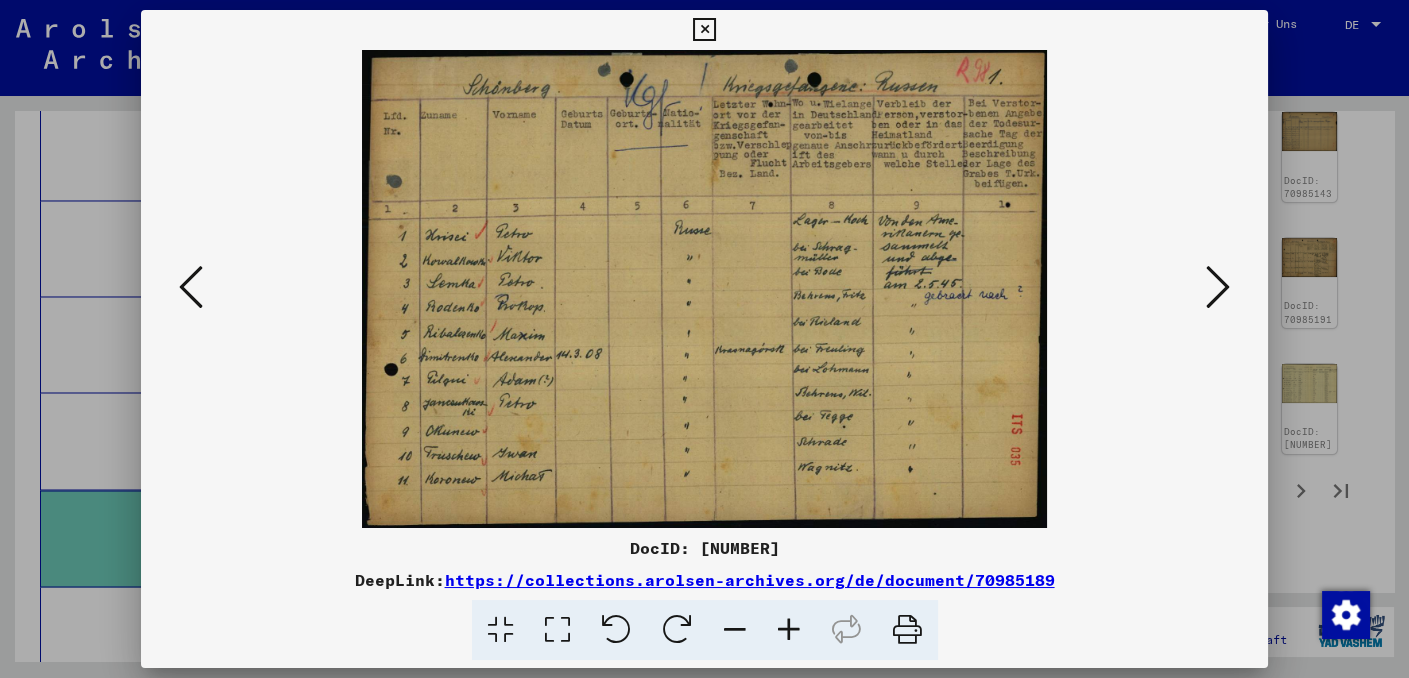 click at bounding box center [789, 630] 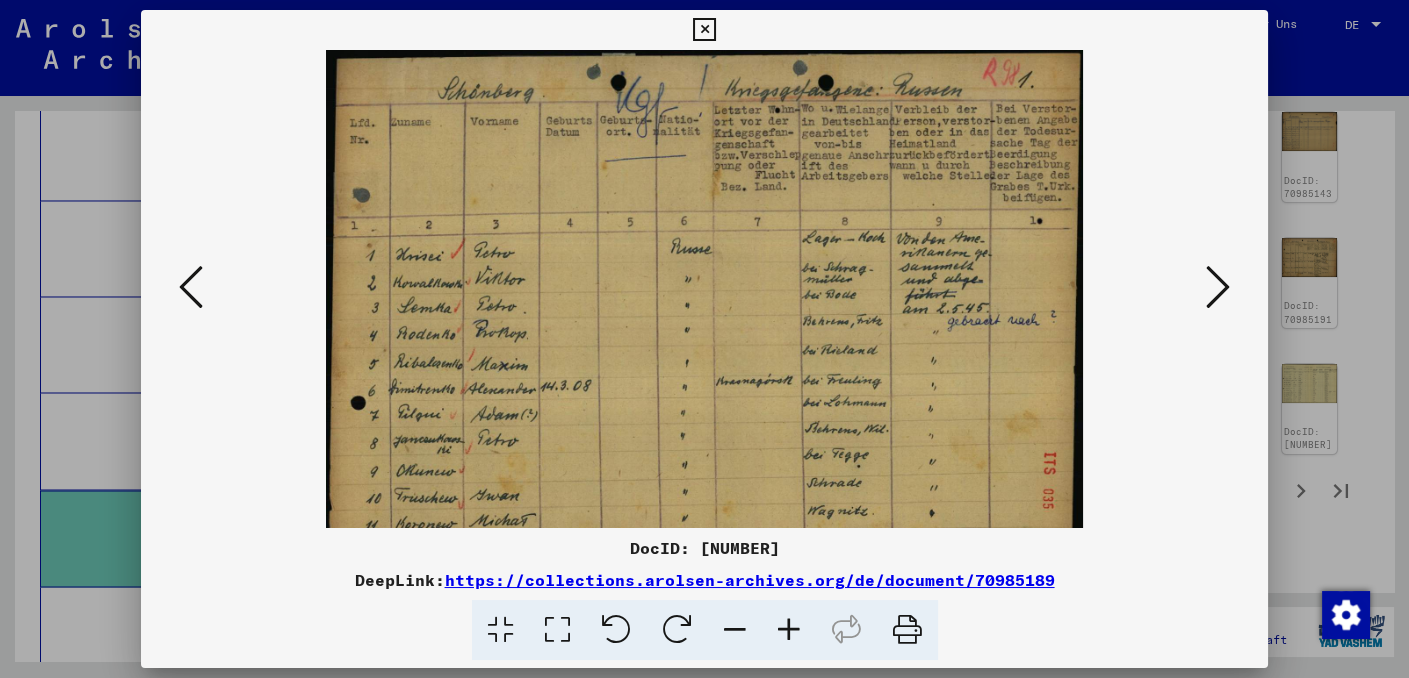 click at bounding box center (789, 630) 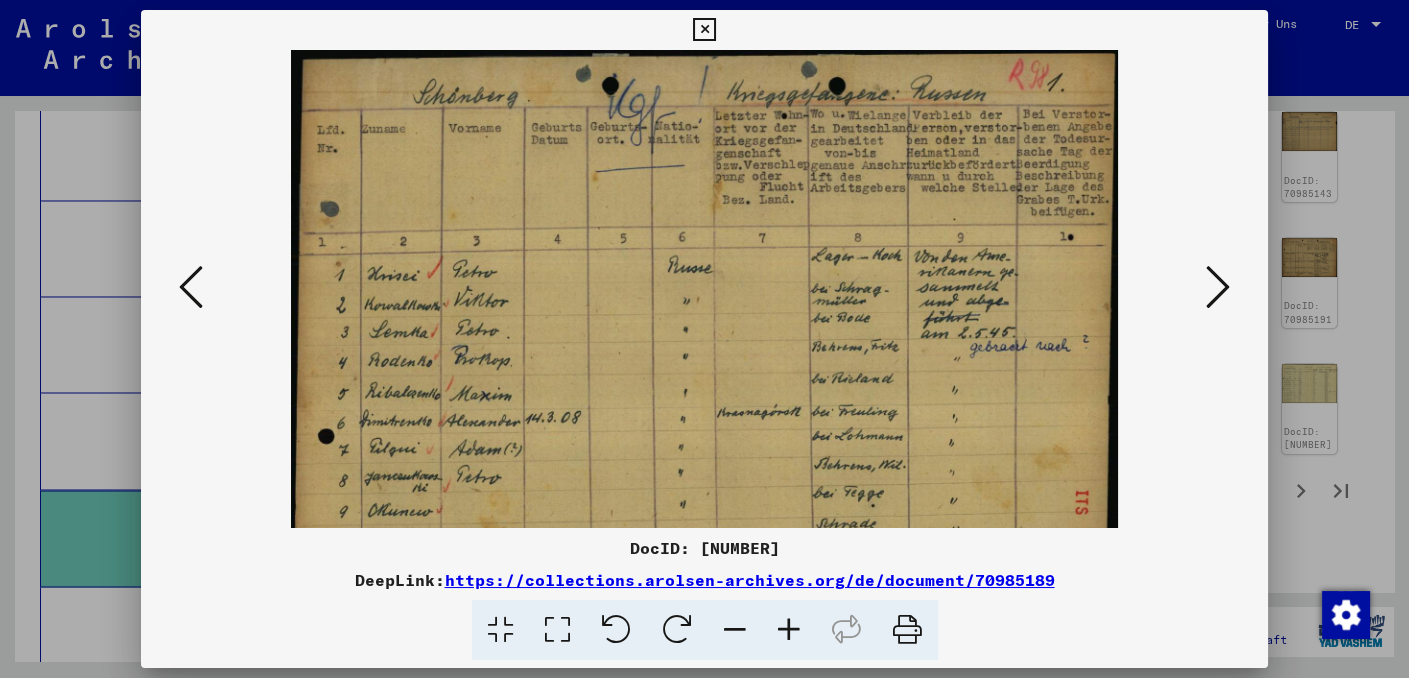 click at bounding box center (789, 630) 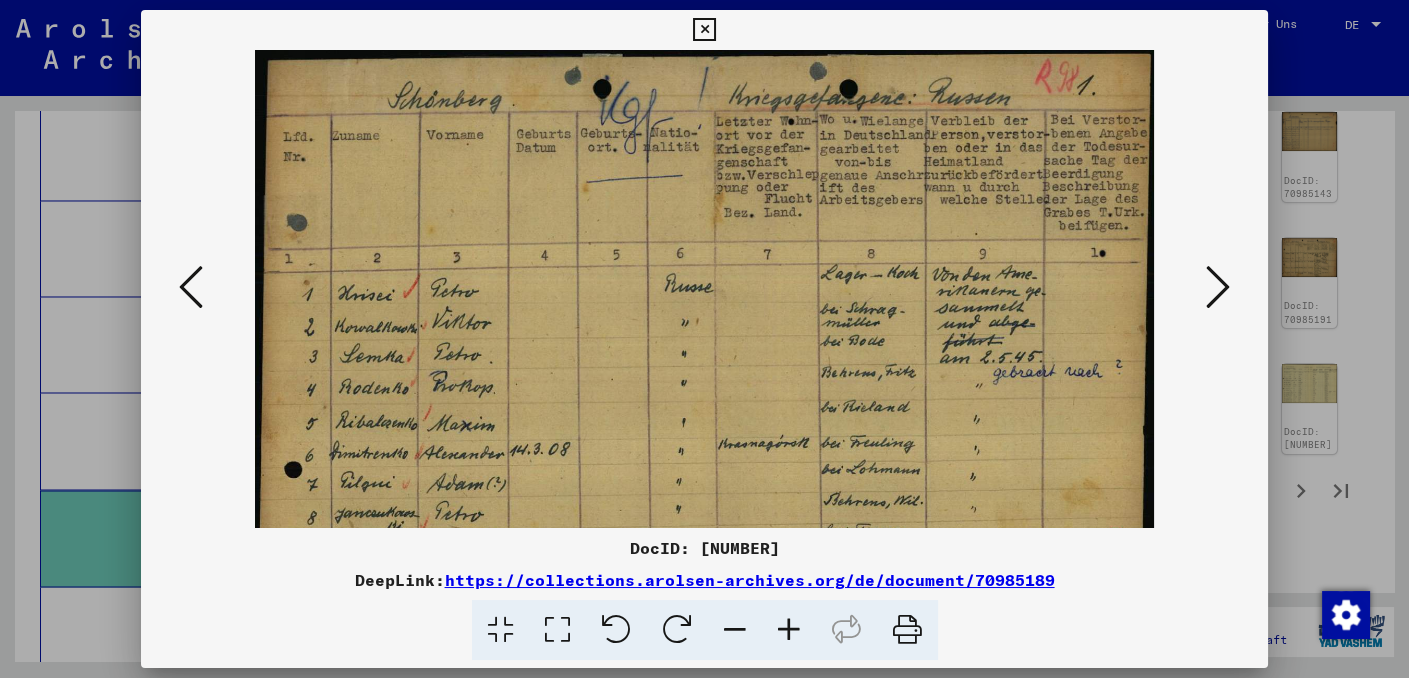 click at bounding box center [789, 630] 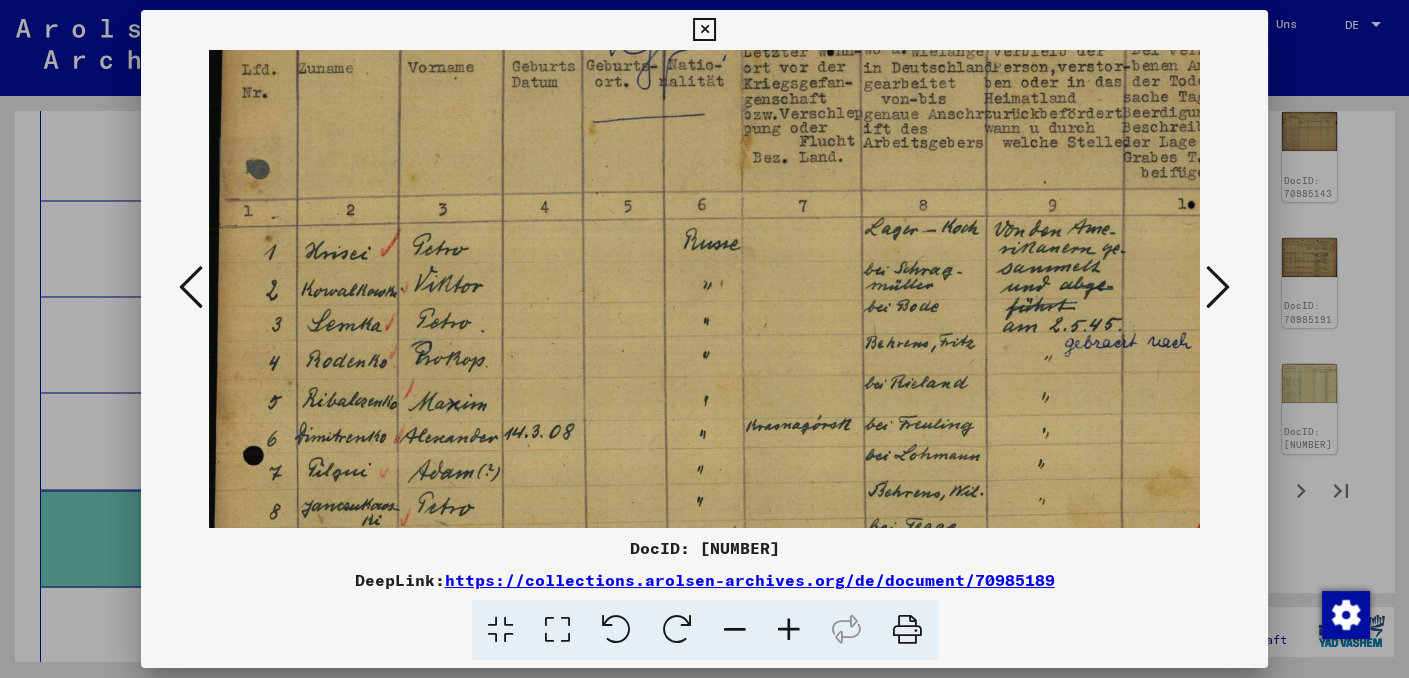 scroll, scrollTop: 95, scrollLeft: 0, axis: vertical 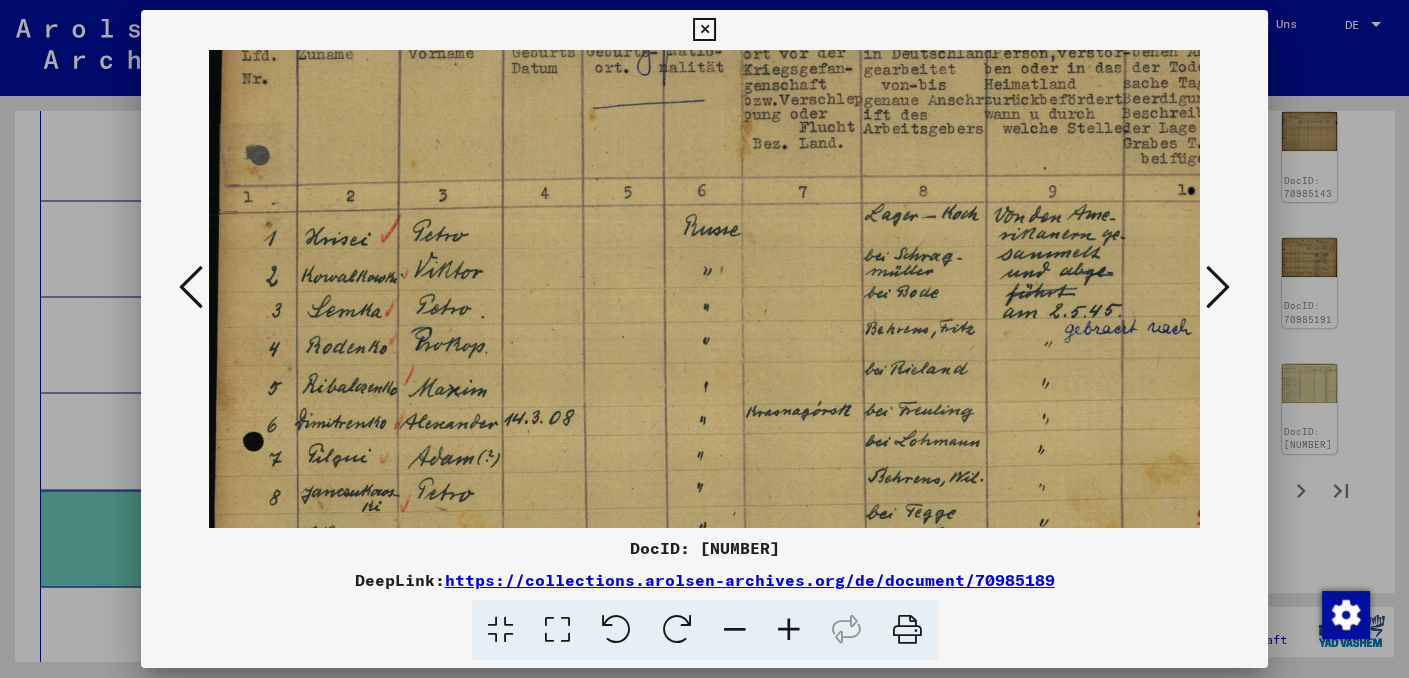 drag, startPoint x: 517, startPoint y: 356, endPoint x: 640, endPoint y: 284, distance: 142.52368 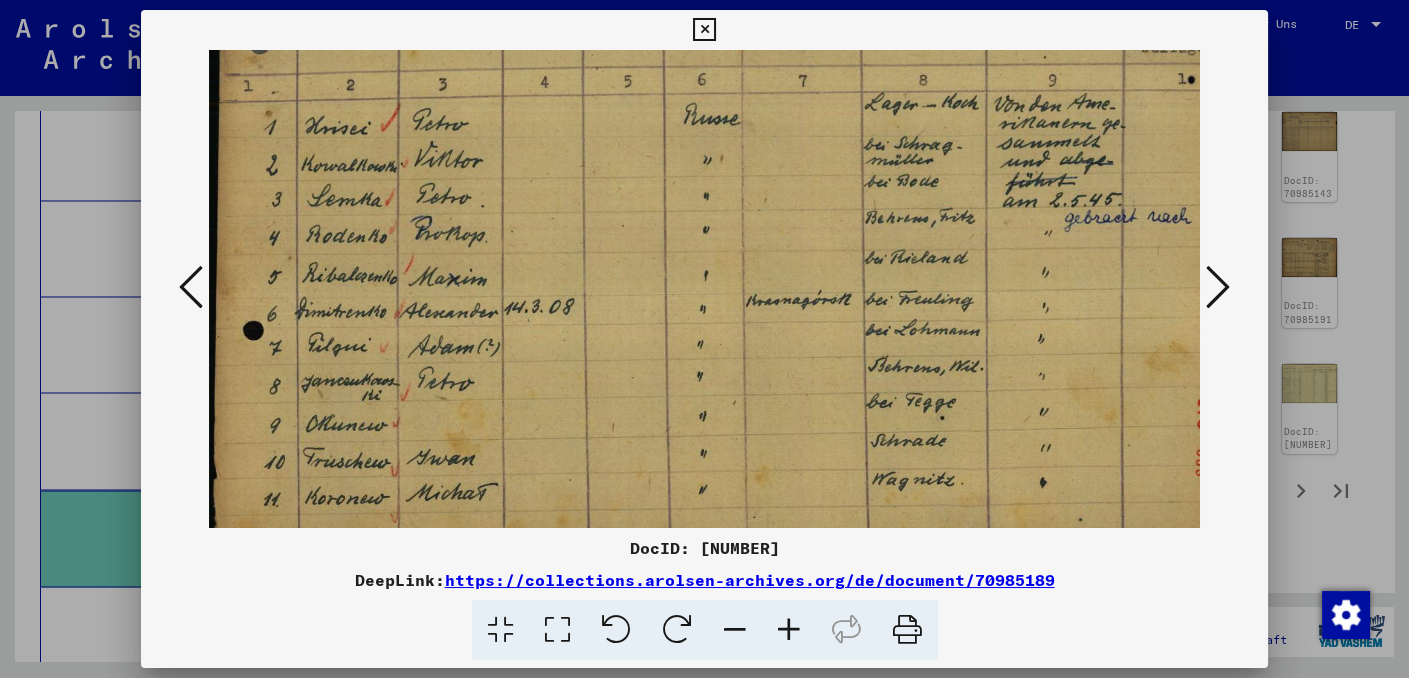 scroll, scrollTop: 207, scrollLeft: 0, axis: vertical 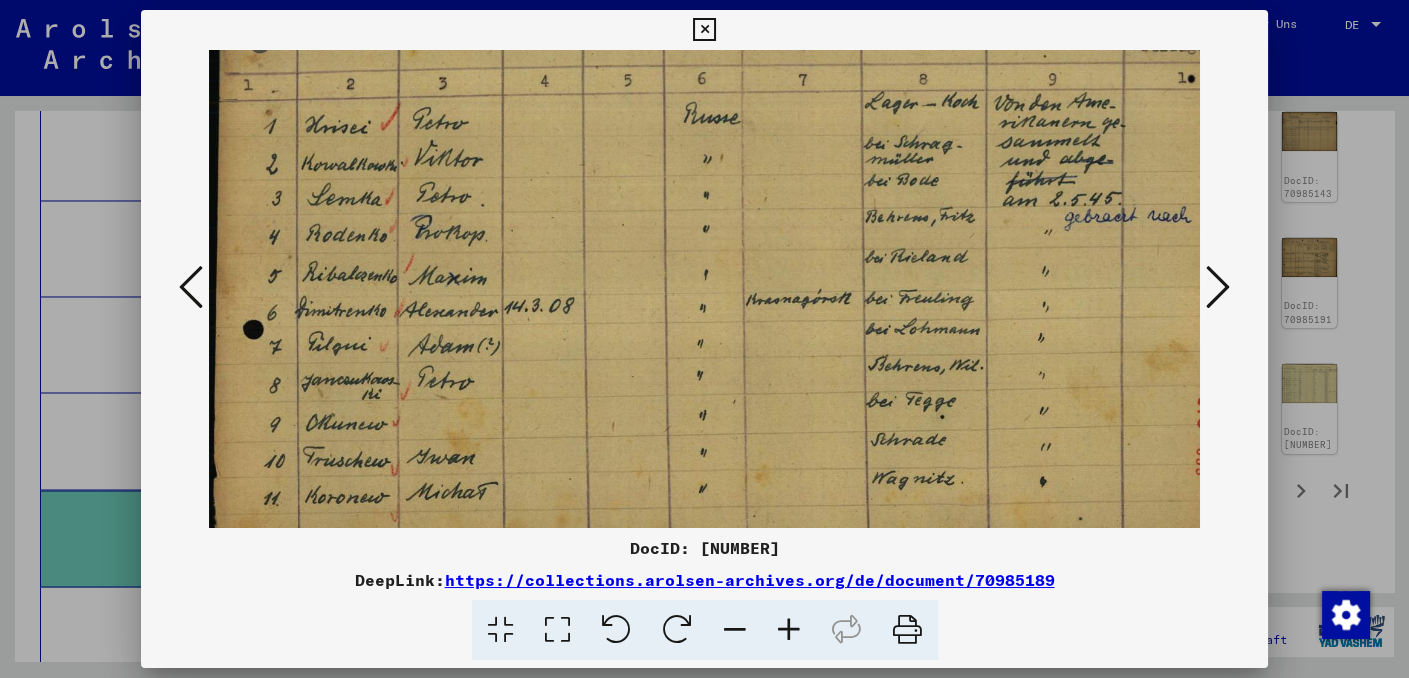 drag, startPoint x: 671, startPoint y: 407, endPoint x: 671, endPoint y: 295, distance: 112 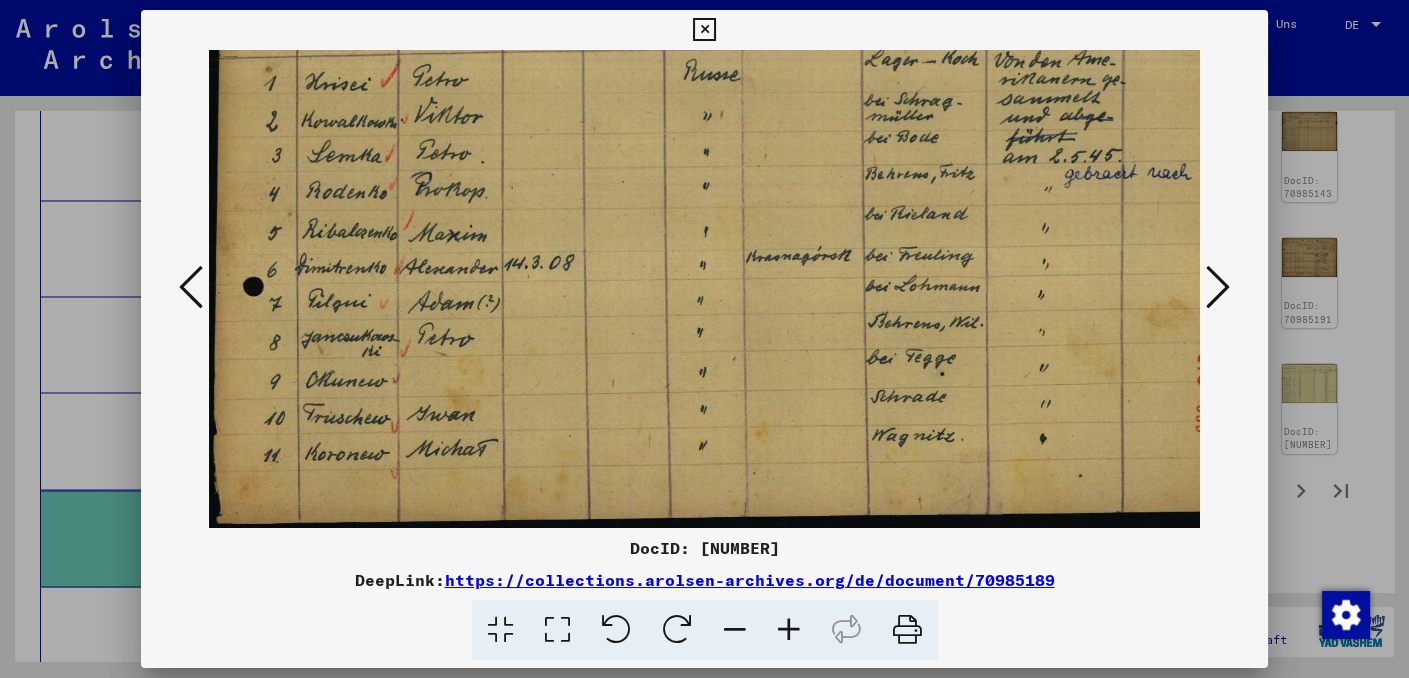 drag, startPoint x: 604, startPoint y: 417, endPoint x: 643, endPoint y: 308, distance: 115.767006 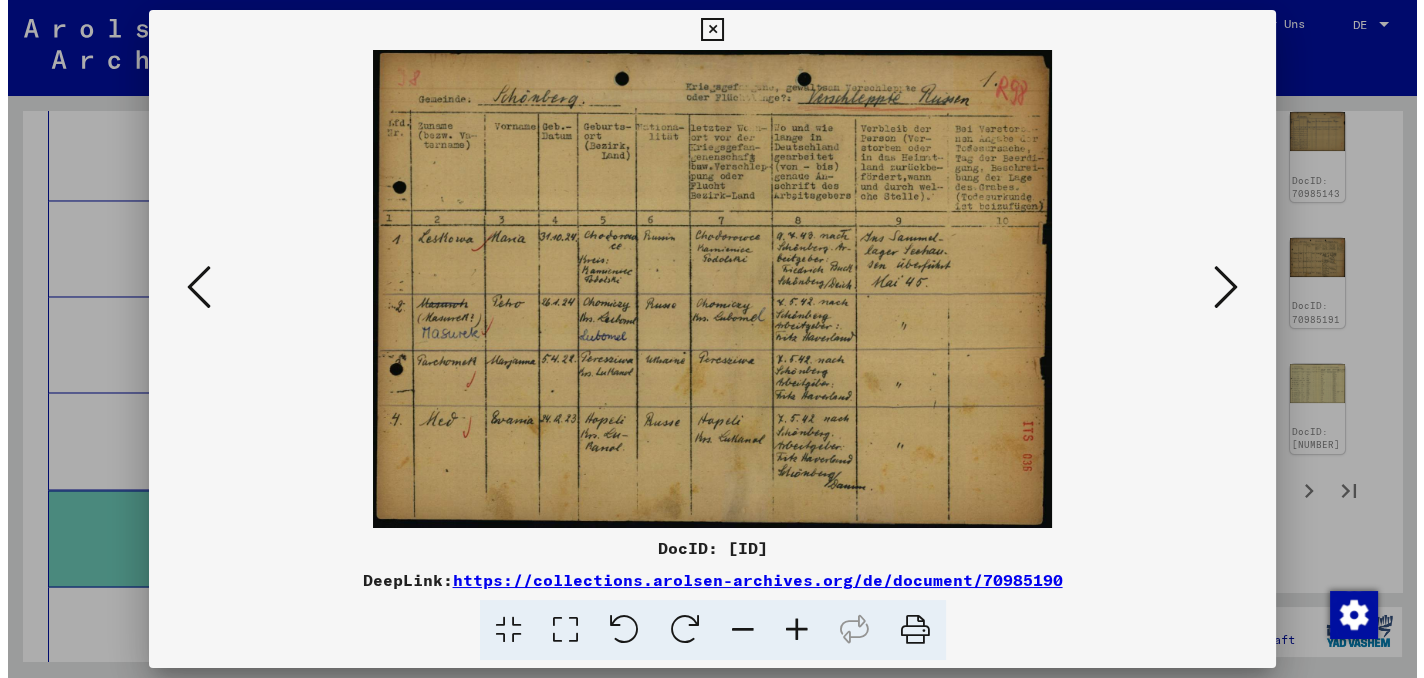 scroll, scrollTop: 0, scrollLeft: 0, axis: both 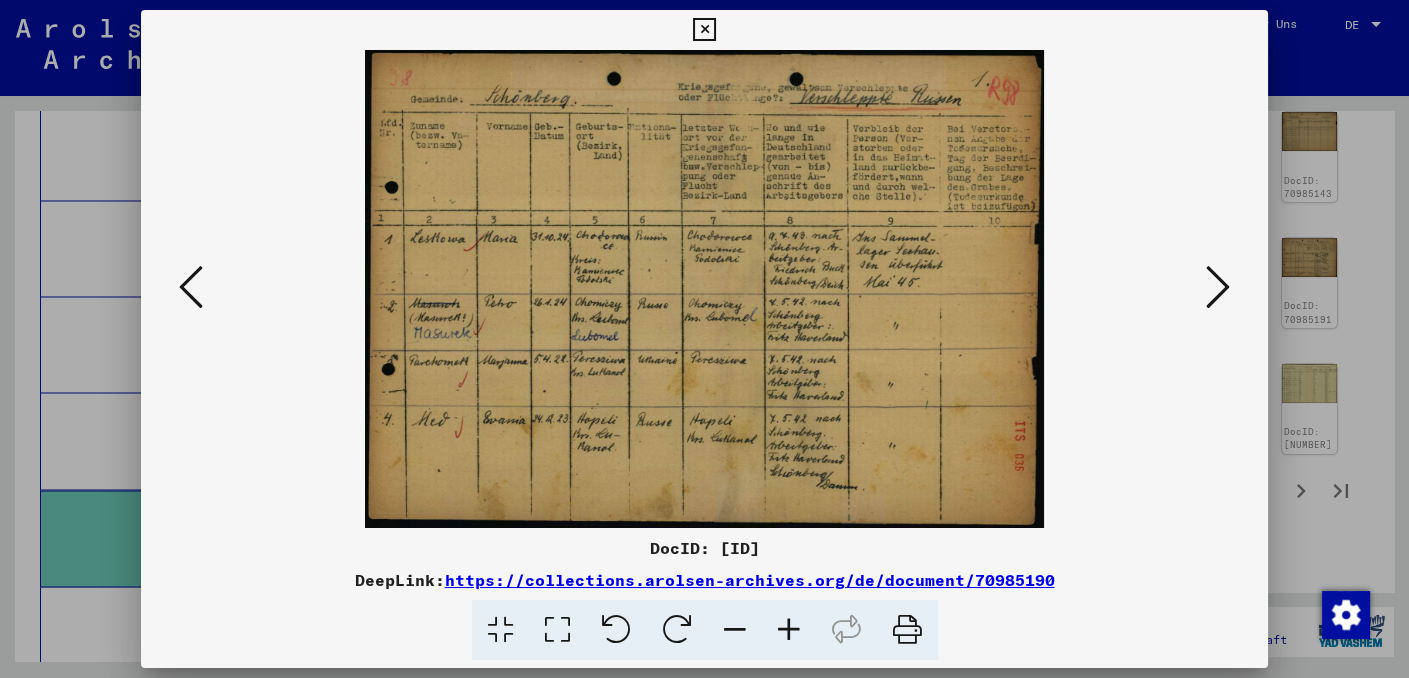 click at bounding box center [1218, 287] 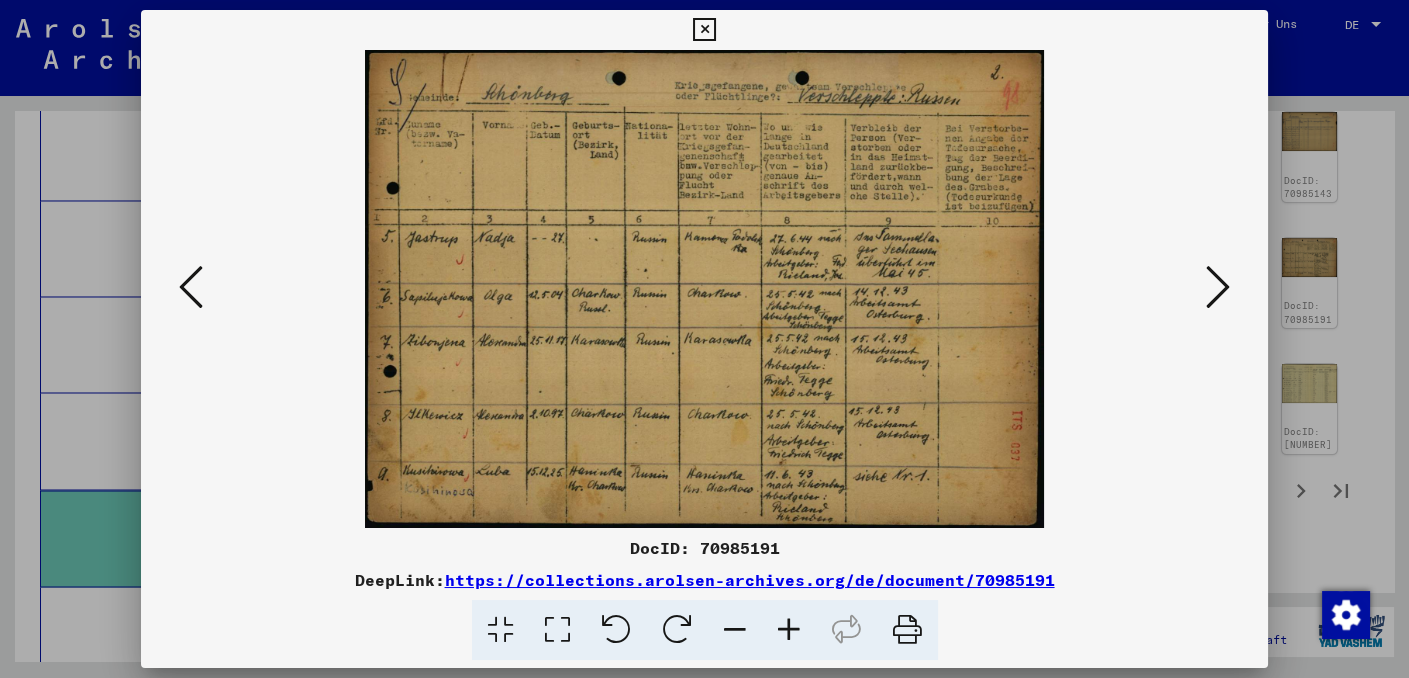 click at bounding box center (1218, 287) 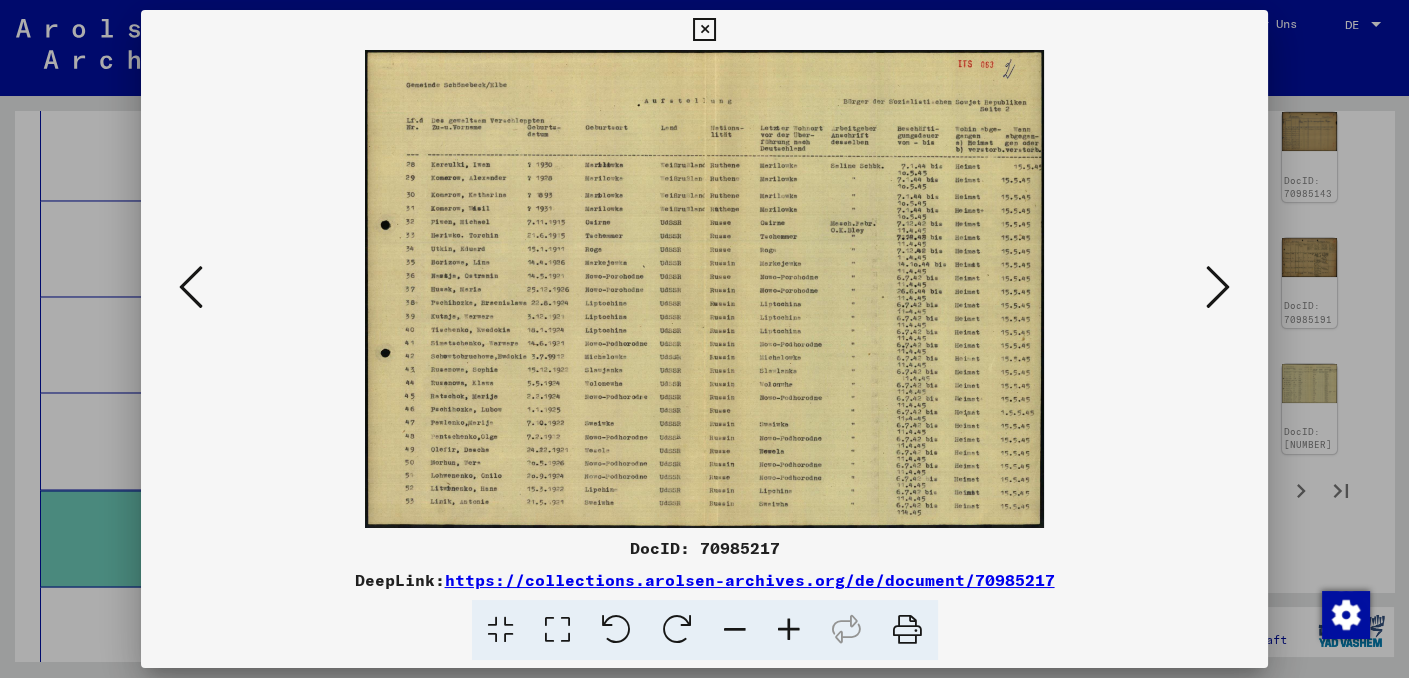 click at bounding box center (1218, 287) 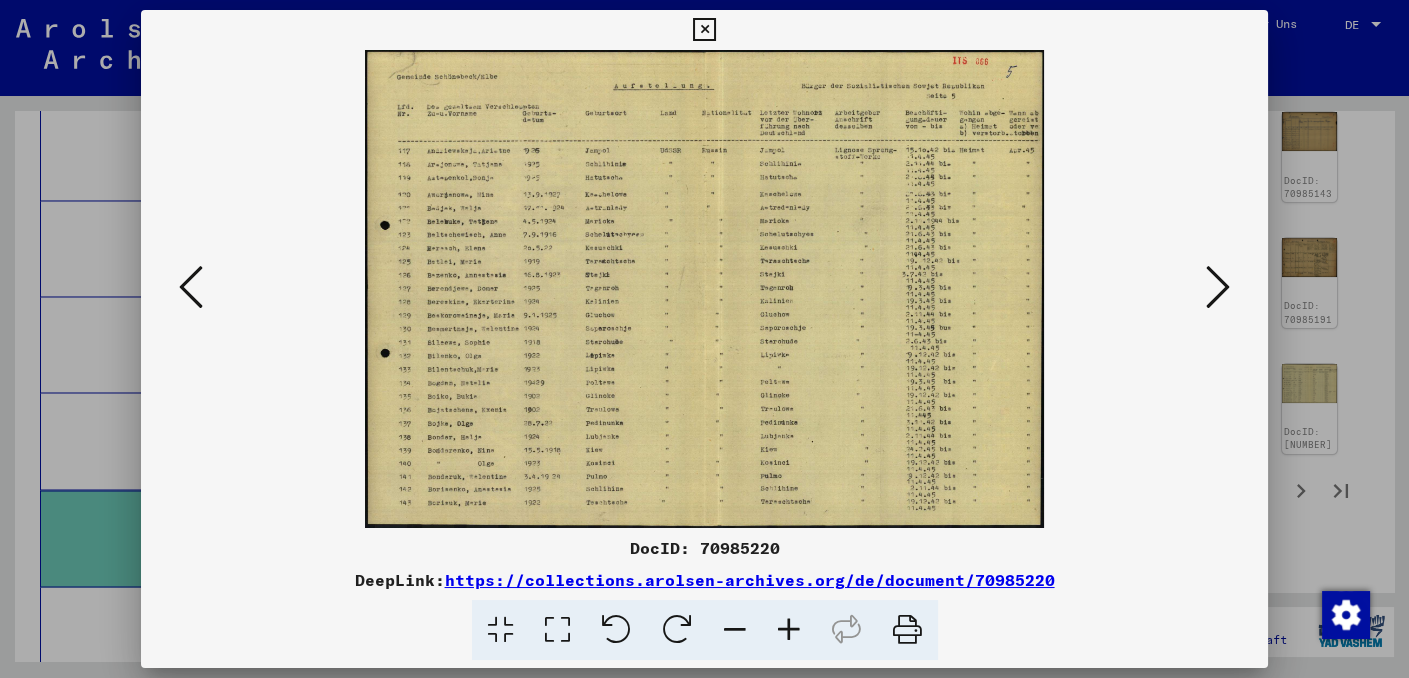 click at bounding box center [191, 287] 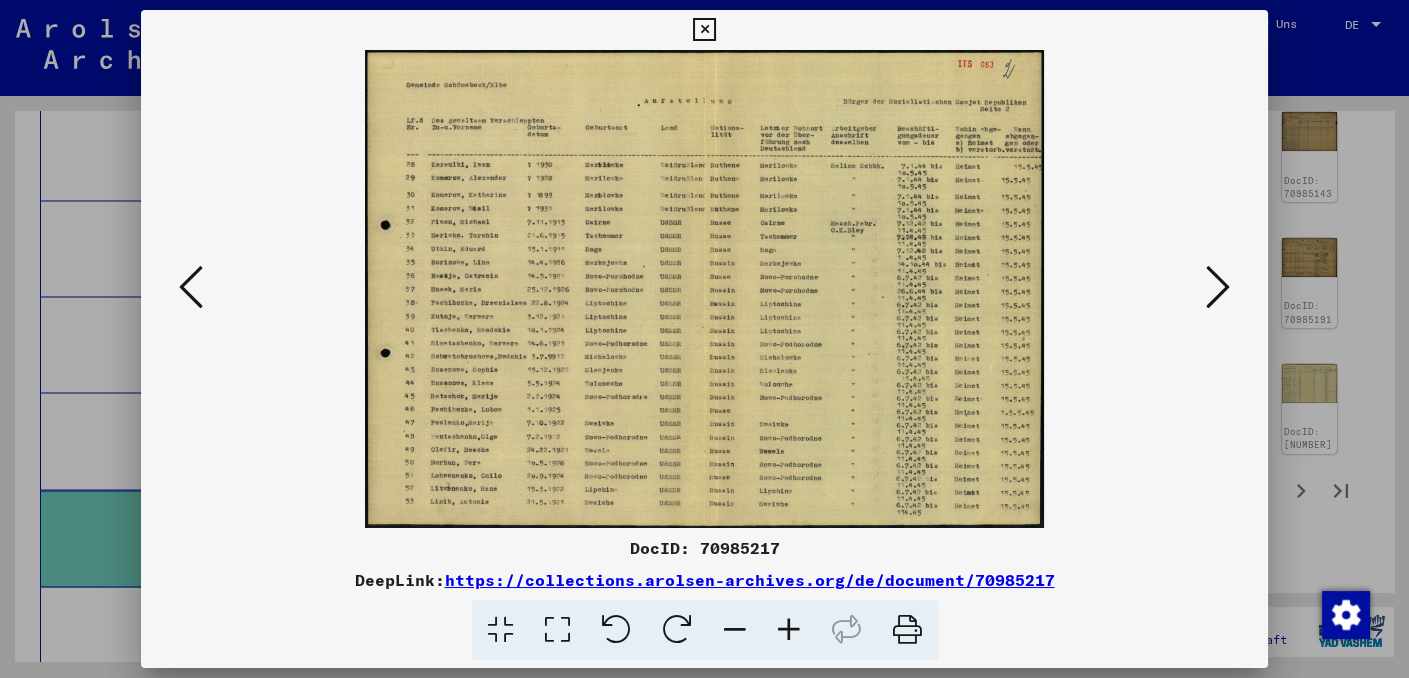 click at bounding box center (1218, 287) 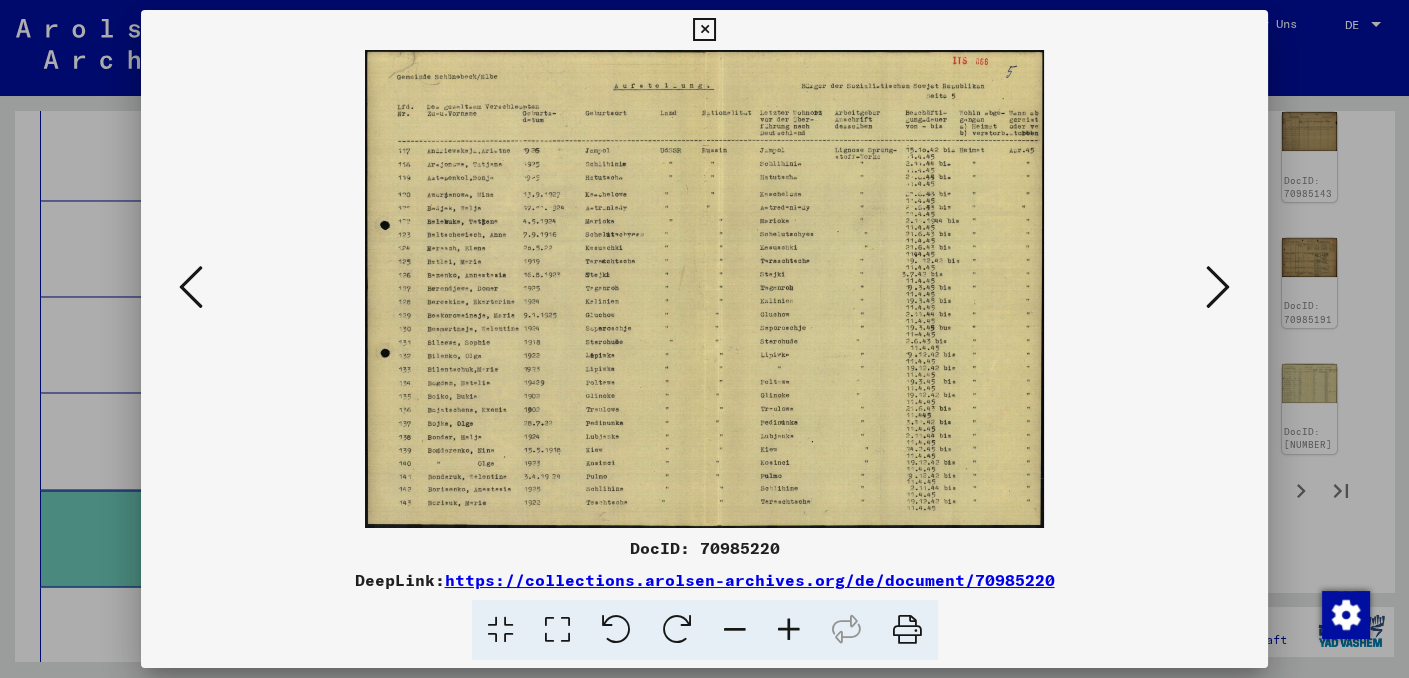 click at bounding box center [1218, 287] 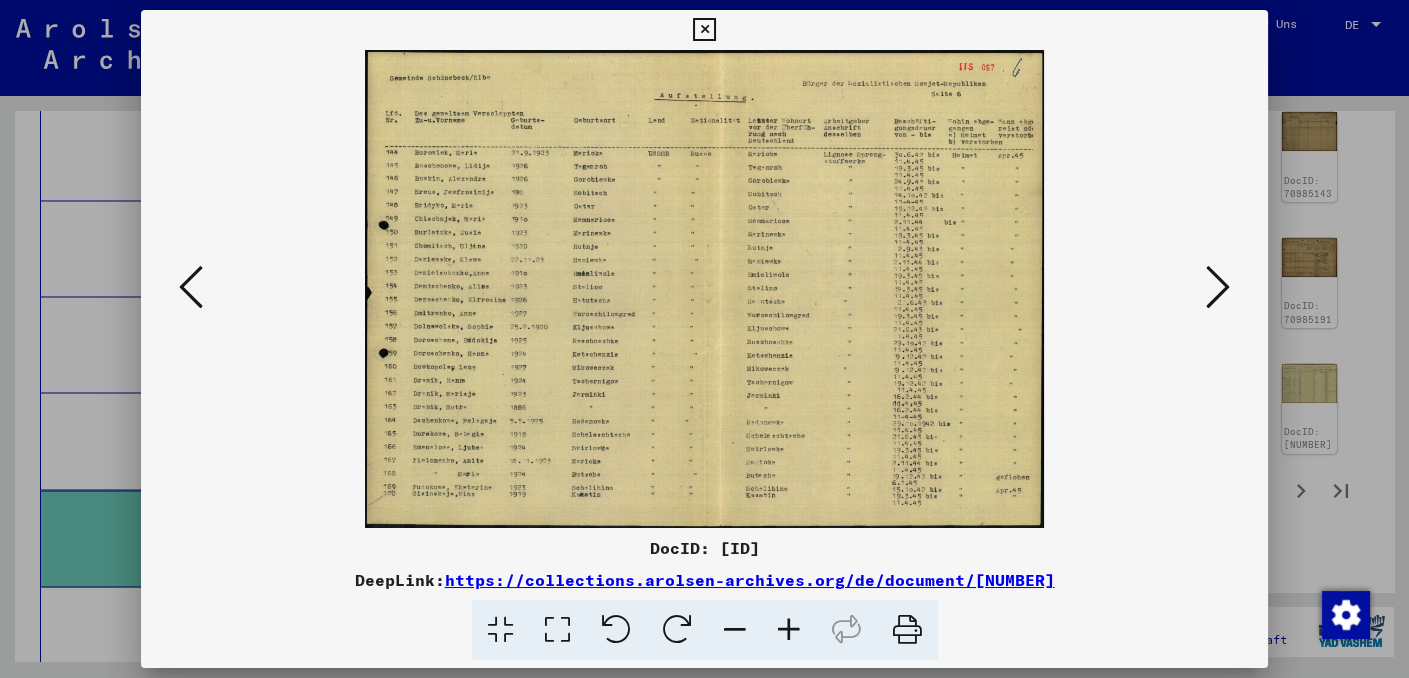 click at bounding box center [1218, 287] 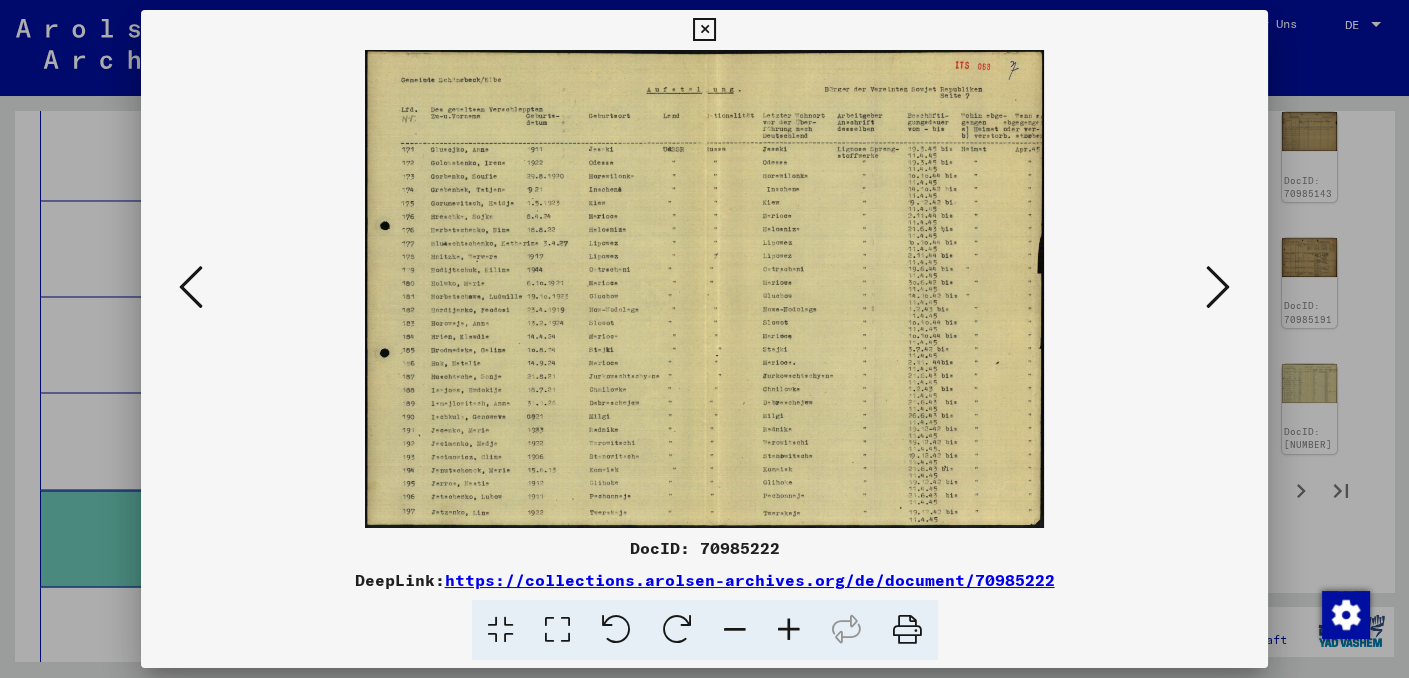 click at bounding box center [1218, 287] 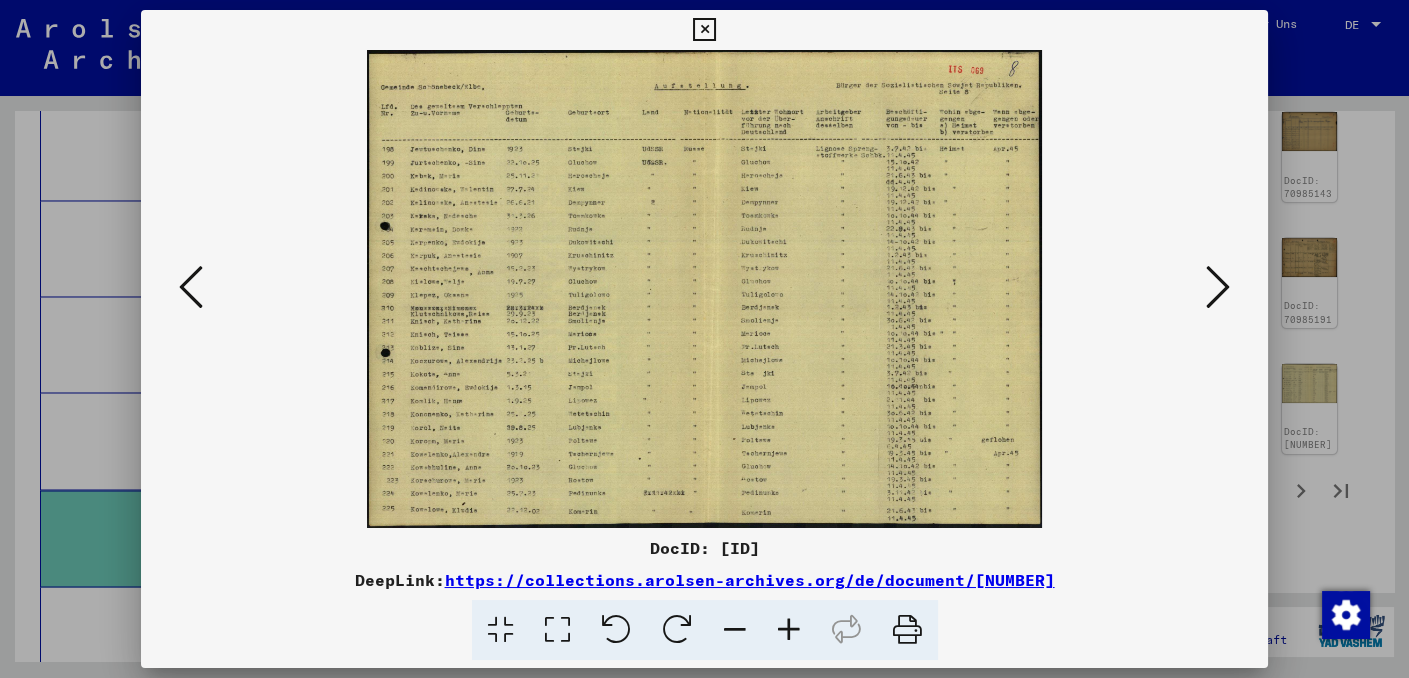 click at bounding box center [1218, 287] 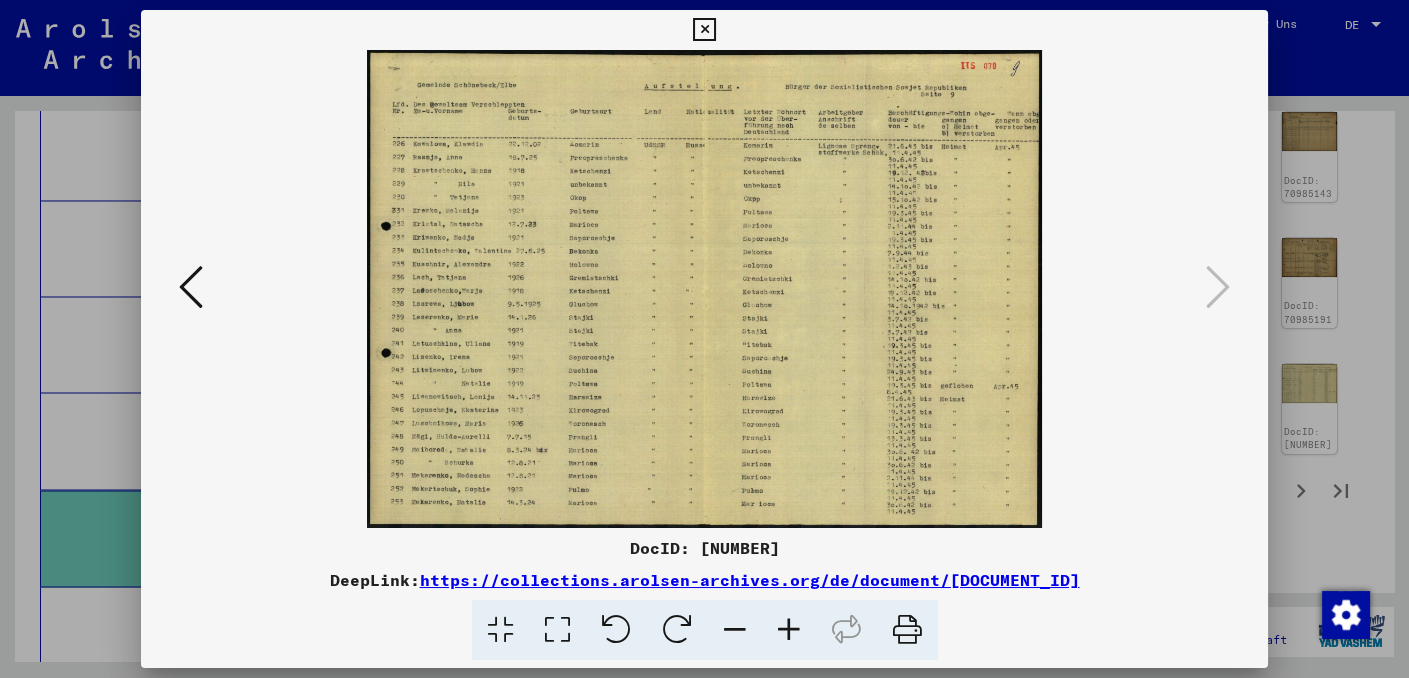 click at bounding box center [704, 30] 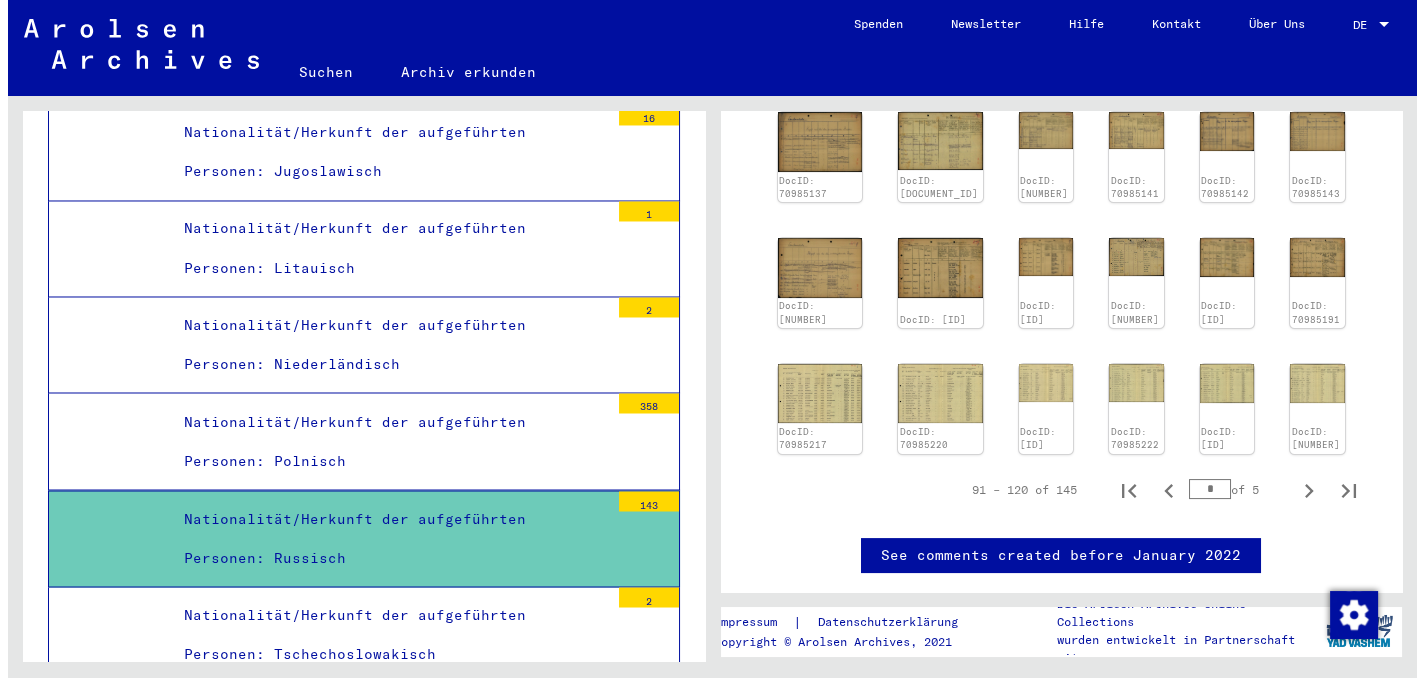 scroll, scrollTop: 18609, scrollLeft: 0, axis: vertical 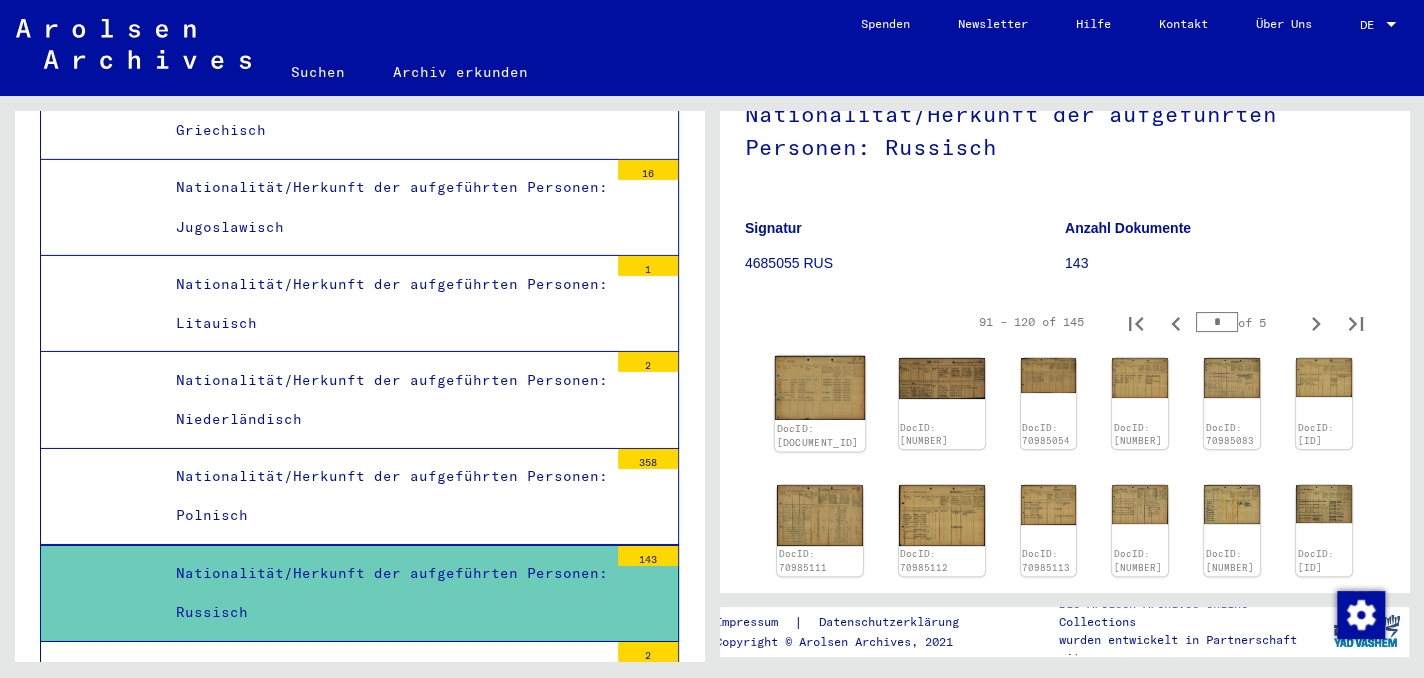 click 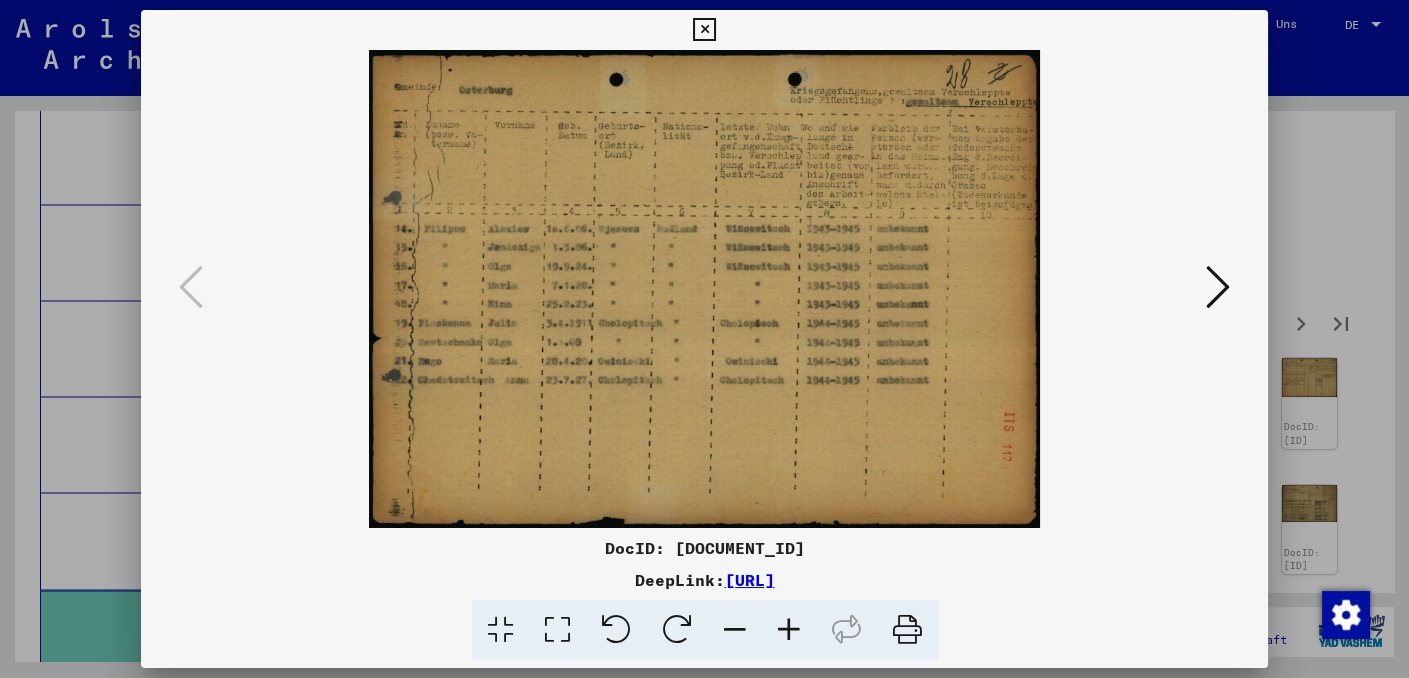 scroll, scrollTop: 18709, scrollLeft: 0, axis: vertical 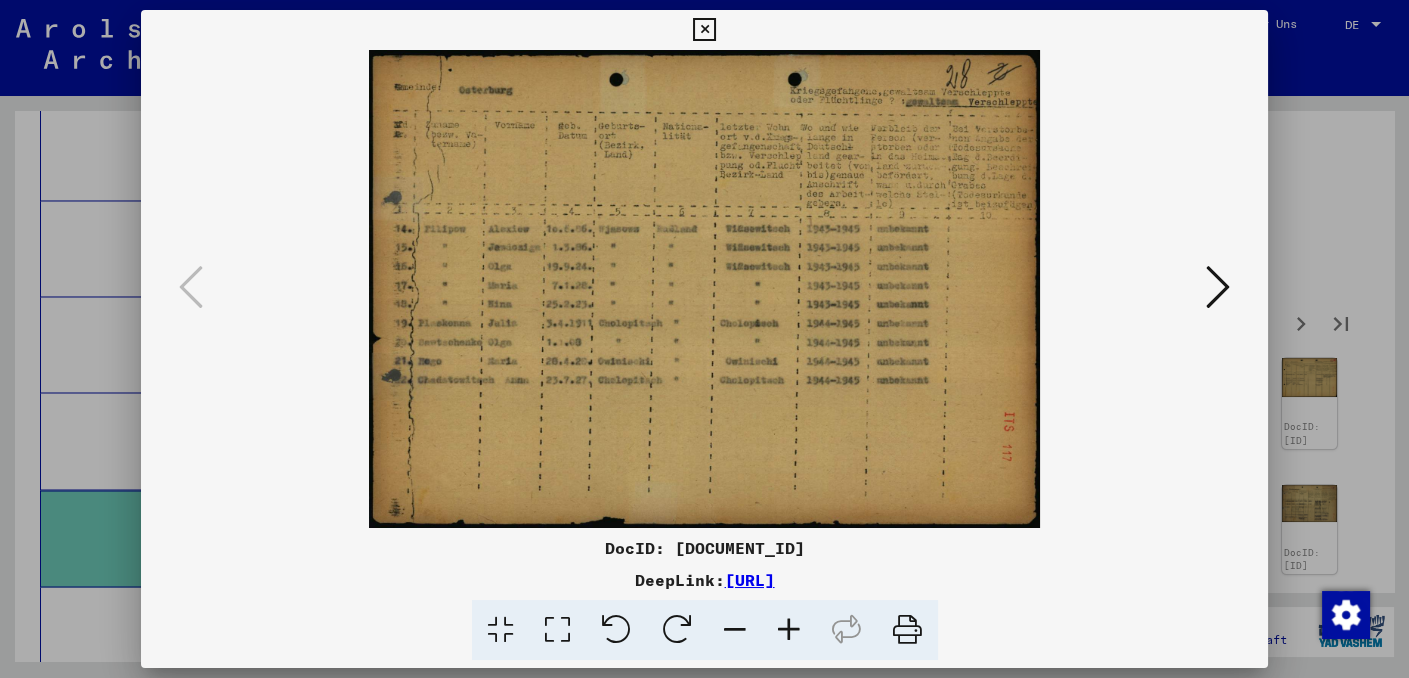 click at bounding box center (789, 630) 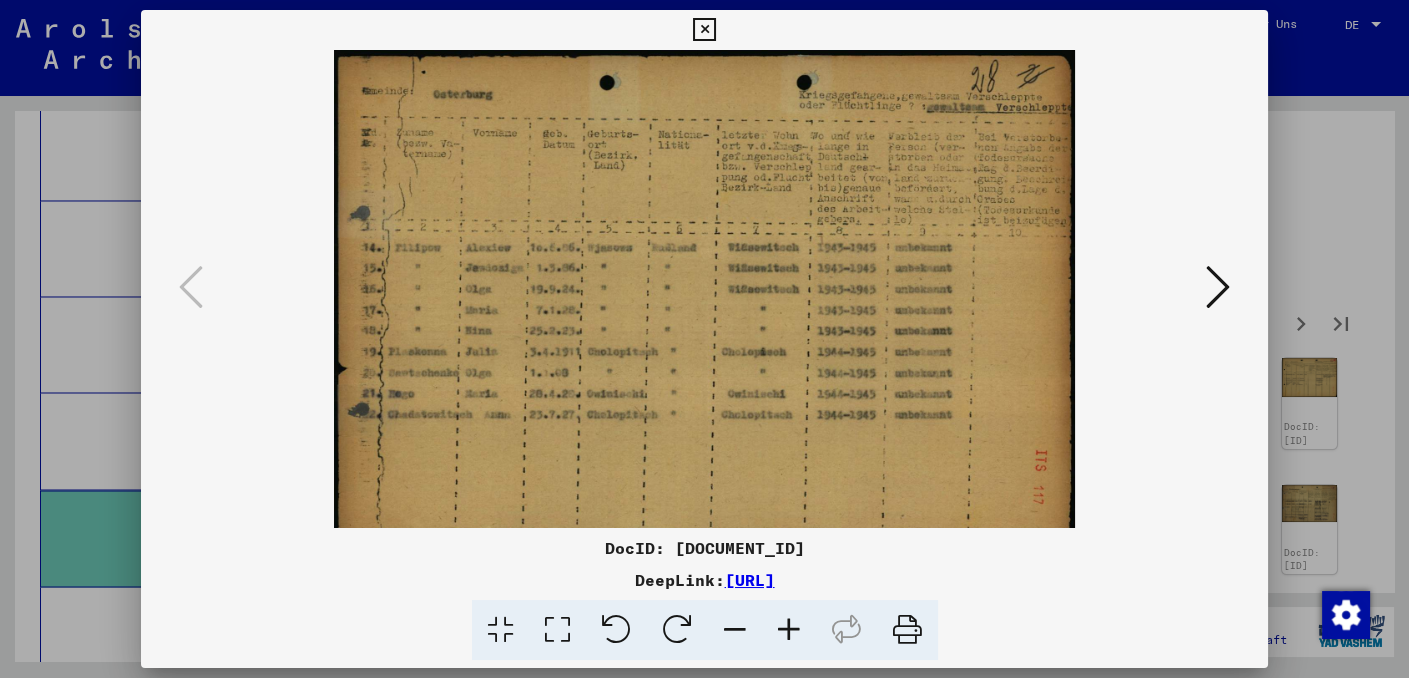 click at bounding box center [789, 630] 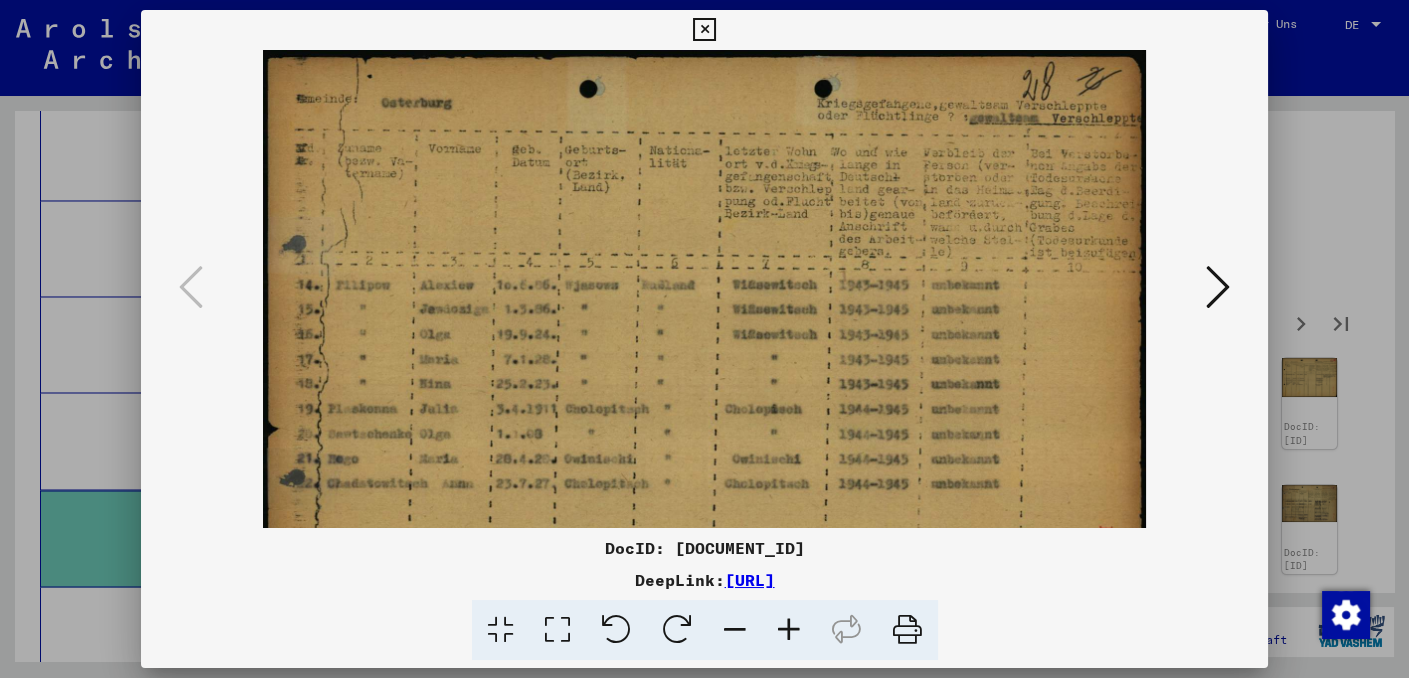 click at bounding box center [789, 630] 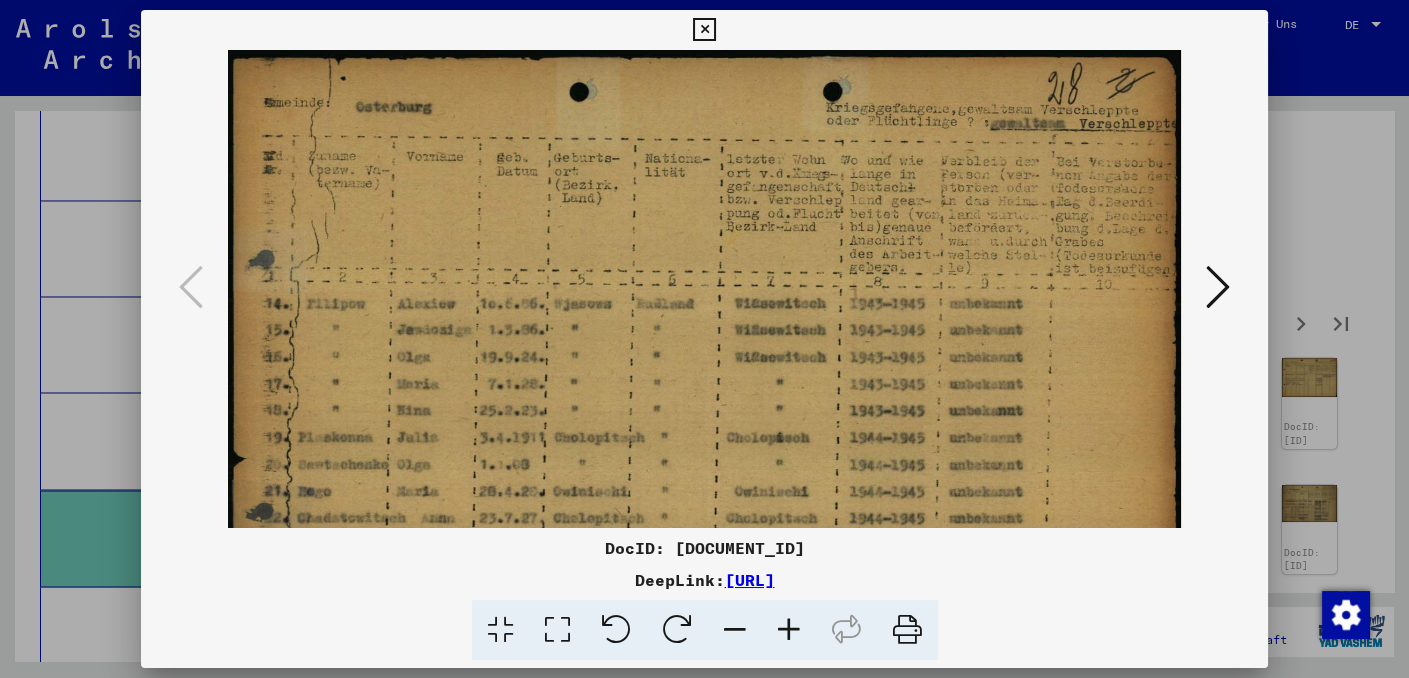 click at bounding box center (789, 630) 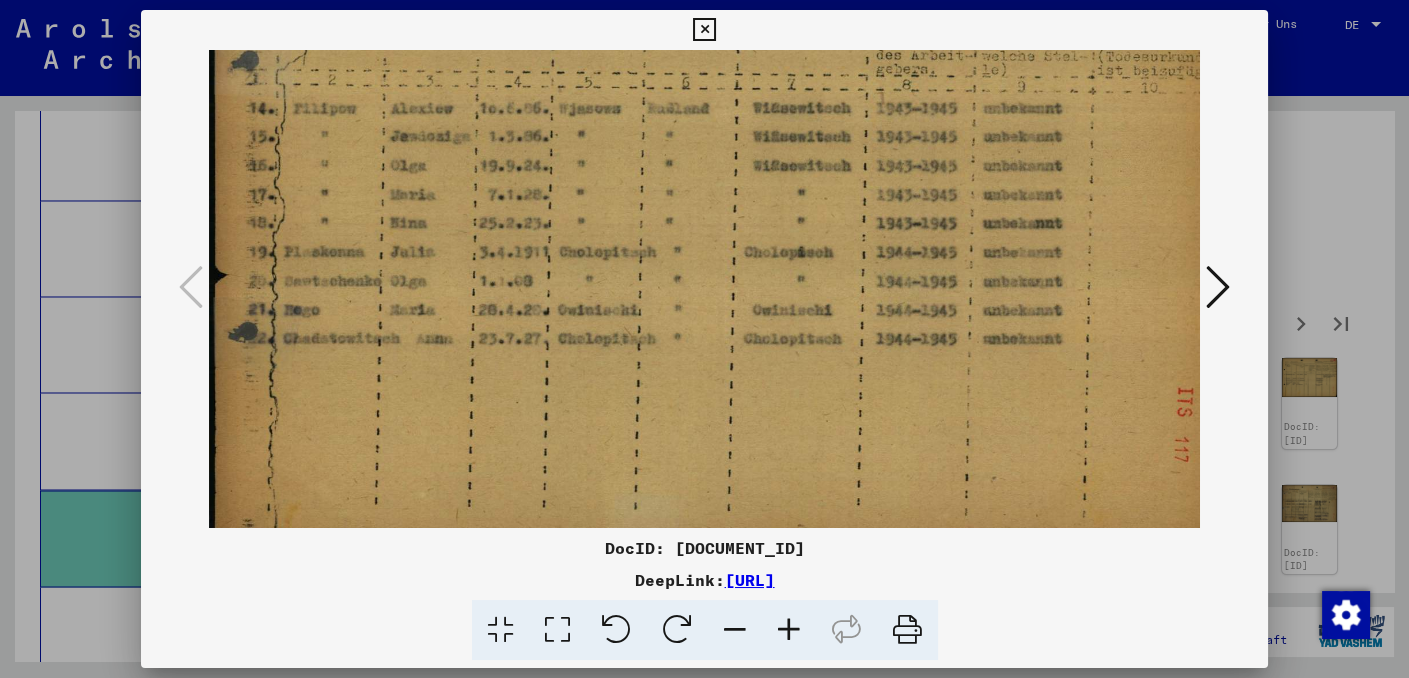 drag, startPoint x: 695, startPoint y: 431, endPoint x: 717, endPoint y: 245, distance: 187.29655 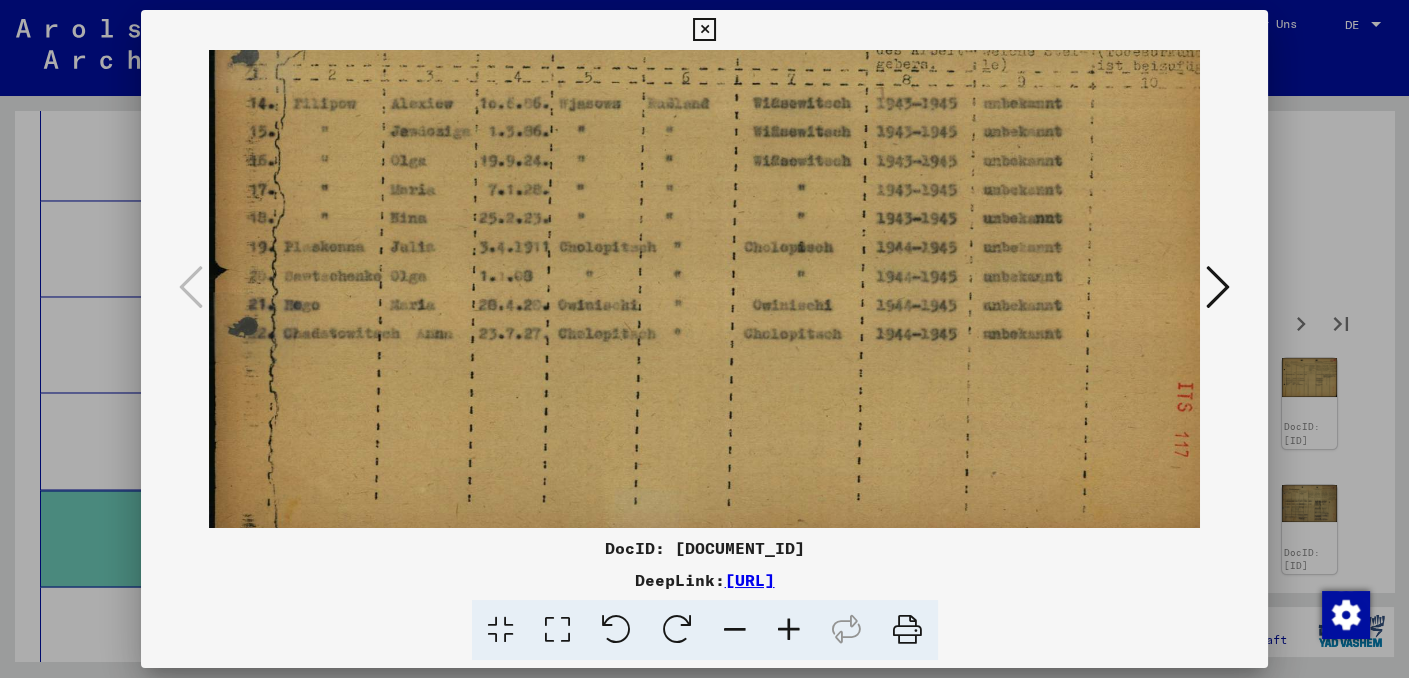 click at bounding box center (1218, 287) 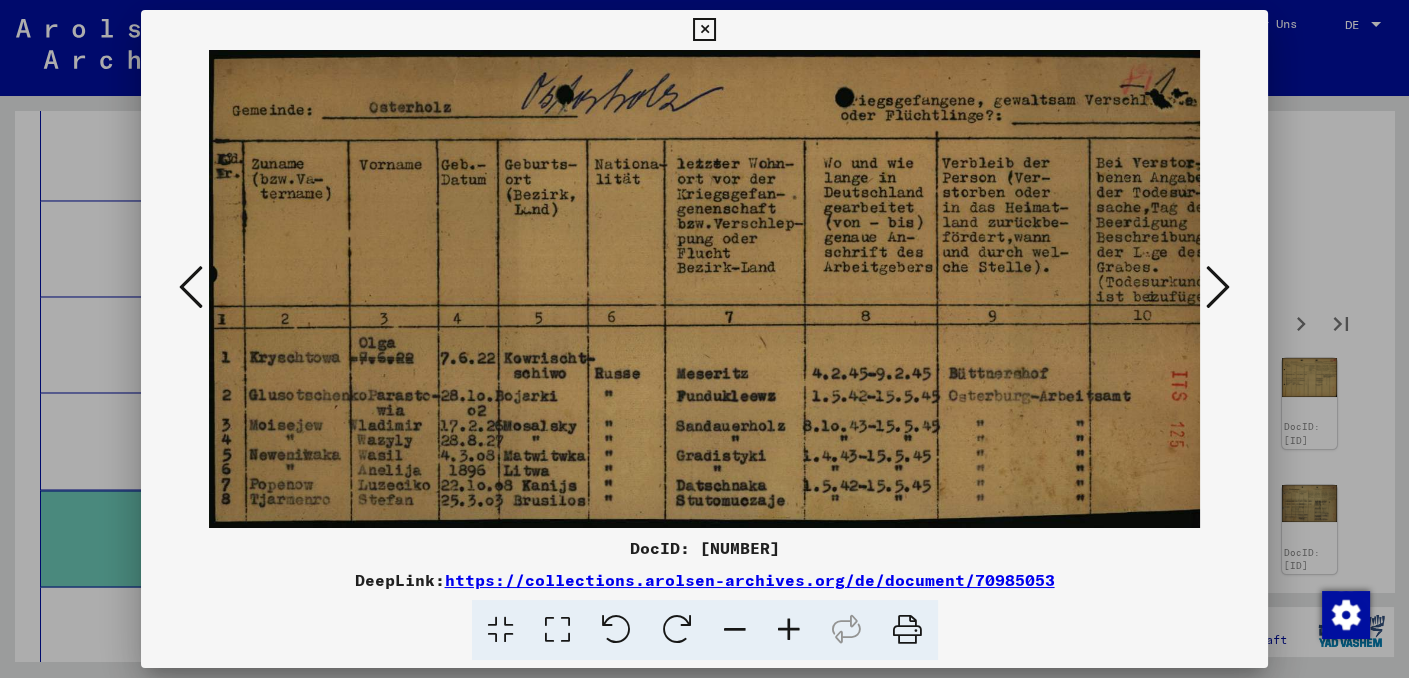 click at bounding box center [789, 630] 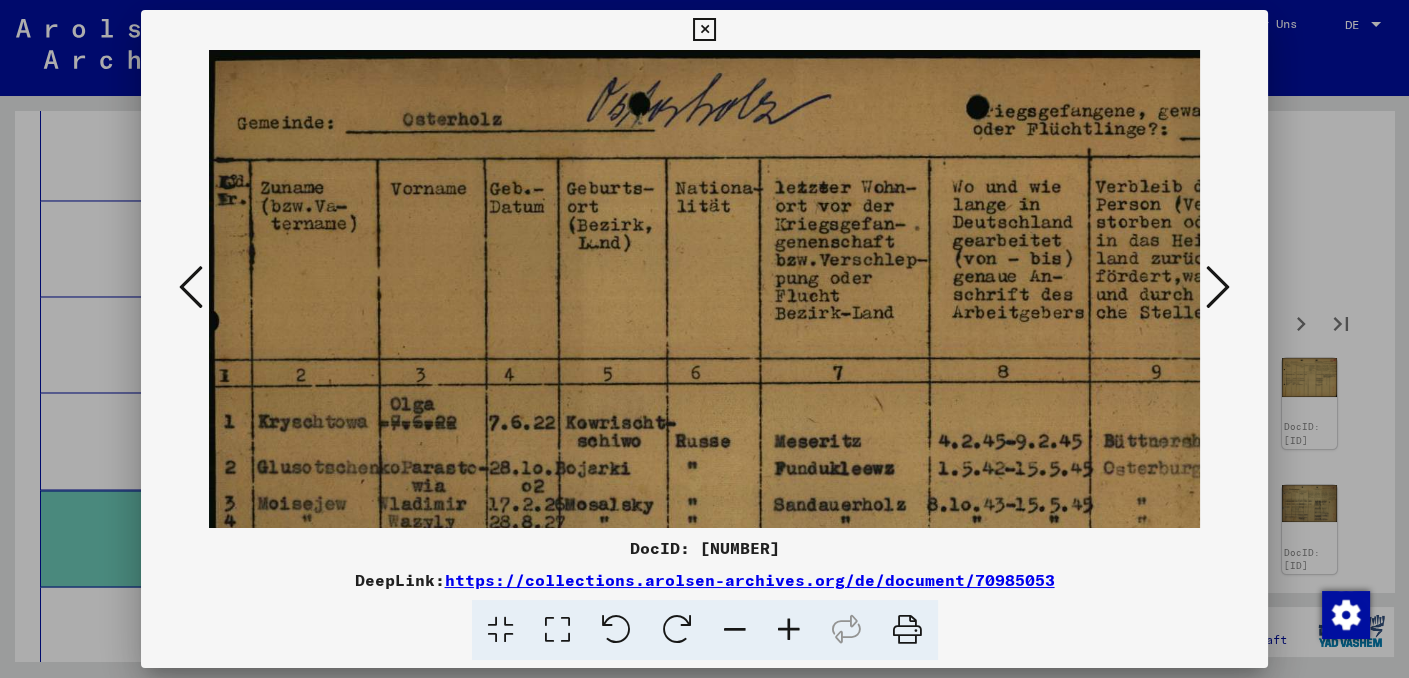 click at bounding box center (789, 630) 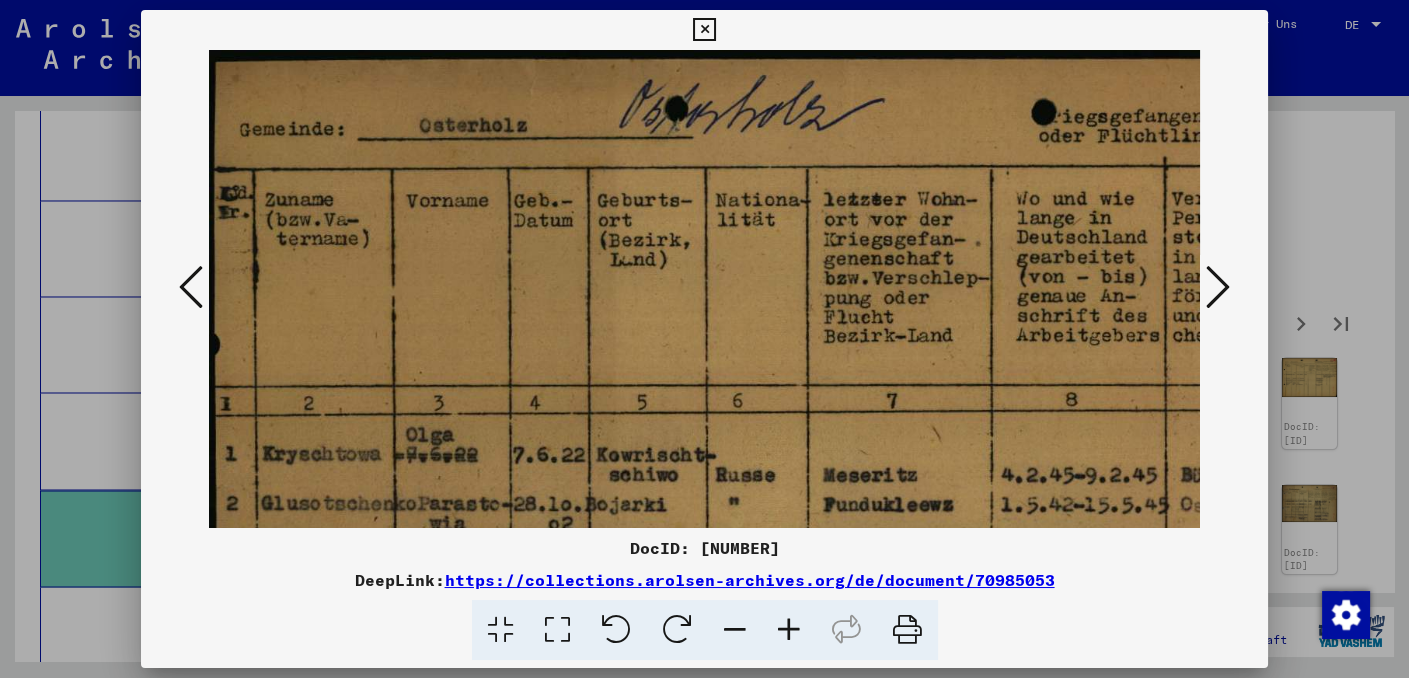 click at bounding box center (789, 630) 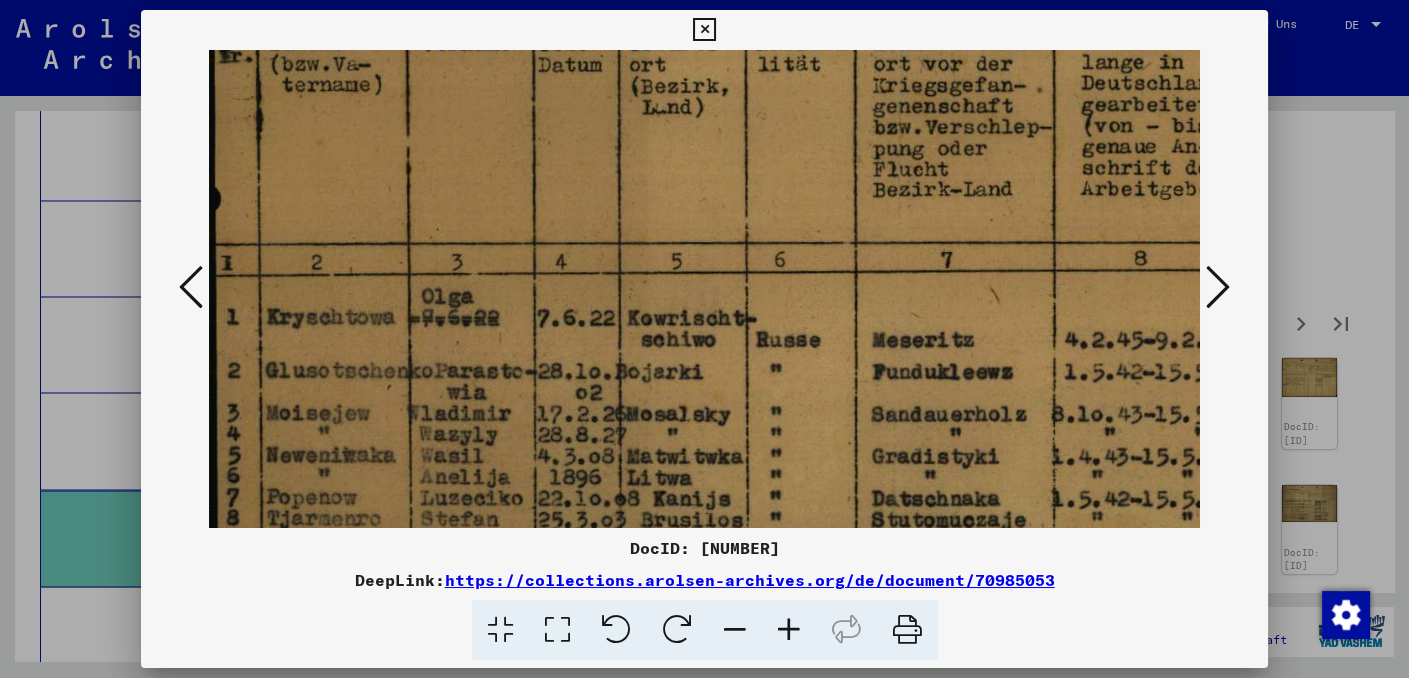 scroll, scrollTop: 170, scrollLeft: 0, axis: vertical 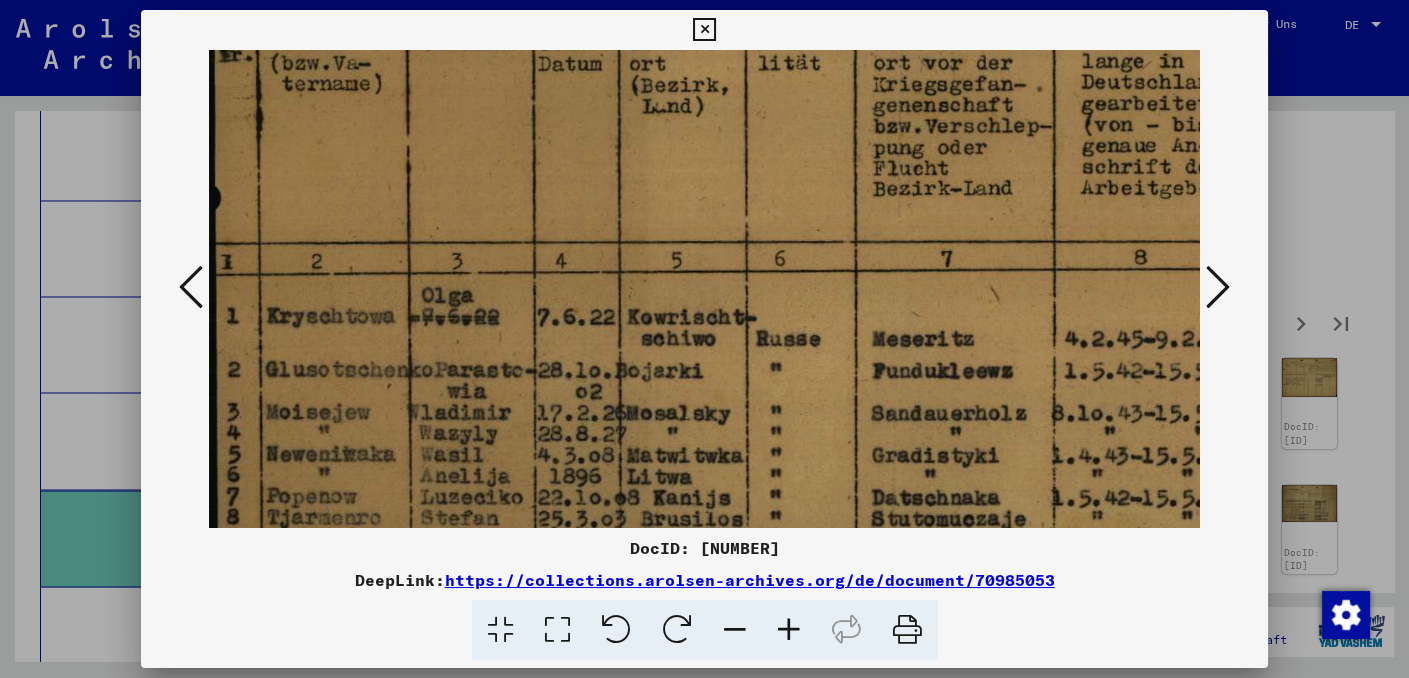 drag, startPoint x: 564, startPoint y: 459, endPoint x: 722, endPoint y: 298, distance: 225.57704 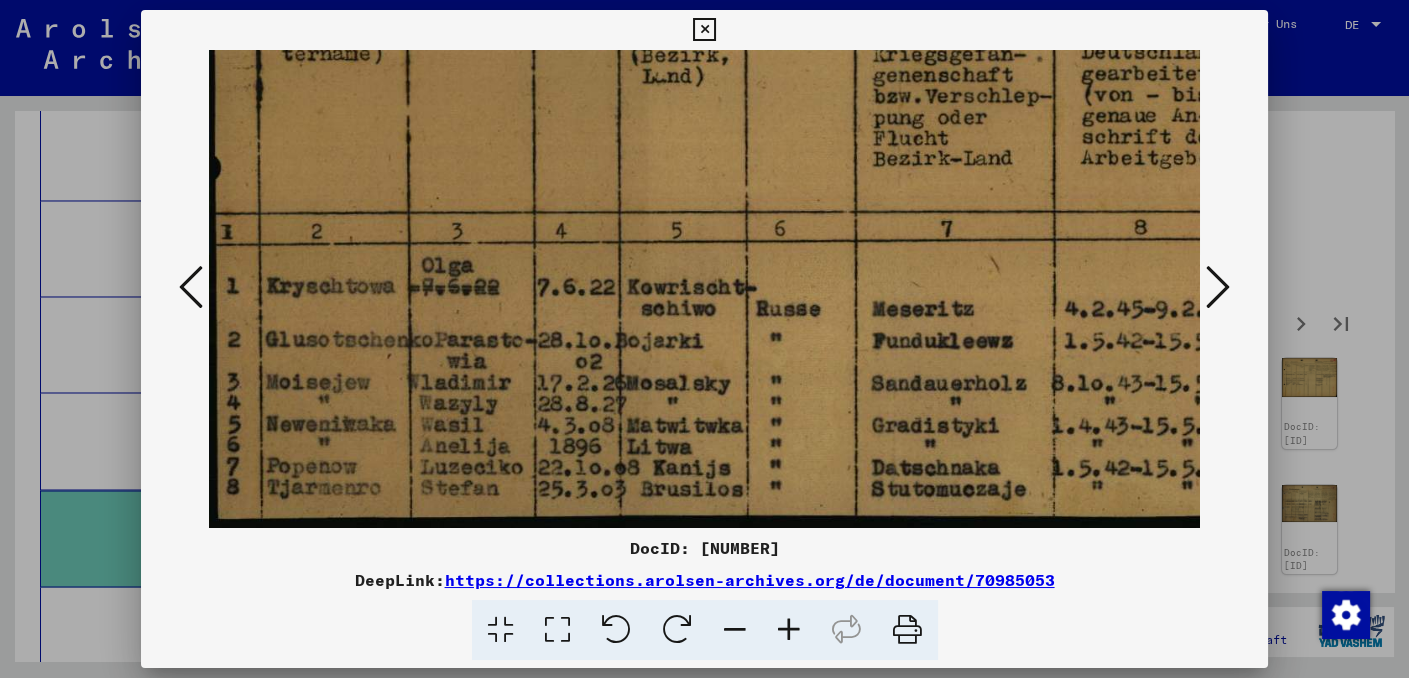 drag, startPoint x: 625, startPoint y: 393, endPoint x: 634, endPoint y: 250, distance: 143.28294 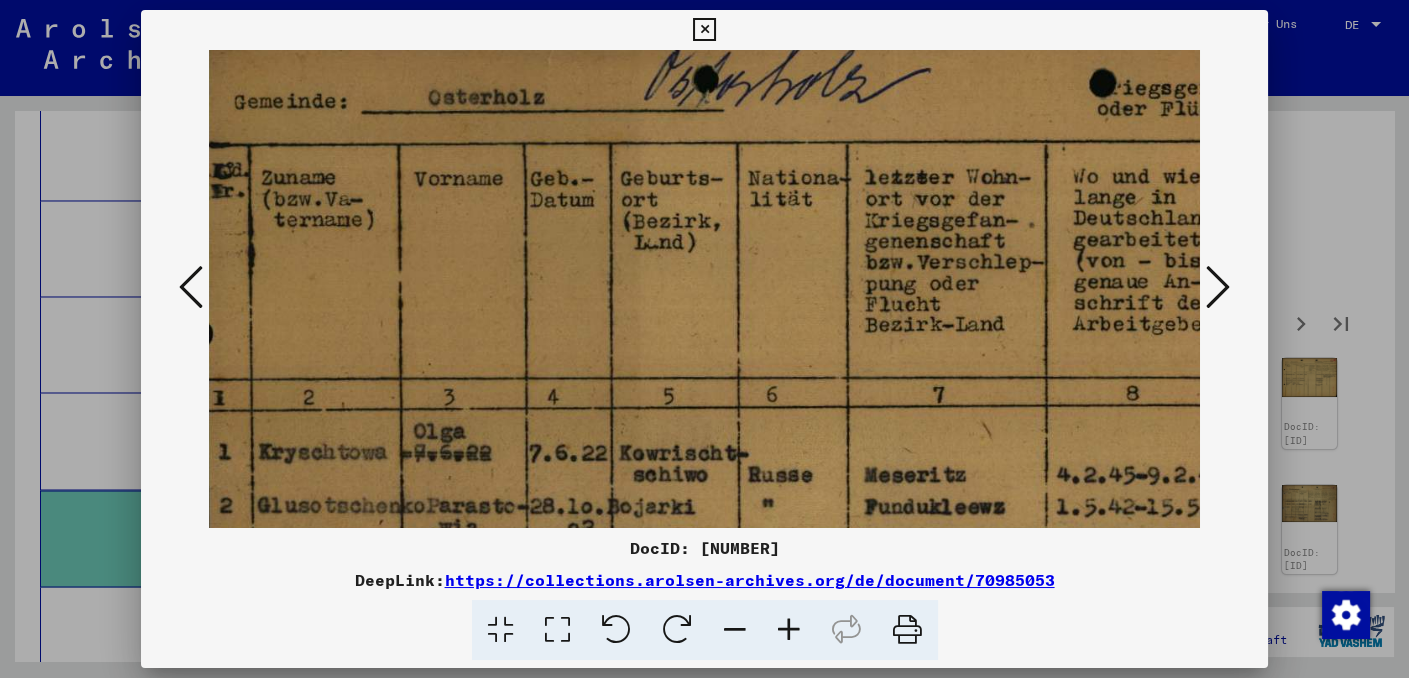 drag, startPoint x: 622, startPoint y: 230, endPoint x: 612, endPoint y: 398, distance: 168.29736 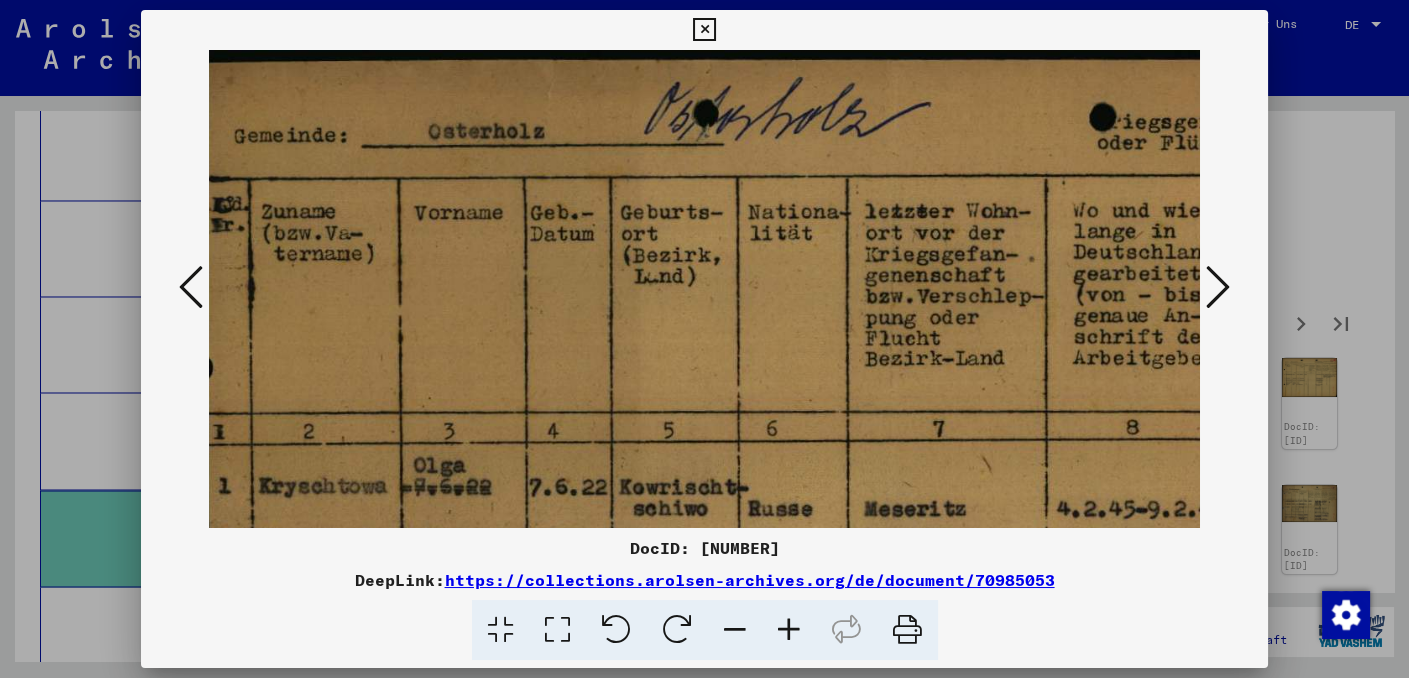 scroll, scrollTop: 8, scrollLeft: 5, axis: both 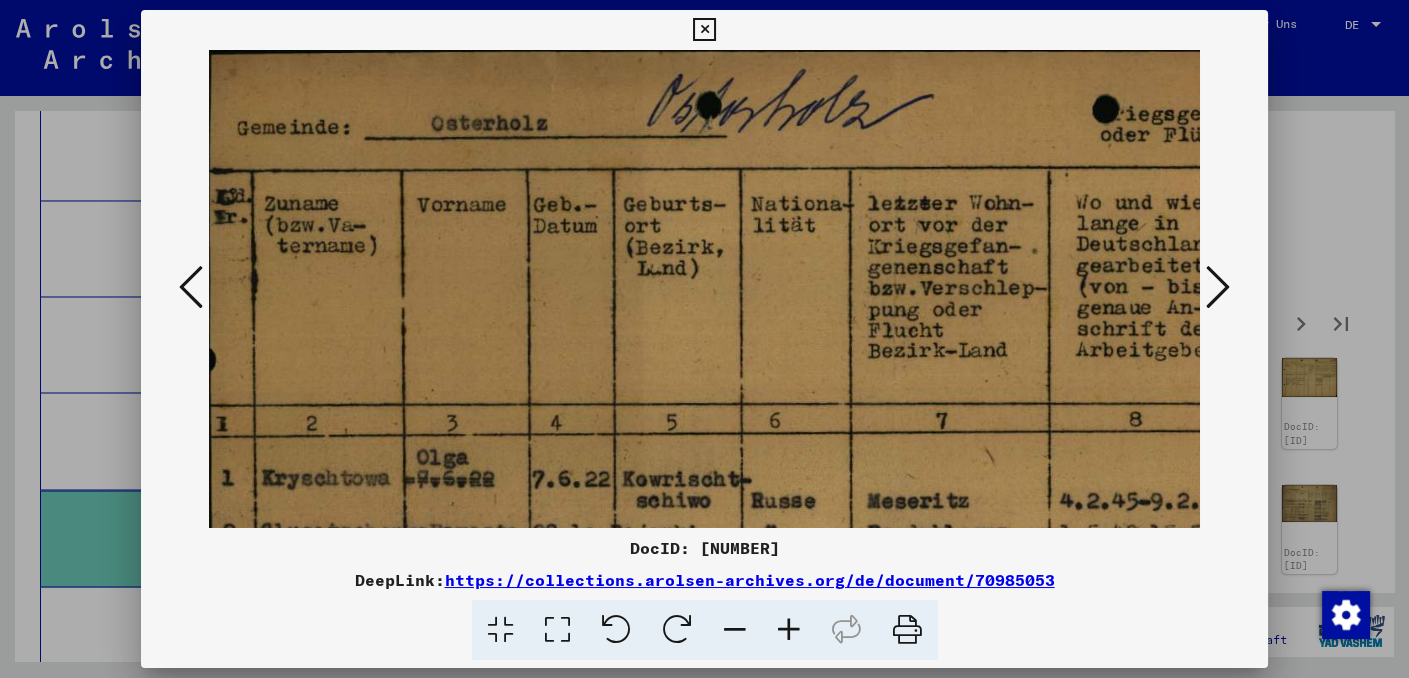drag, startPoint x: 620, startPoint y: 265, endPoint x: 637, endPoint y: 274, distance: 19.235384 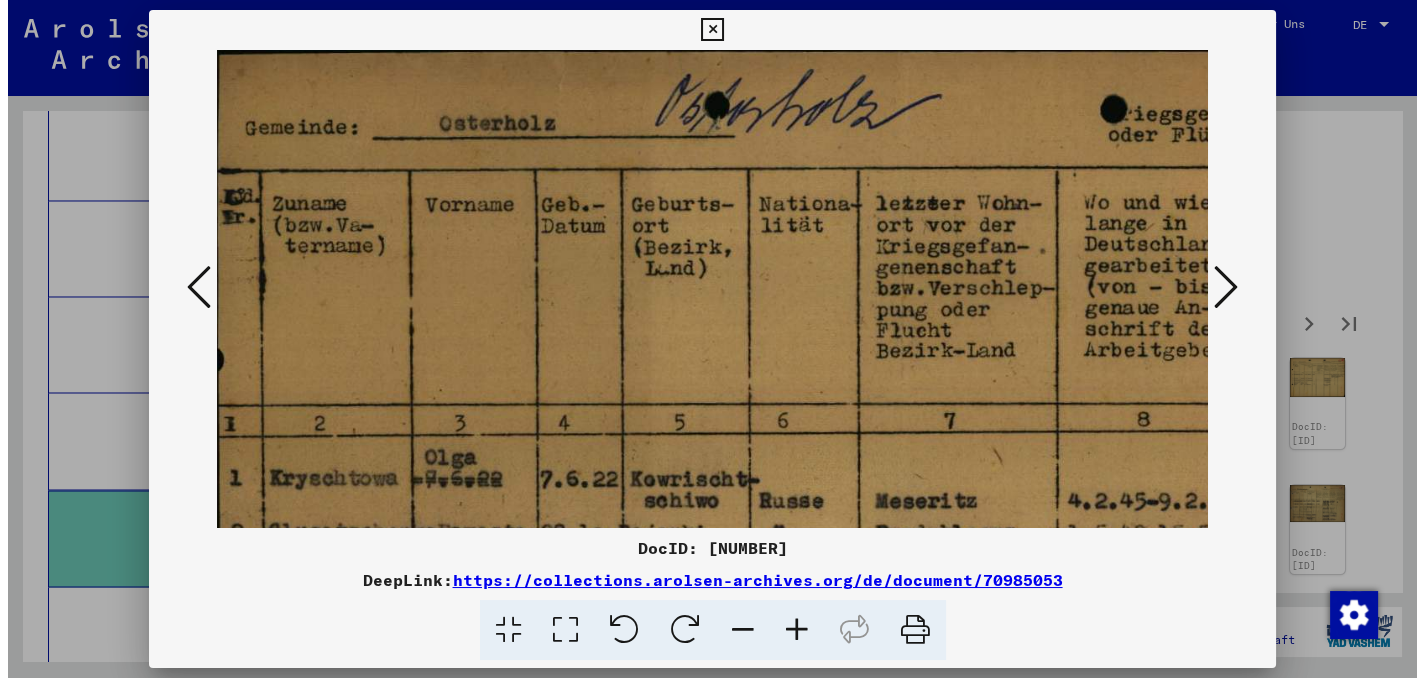 scroll, scrollTop: 24, scrollLeft: 0, axis: vertical 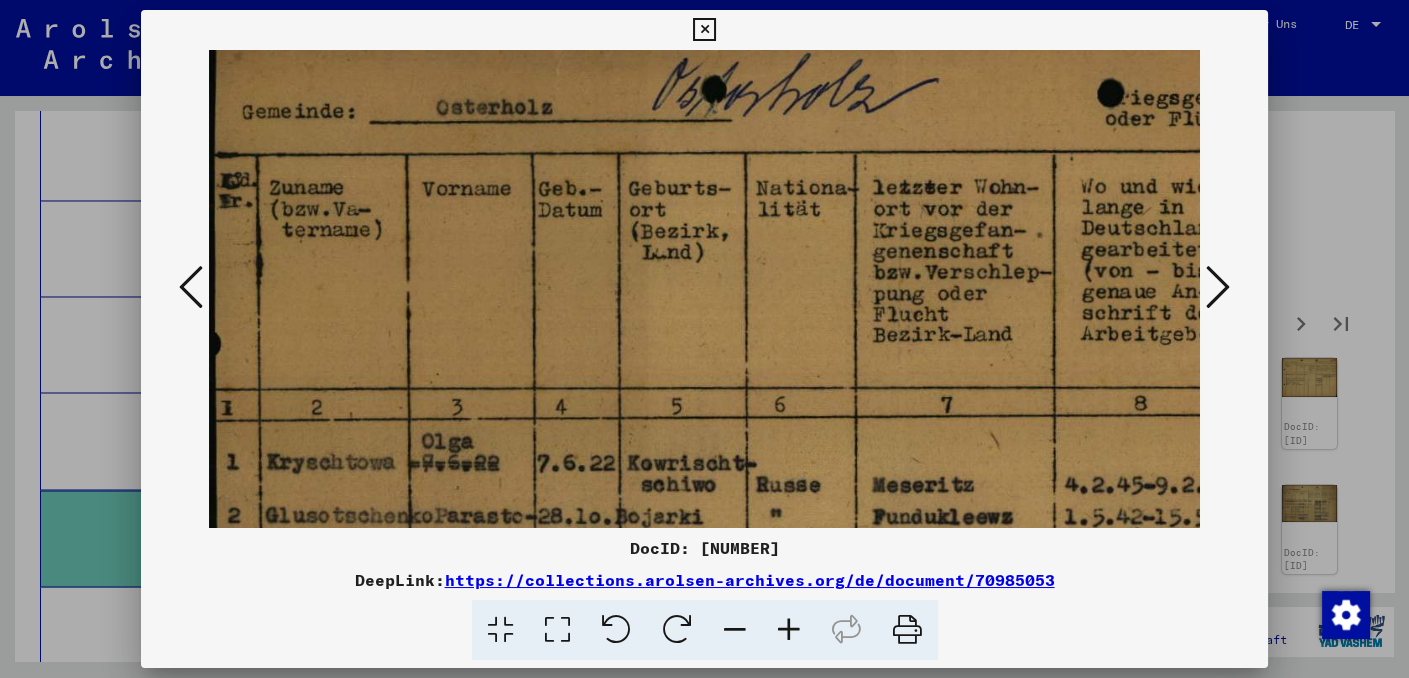 click at bounding box center (704, 30) 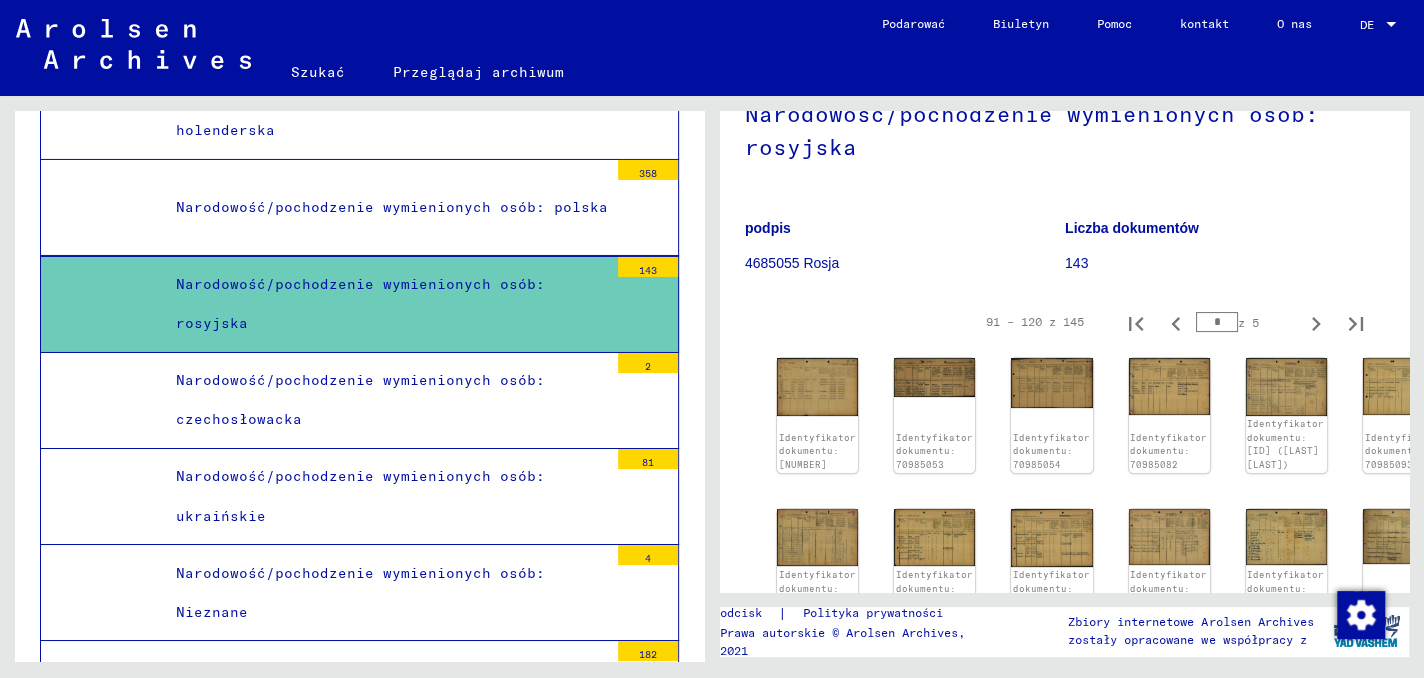 scroll, scrollTop: 18870, scrollLeft: 0, axis: vertical 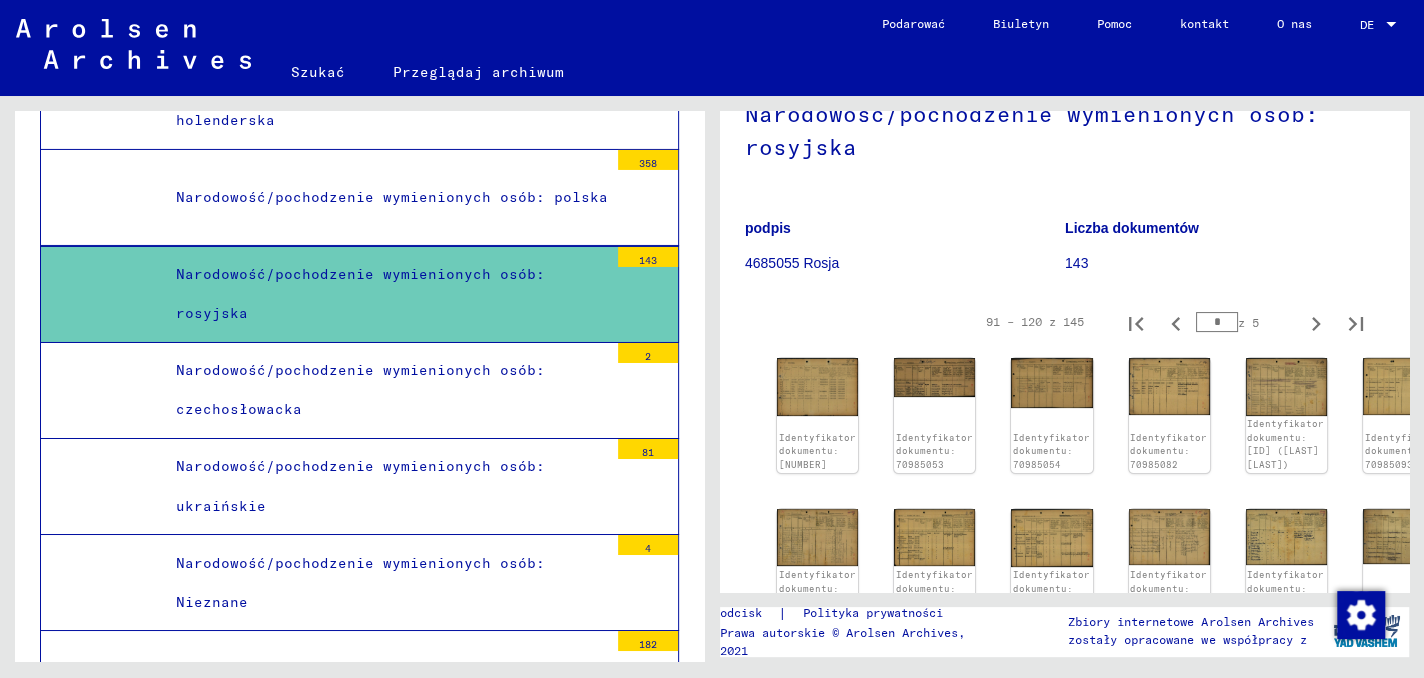 click on "Narodowość/pochodzenie wymienionych osób: Nieznane" at bounding box center [360, 582] 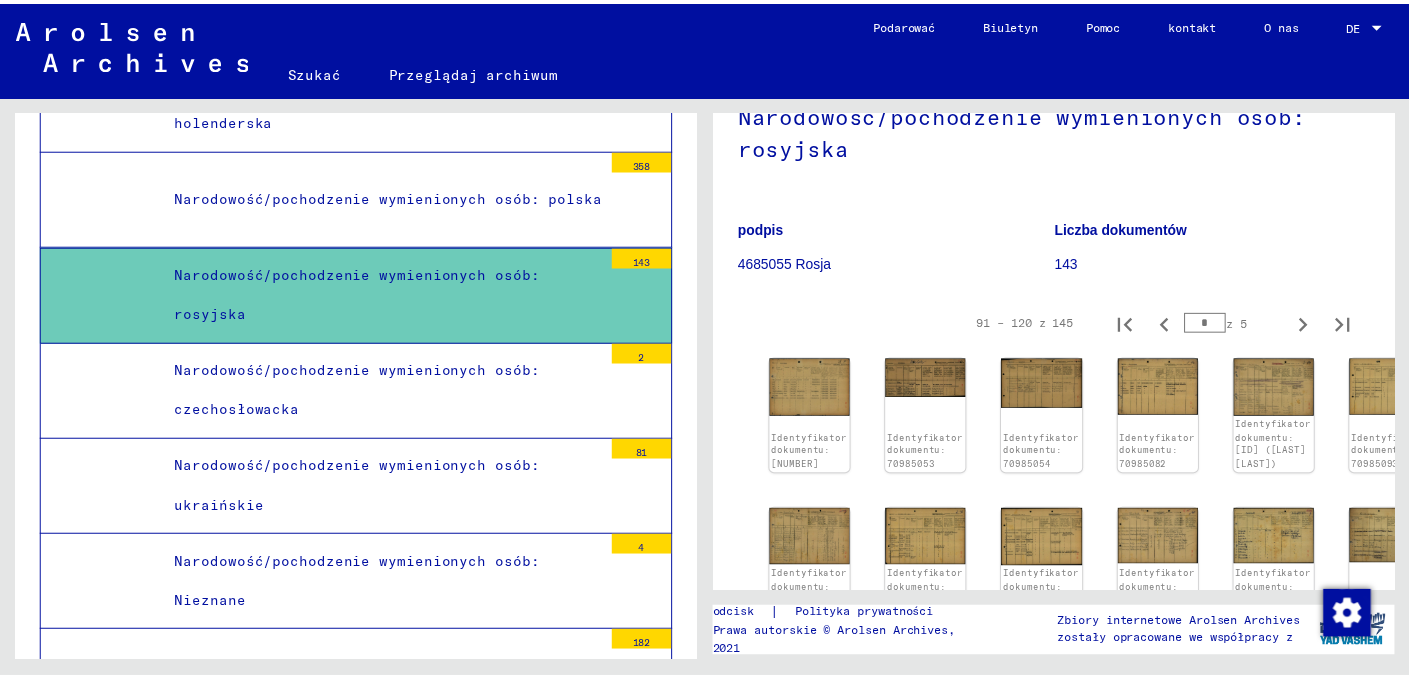 scroll, scrollTop: 18869, scrollLeft: 0, axis: vertical 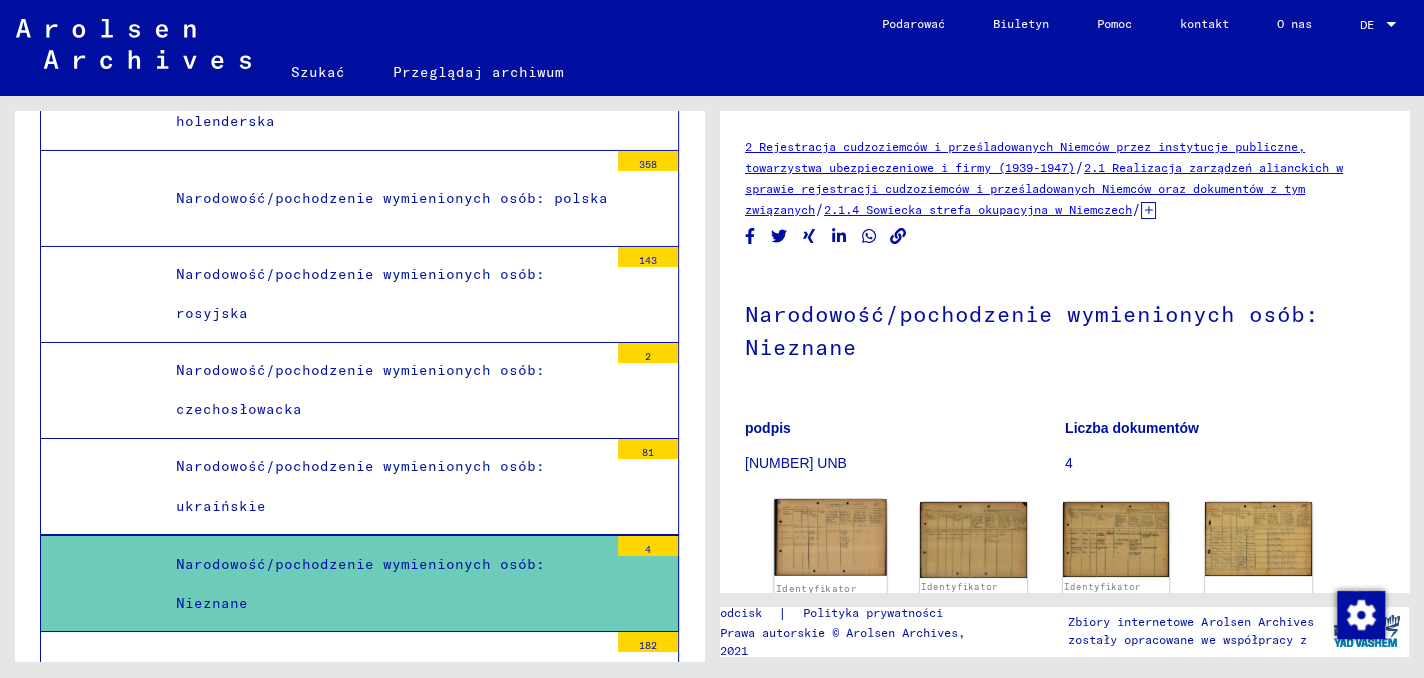click 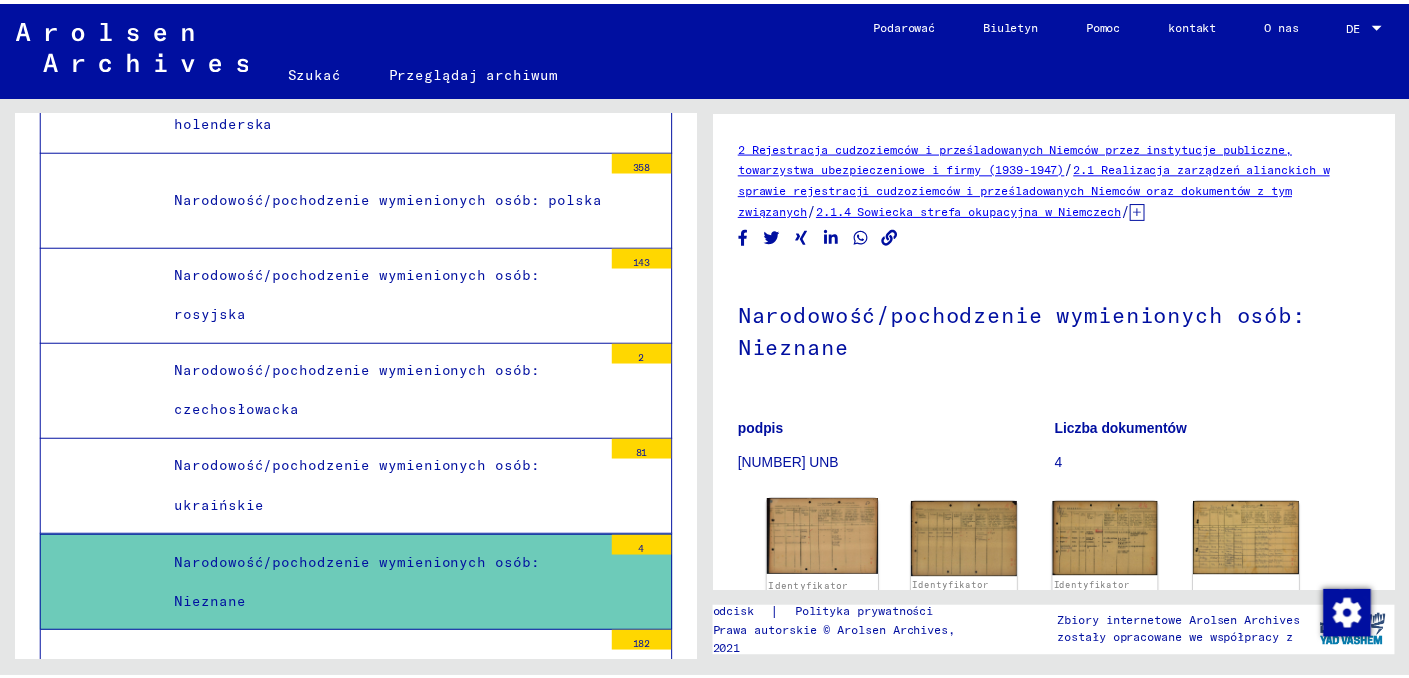 scroll, scrollTop: 18969, scrollLeft: 0, axis: vertical 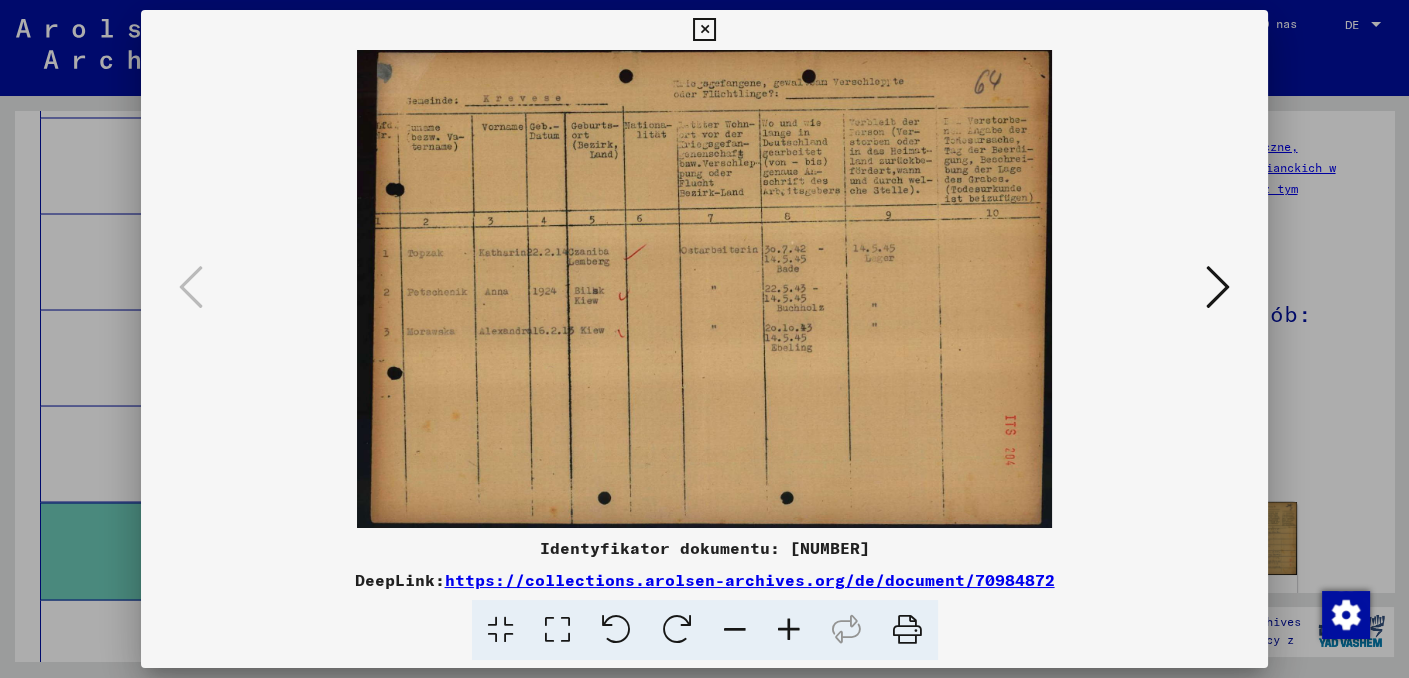 click at bounding box center (789, 630) 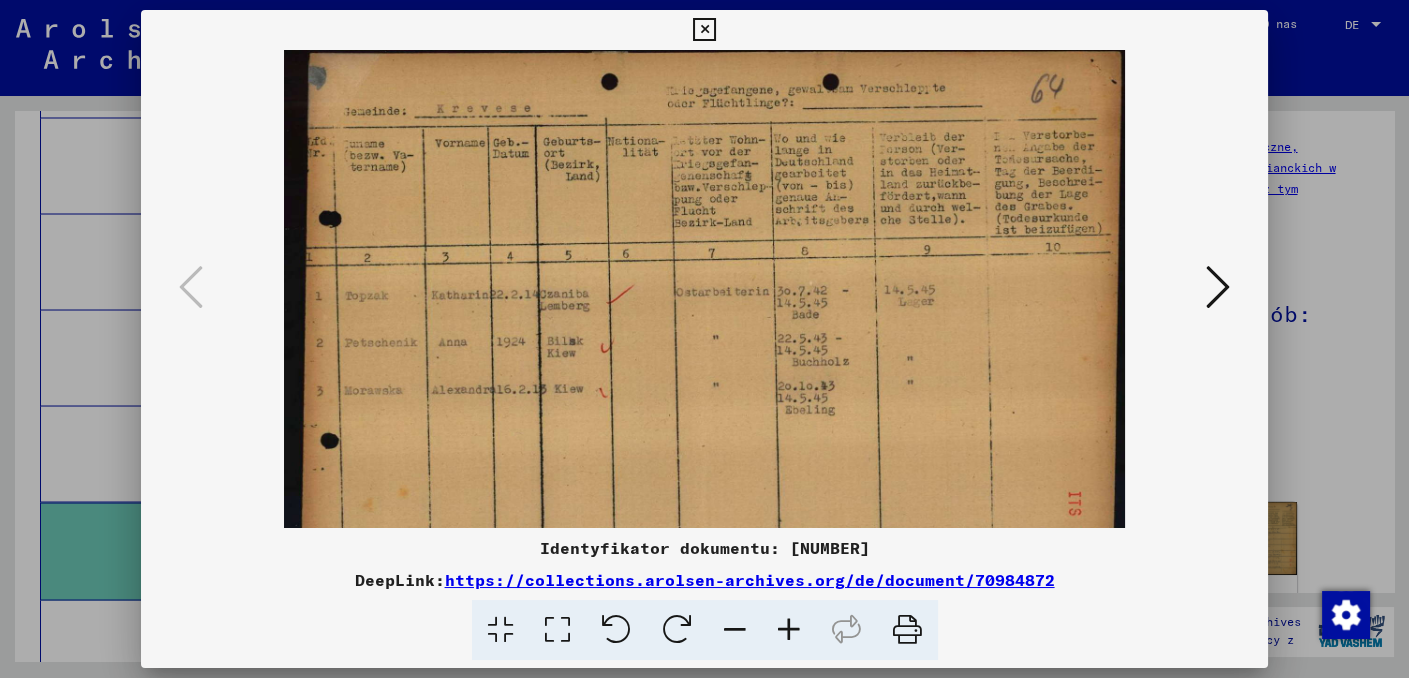 click at bounding box center (789, 630) 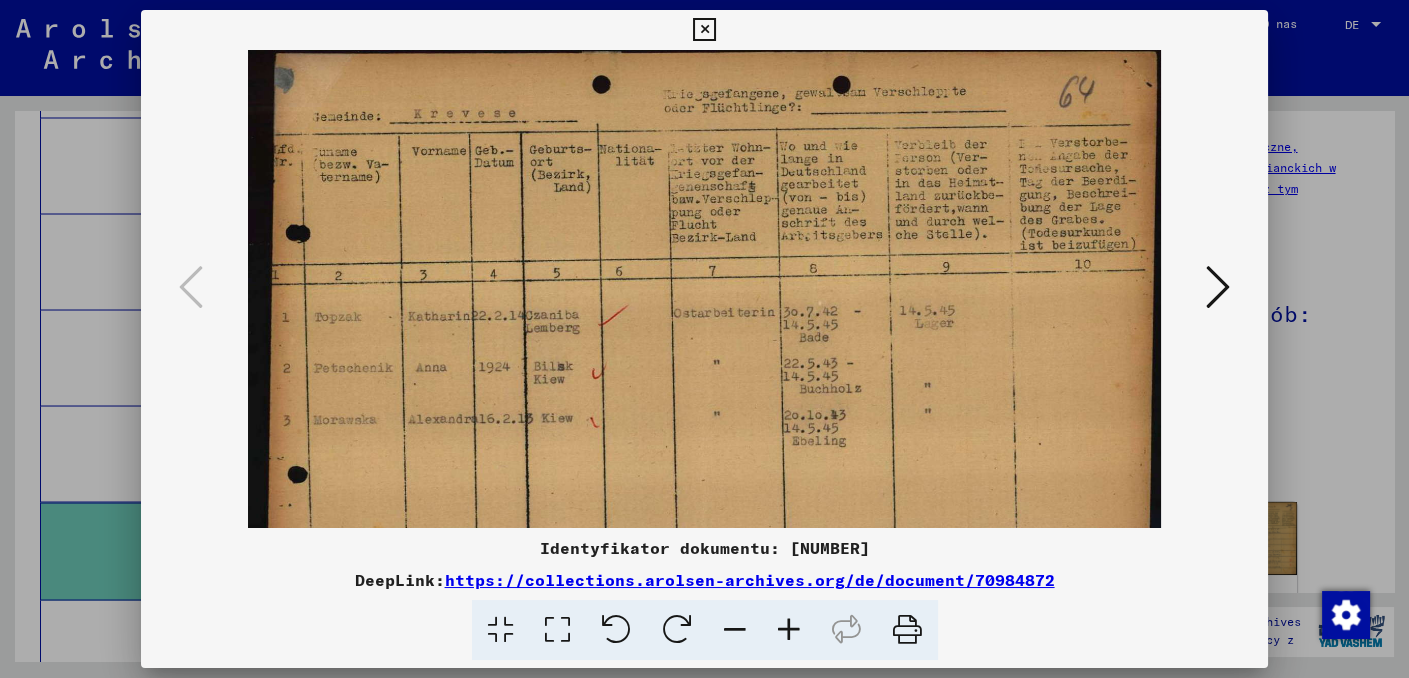 click at bounding box center (789, 630) 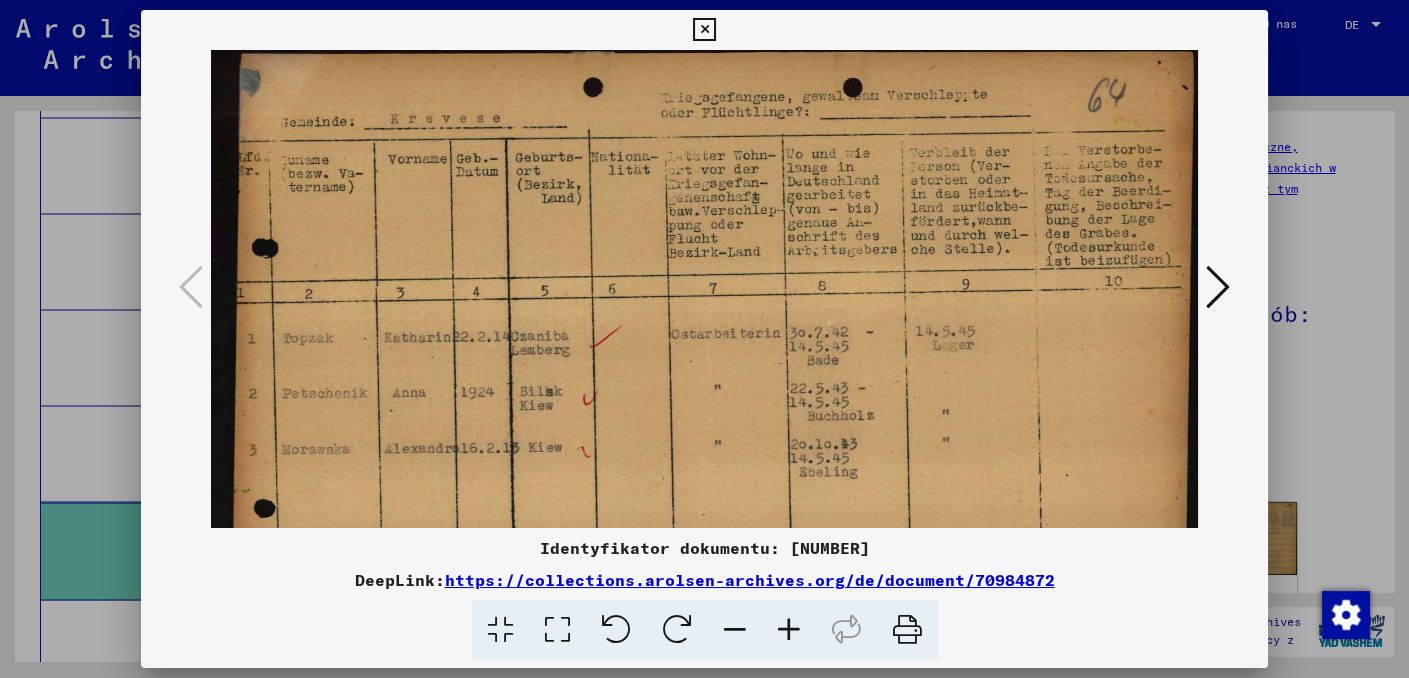 click at bounding box center (1218, 287) 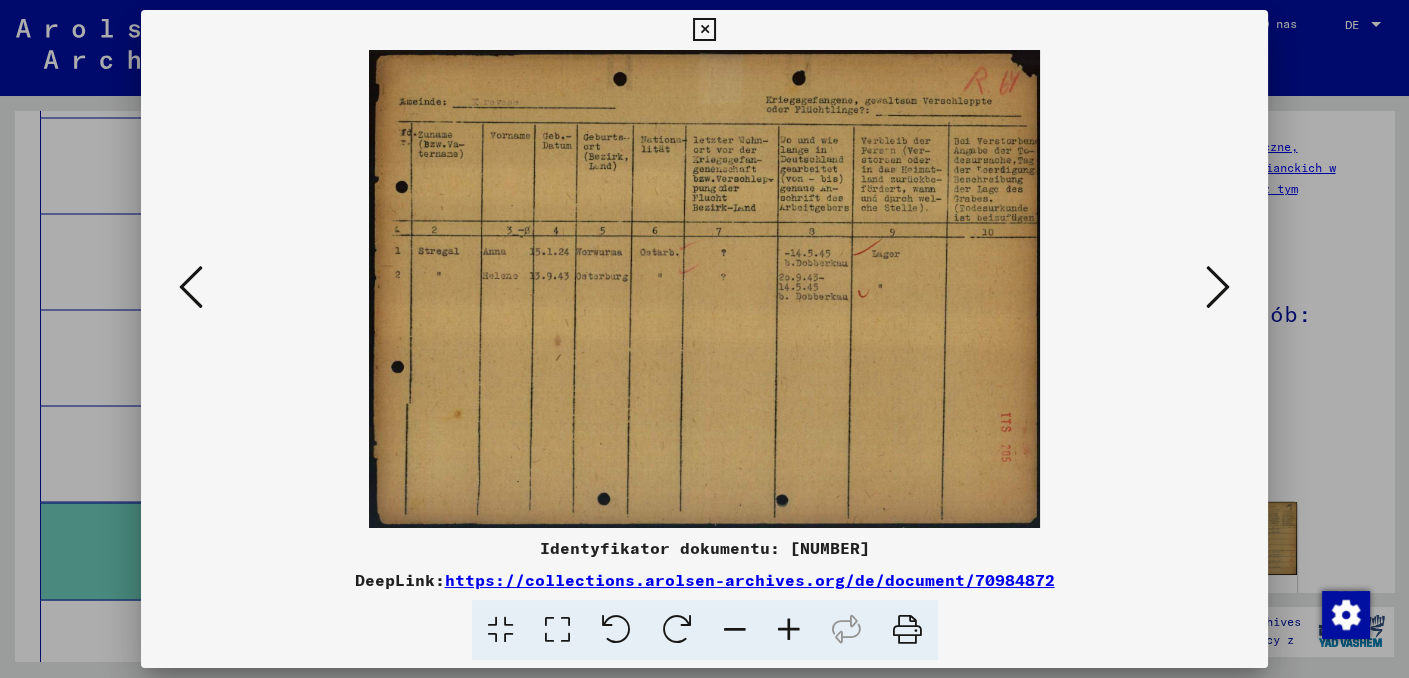 click at bounding box center [1218, 287] 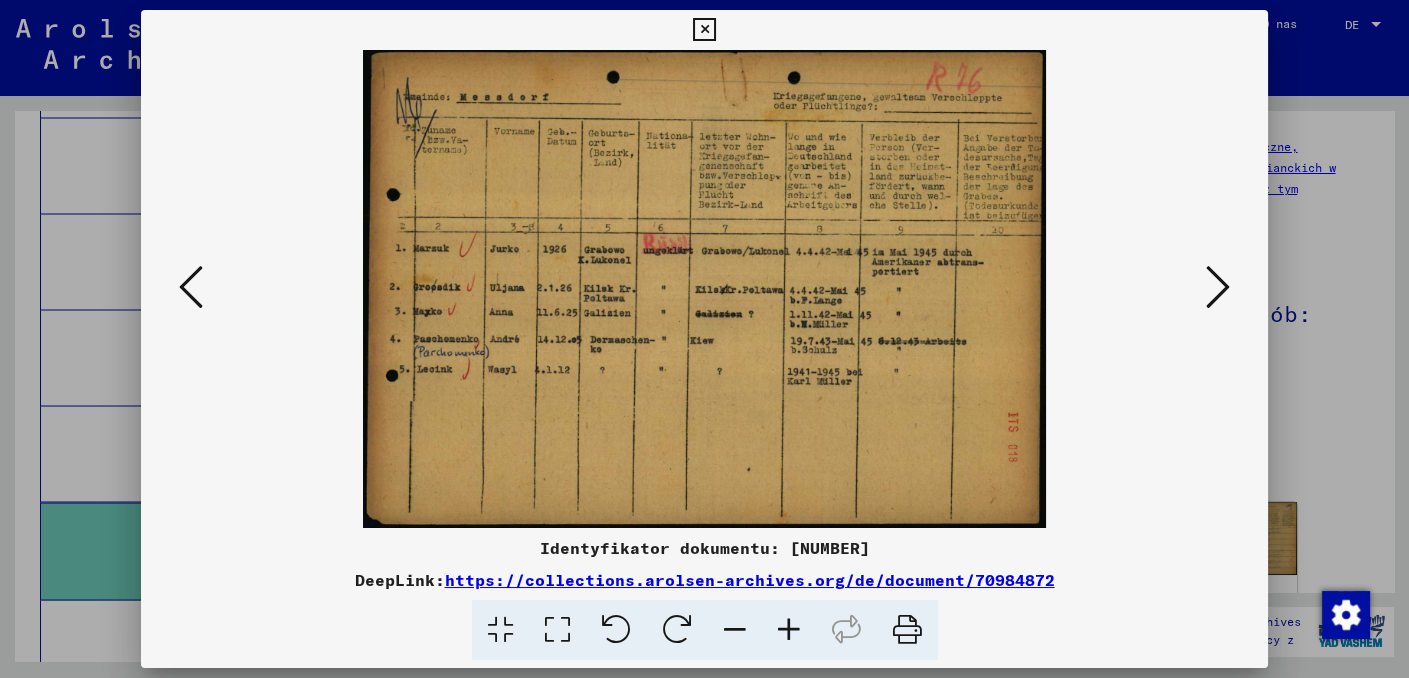 click at bounding box center (1218, 287) 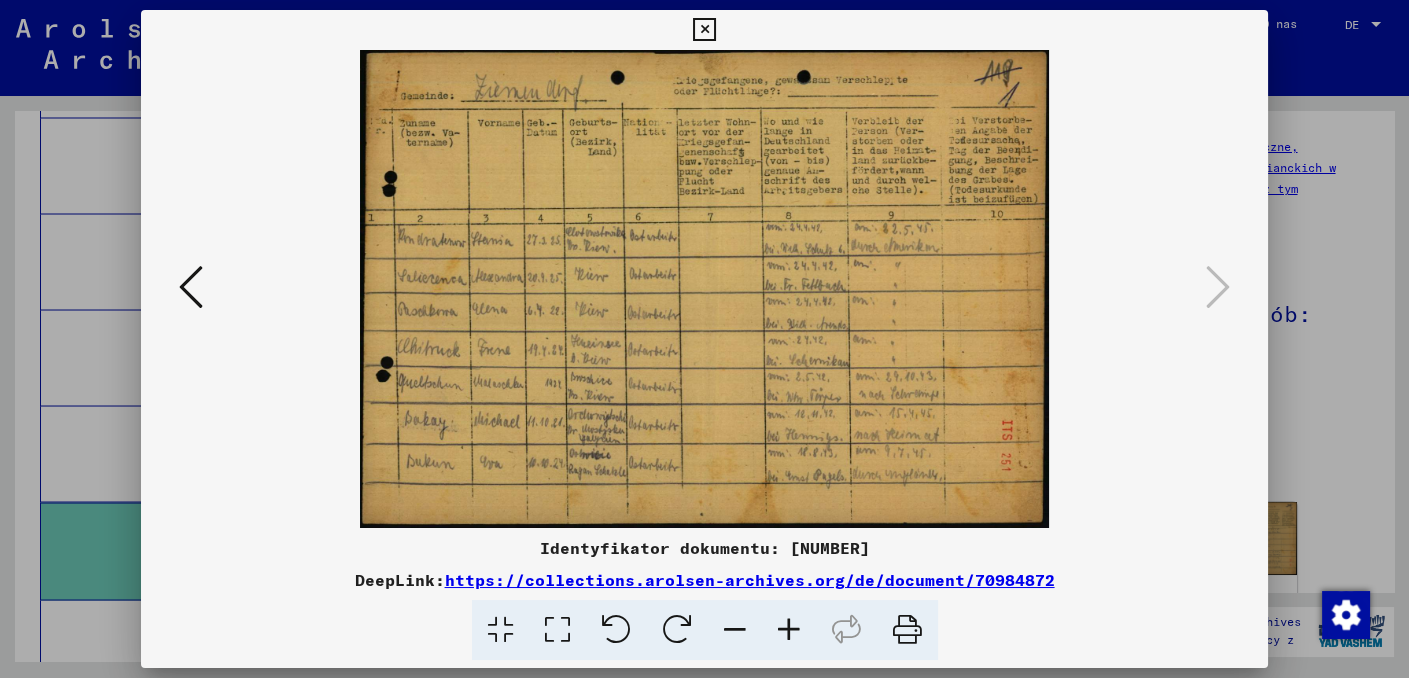 click at bounding box center (789, 630) 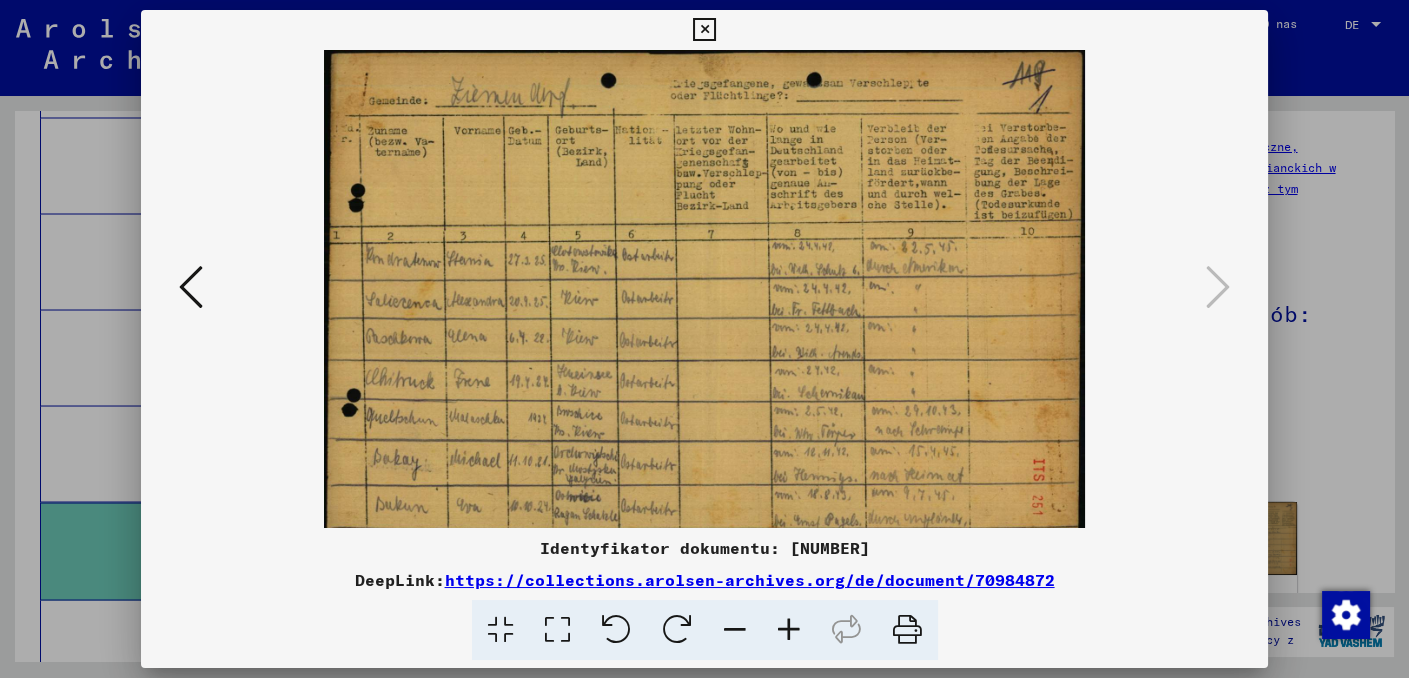 click at bounding box center [789, 630] 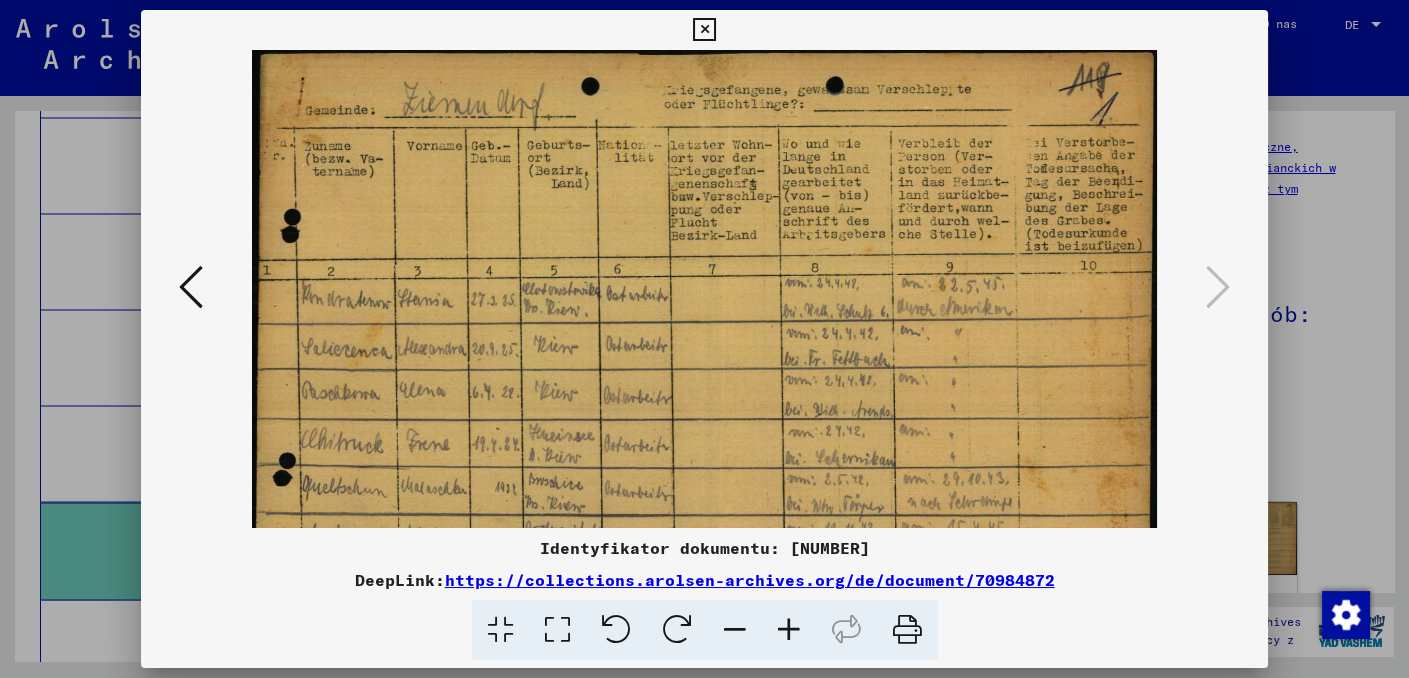 click at bounding box center [789, 630] 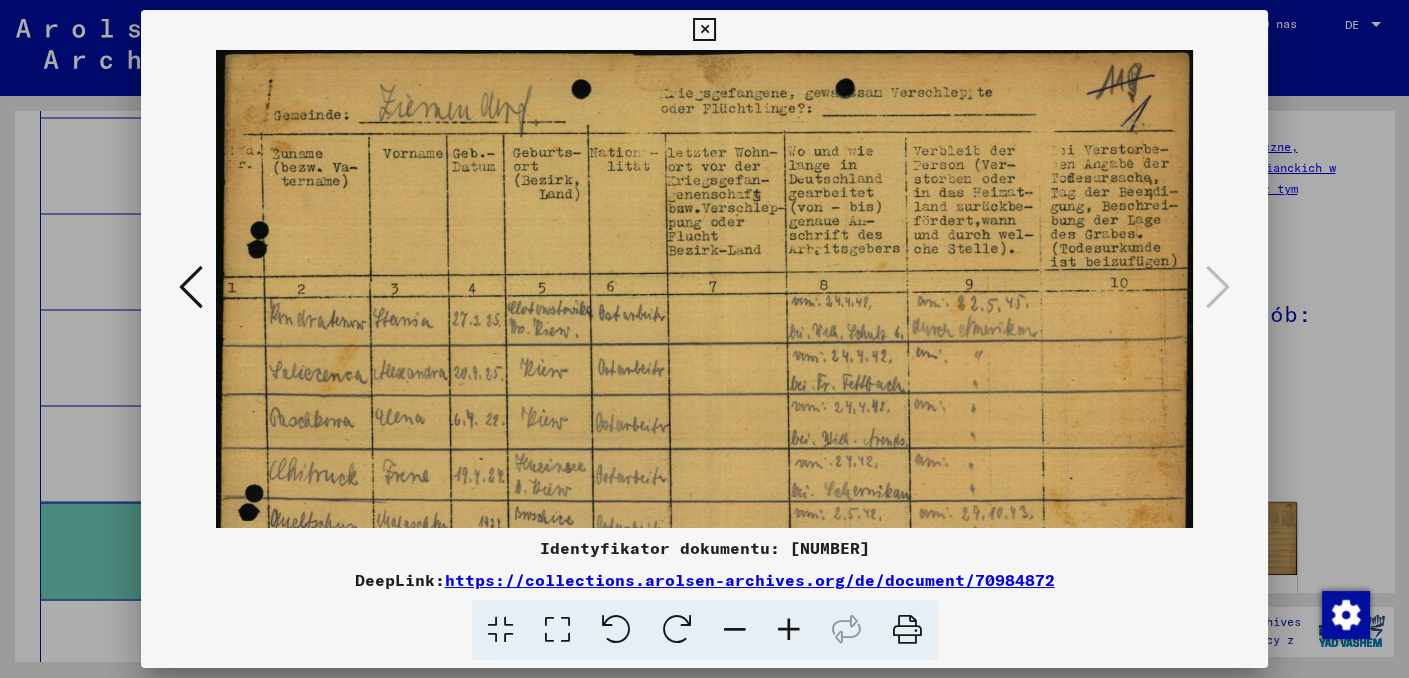 click at bounding box center [789, 630] 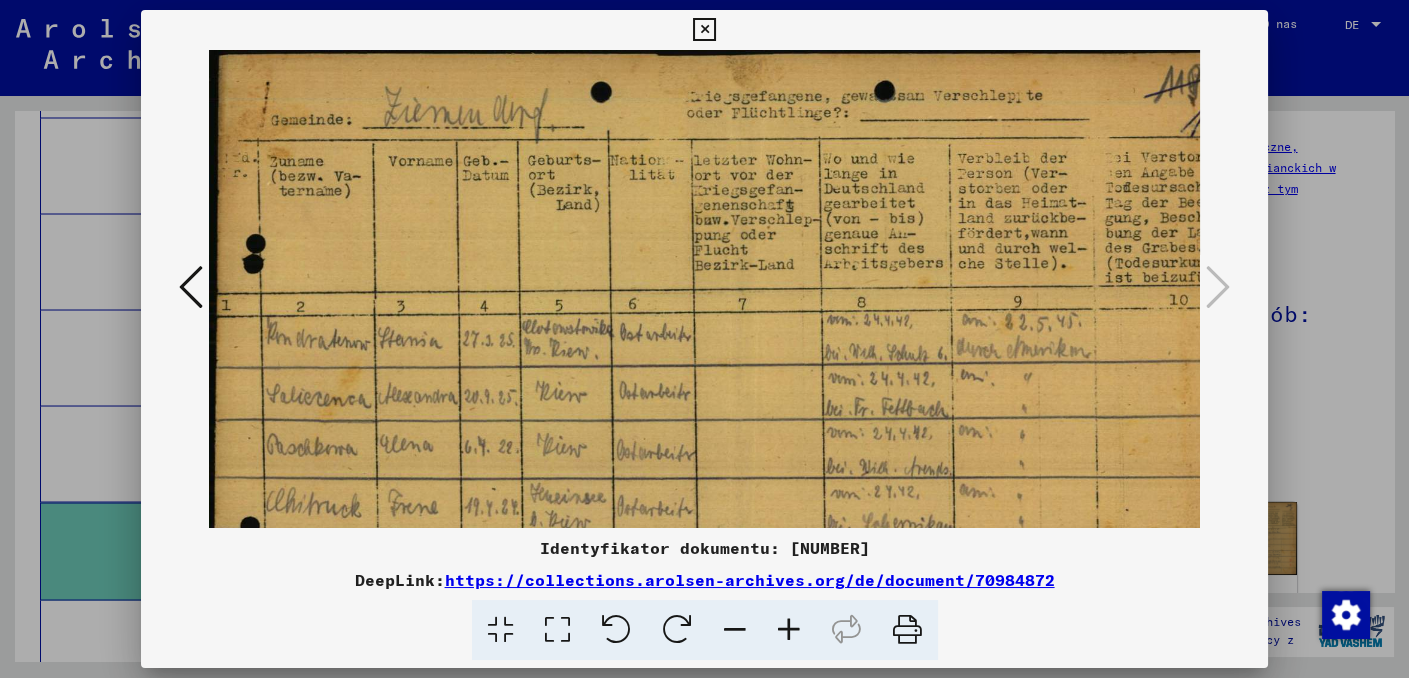 click at bounding box center [789, 630] 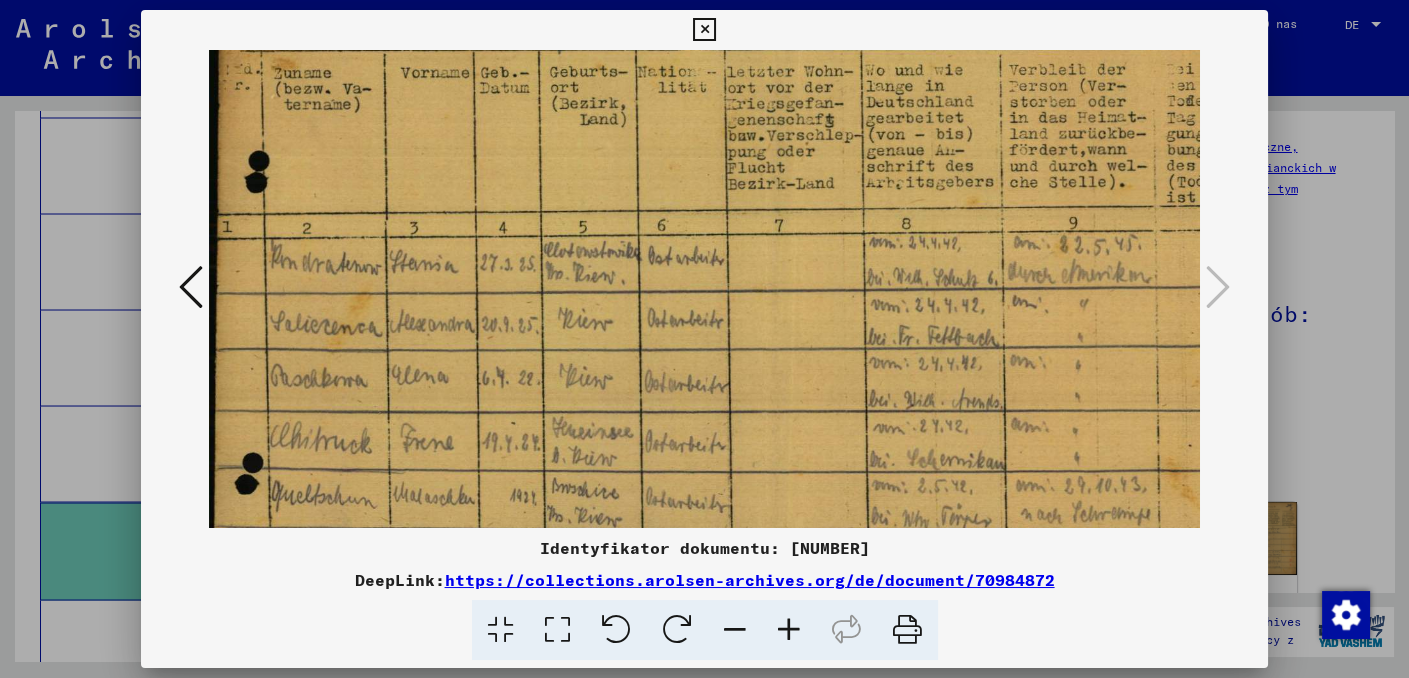 drag, startPoint x: 627, startPoint y: 457, endPoint x: 684, endPoint y: 355, distance: 116.846054 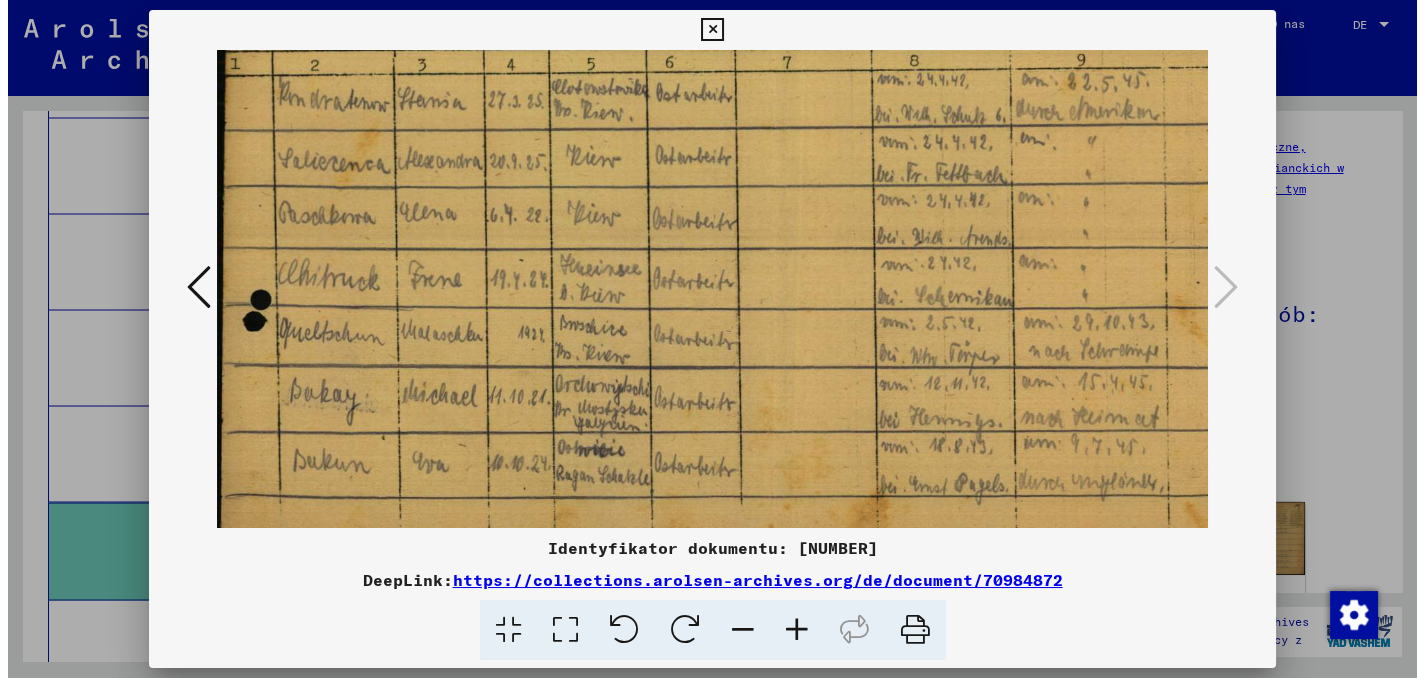 scroll, scrollTop: 300, scrollLeft: 0, axis: vertical 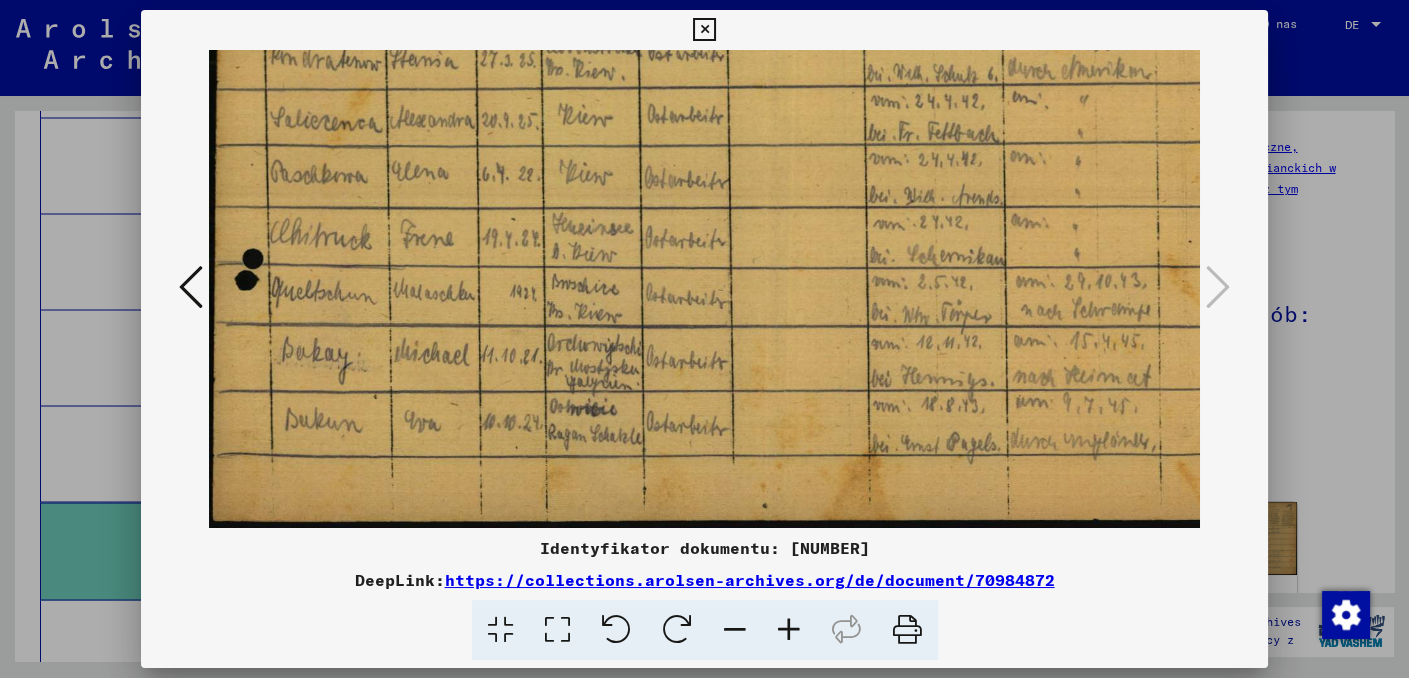 drag, startPoint x: 703, startPoint y: 420, endPoint x: 730, endPoint y: 212, distance: 209.74509 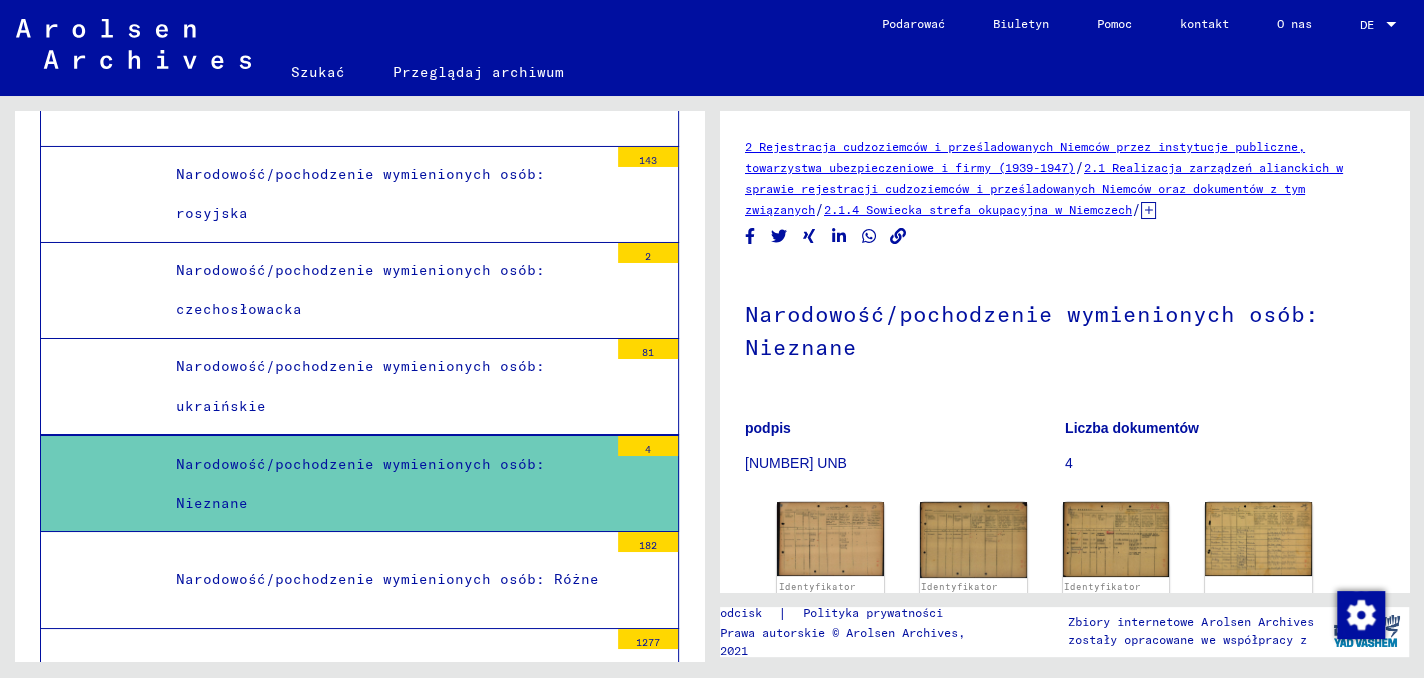 scroll, scrollTop: 18869, scrollLeft: 0, axis: vertical 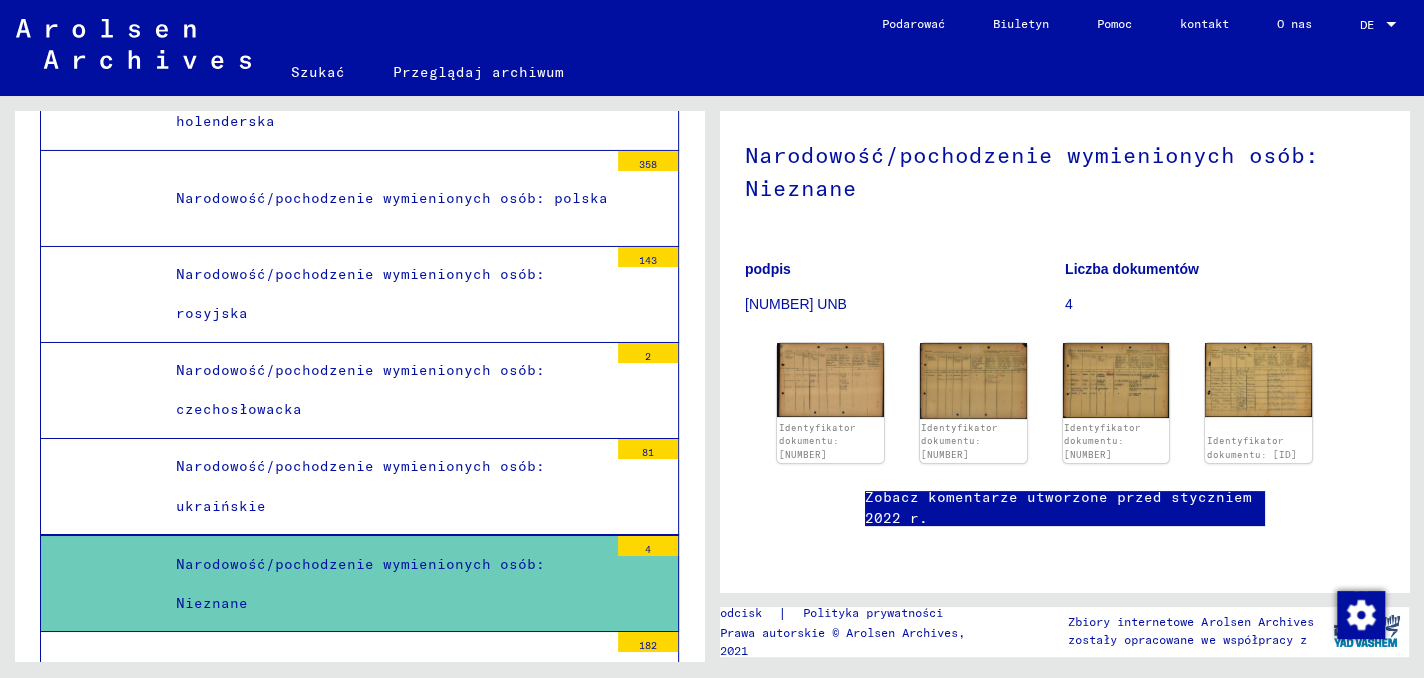 click on "Narodowość/pochodzenie wymienionych osób: Różne" at bounding box center (387, 679) 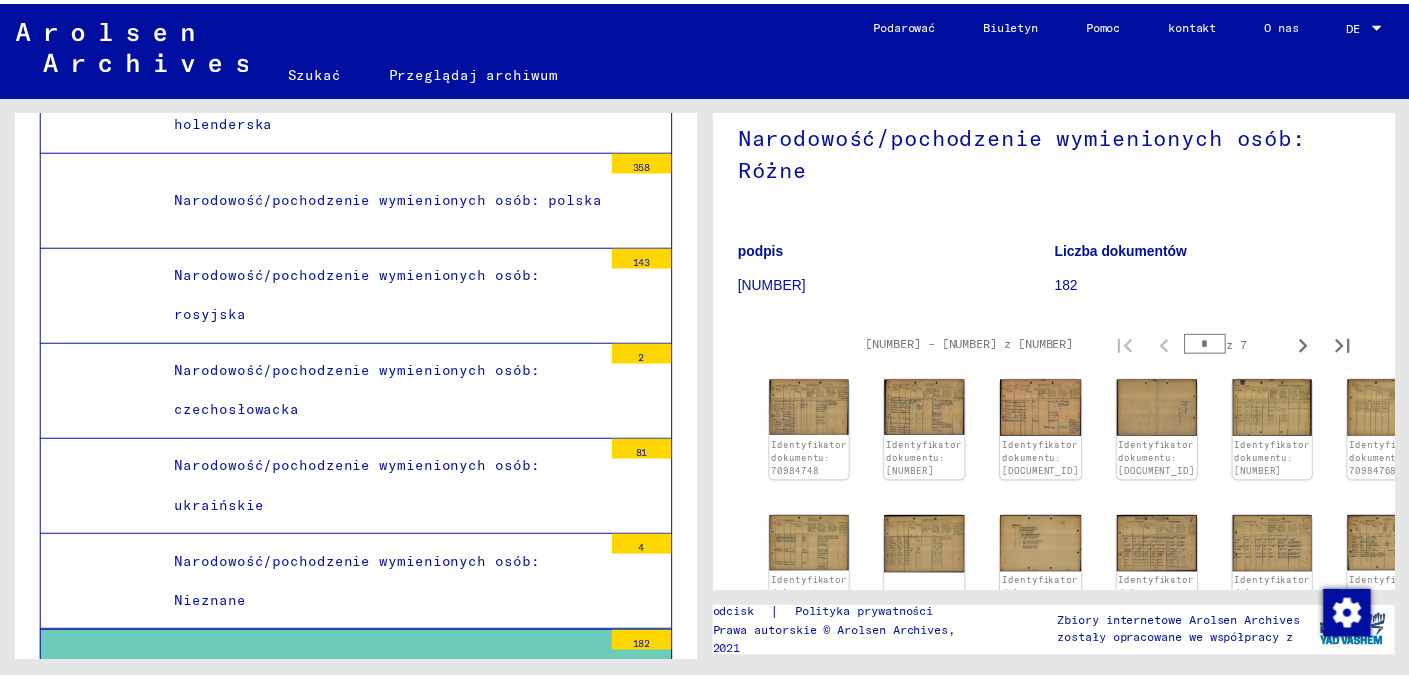 scroll, scrollTop: 200, scrollLeft: 0, axis: vertical 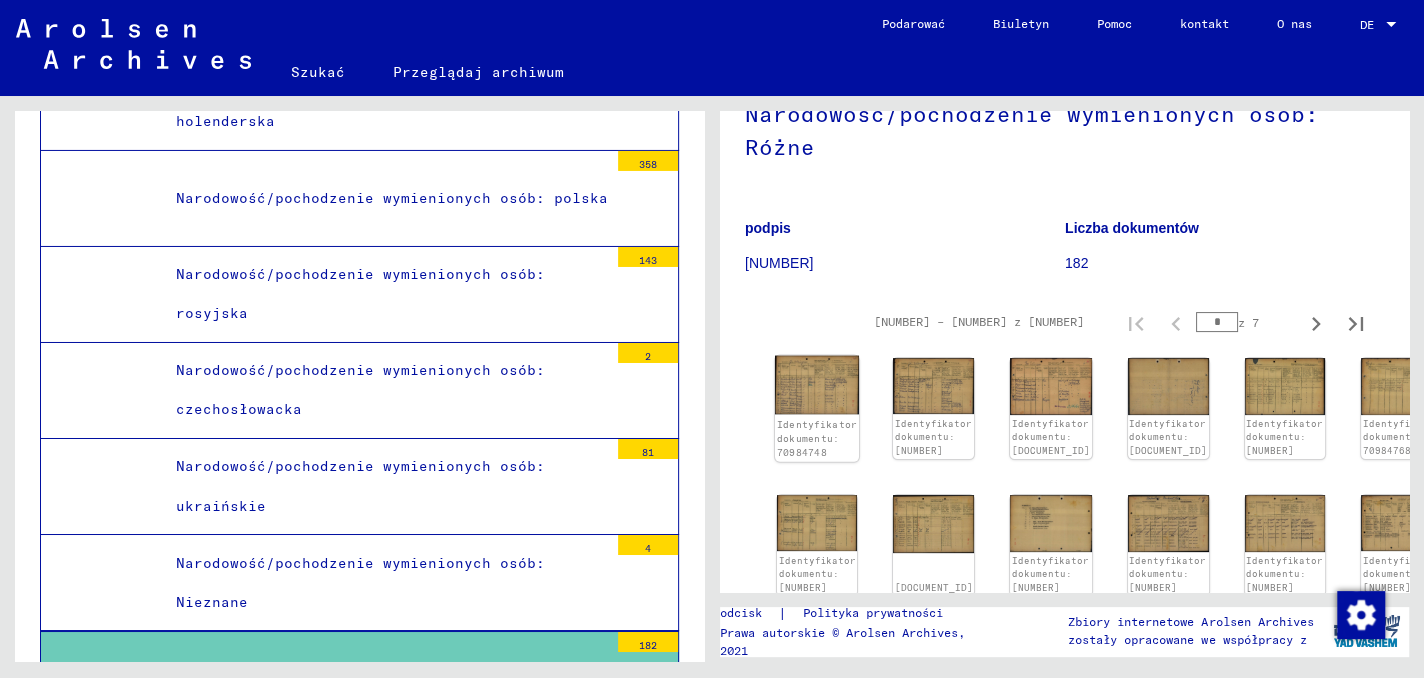 click 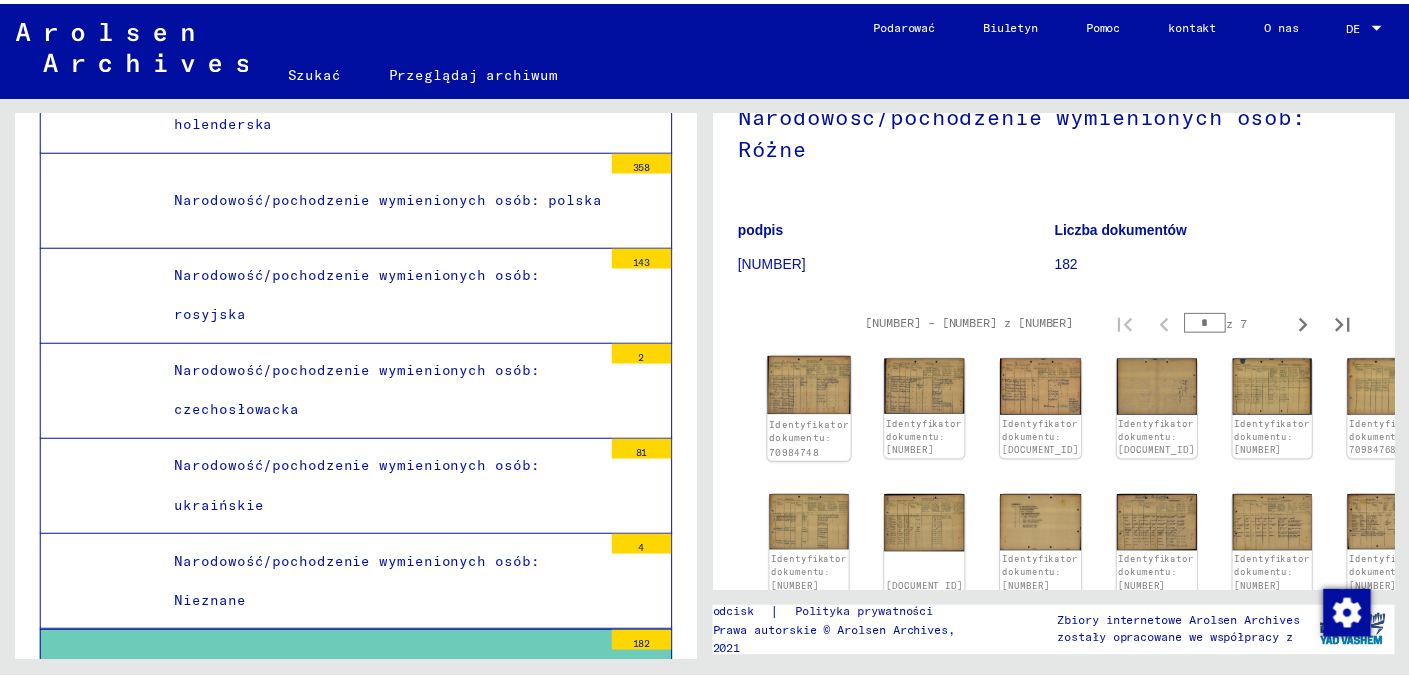 scroll, scrollTop: 18969, scrollLeft: 0, axis: vertical 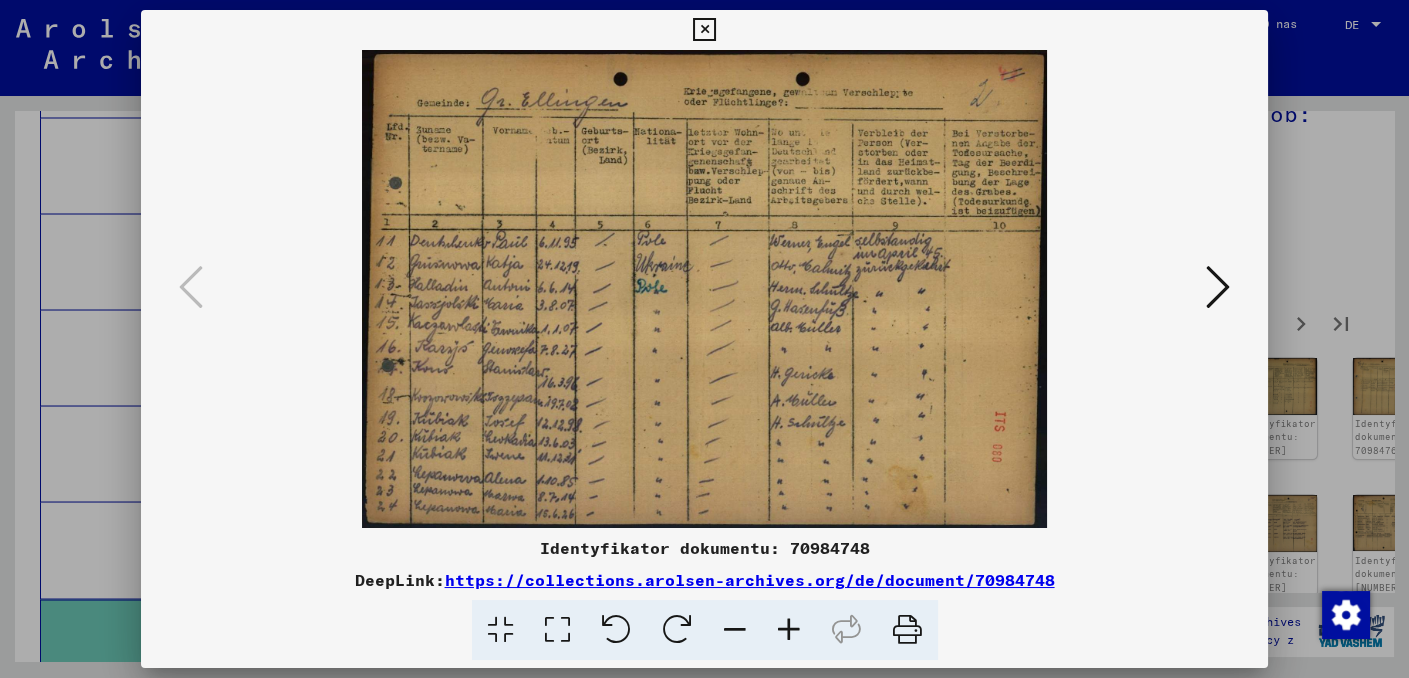 click at bounding box center (789, 630) 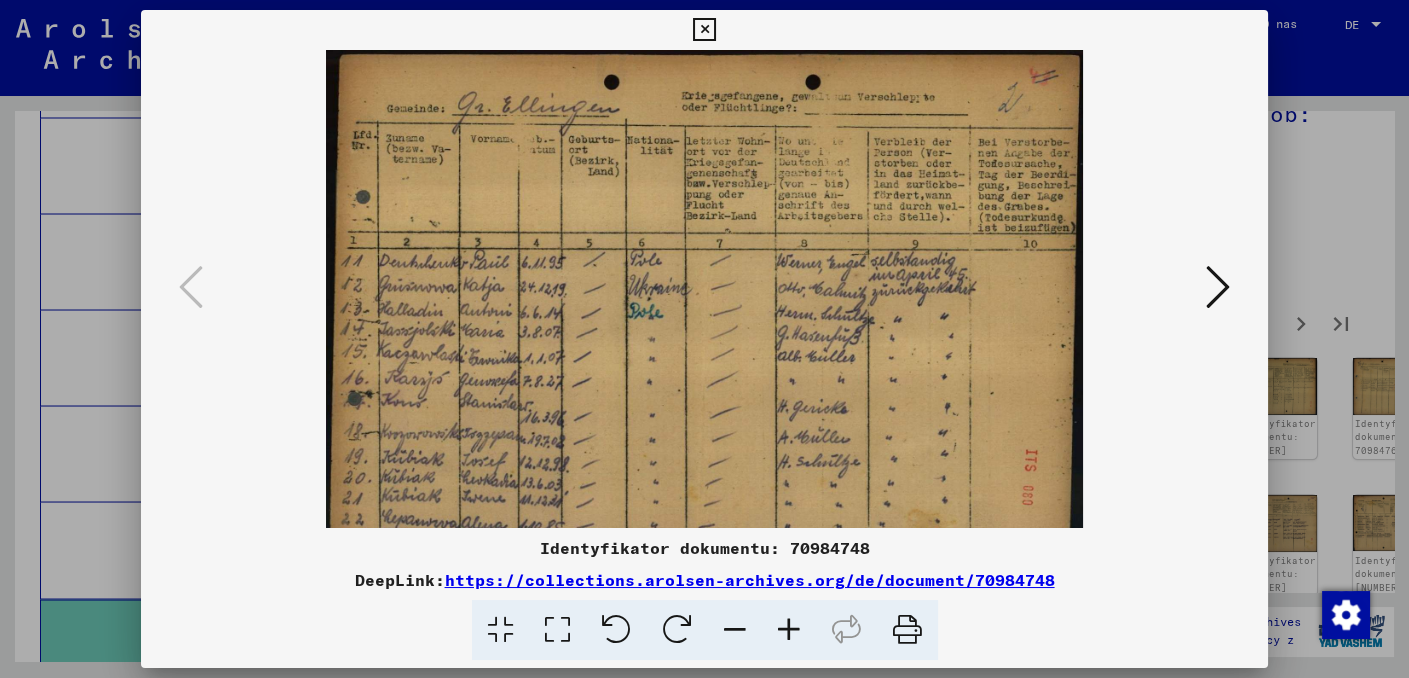 click at bounding box center (789, 630) 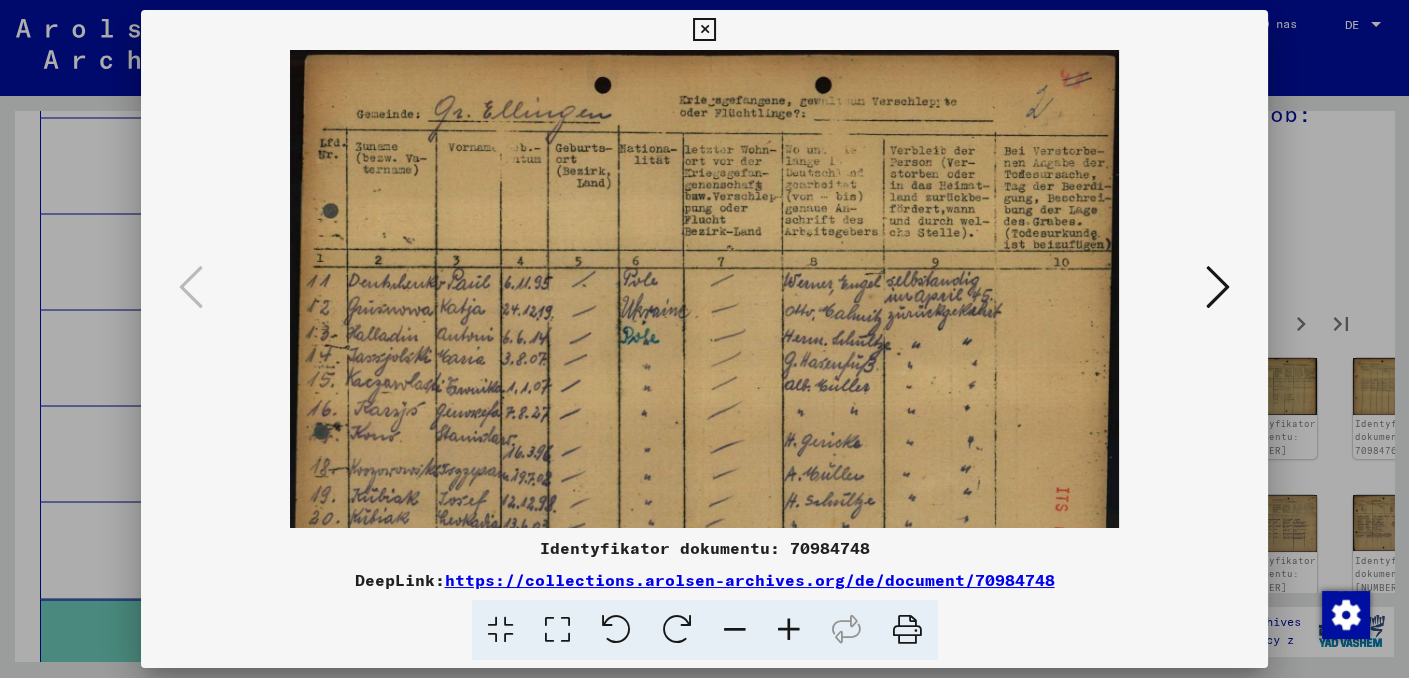 click at bounding box center (789, 630) 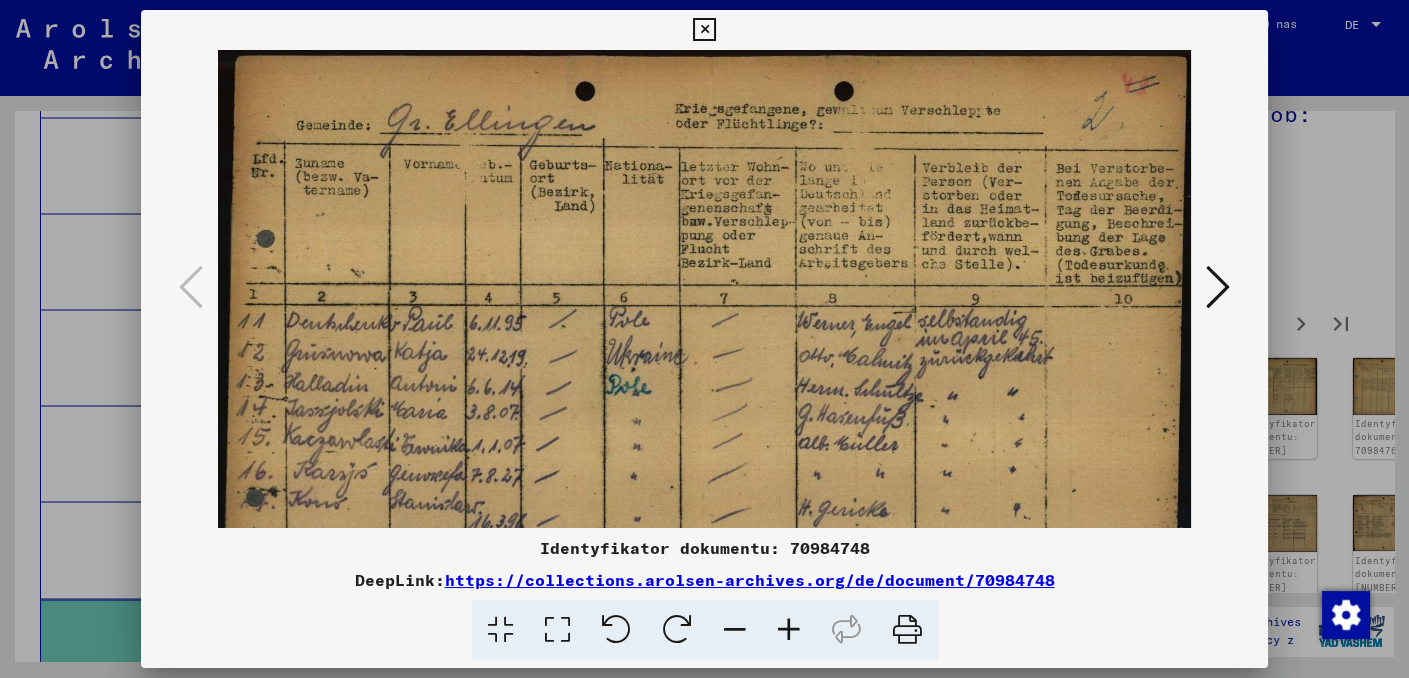 click at bounding box center (789, 630) 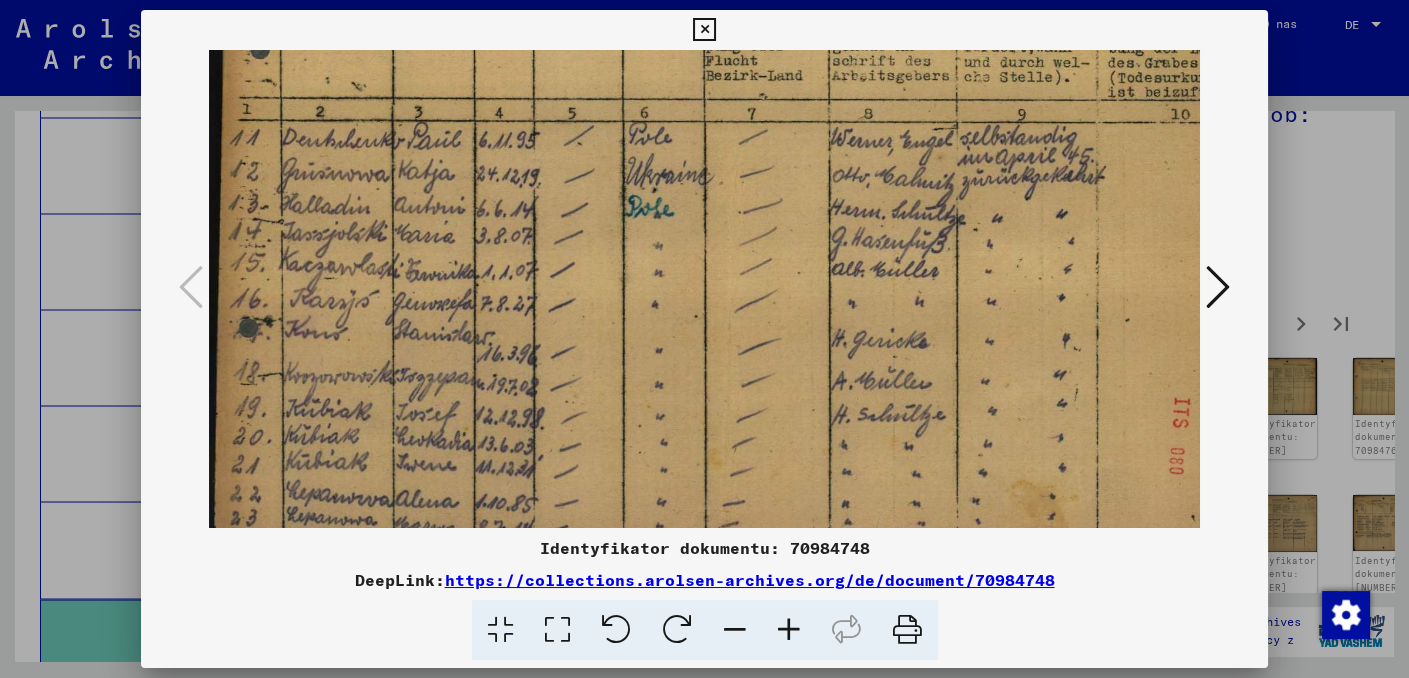 scroll, scrollTop: 236, scrollLeft: 0, axis: vertical 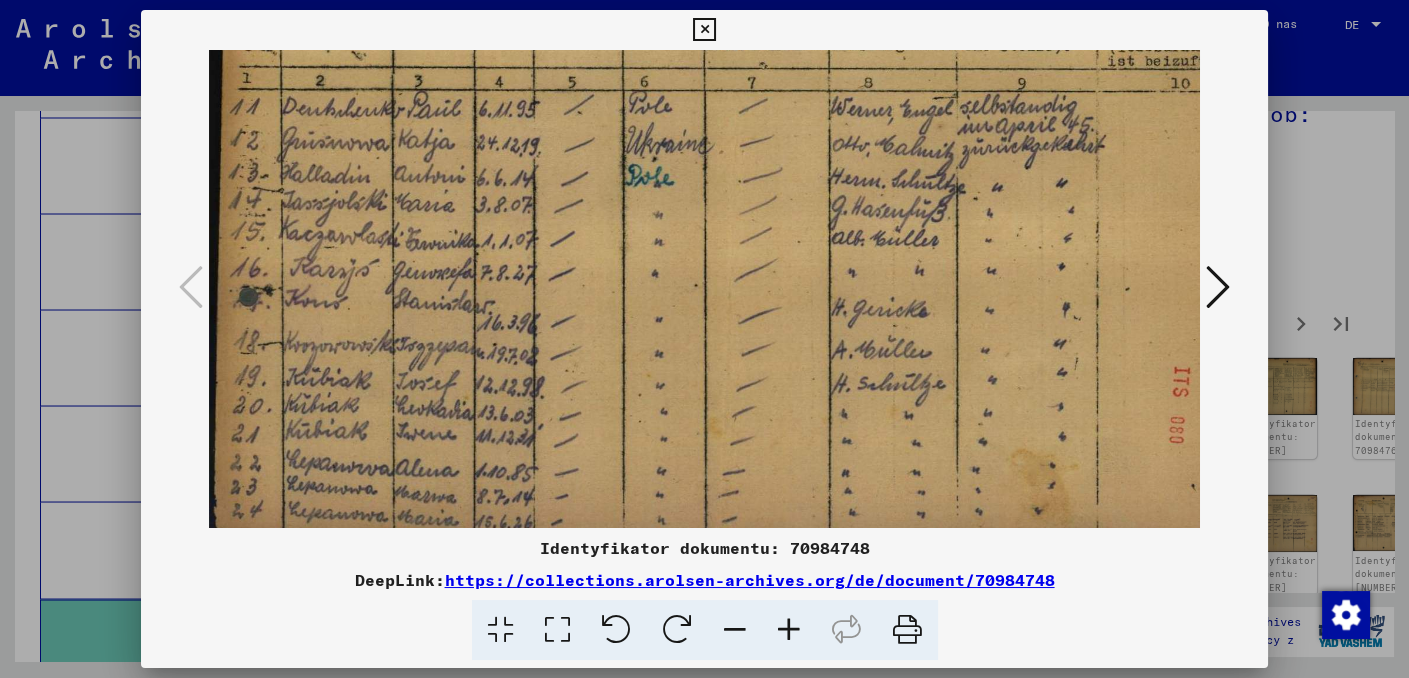 drag, startPoint x: 816, startPoint y: 407, endPoint x: 826, endPoint y: 200, distance: 207.24141 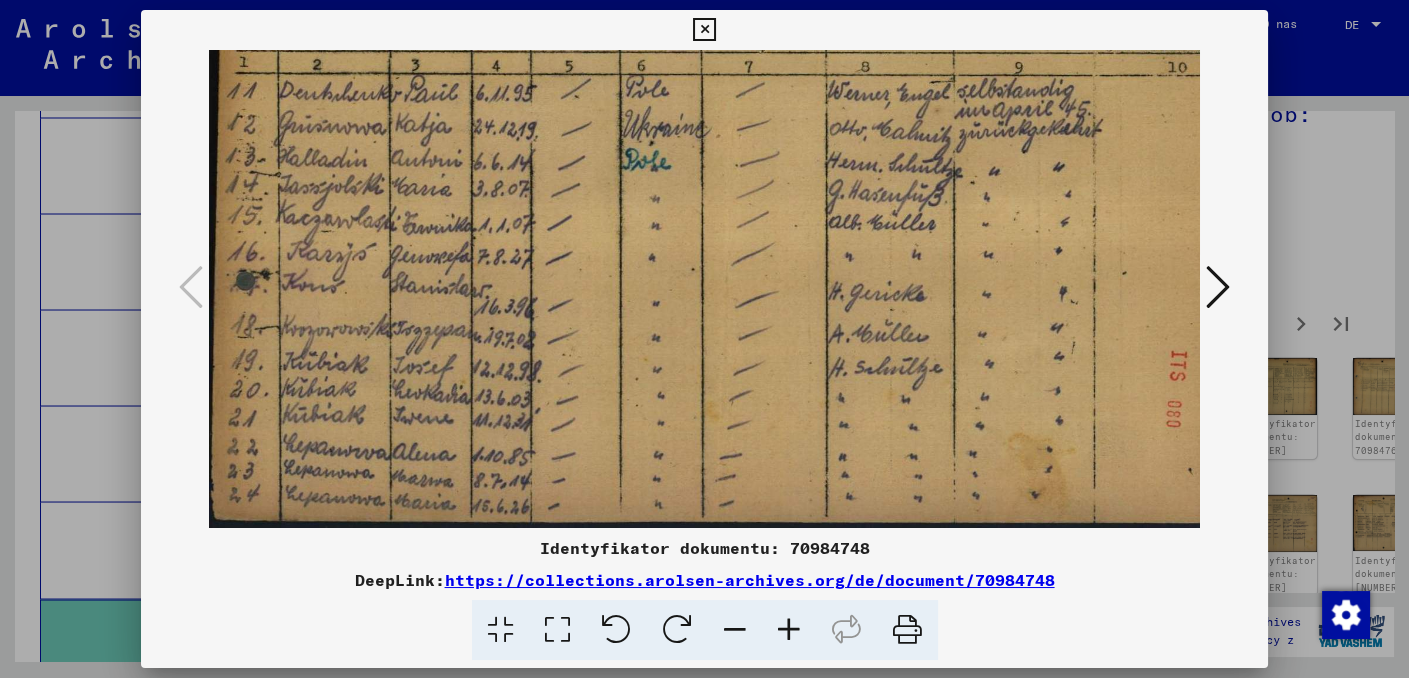 scroll, scrollTop: 250, scrollLeft: 0, axis: vertical 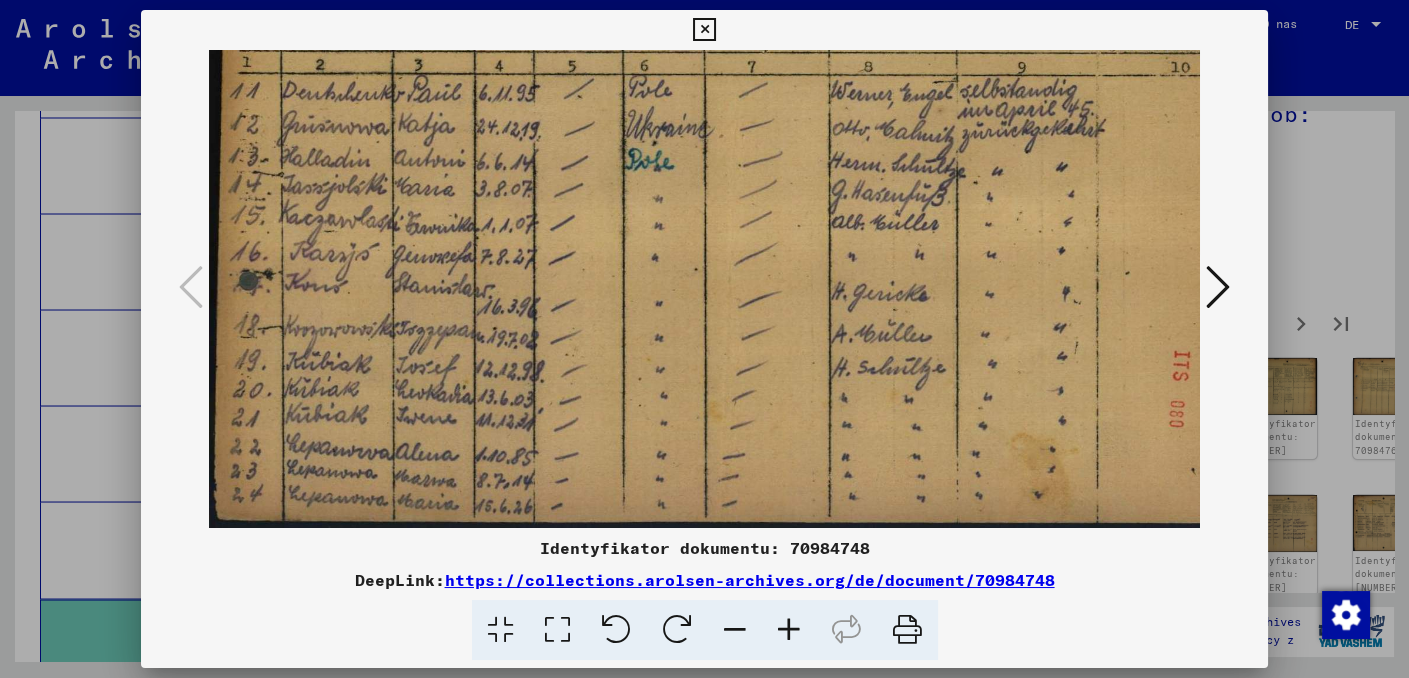drag, startPoint x: 811, startPoint y: 290, endPoint x: 845, endPoint y: 208, distance: 88.76936 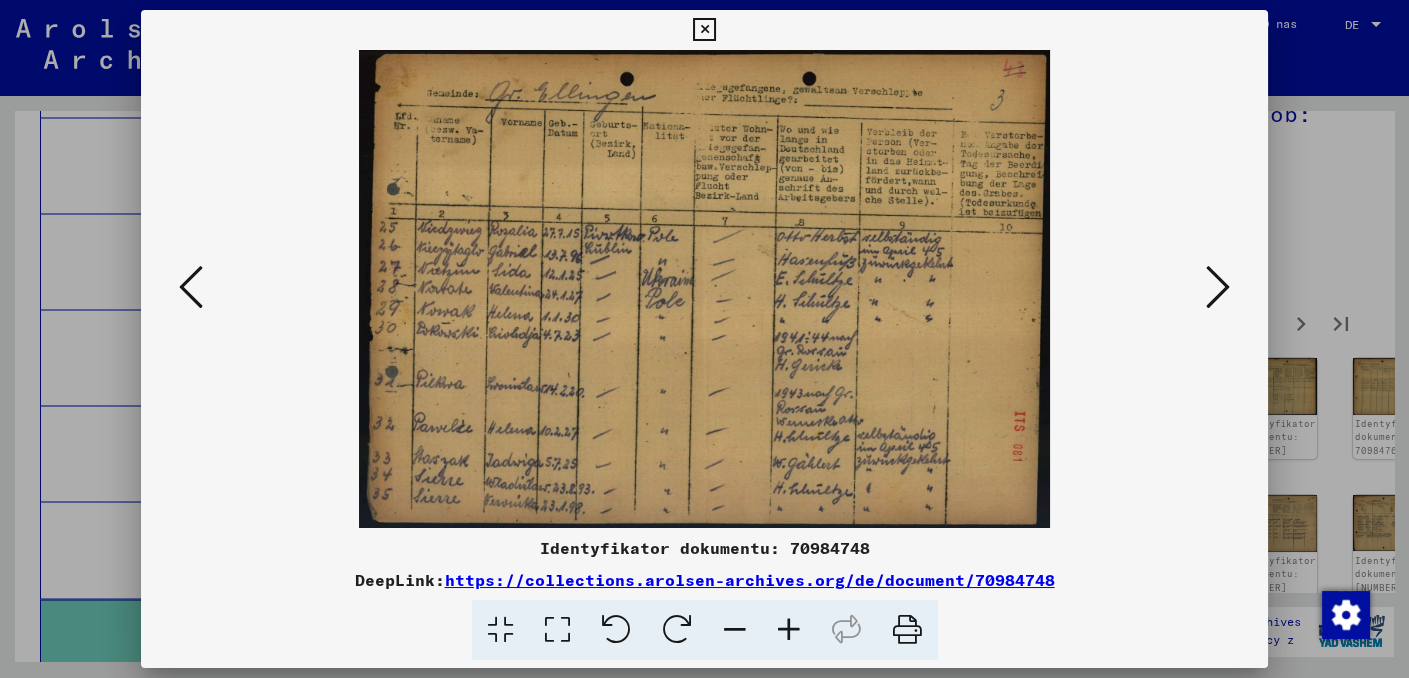 scroll, scrollTop: 0, scrollLeft: 0, axis: both 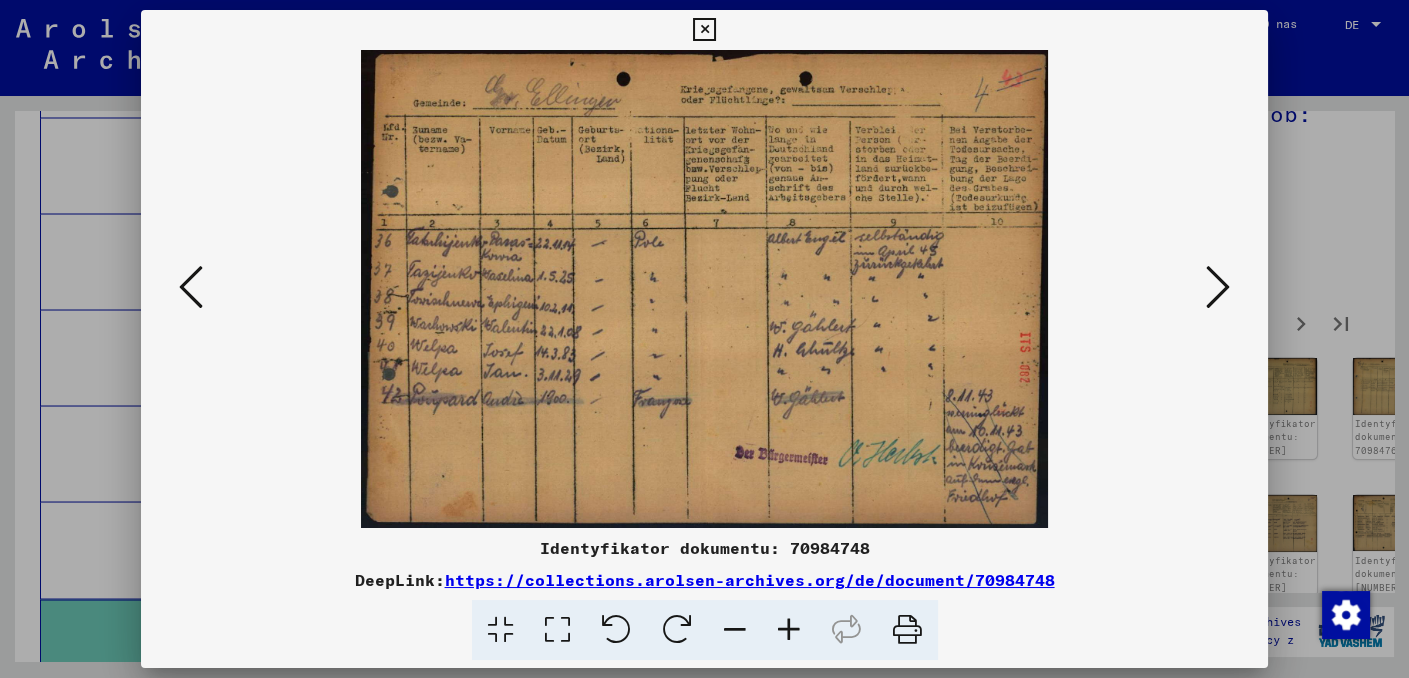 click at bounding box center [1218, 287] 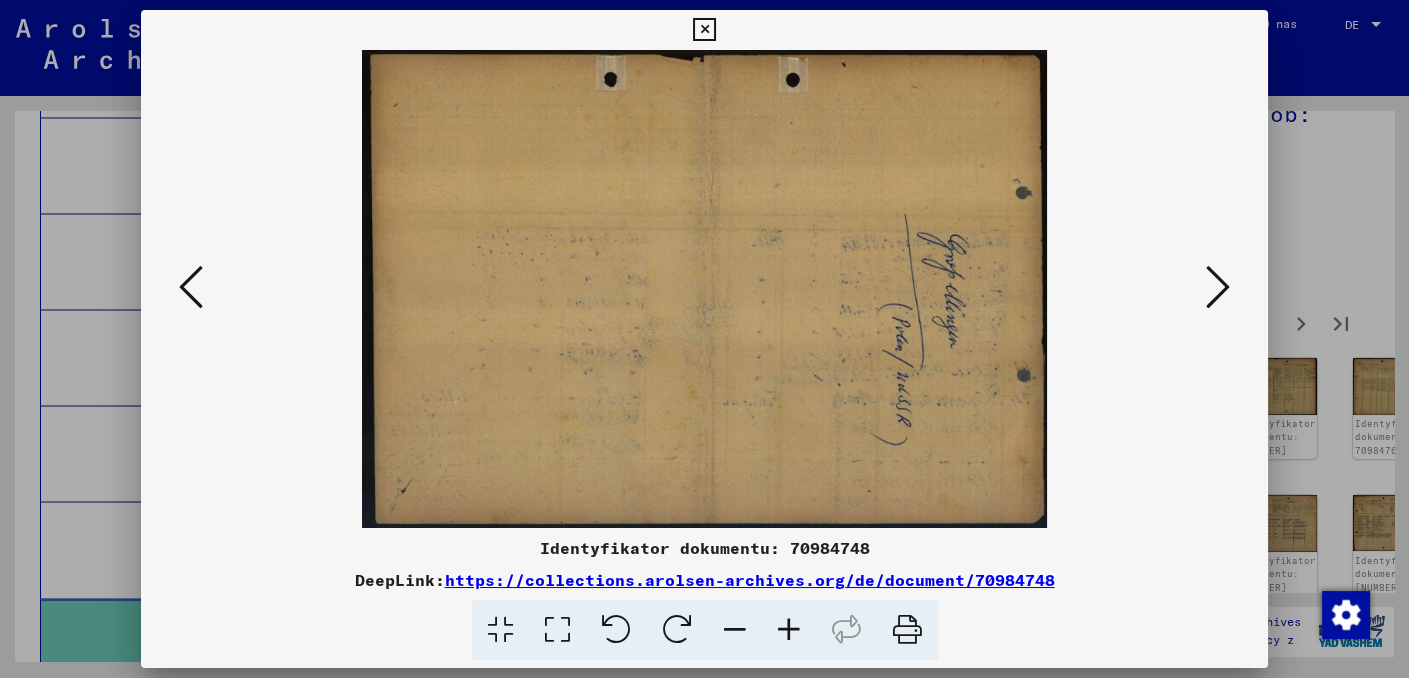 click at bounding box center (1218, 287) 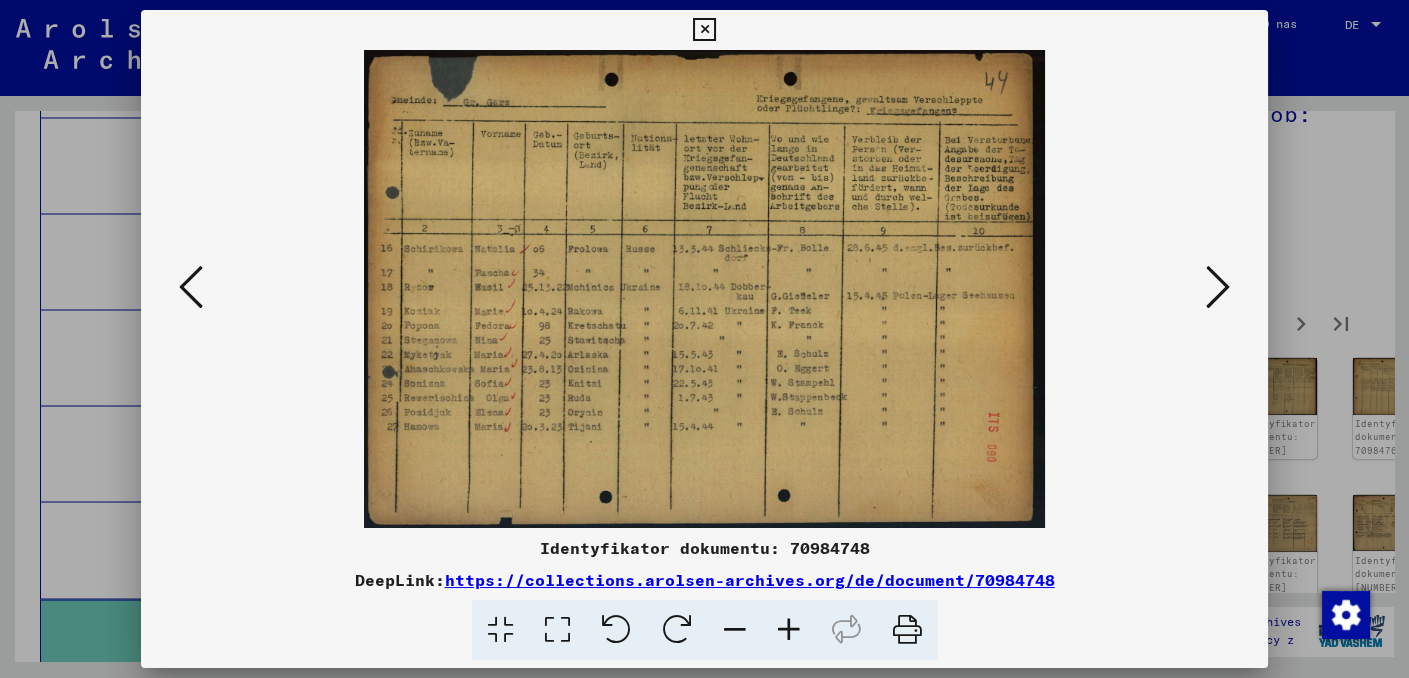 click at bounding box center [1218, 287] 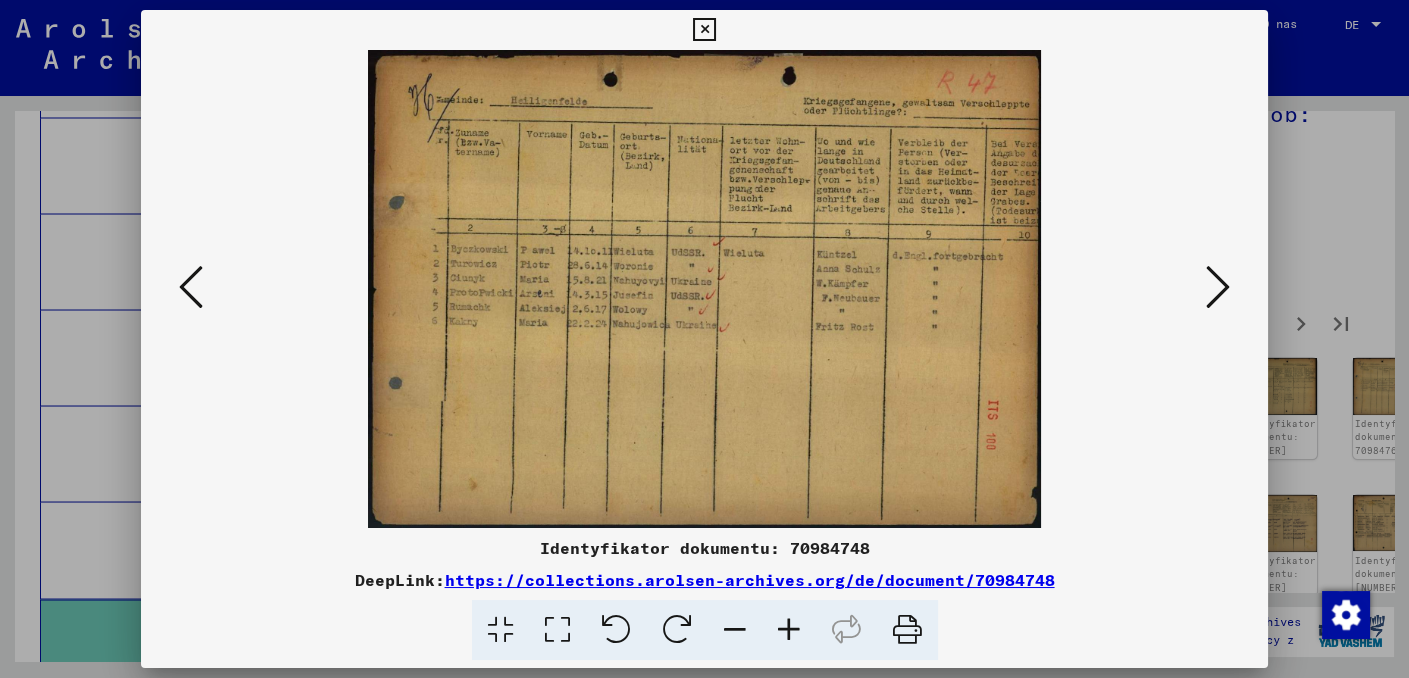 click at bounding box center (1218, 287) 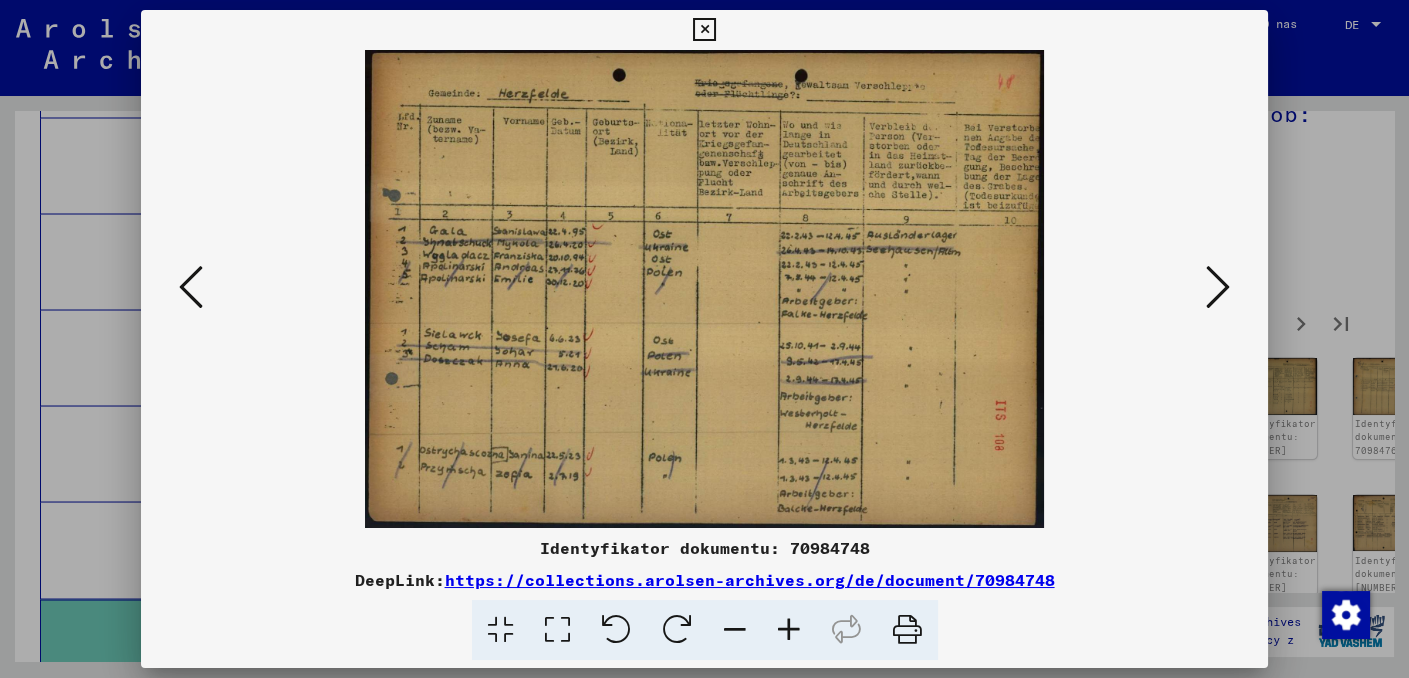 click at bounding box center (1218, 287) 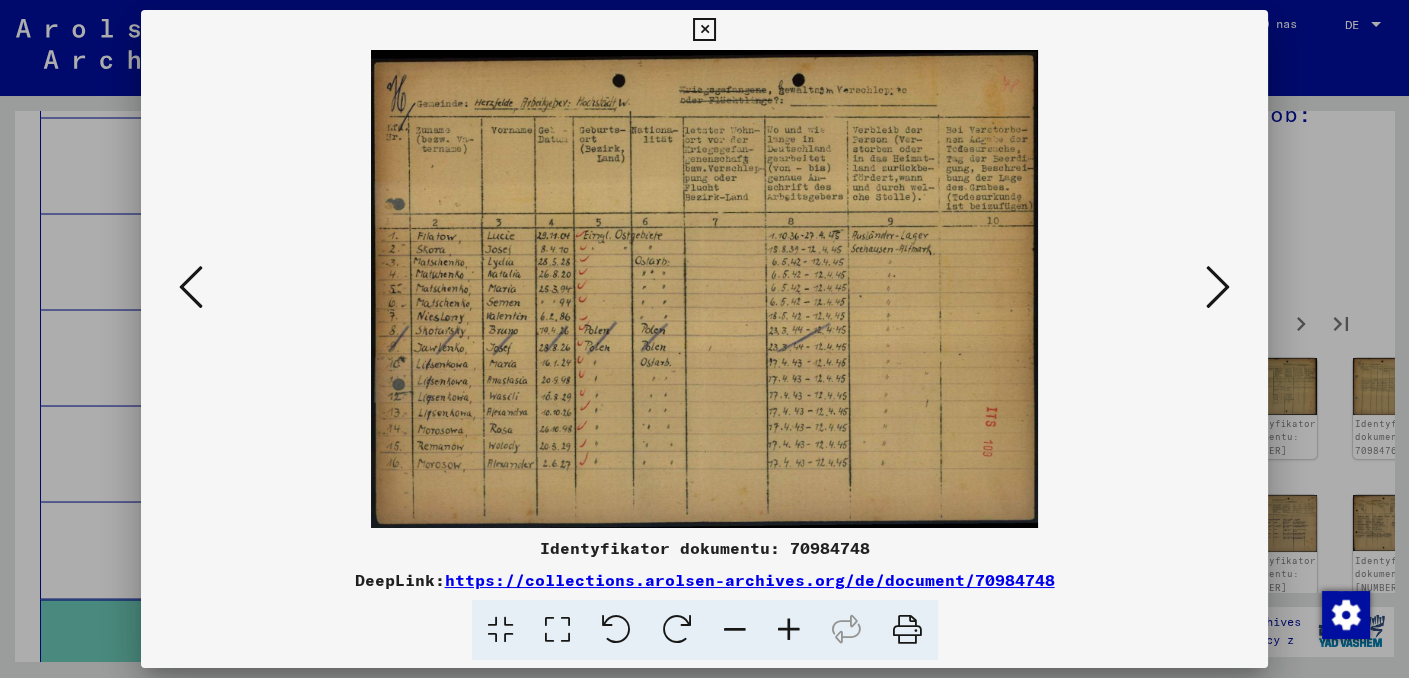 click at bounding box center [789, 630] 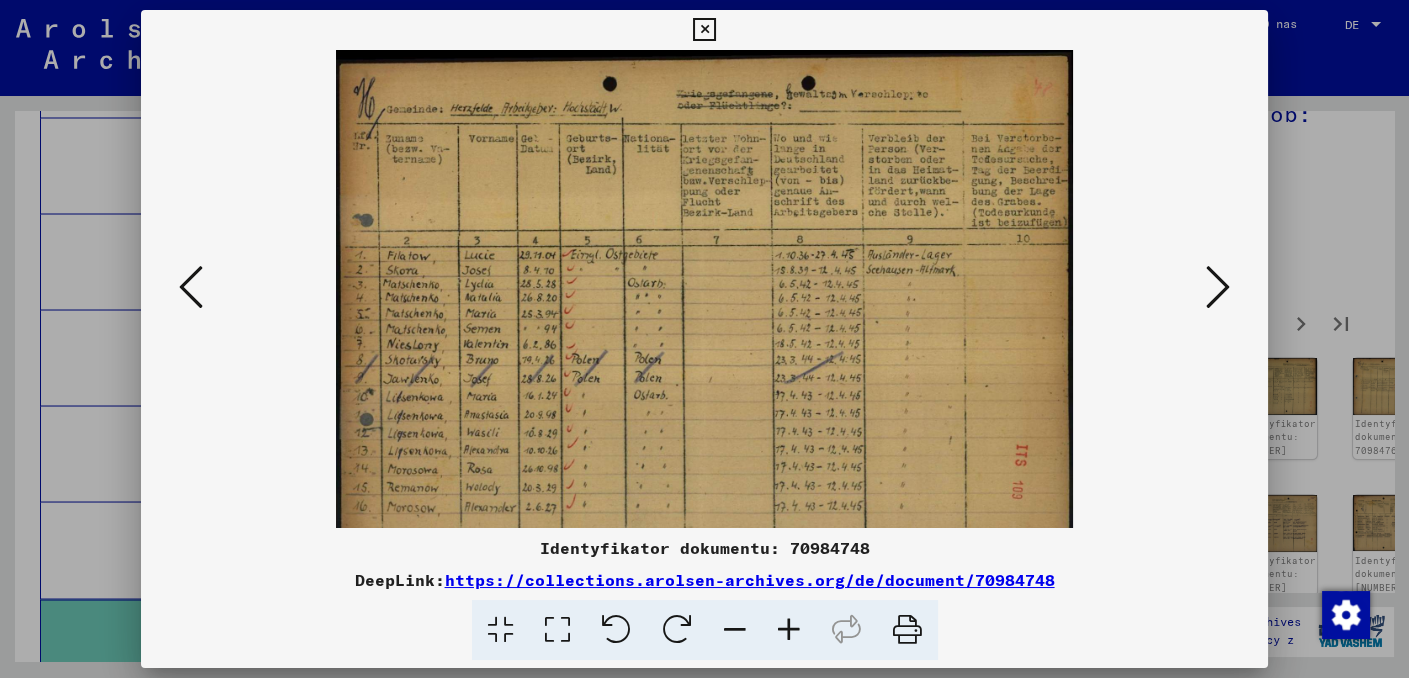click at bounding box center [789, 630] 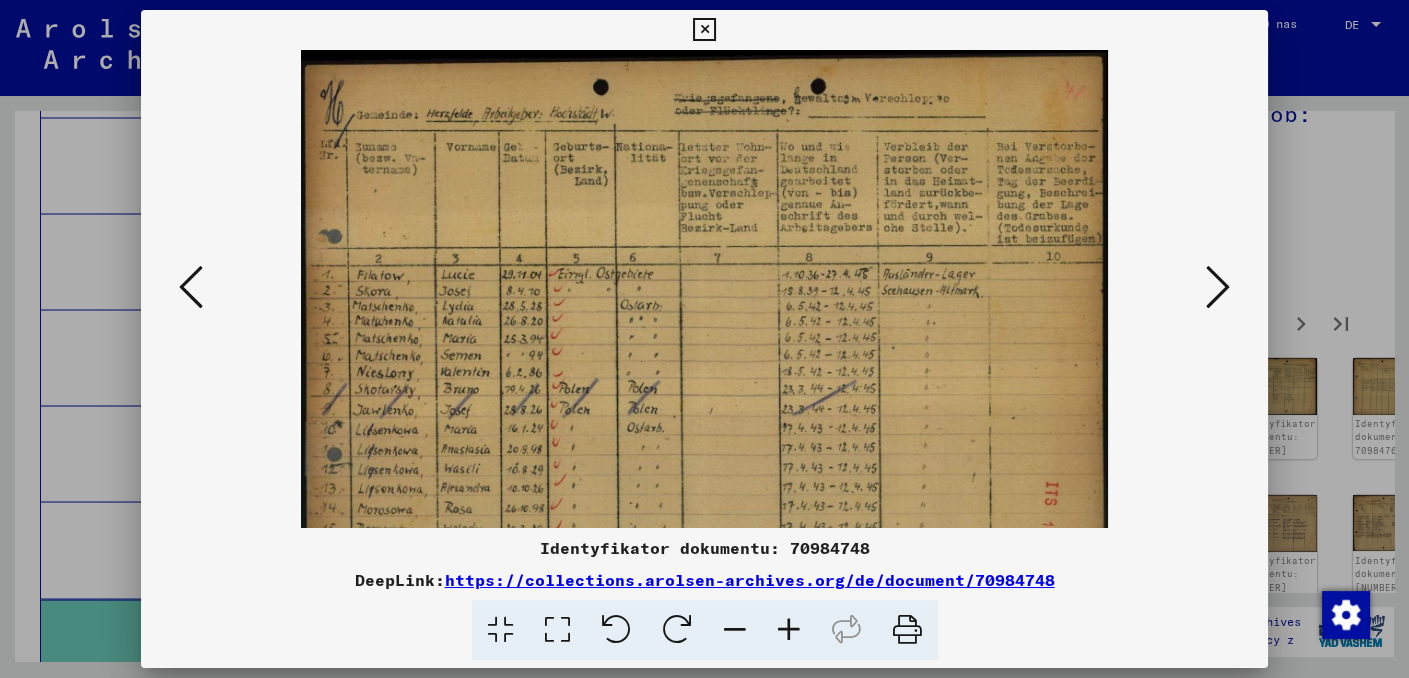 click at bounding box center [789, 630] 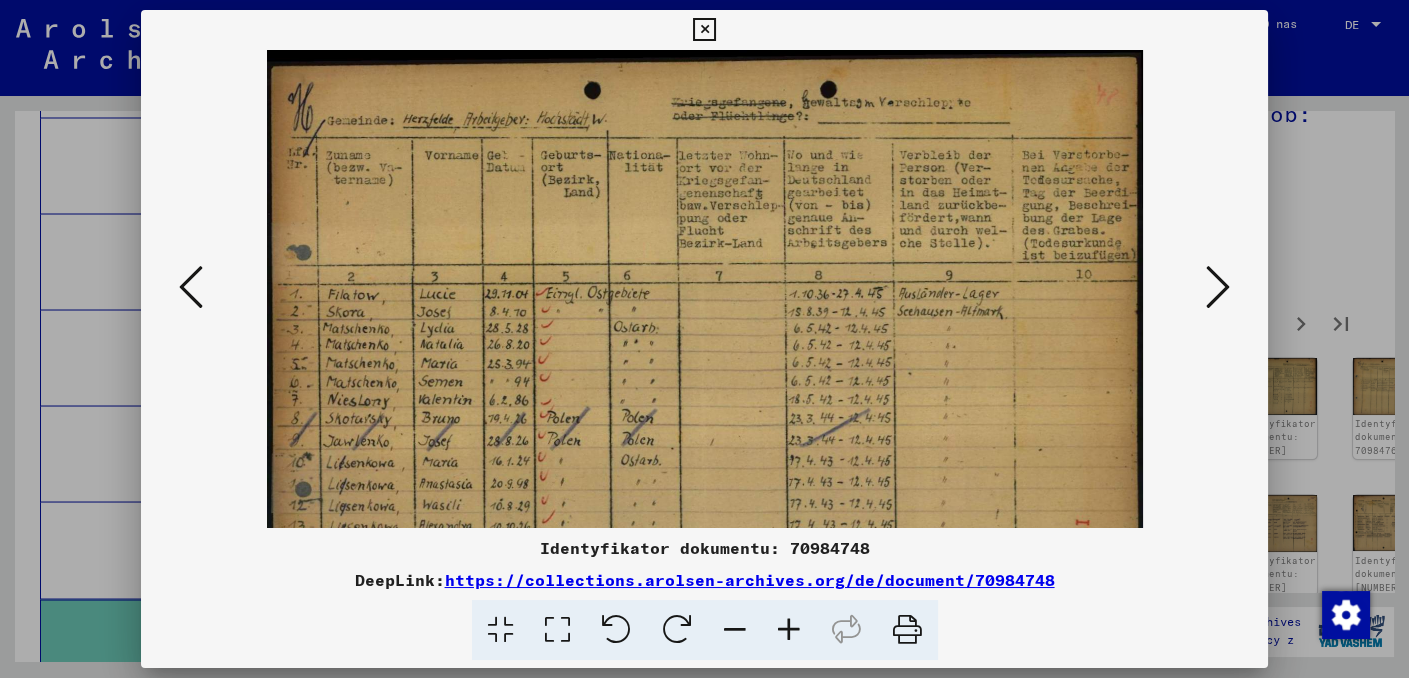 click at bounding box center [789, 630] 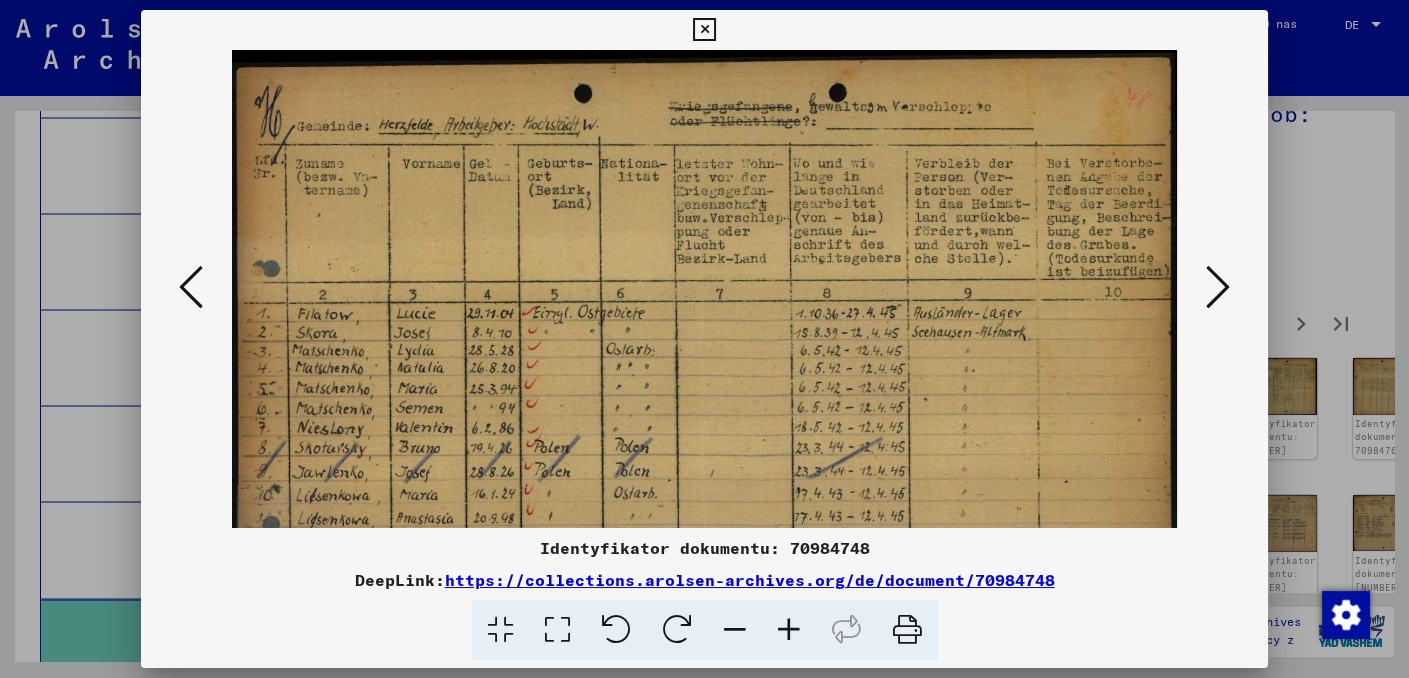 click at bounding box center (789, 630) 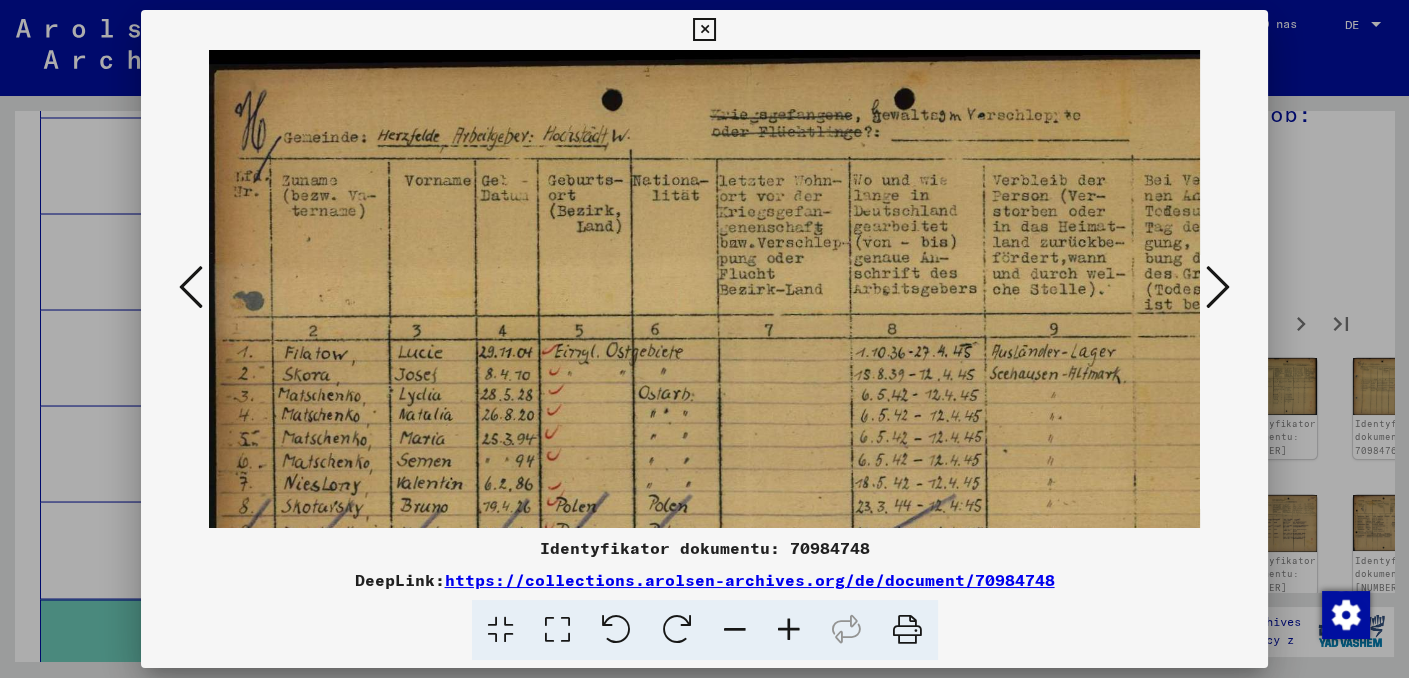 click at bounding box center [789, 630] 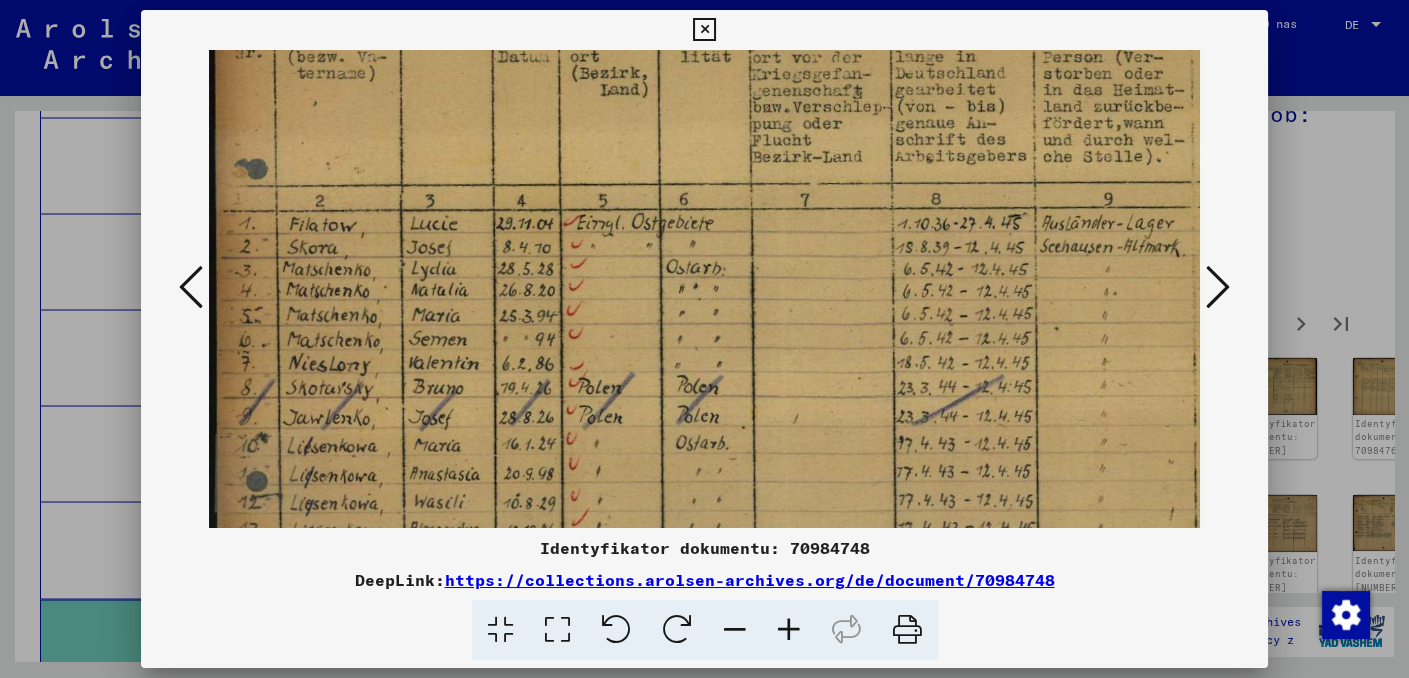scroll, scrollTop: 174, scrollLeft: 0, axis: vertical 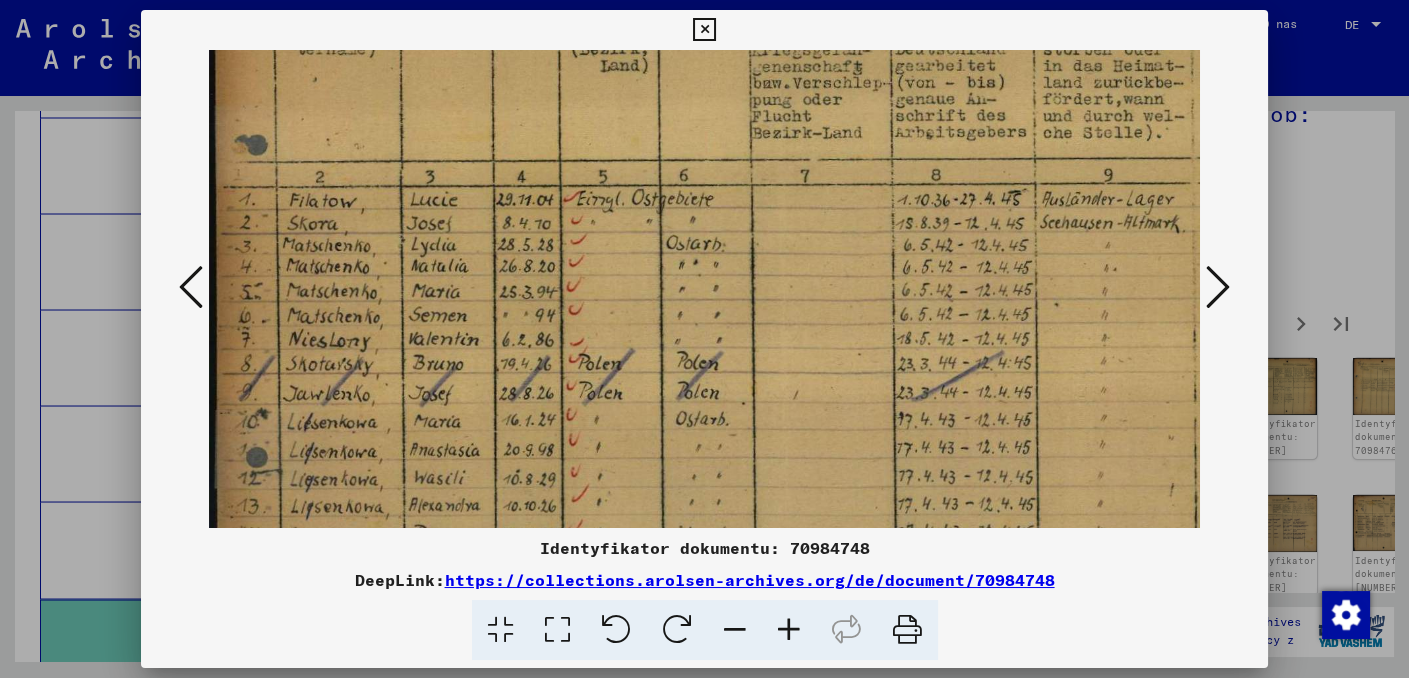 drag, startPoint x: 794, startPoint y: 476, endPoint x: 794, endPoint y: 299, distance: 177 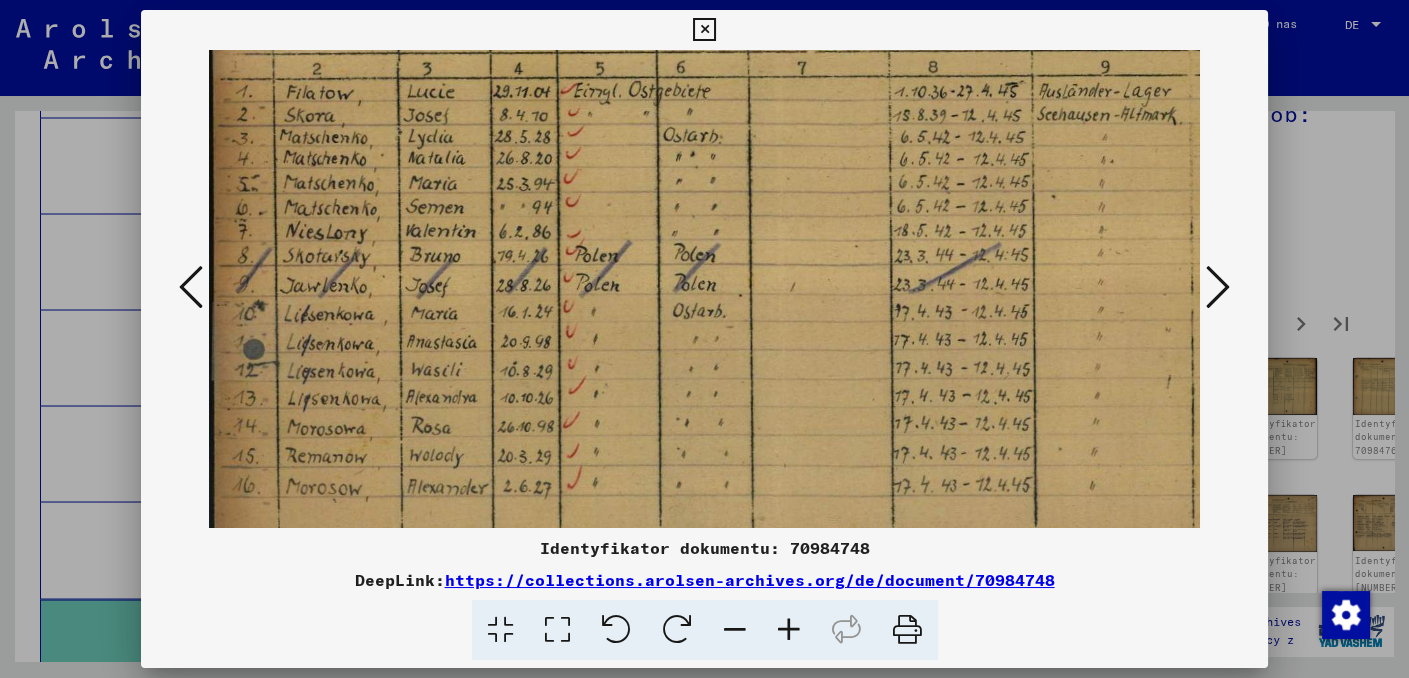 drag, startPoint x: 807, startPoint y: 342, endPoint x: 806, endPoint y: 276, distance: 66.007576 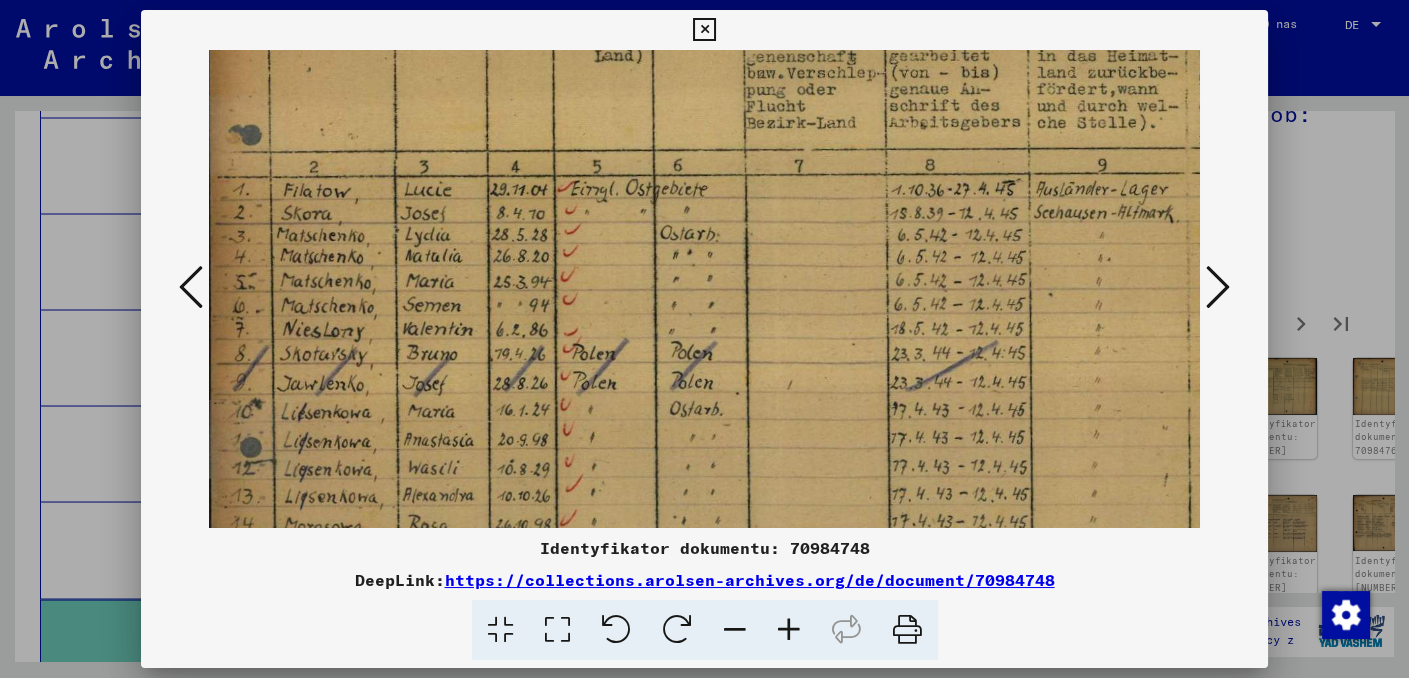 scroll, scrollTop: 163, scrollLeft: 8, axis: both 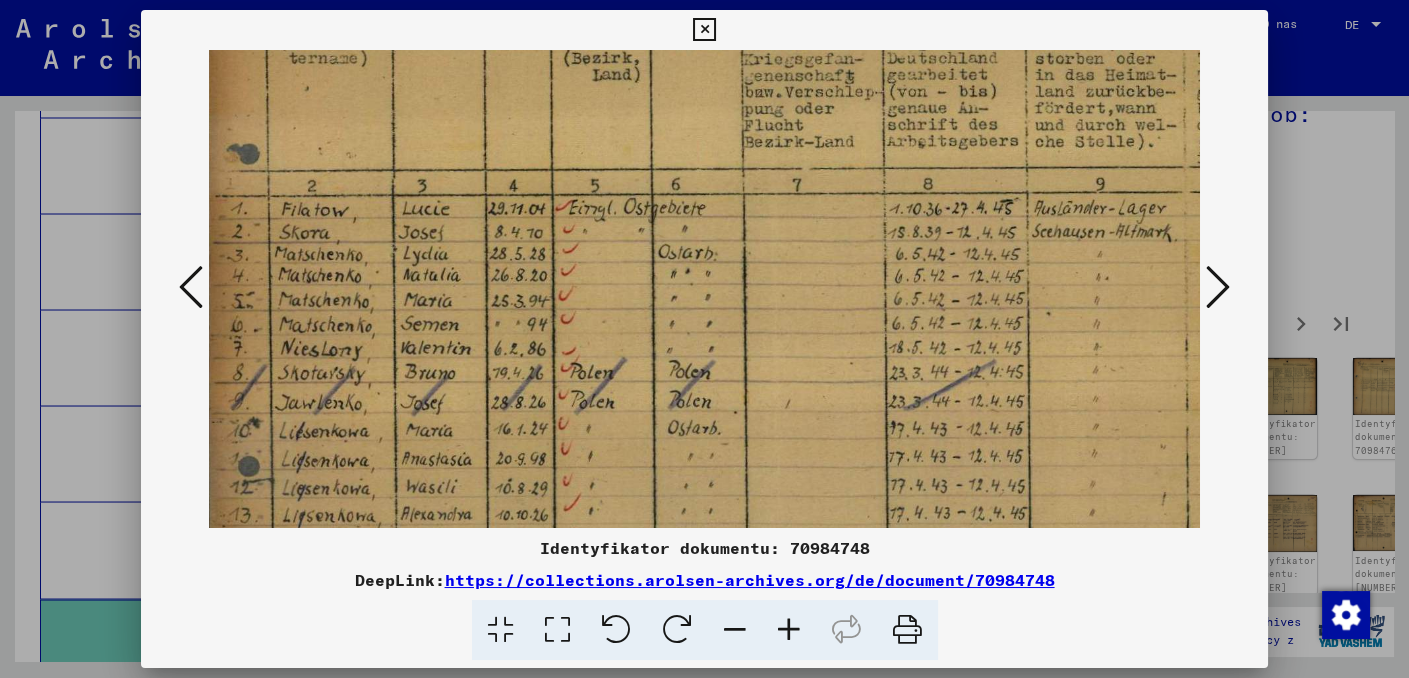 drag, startPoint x: 829, startPoint y: 428, endPoint x: 935, endPoint y: 469, distance: 113.65298 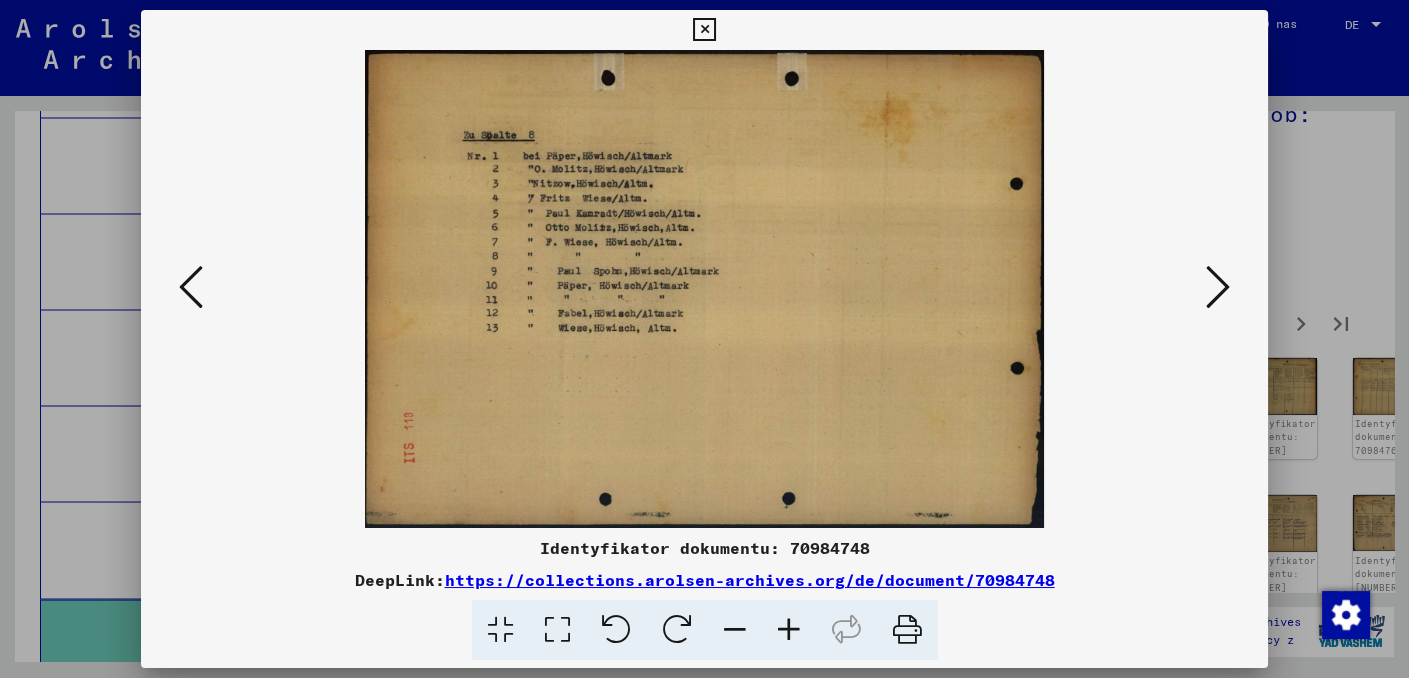 click at bounding box center [1218, 287] 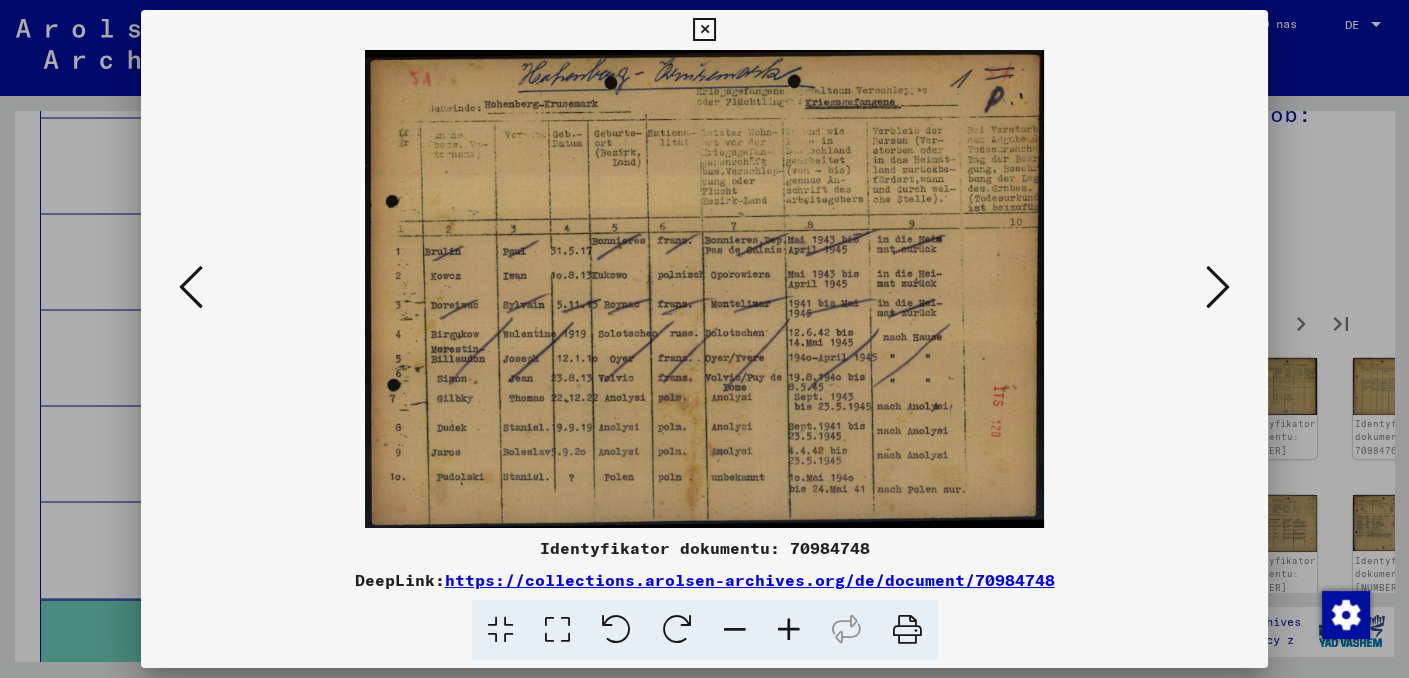 click at bounding box center [1218, 287] 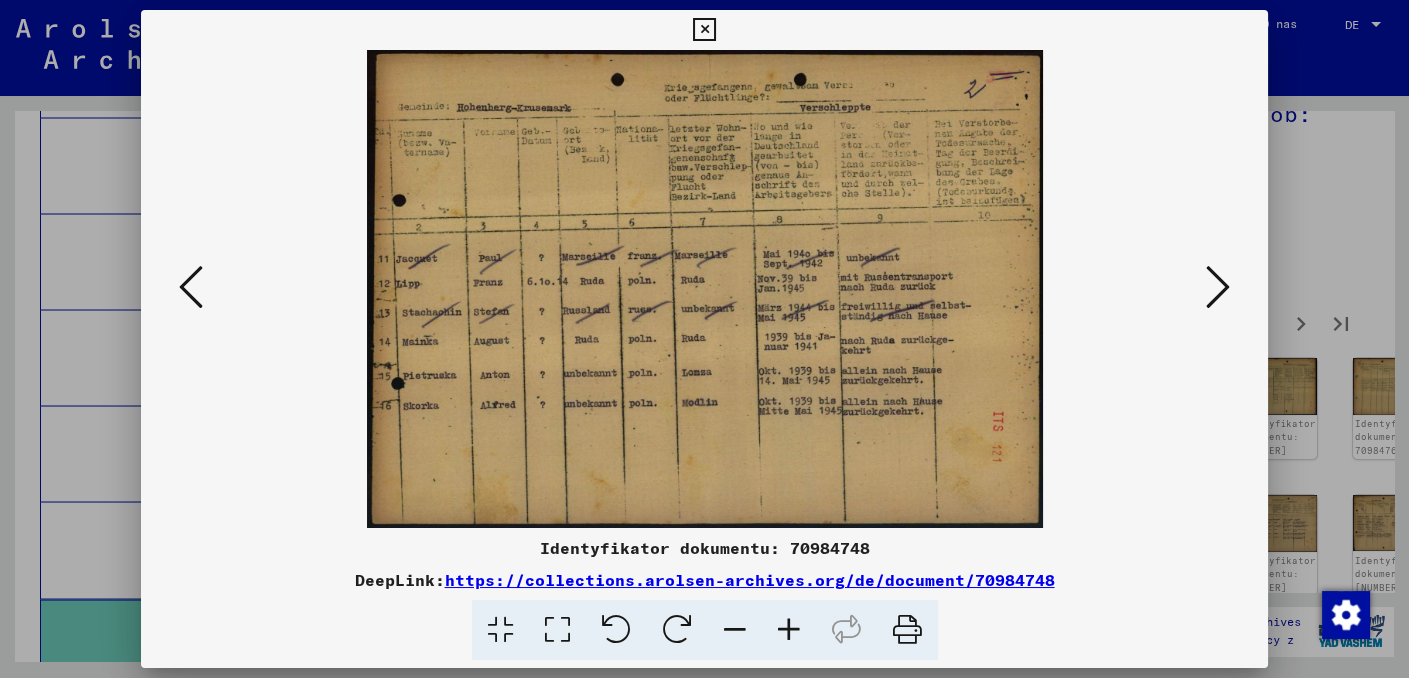 click at bounding box center [191, 287] 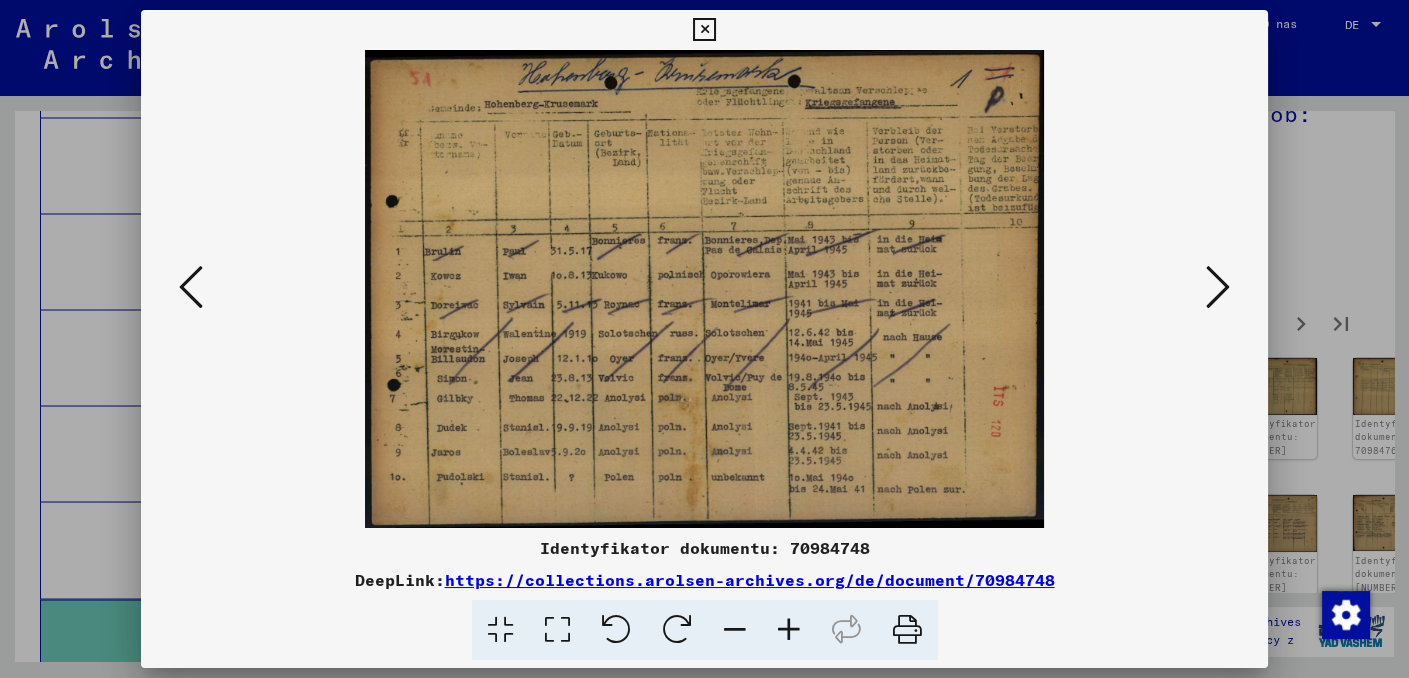 click at bounding box center [789, 630] 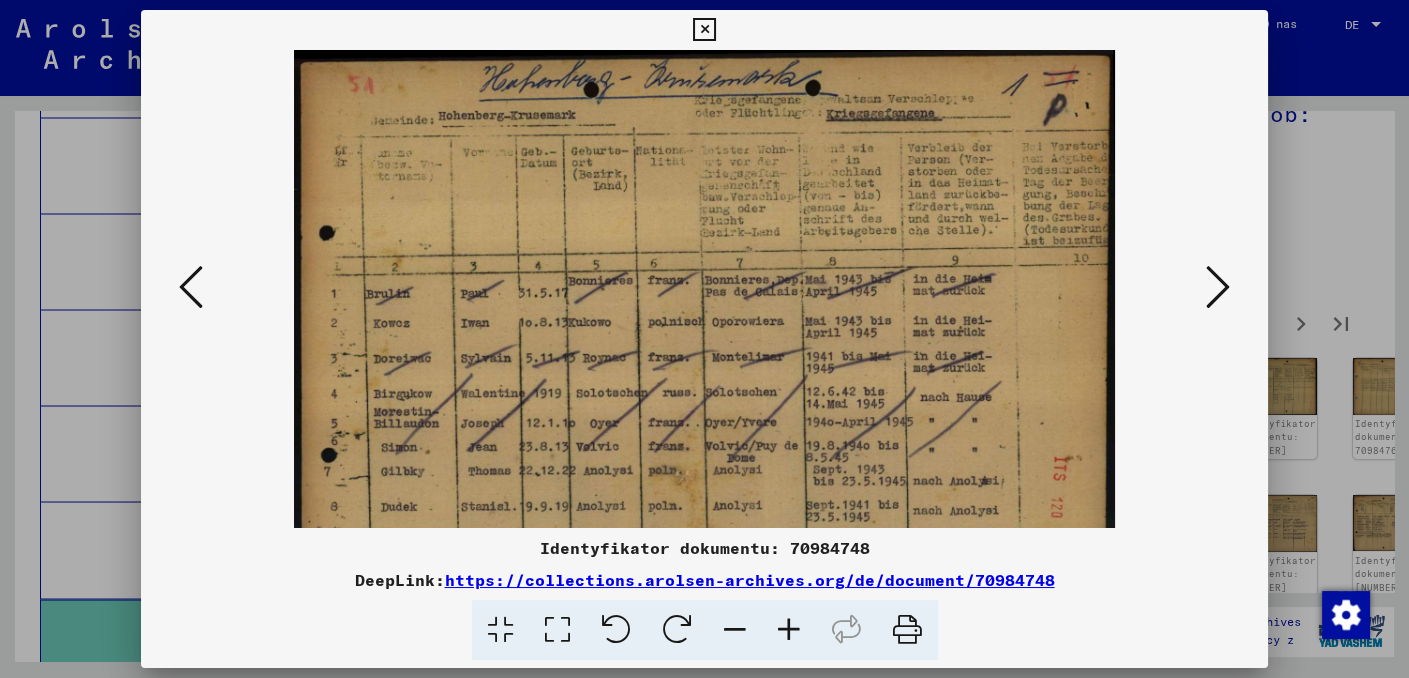 click at bounding box center (789, 630) 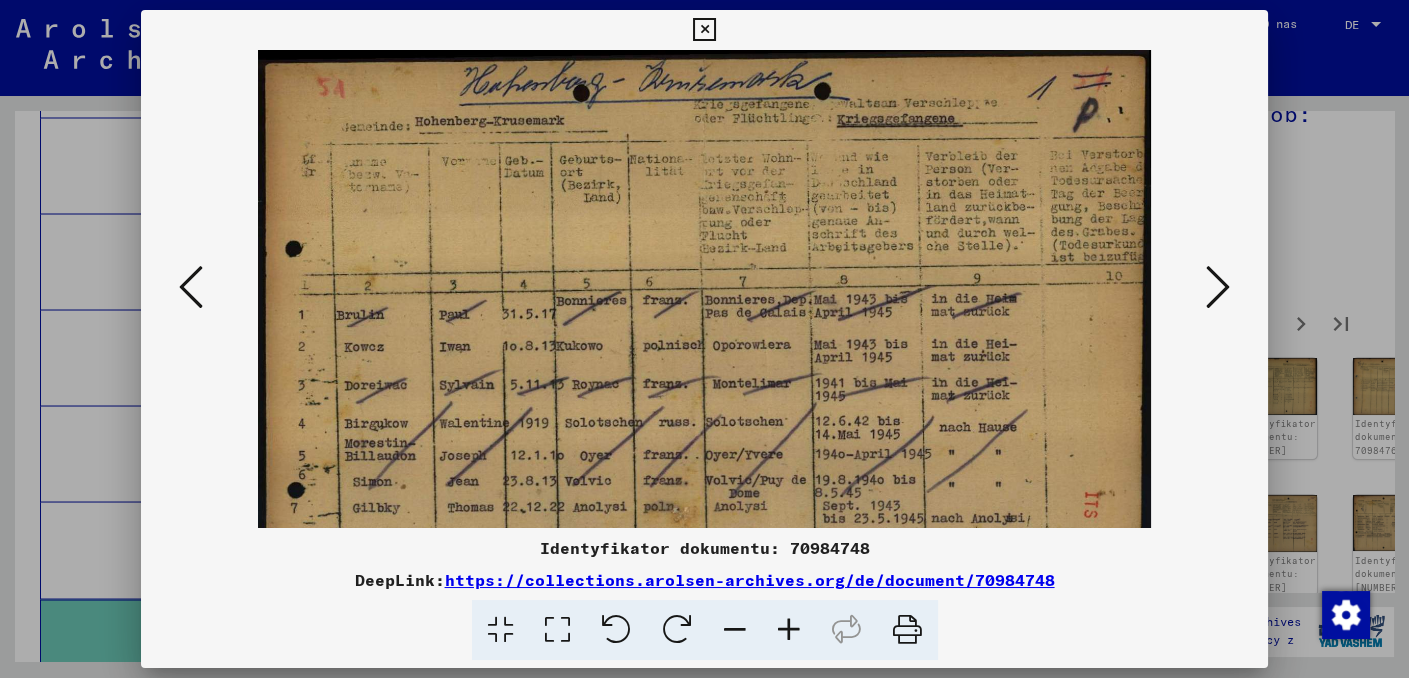 click at bounding box center (789, 630) 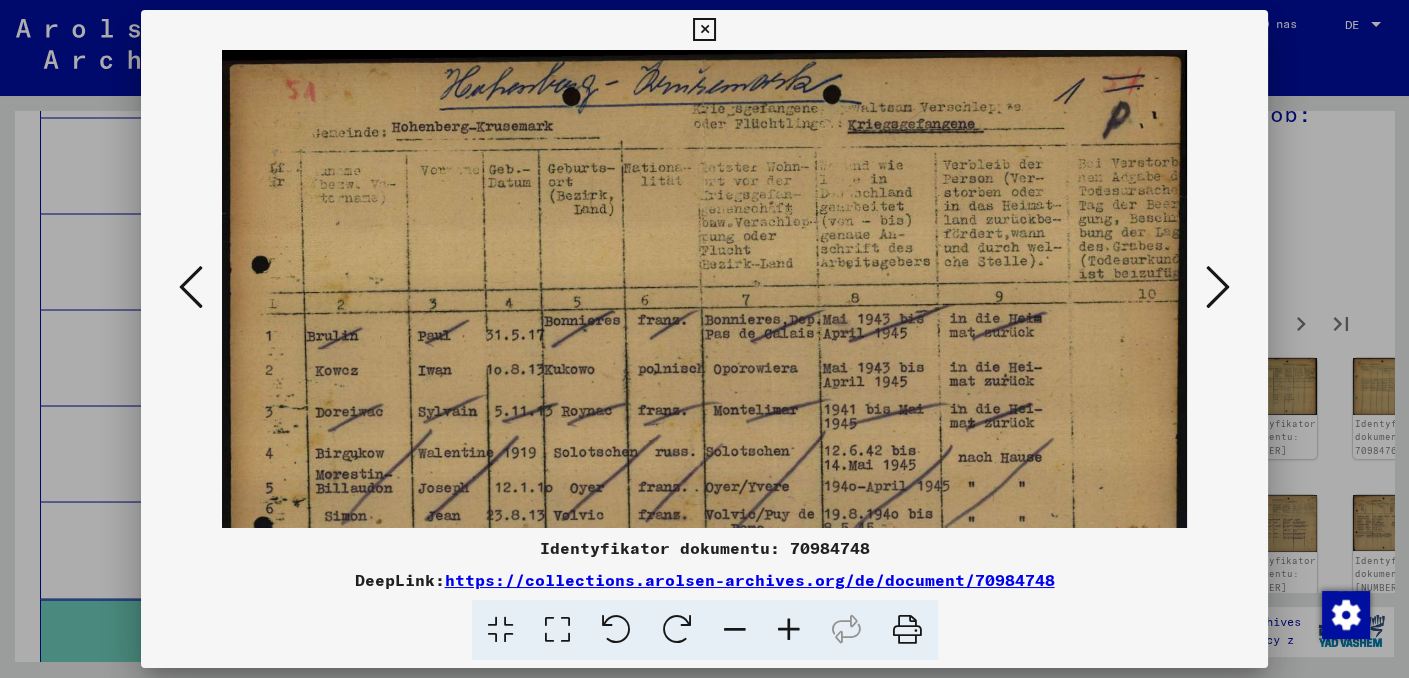 click at bounding box center [789, 630] 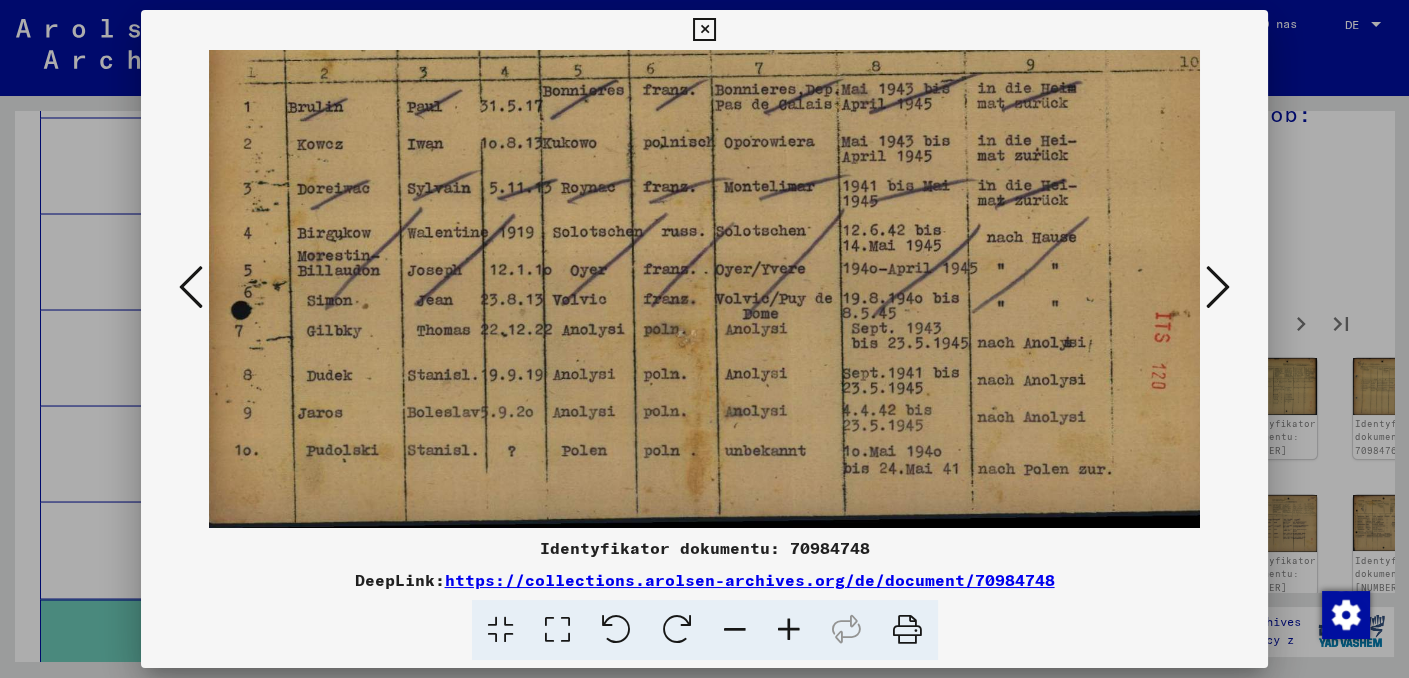 drag, startPoint x: 616, startPoint y: 330, endPoint x: 604, endPoint y: 150, distance: 180.39955 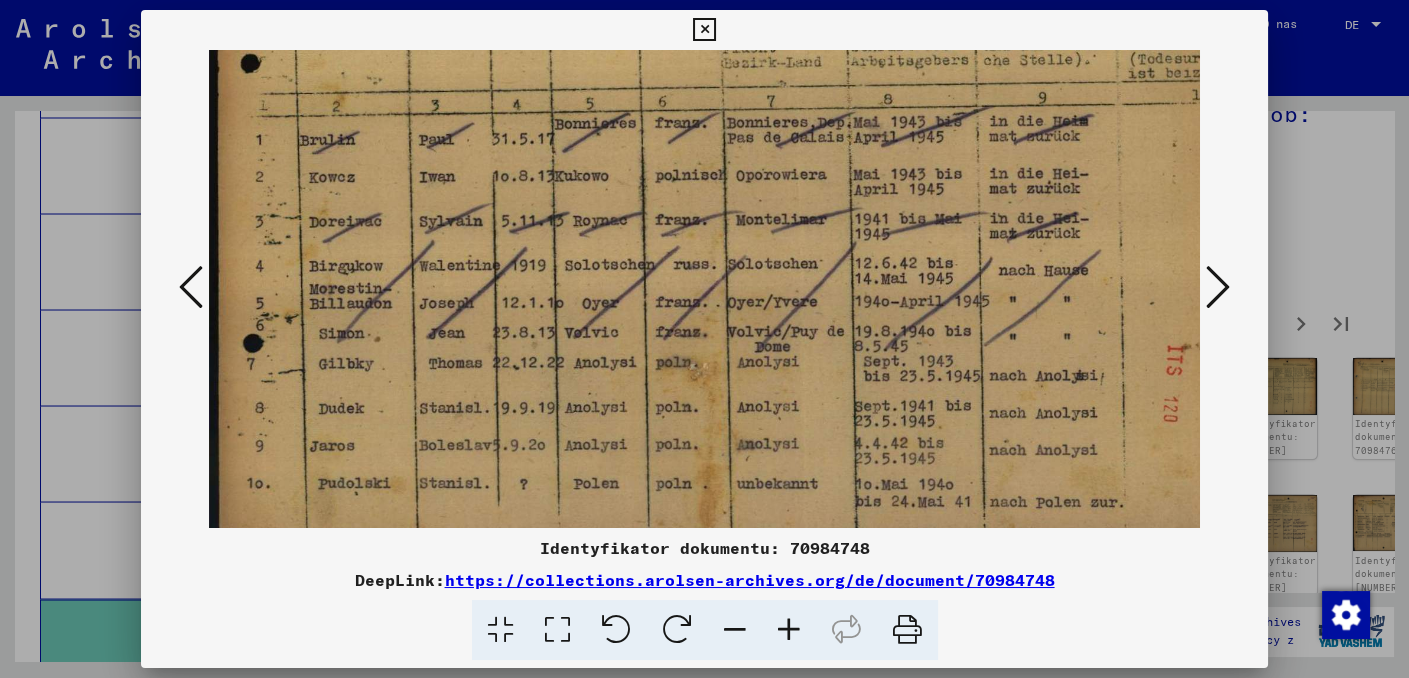 scroll, scrollTop: 250, scrollLeft: 0, axis: vertical 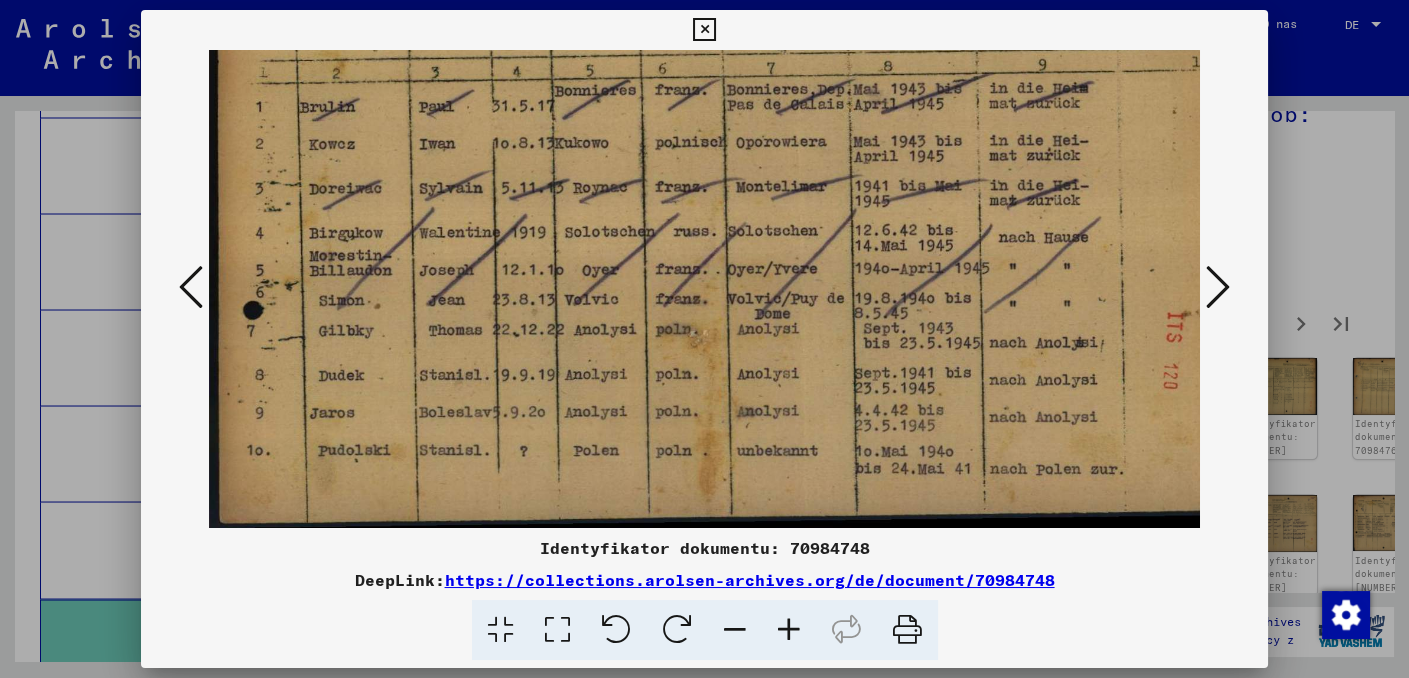 drag, startPoint x: 580, startPoint y: 199, endPoint x: 594, endPoint y: 116, distance: 84.17244 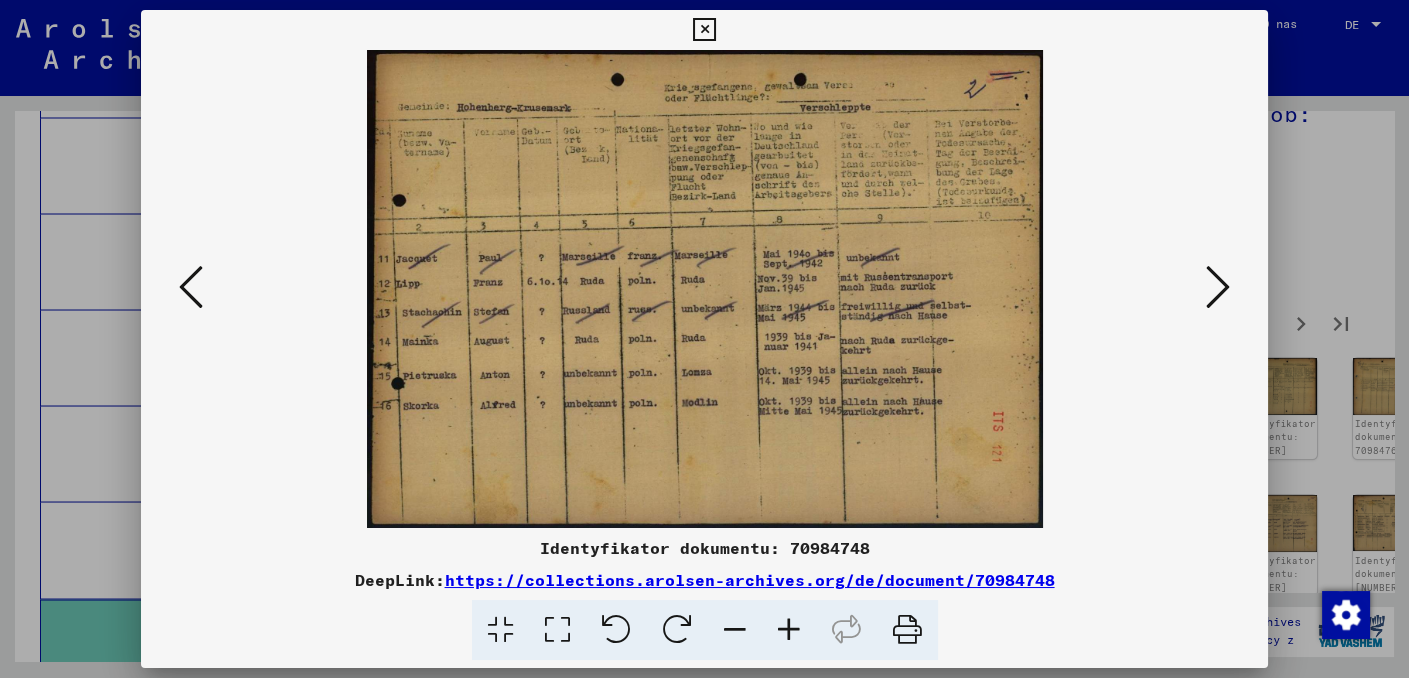 click at bounding box center (1218, 287) 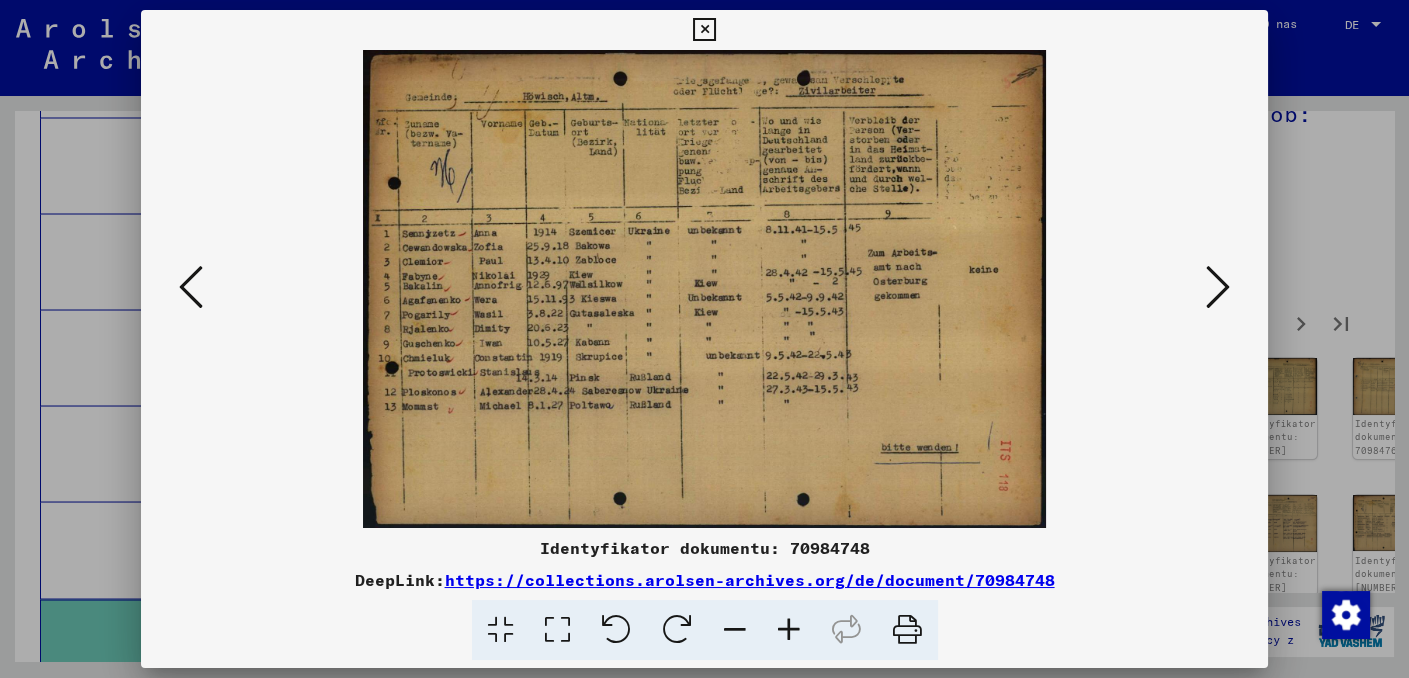 click at bounding box center (1218, 287) 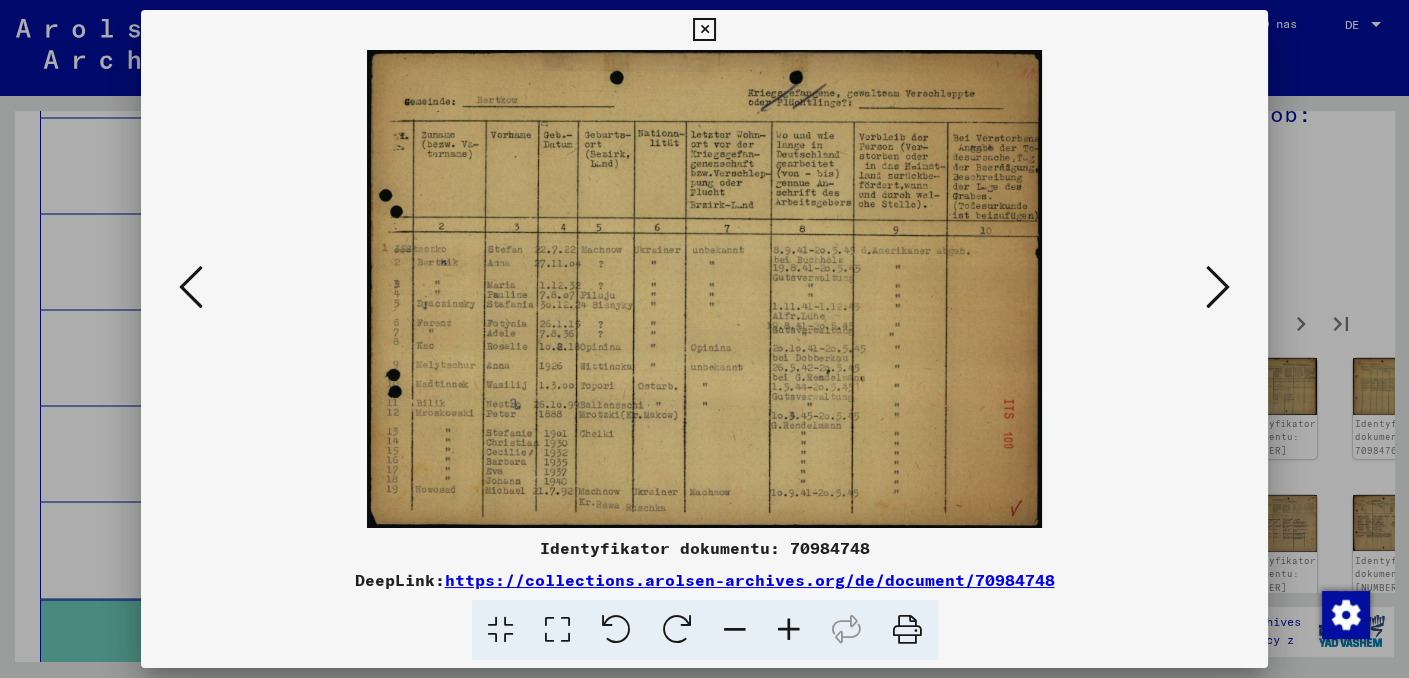 click at bounding box center (1218, 287) 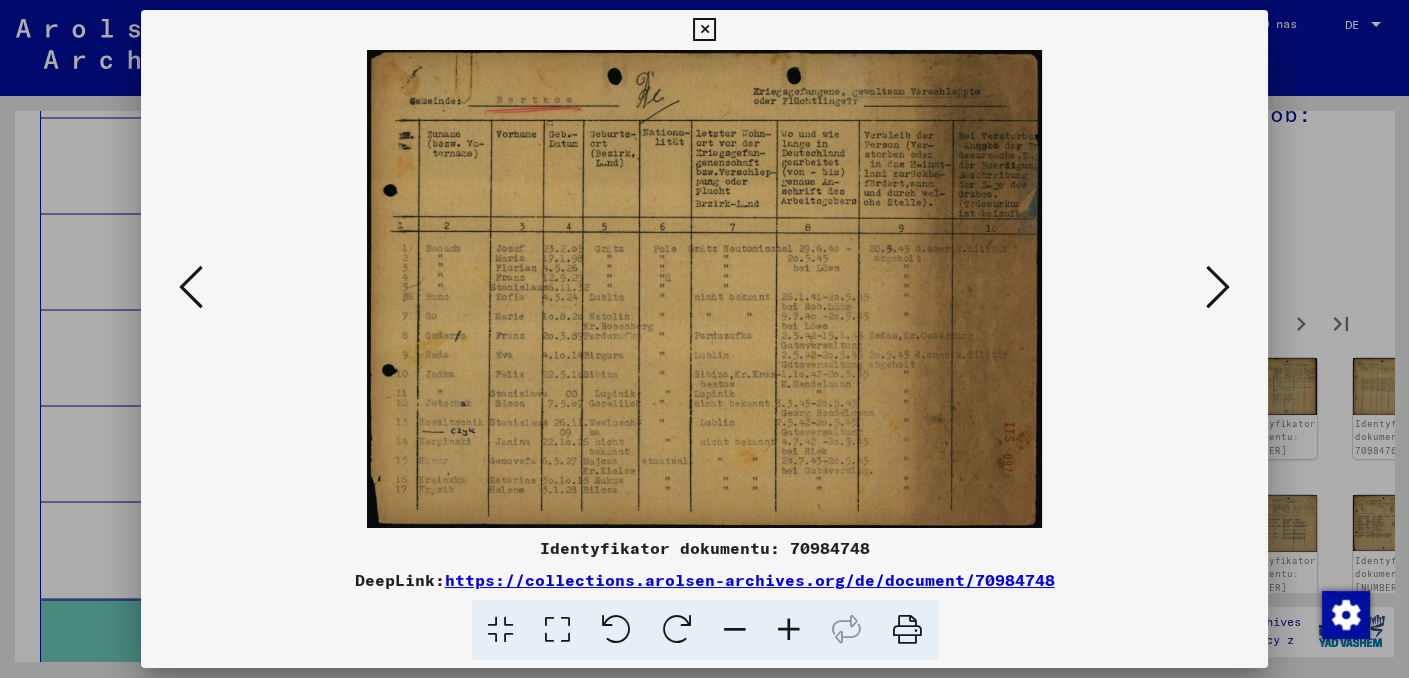 click at bounding box center (789, 630) 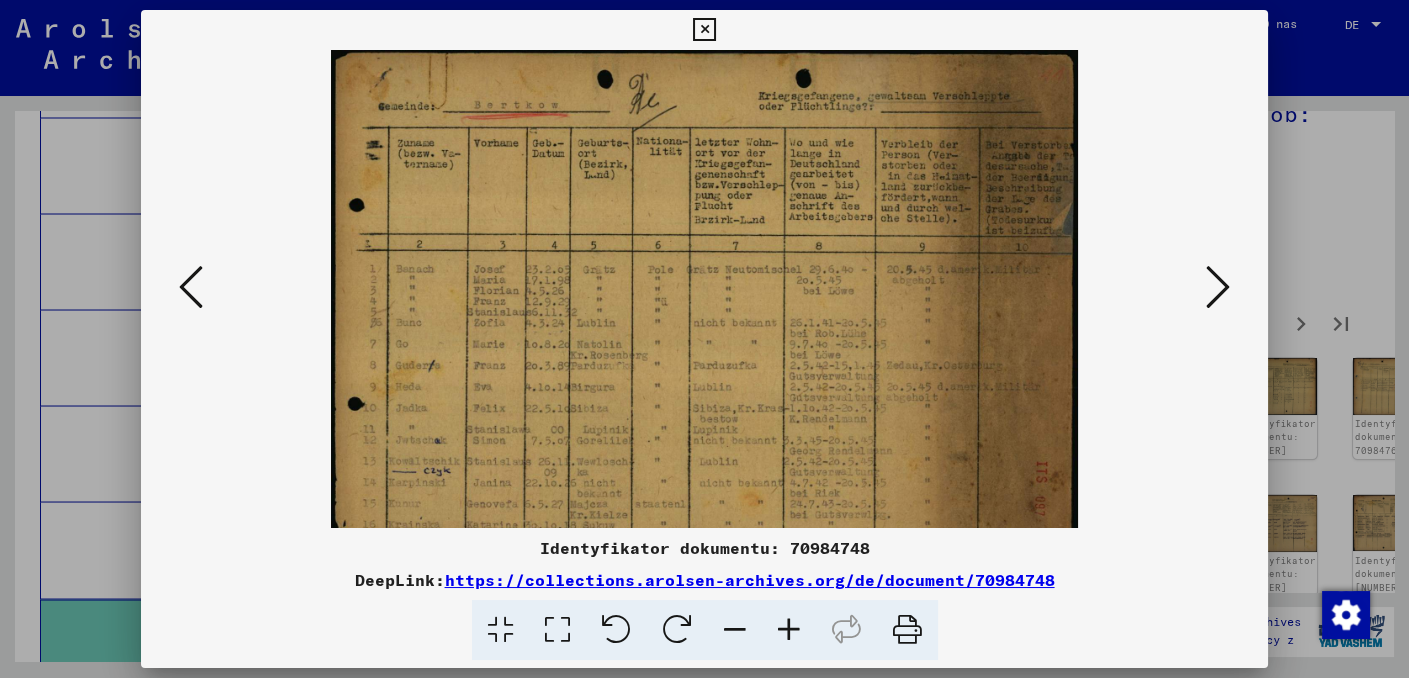 click at bounding box center (789, 630) 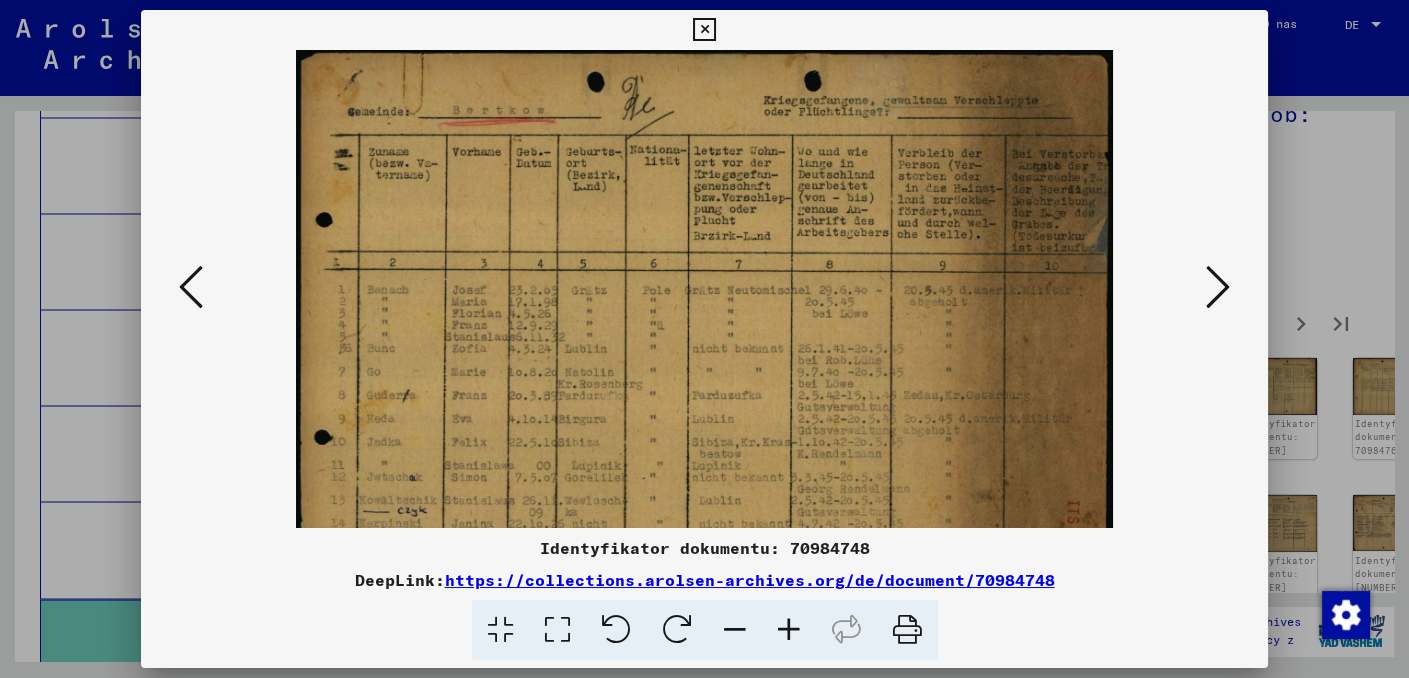click at bounding box center [789, 630] 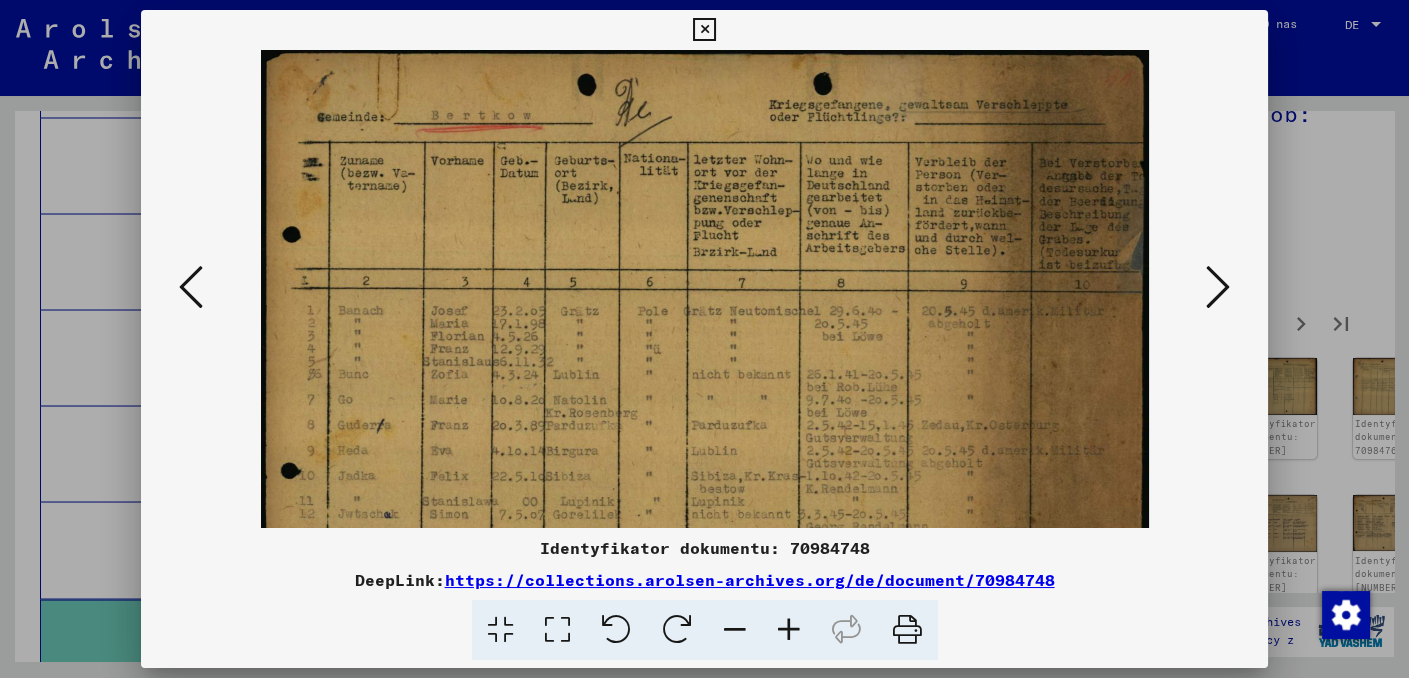 click at bounding box center [789, 630] 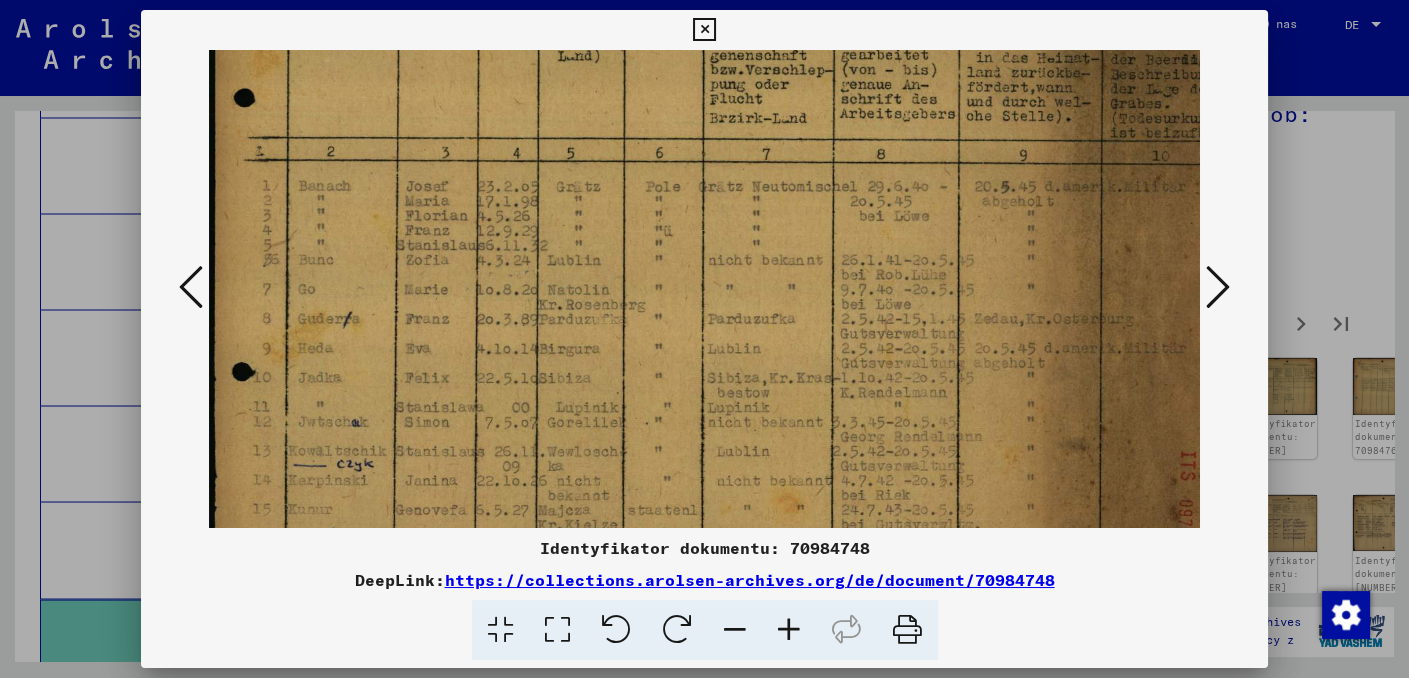 scroll, scrollTop: 177, scrollLeft: 0, axis: vertical 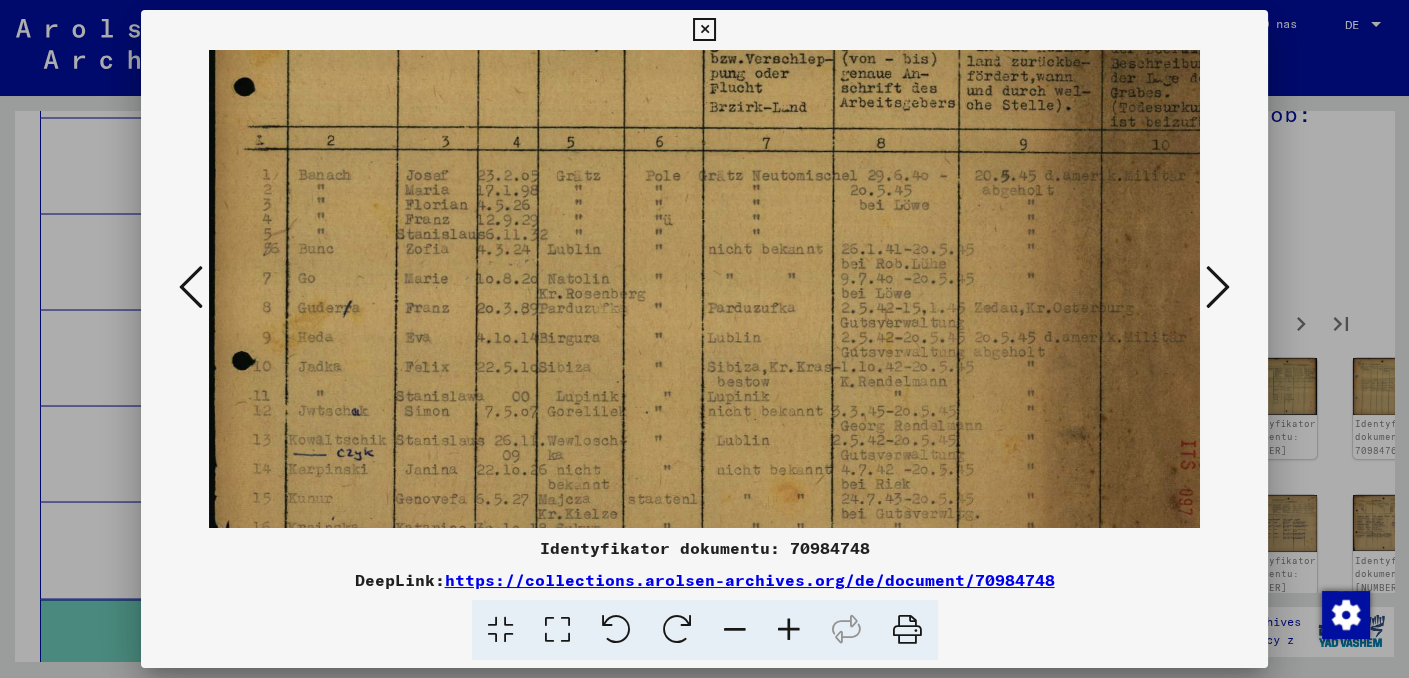drag, startPoint x: 748, startPoint y: 479, endPoint x: 765, endPoint y: 299, distance: 180.801 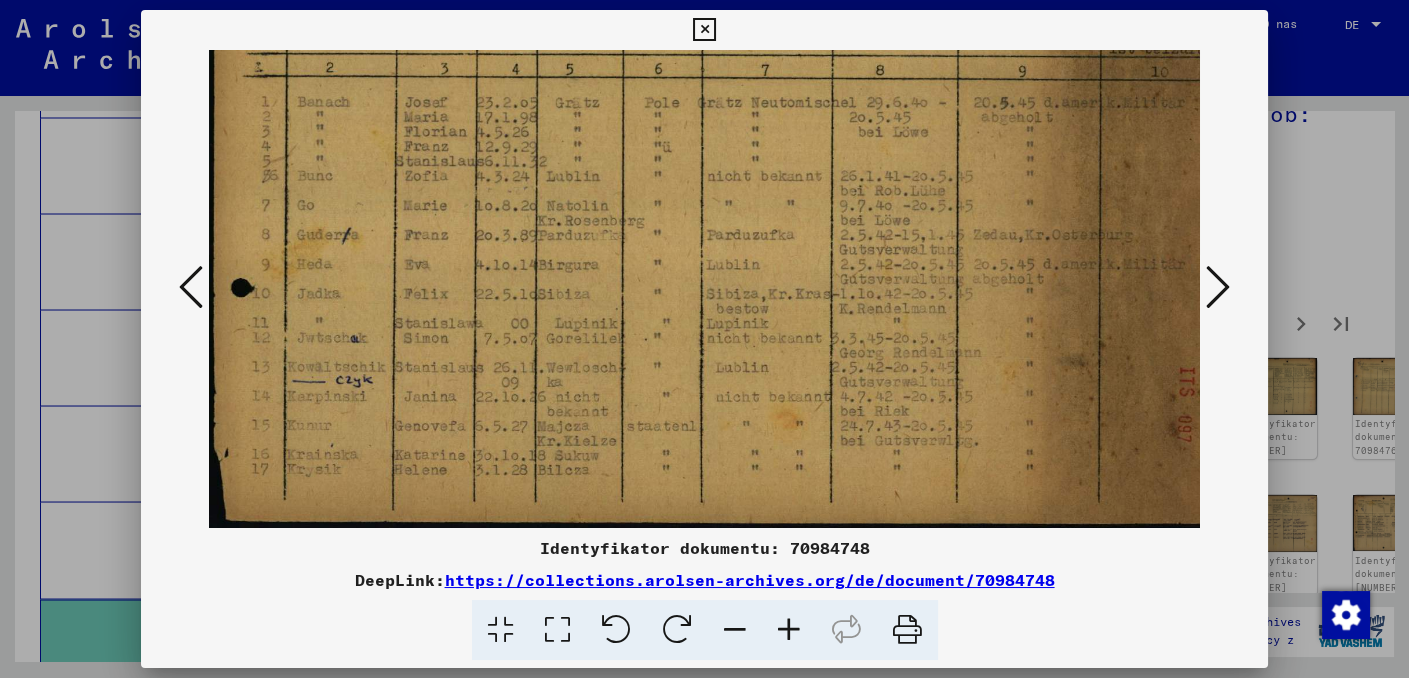 drag, startPoint x: 776, startPoint y: 411, endPoint x: 774, endPoint y: 333, distance: 78.025635 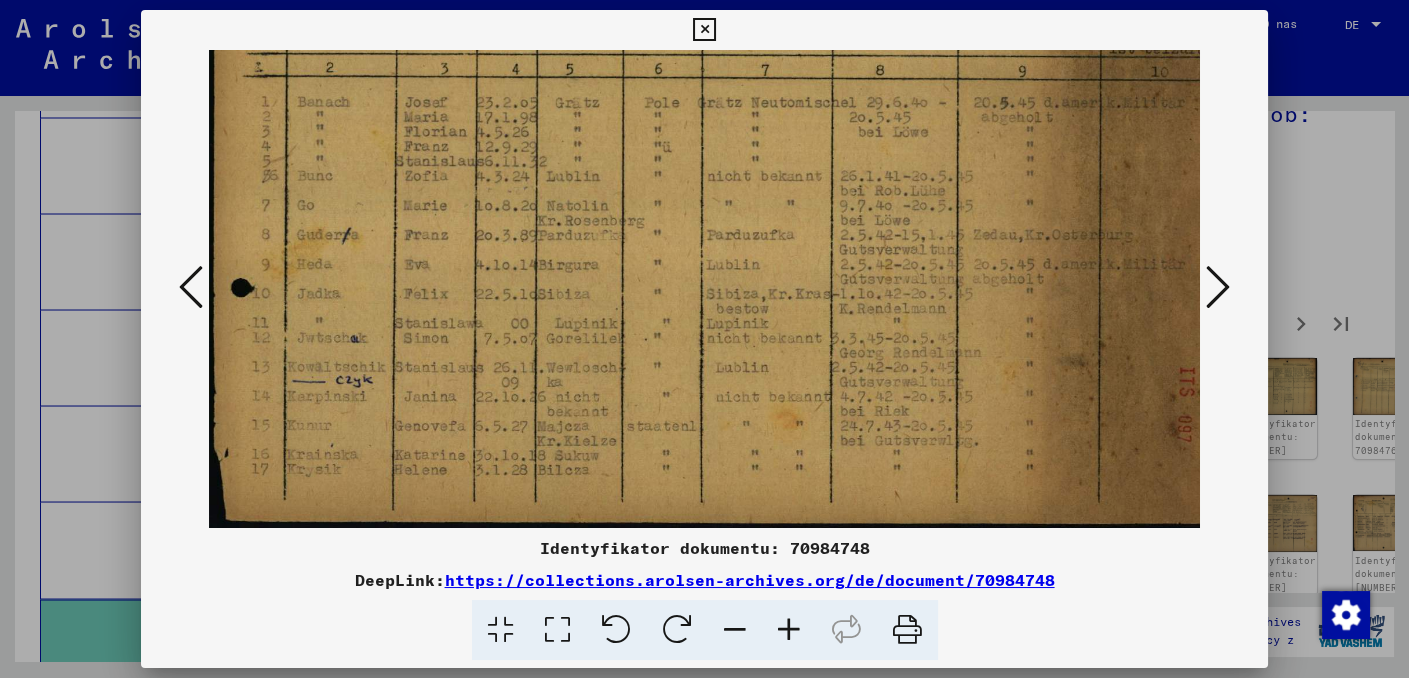 scroll, scrollTop: 250, scrollLeft: 0, axis: vertical 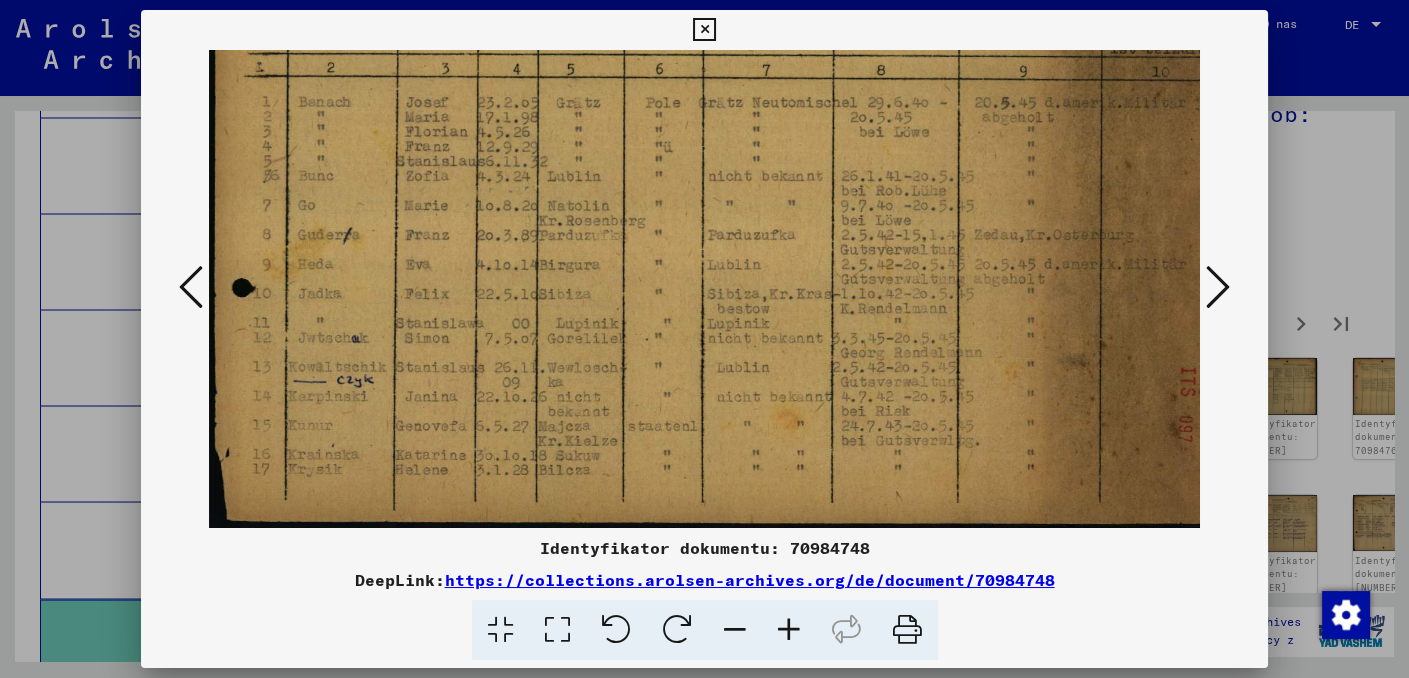 drag, startPoint x: 769, startPoint y: 399, endPoint x: 777, endPoint y: 332, distance: 67.47592 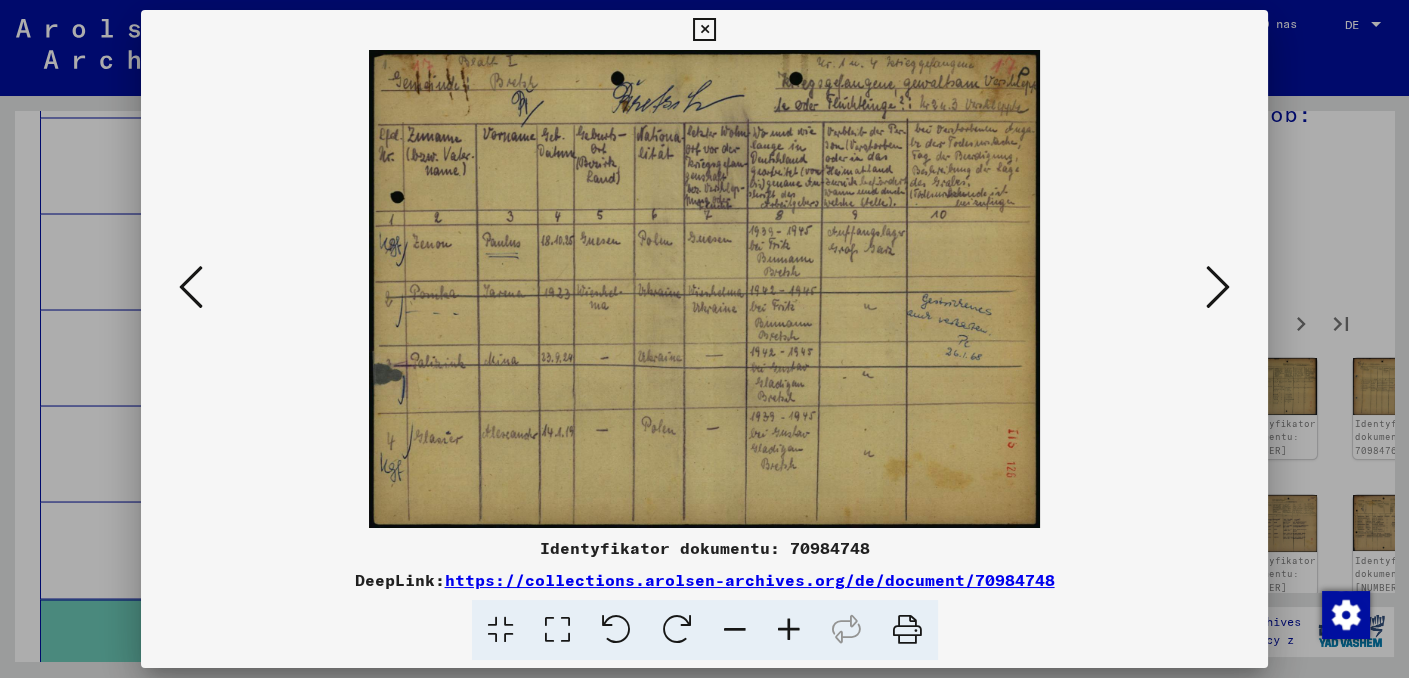 click at bounding box center [1218, 287] 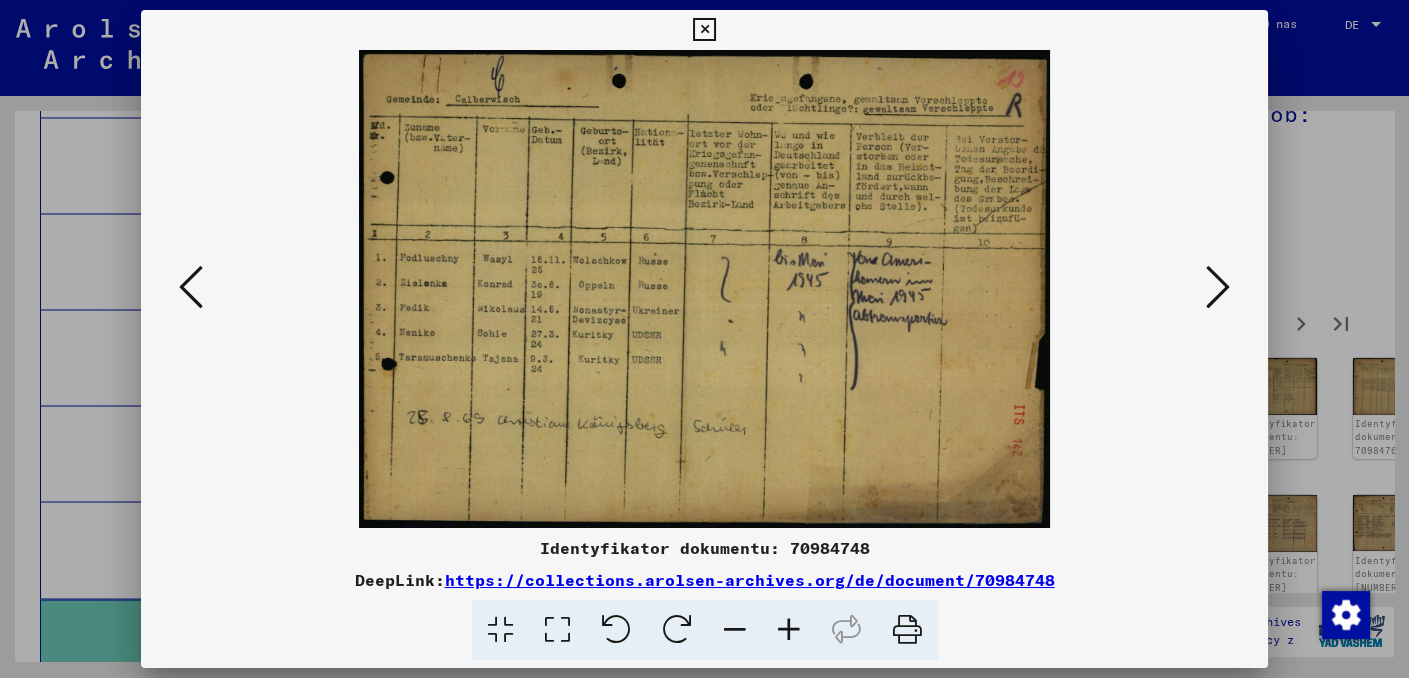 click at bounding box center [1218, 287] 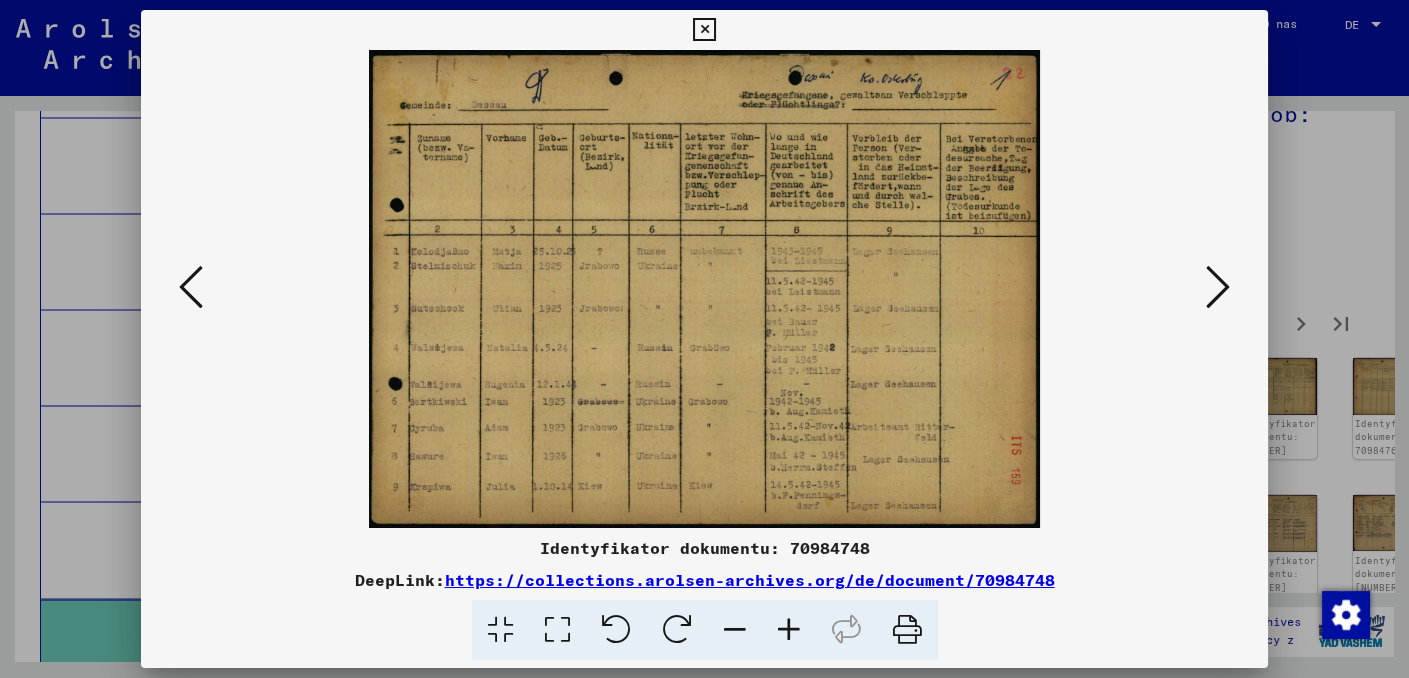 click at bounding box center [1218, 287] 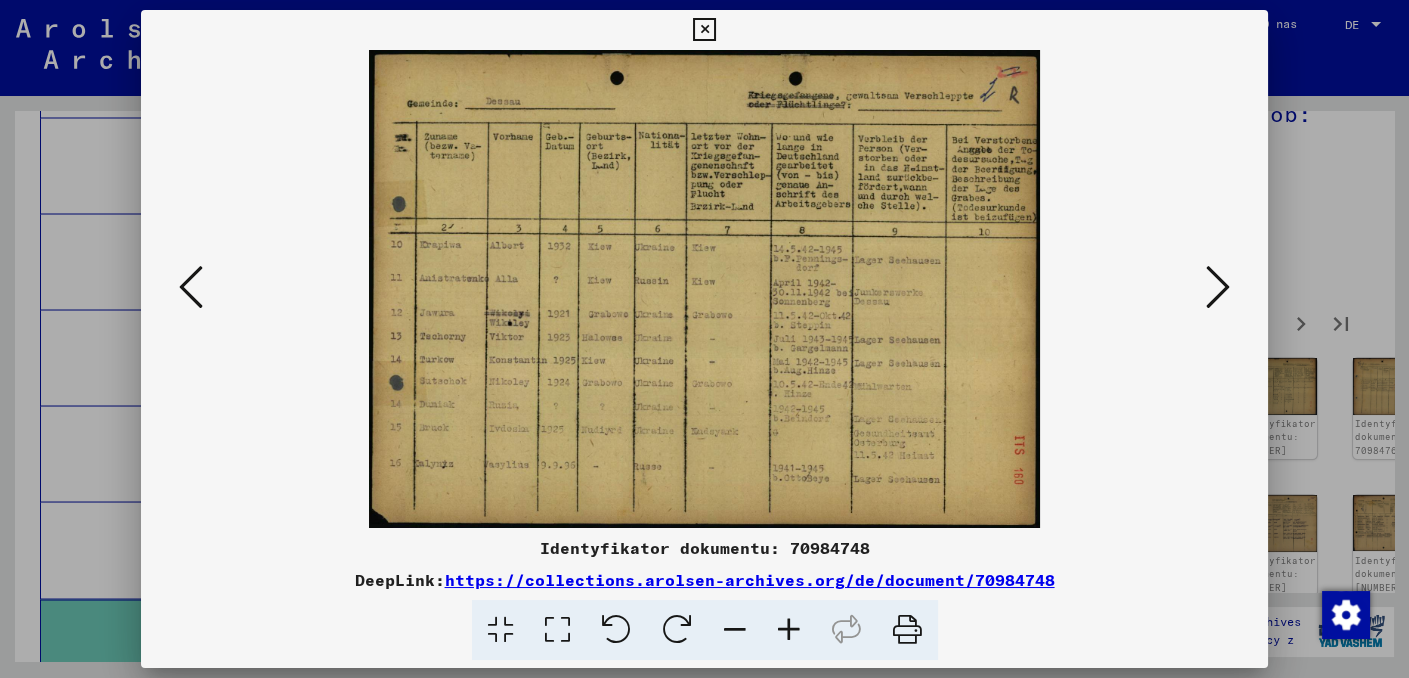 click at bounding box center (1218, 287) 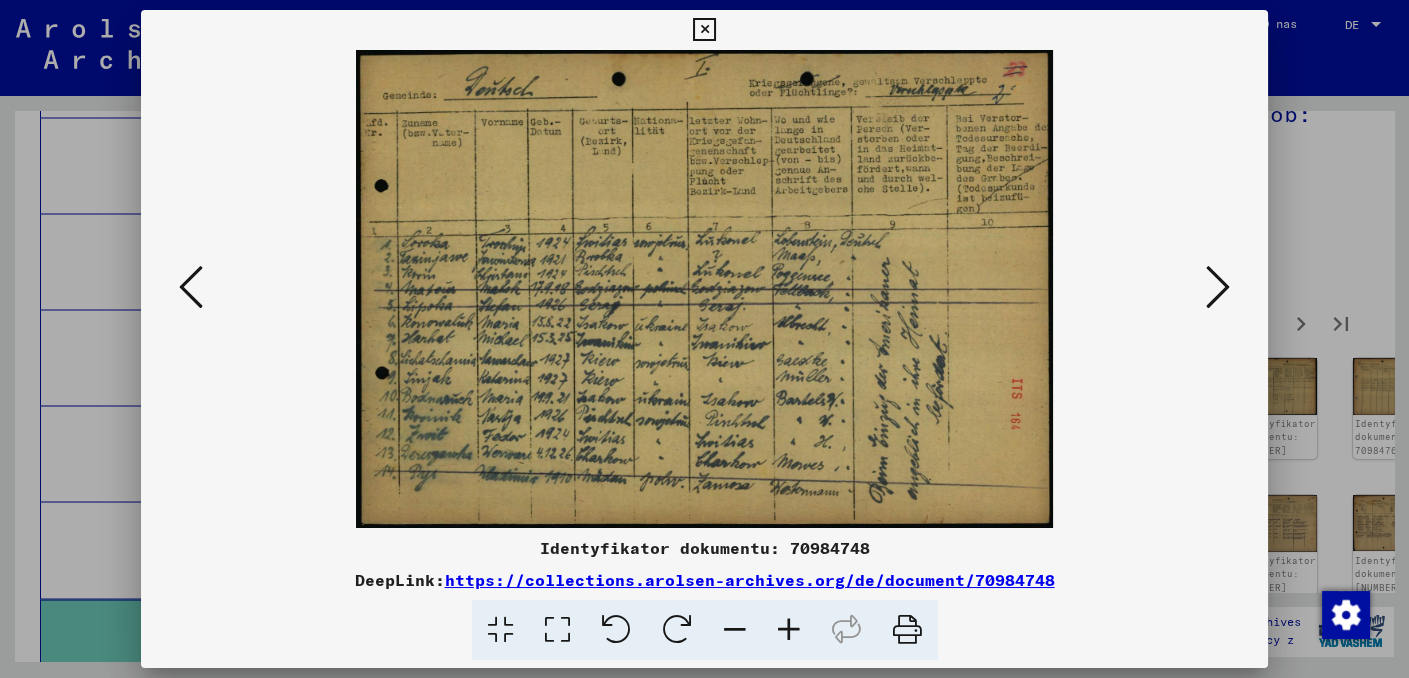 click at bounding box center [1218, 287] 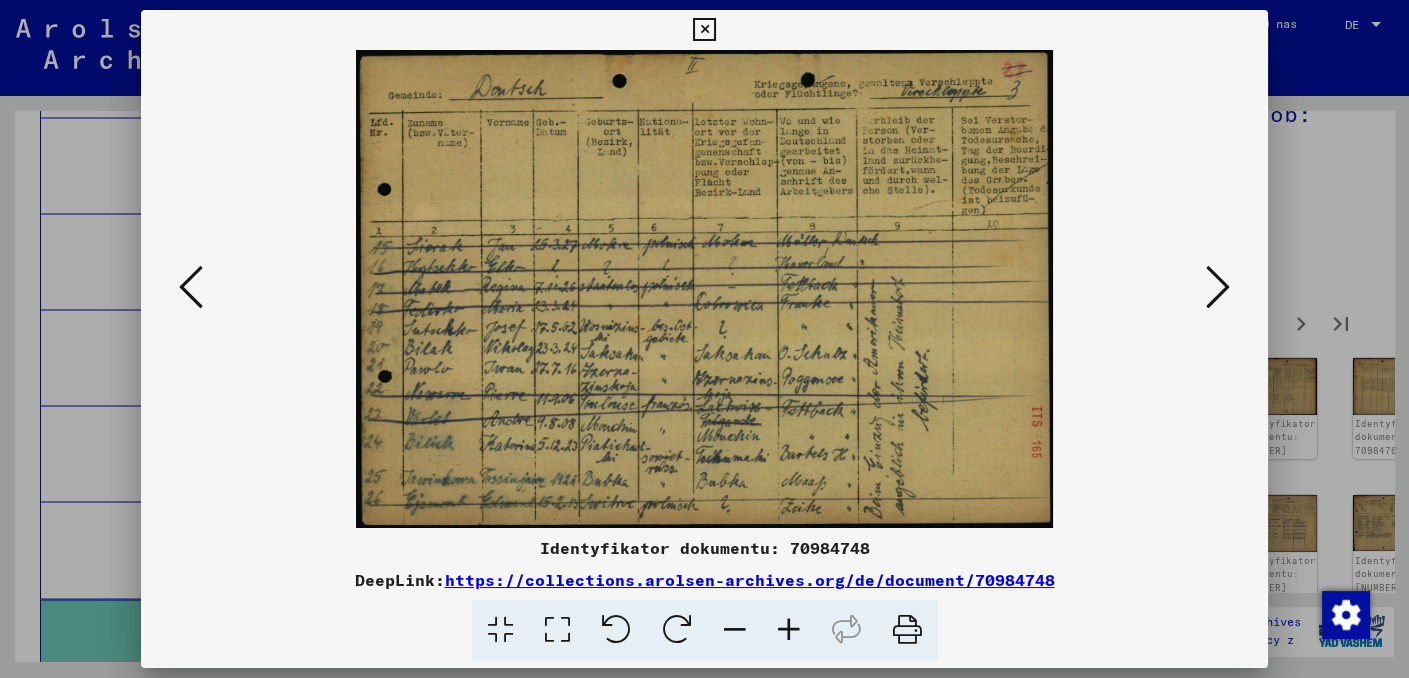 click at bounding box center [1218, 287] 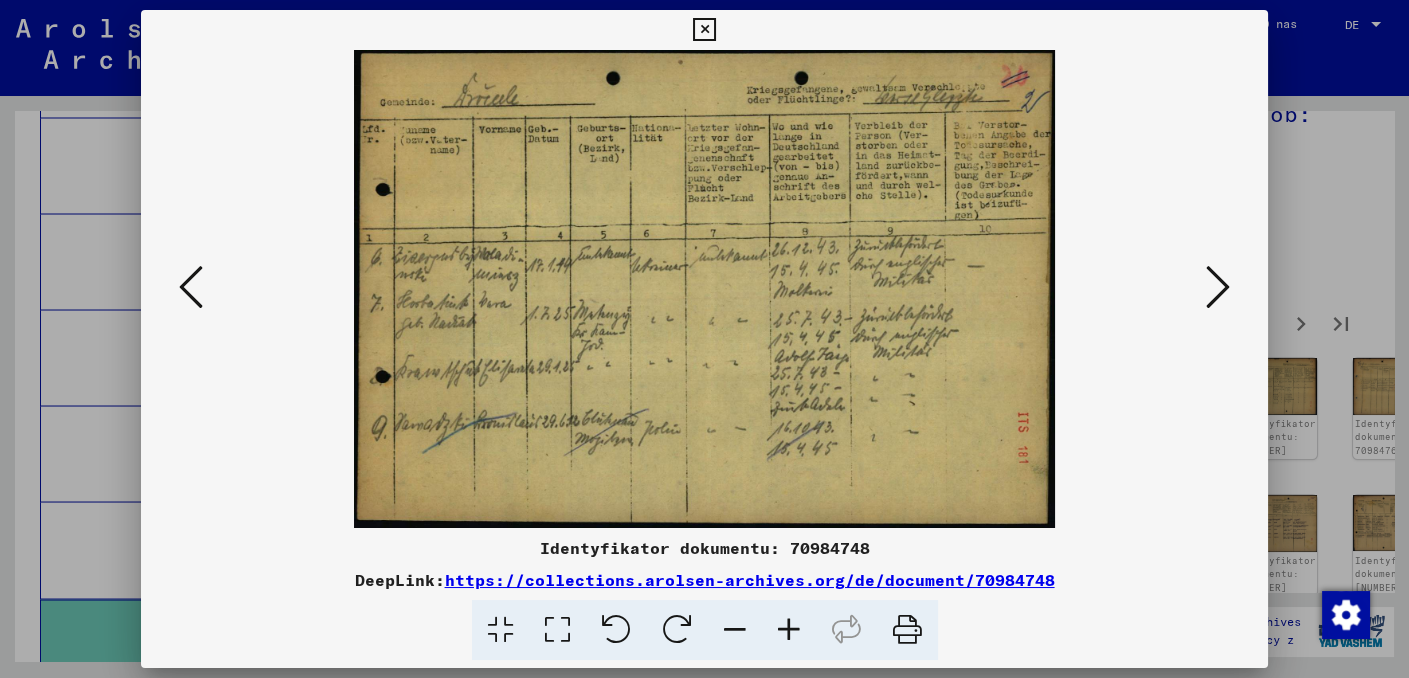 click at bounding box center (1218, 287) 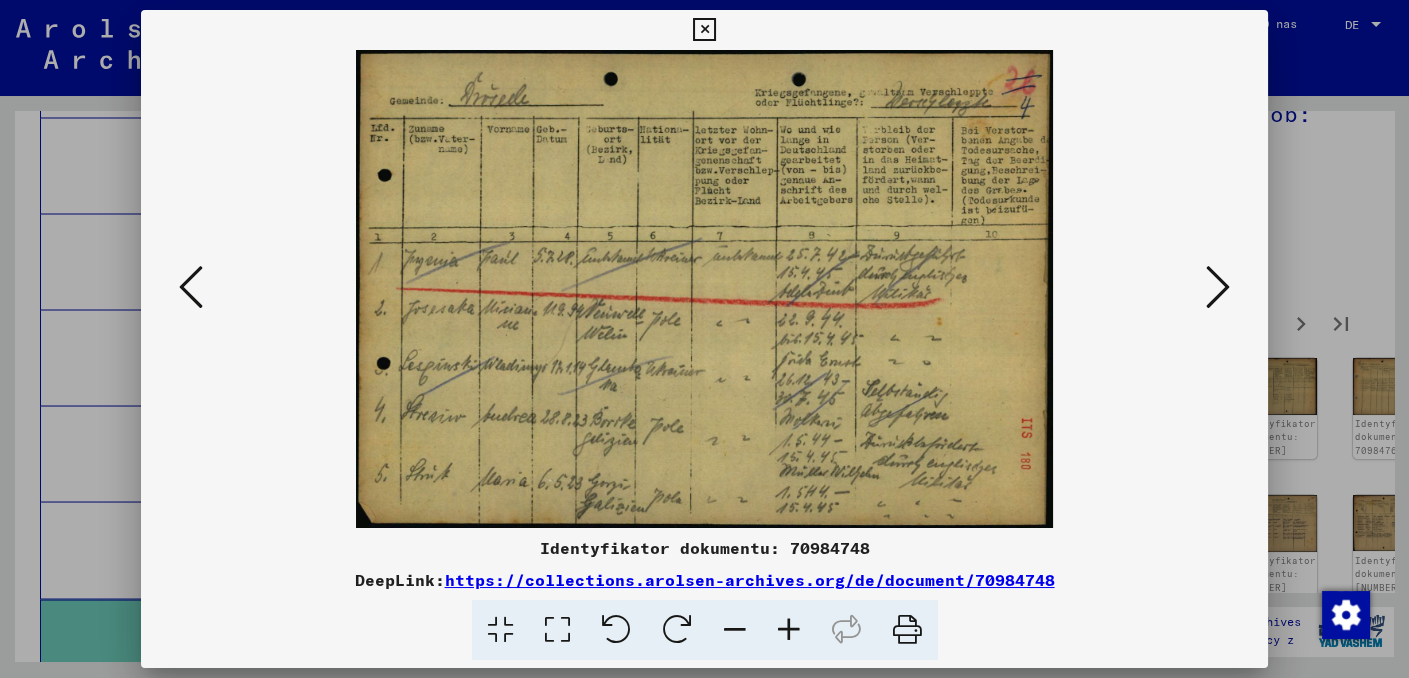 click at bounding box center [1218, 287] 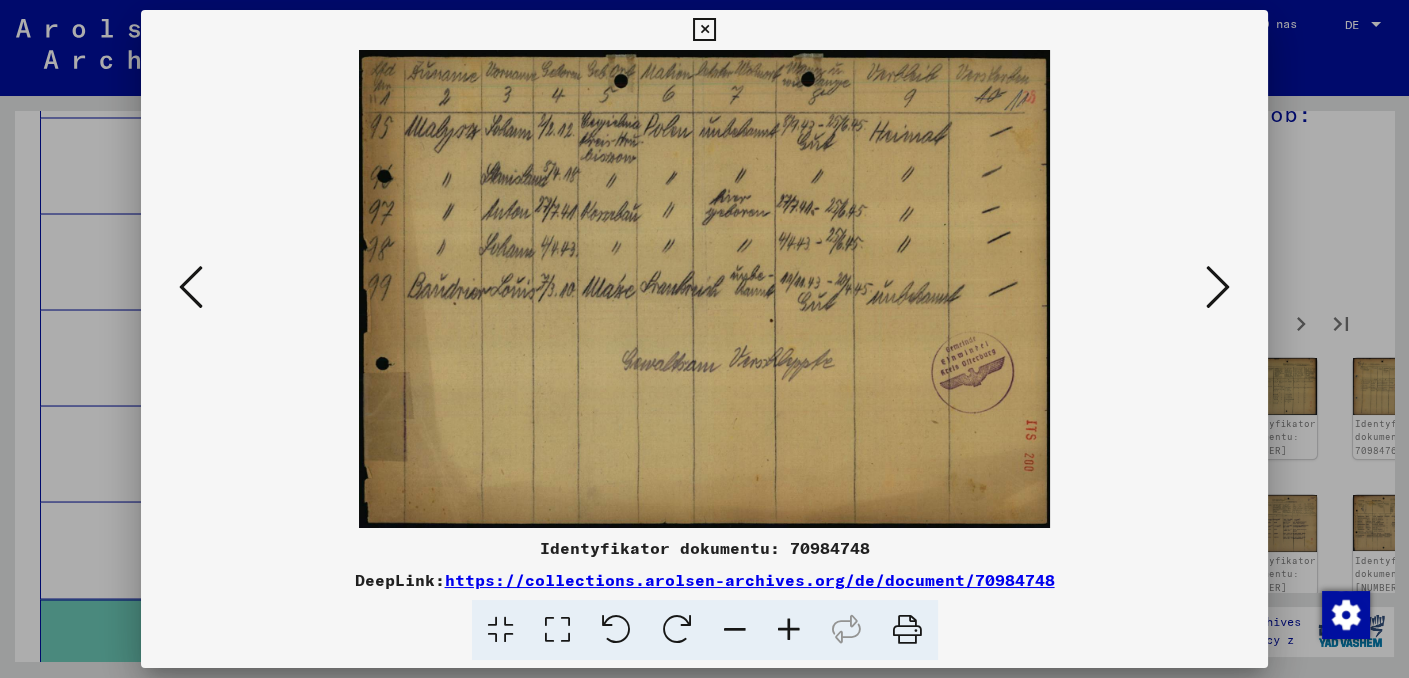 click at bounding box center [1218, 287] 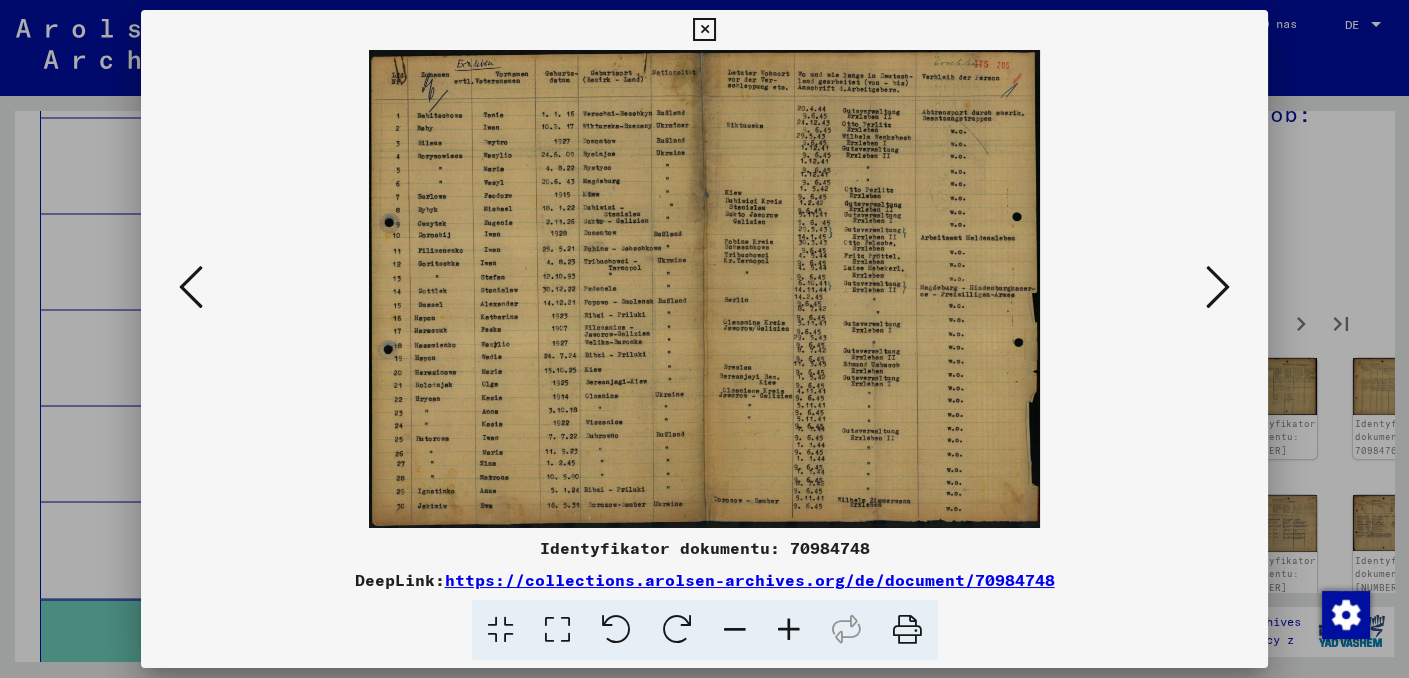 click at bounding box center (789, 630) 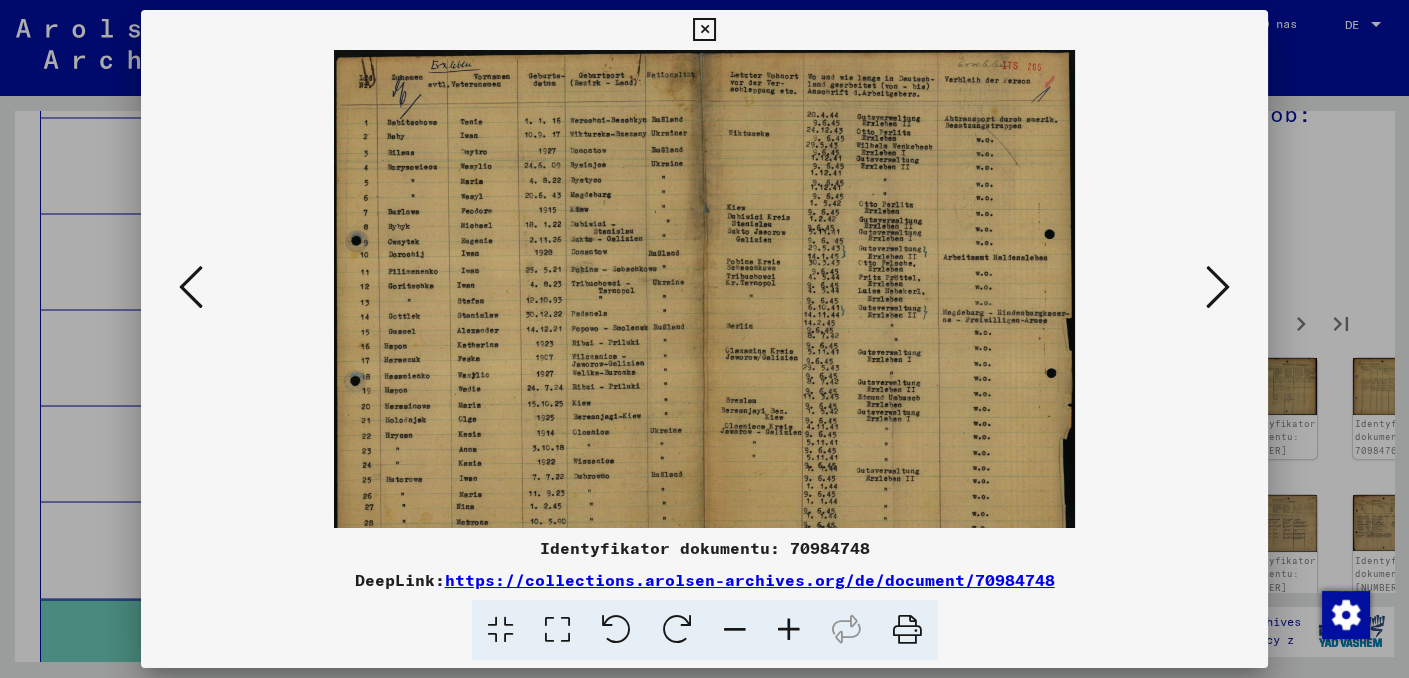 click at bounding box center (789, 630) 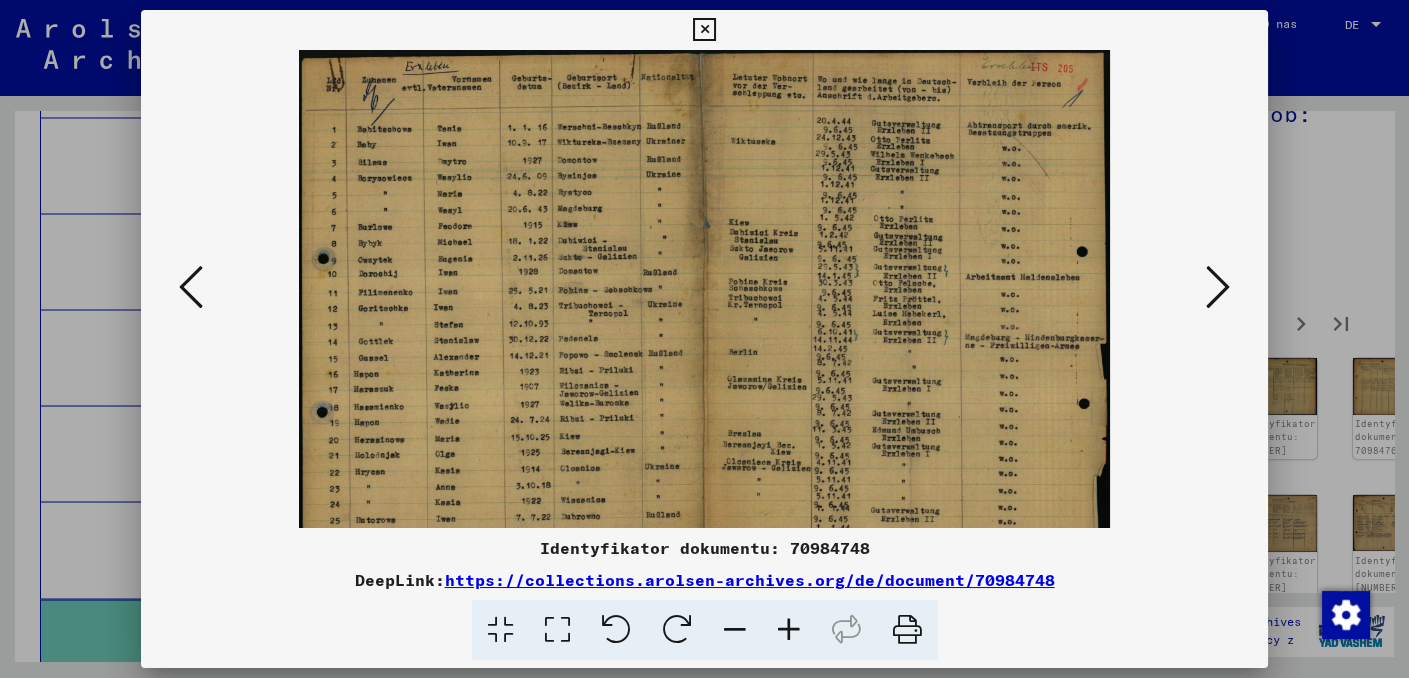 click at bounding box center [789, 630] 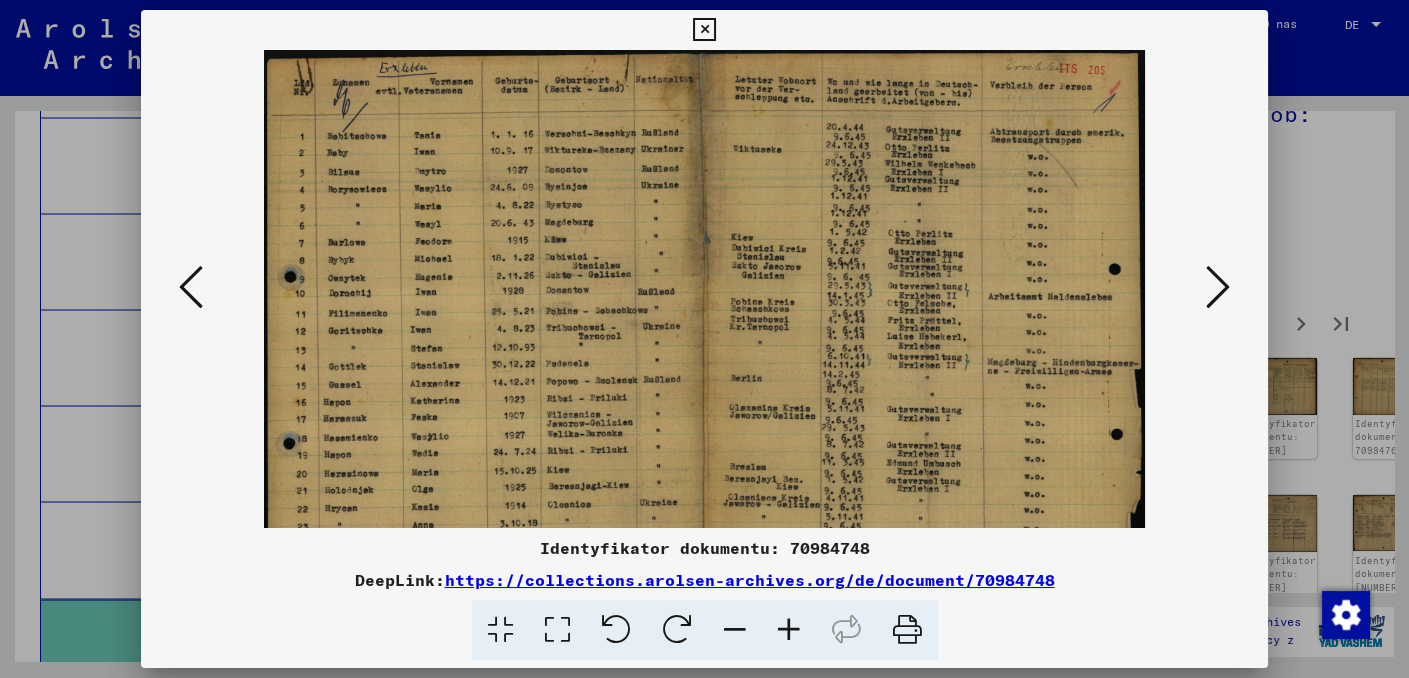click at bounding box center [789, 630] 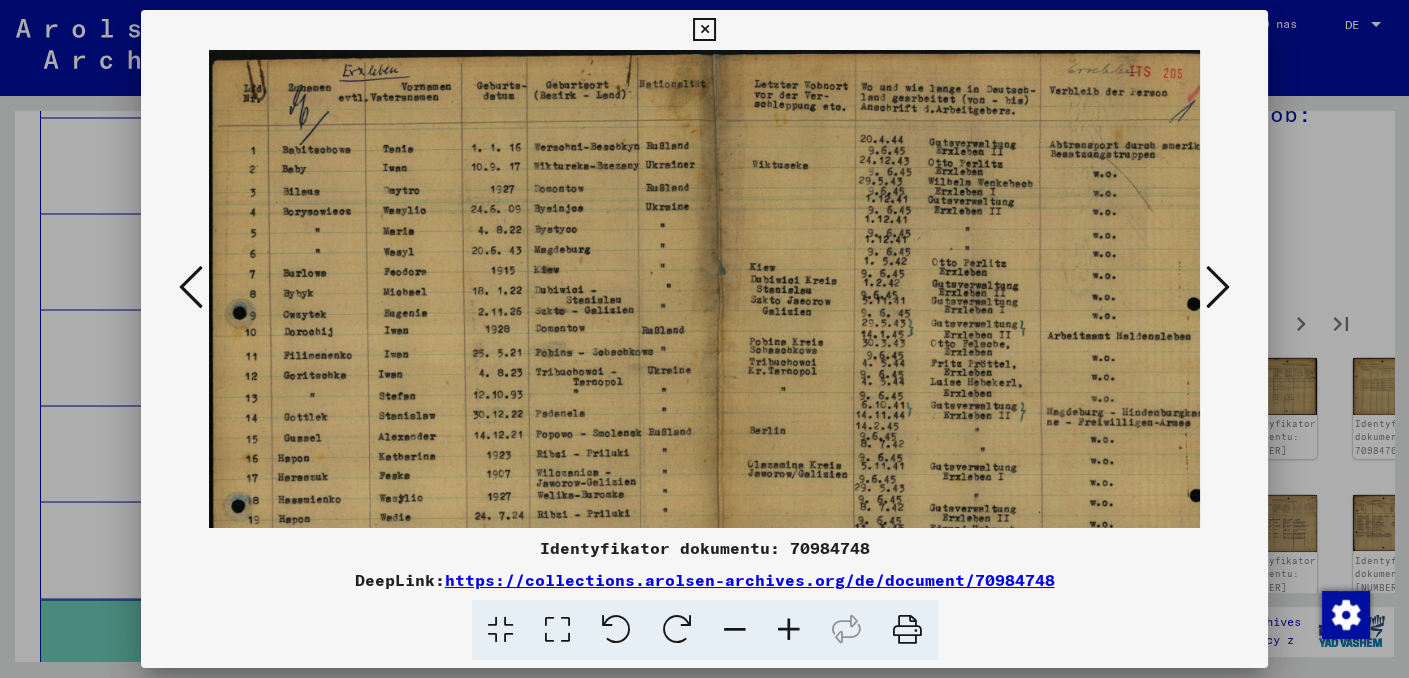 click at bounding box center [789, 630] 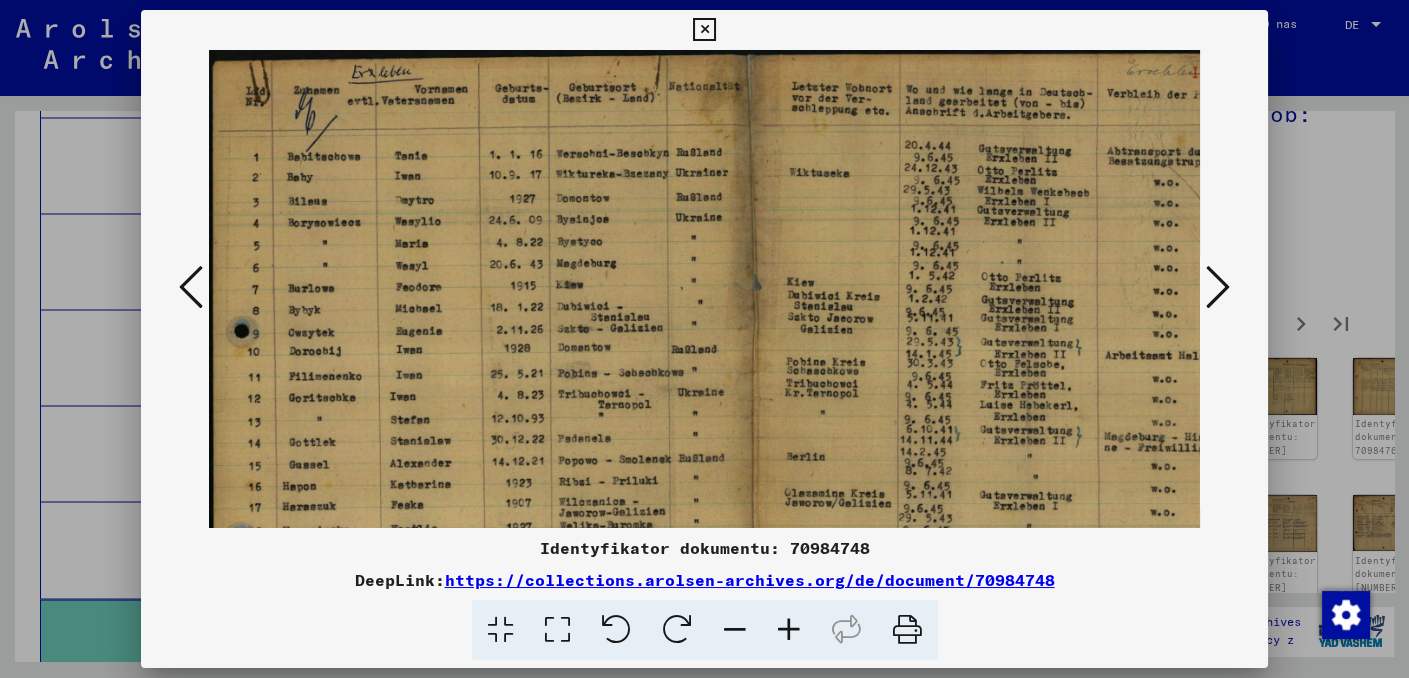 click at bounding box center [789, 630] 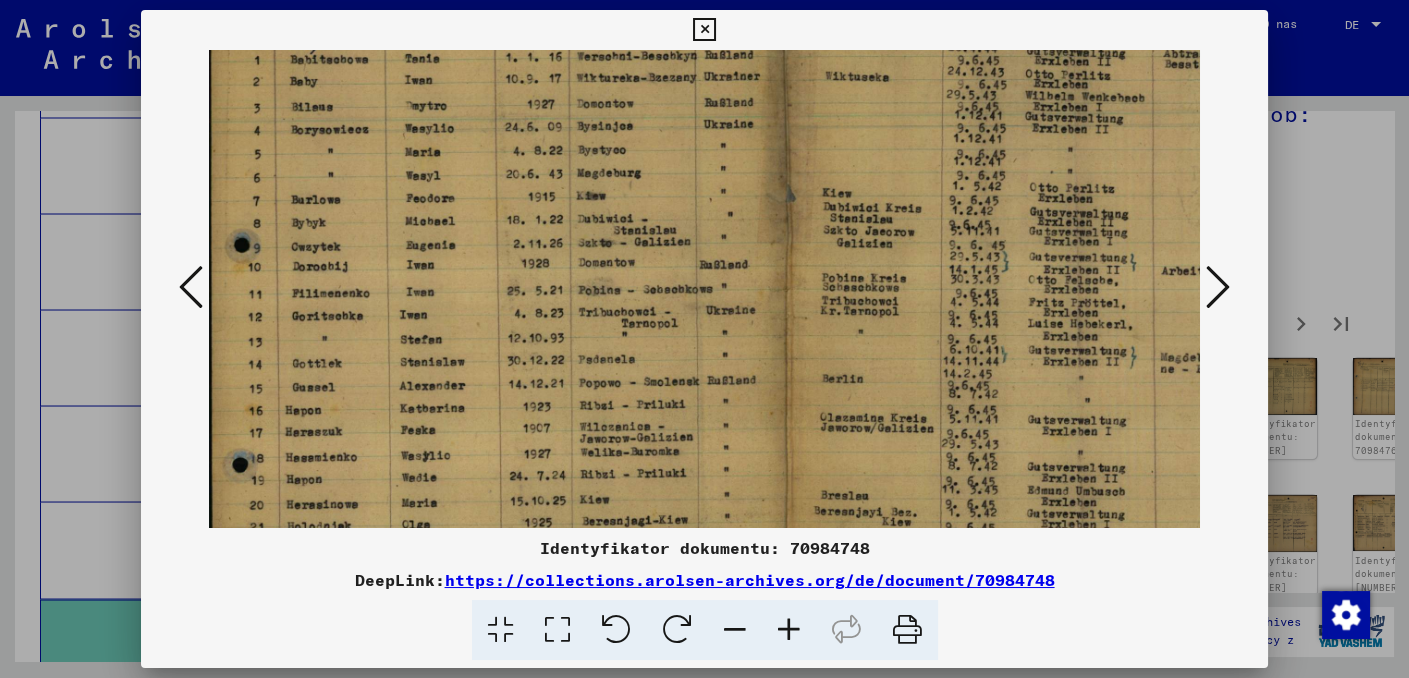 scroll, scrollTop: 111, scrollLeft: 2, axis: both 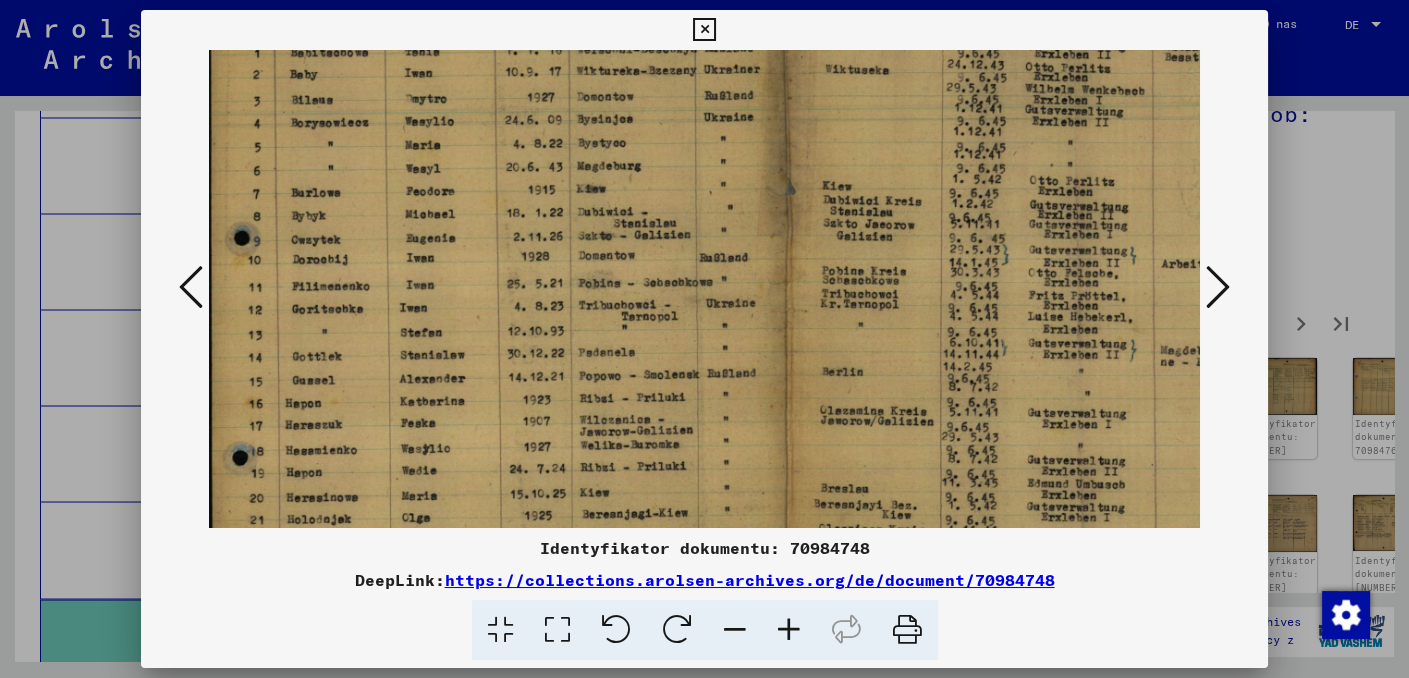 drag, startPoint x: 777, startPoint y: 285, endPoint x: 774, endPoint y: 203, distance: 82.05486 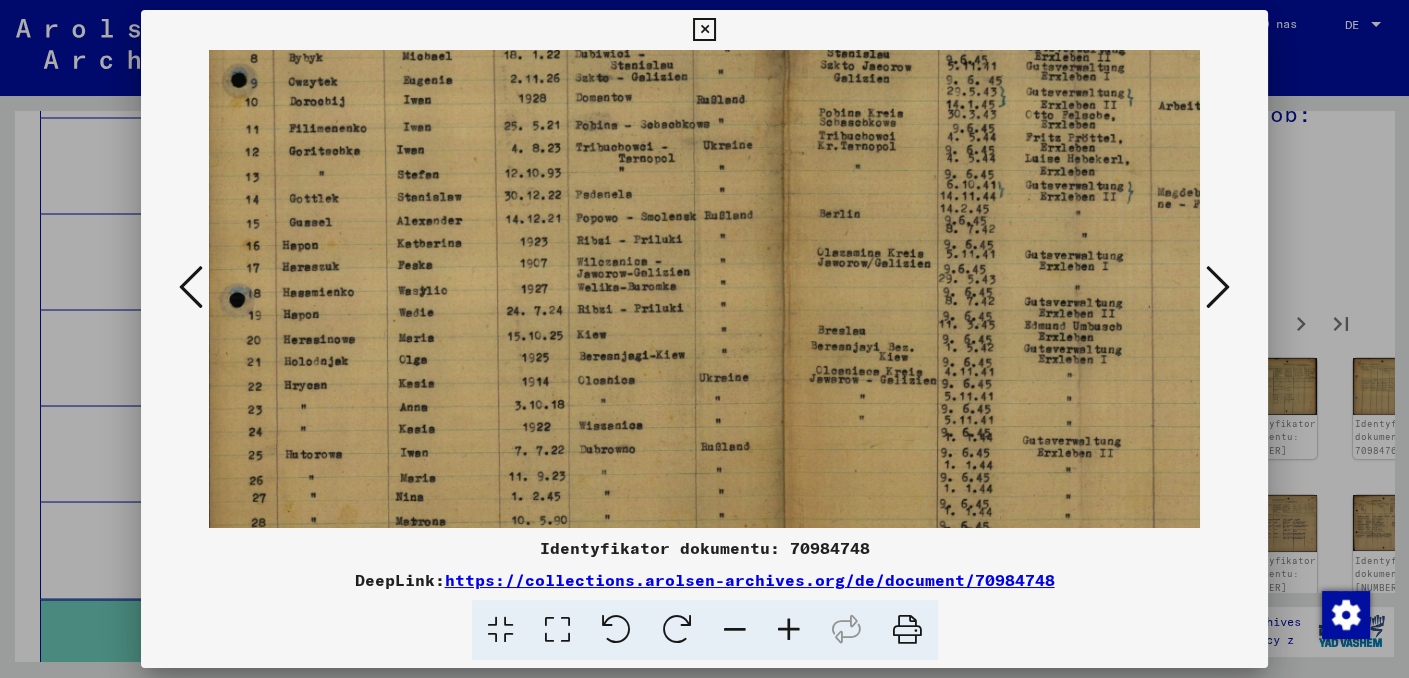 scroll, scrollTop: 272, scrollLeft: 5, axis: both 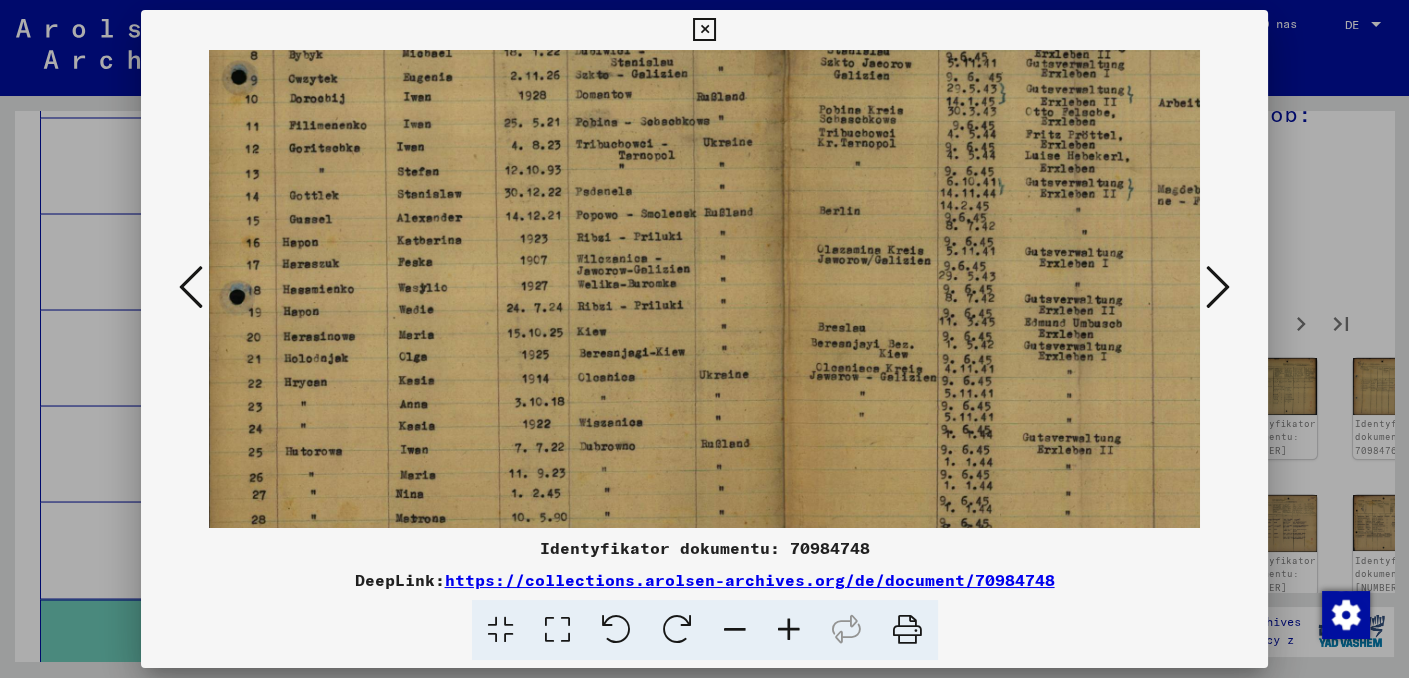 drag, startPoint x: 774, startPoint y: 364, endPoint x: 771, endPoint y: 201, distance: 163.0276 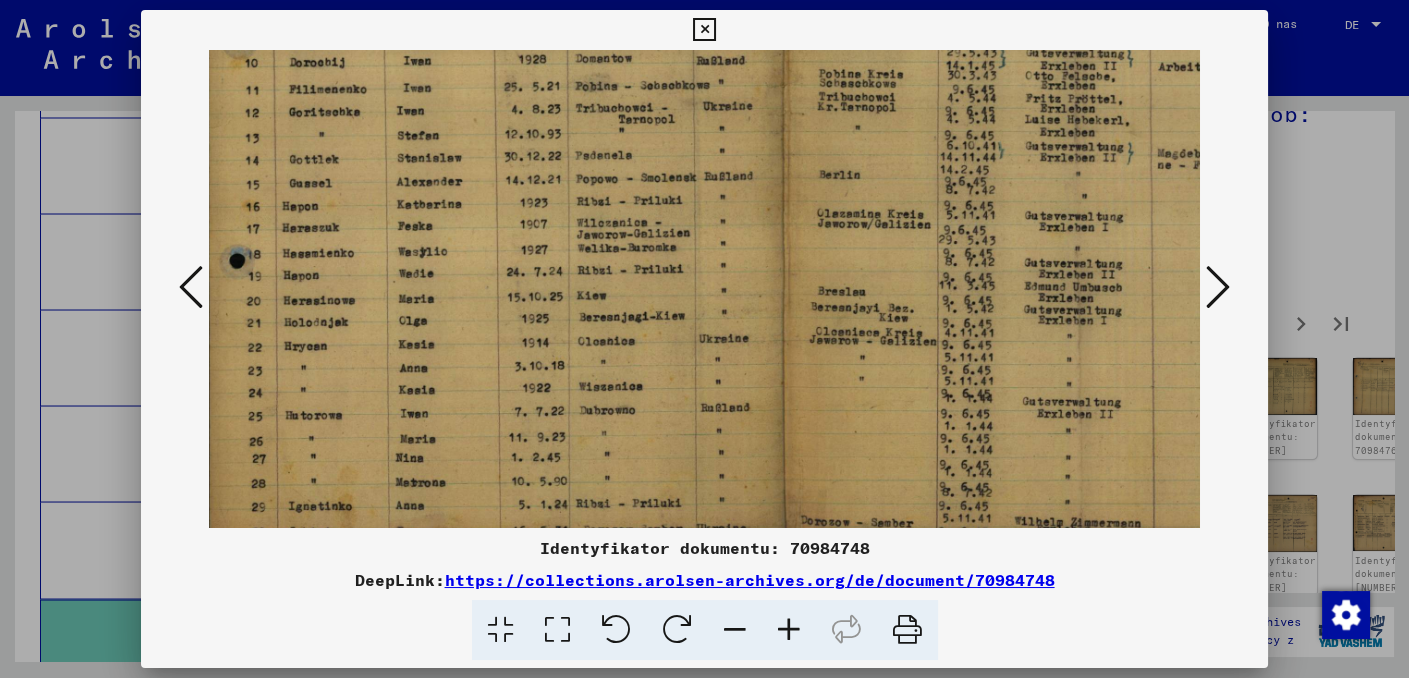 scroll, scrollTop: 350, scrollLeft: 5, axis: both 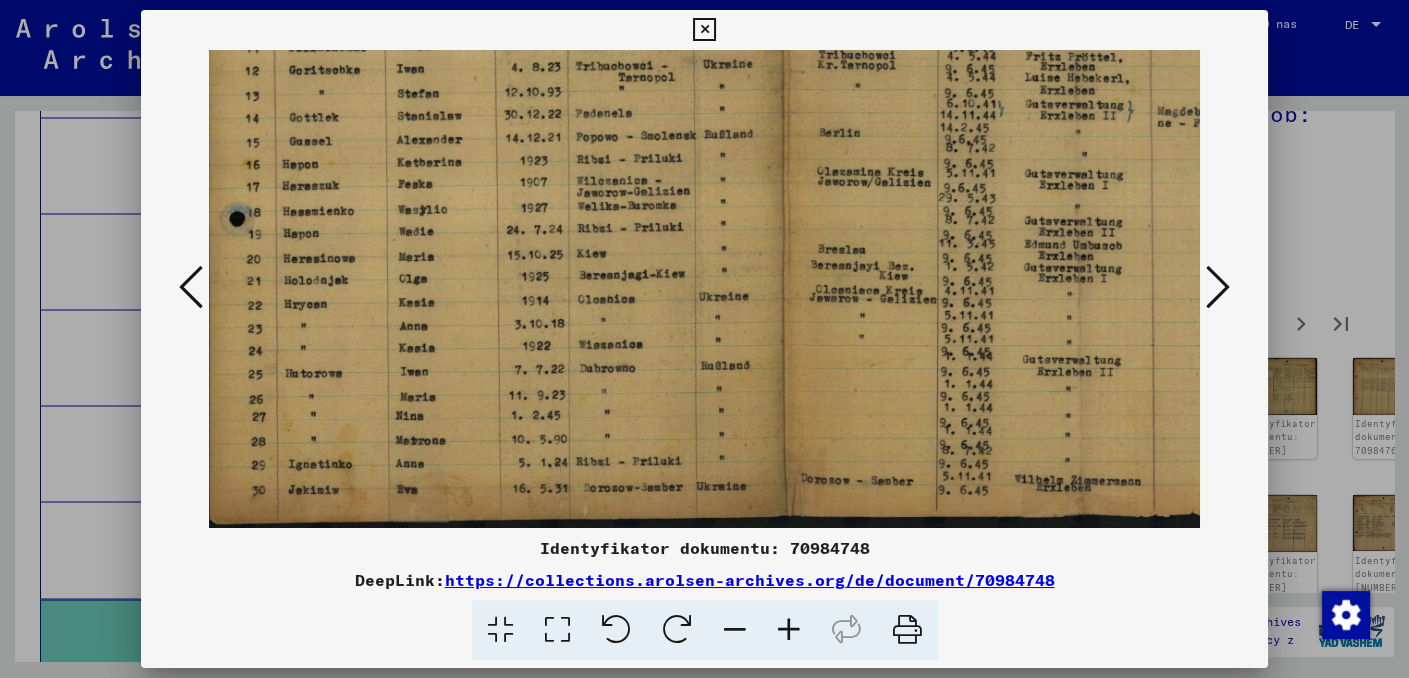 drag, startPoint x: 797, startPoint y: 384, endPoint x: 796, endPoint y: 320, distance: 64.00781 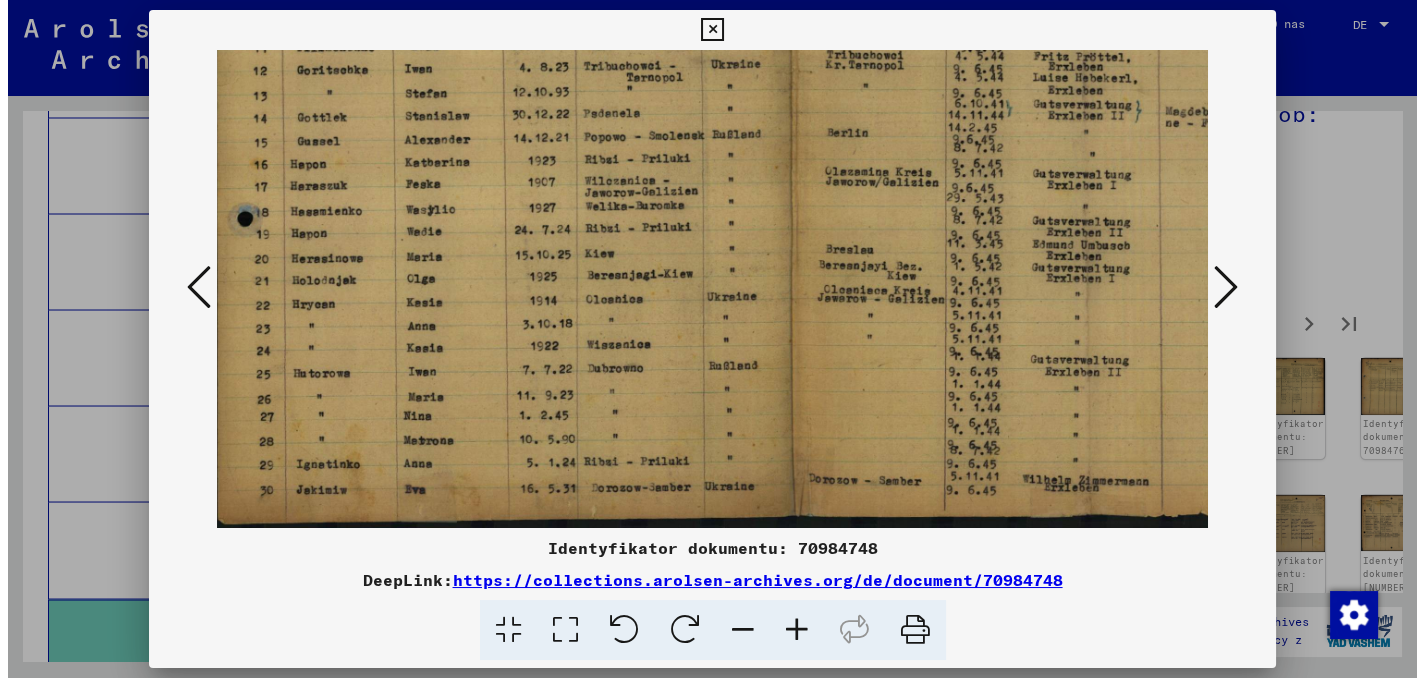 scroll, scrollTop: 0, scrollLeft: 0, axis: both 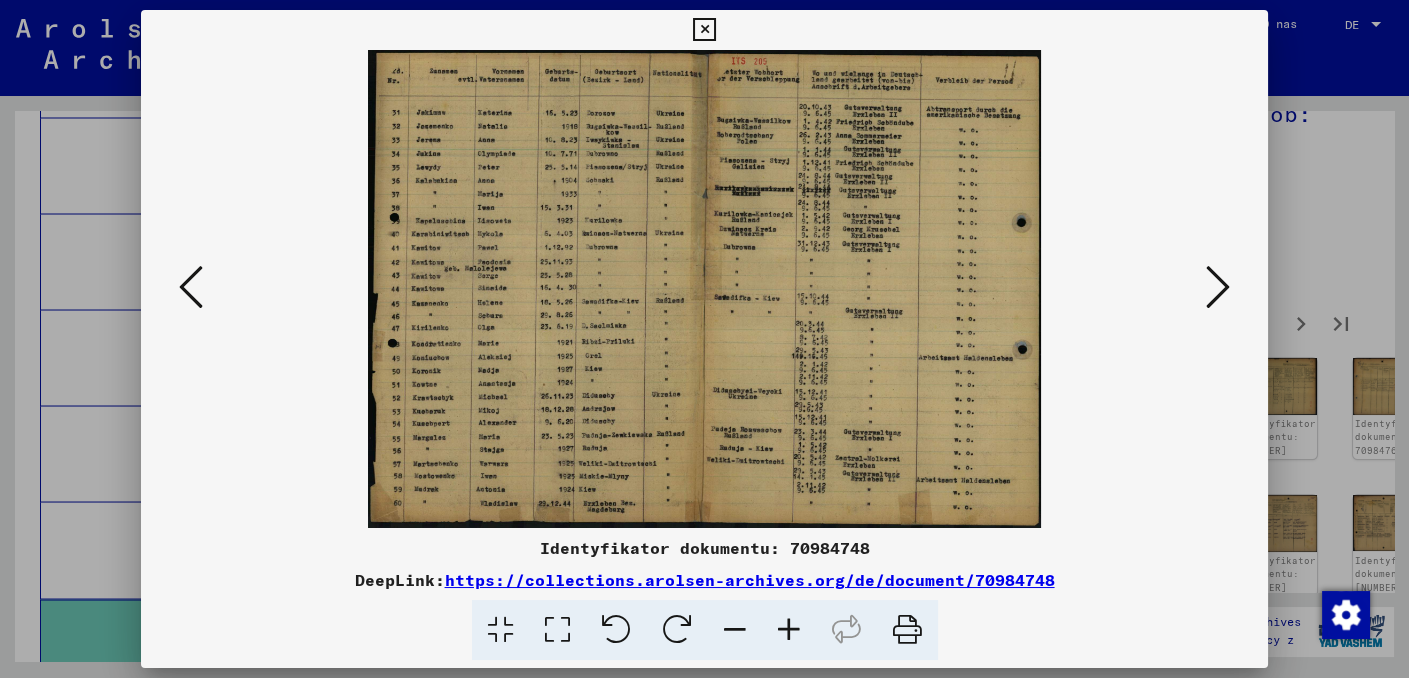 click at bounding box center [1218, 287] 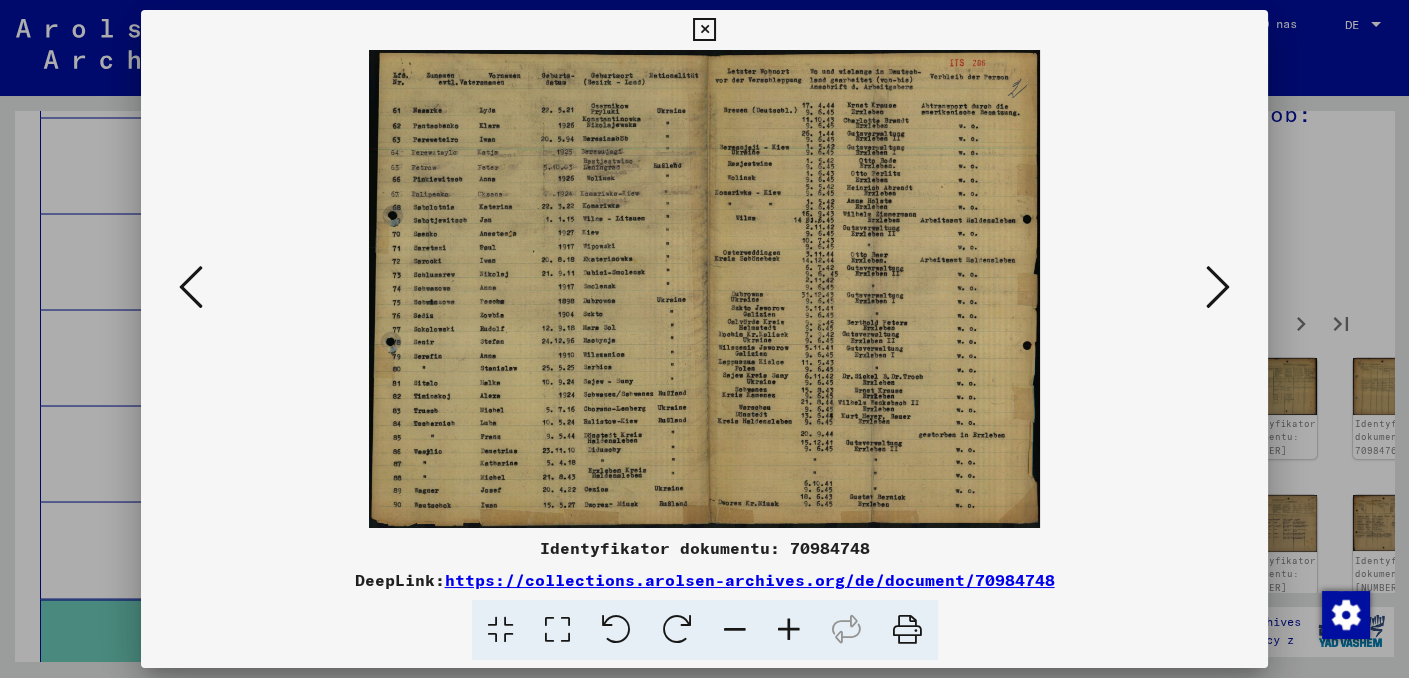 click at bounding box center [1218, 287] 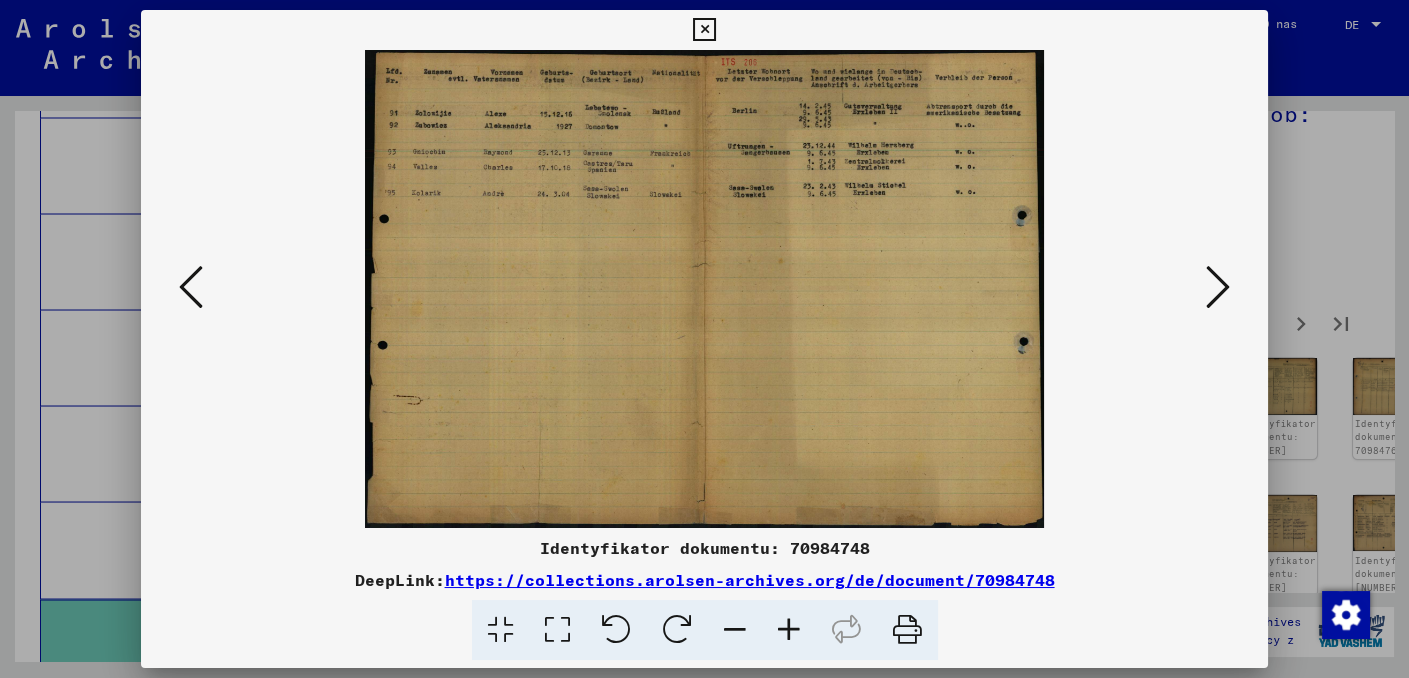 click at bounding box center [1218, 287] 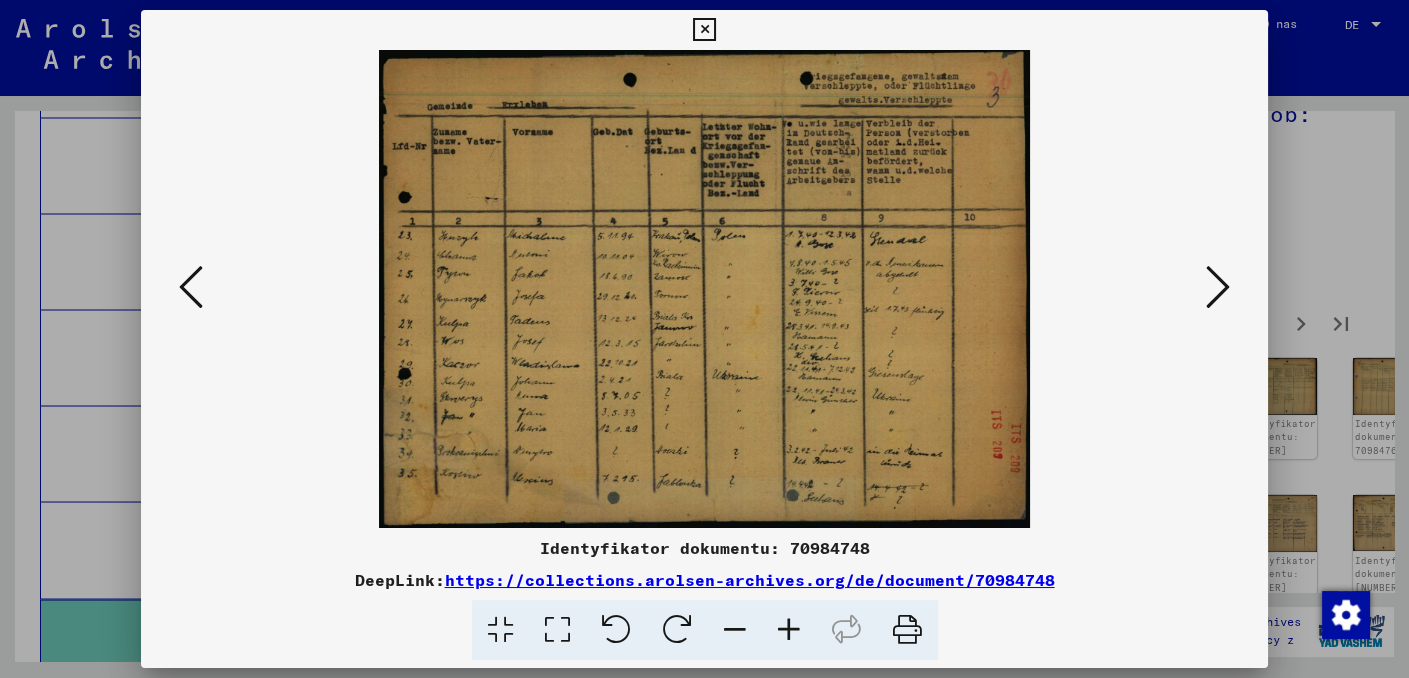 click at bounding box center (1218, 287) 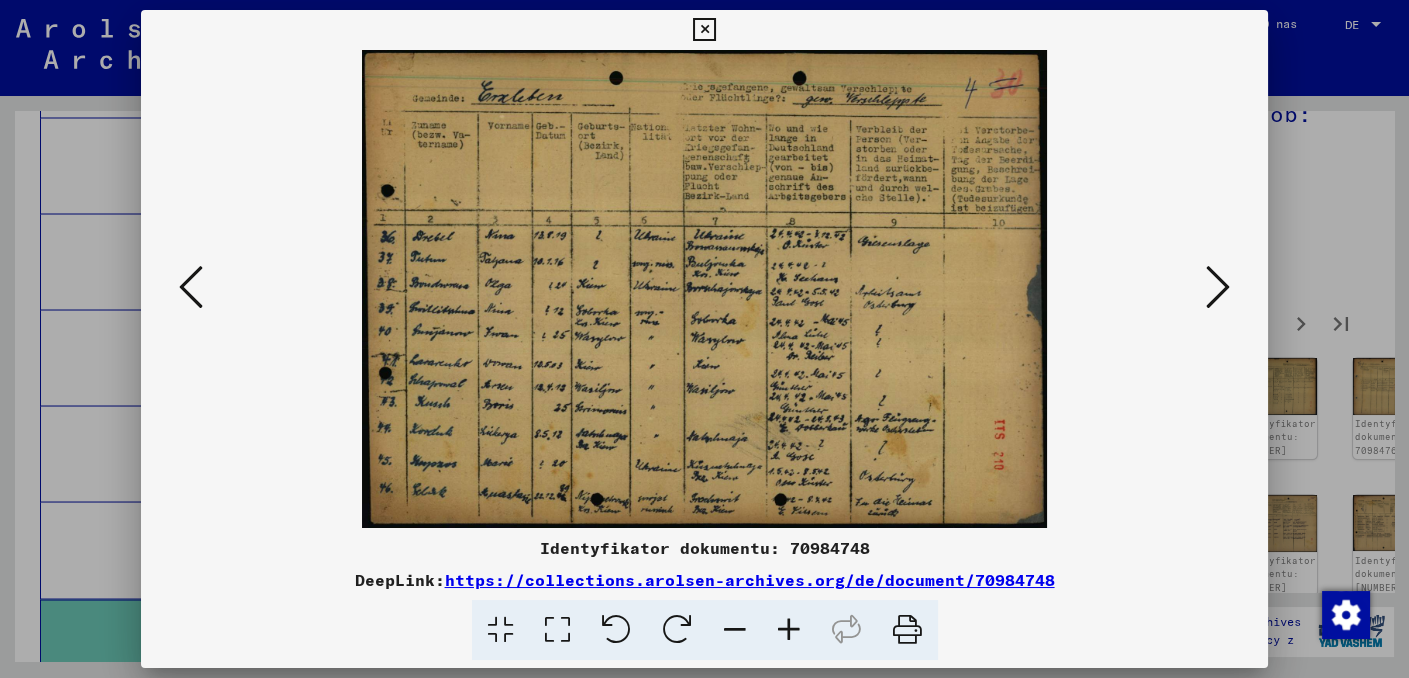 click at bounding box center (1218, 287) 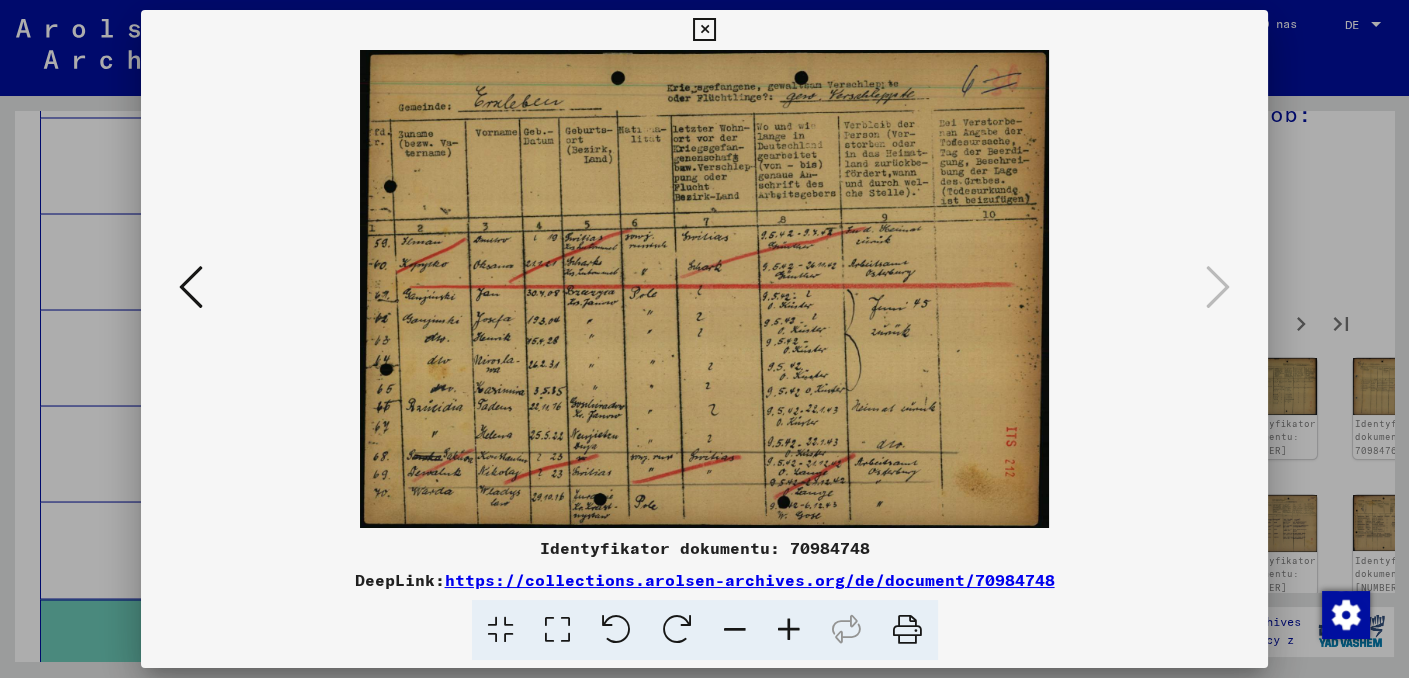 click at bounding box center (704, 30) 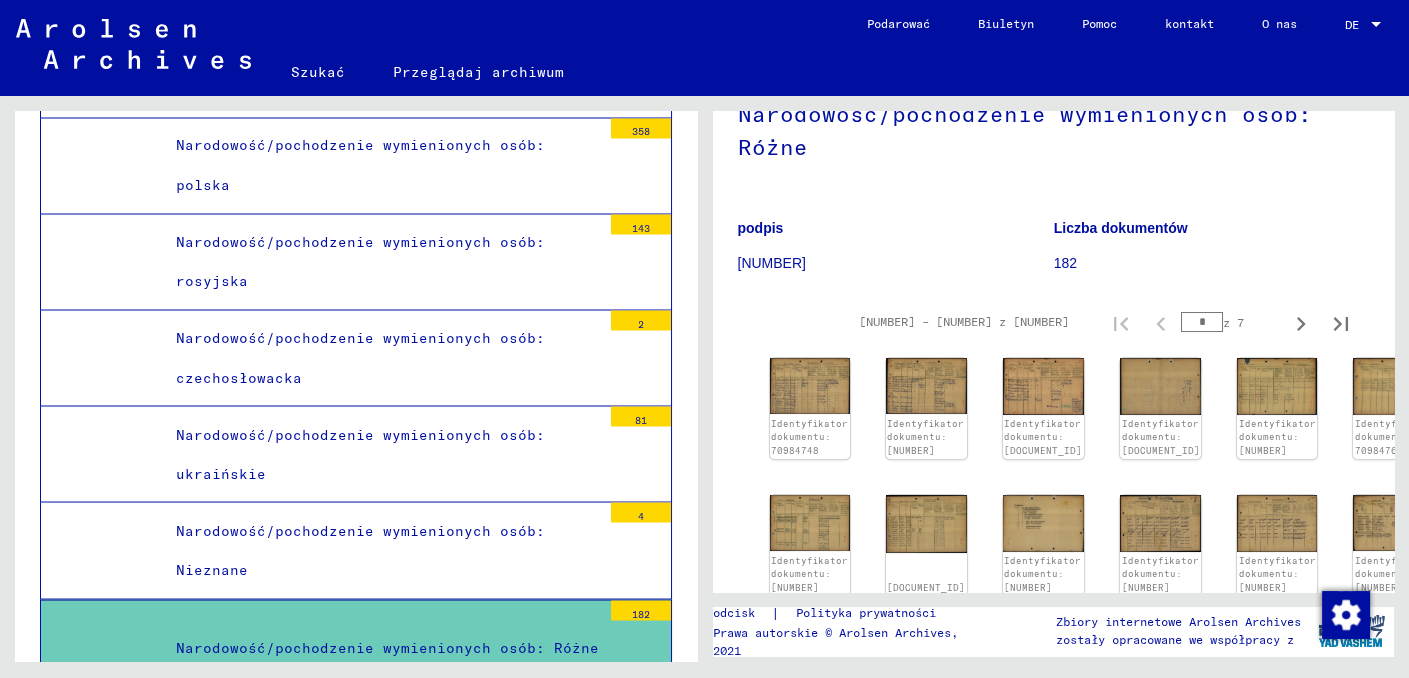 scroll, scrollTop: 18869, scrollLeft: 0, axis: vertical 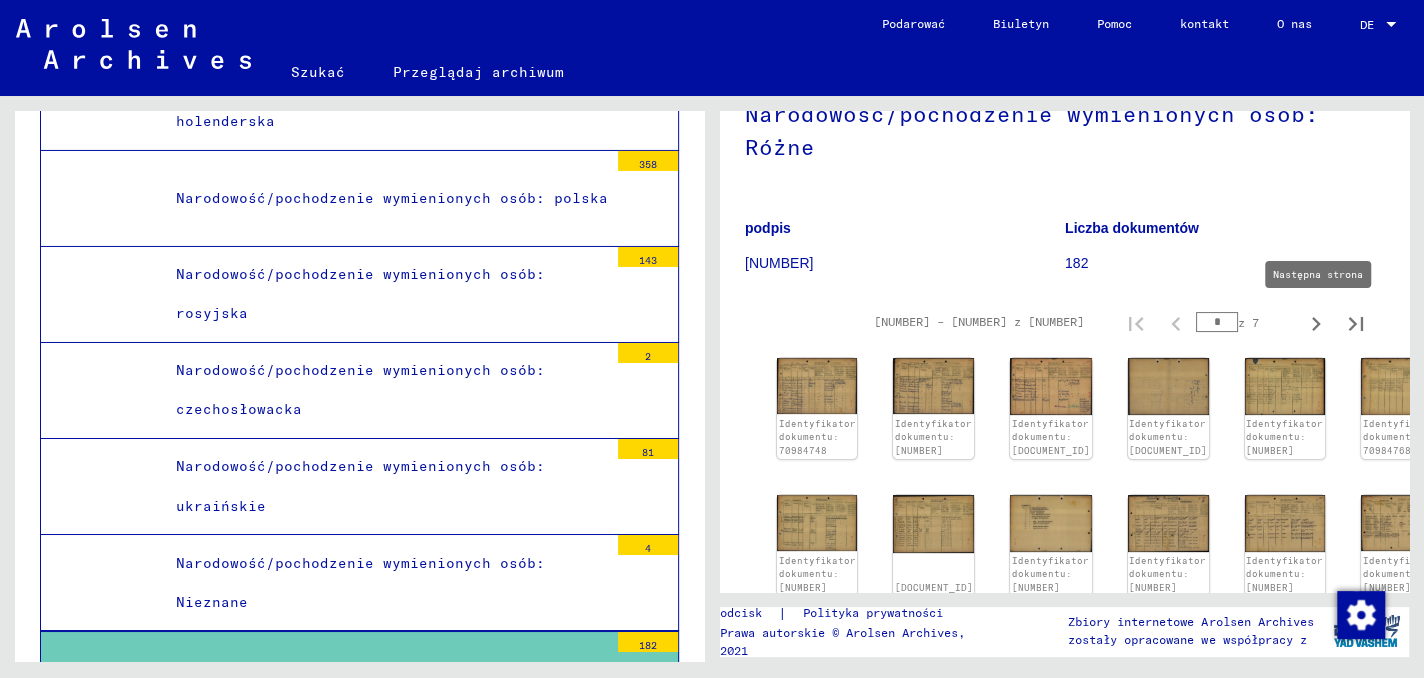 click 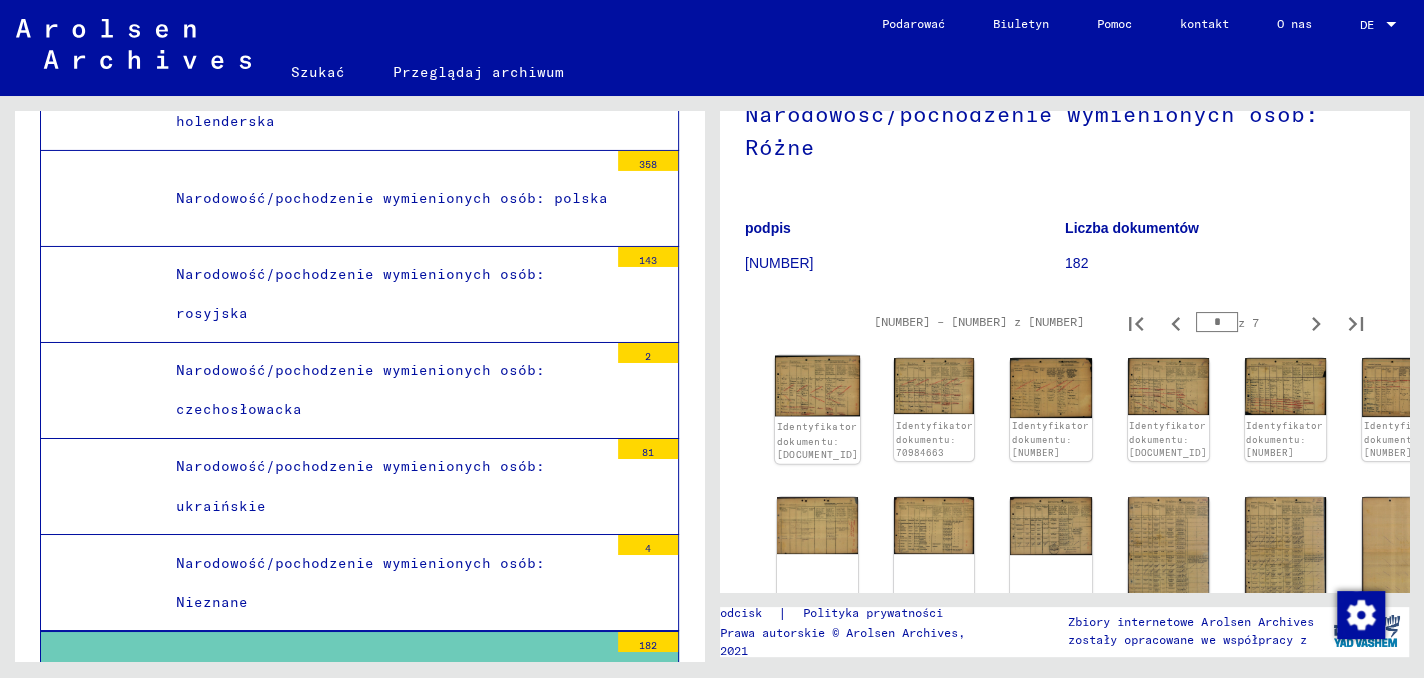 click 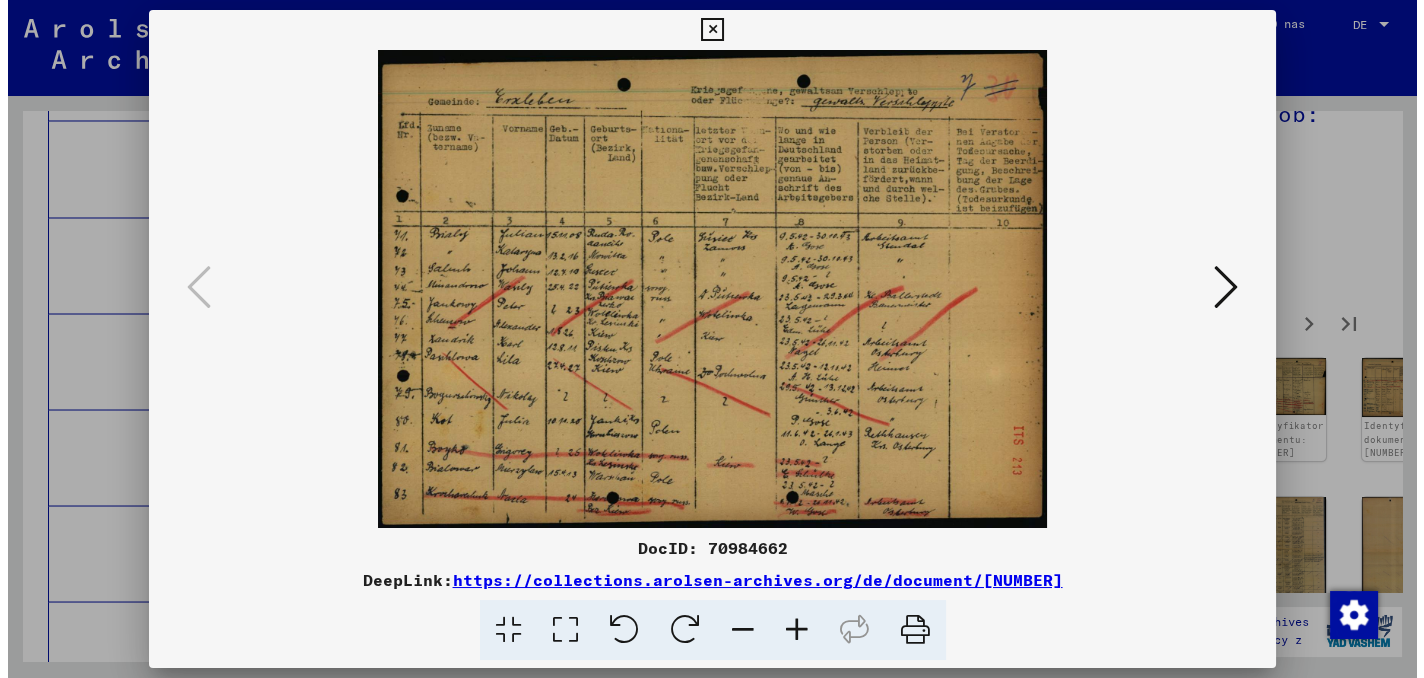 scroll, scrollTop: 18969, scrollLeft: 0, axis: vertical 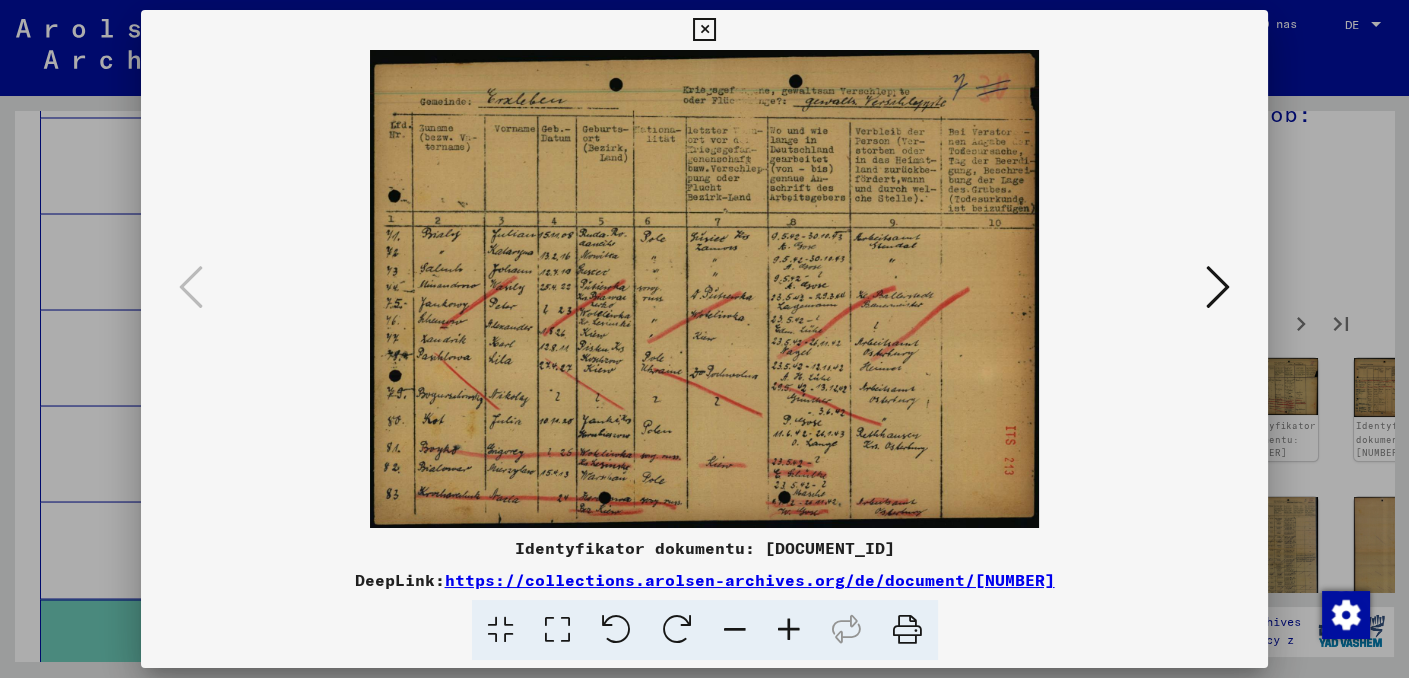 click at bounding box center [1218, 287] 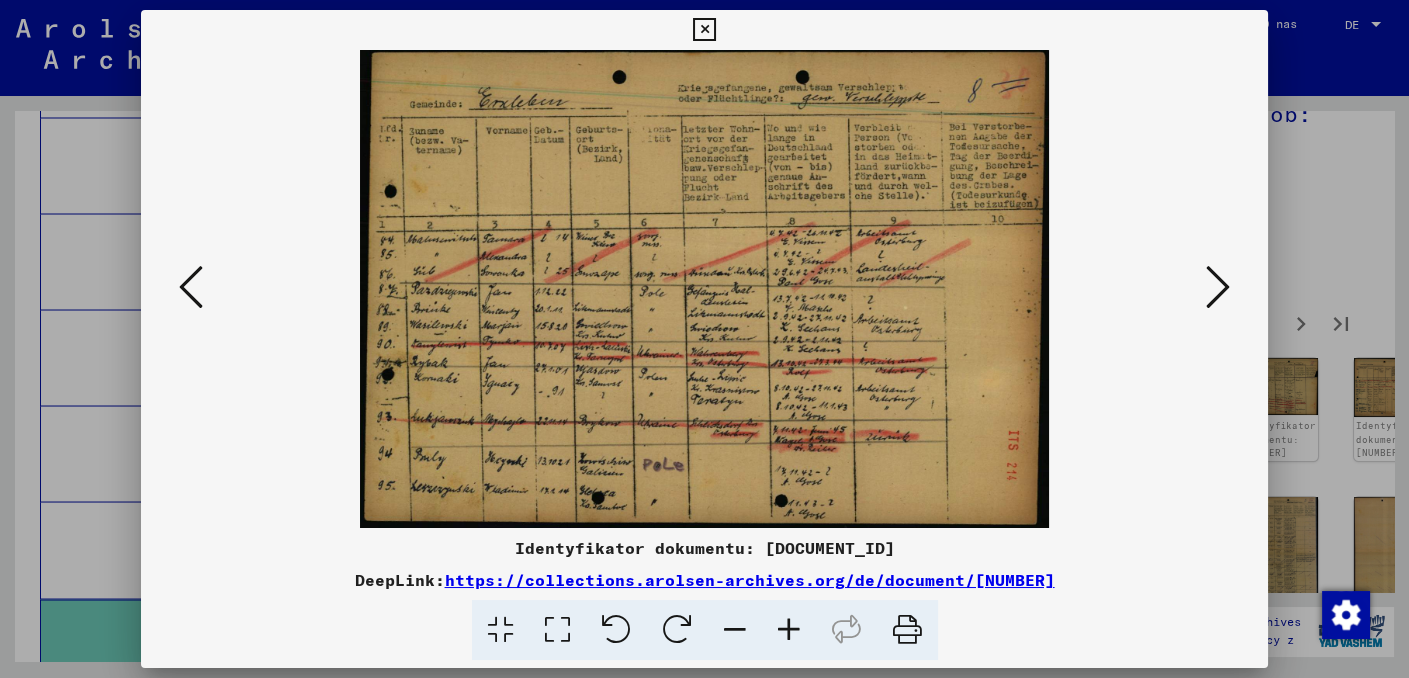 click at bounding box center (1218, 287) 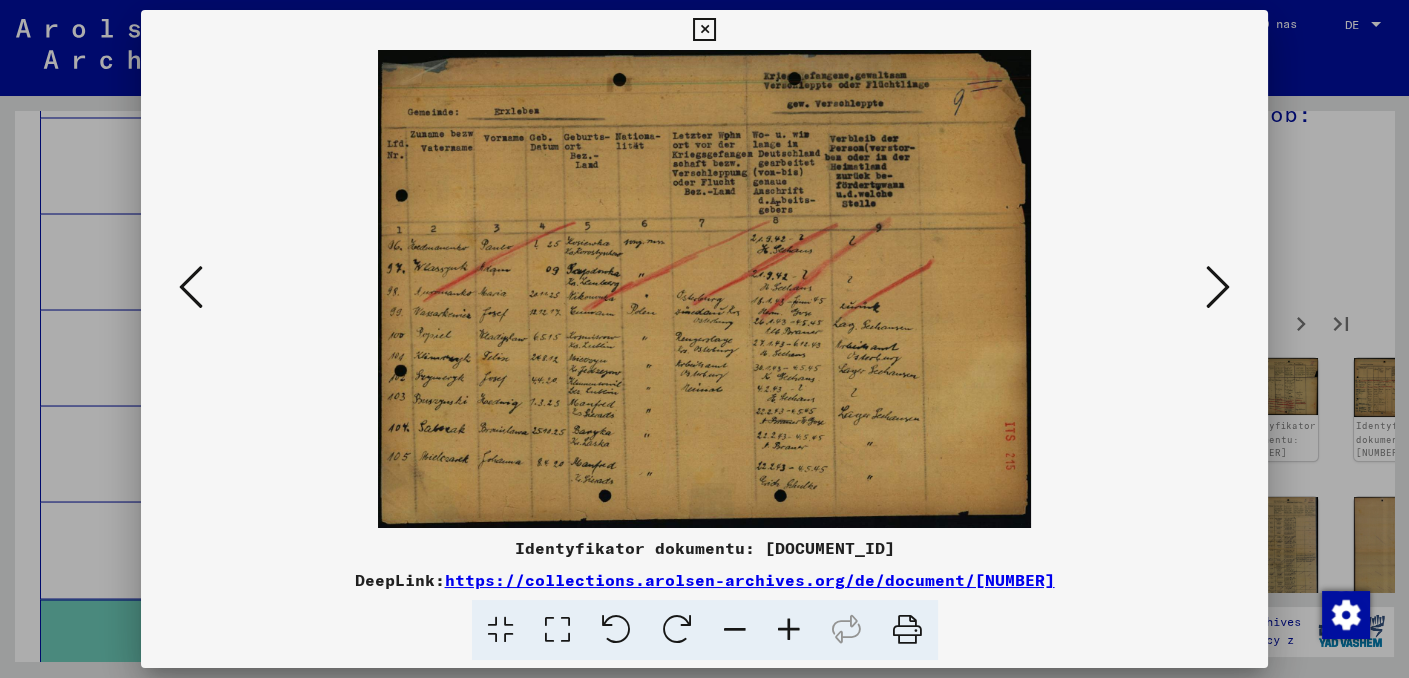 click at bounding box center [1218, 287] 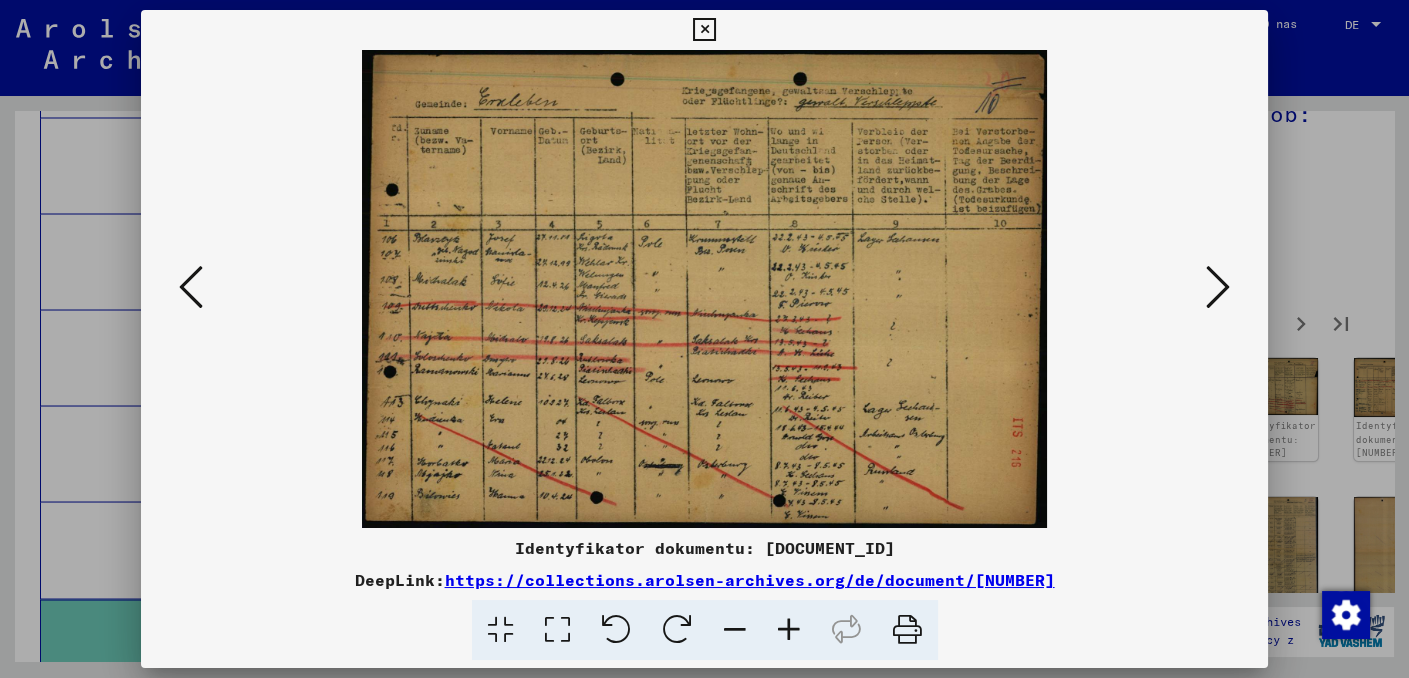 click at bounding box center [1218, 287] 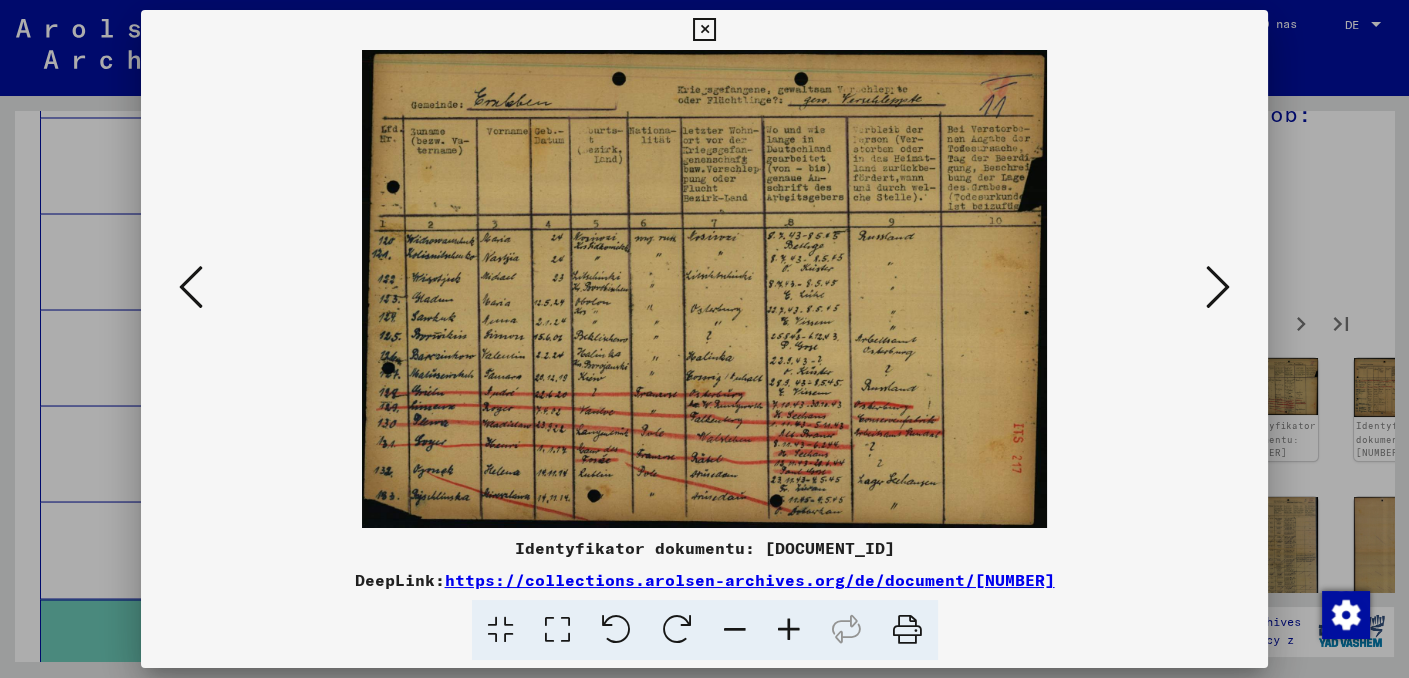 click at bounding box center [704, 30] 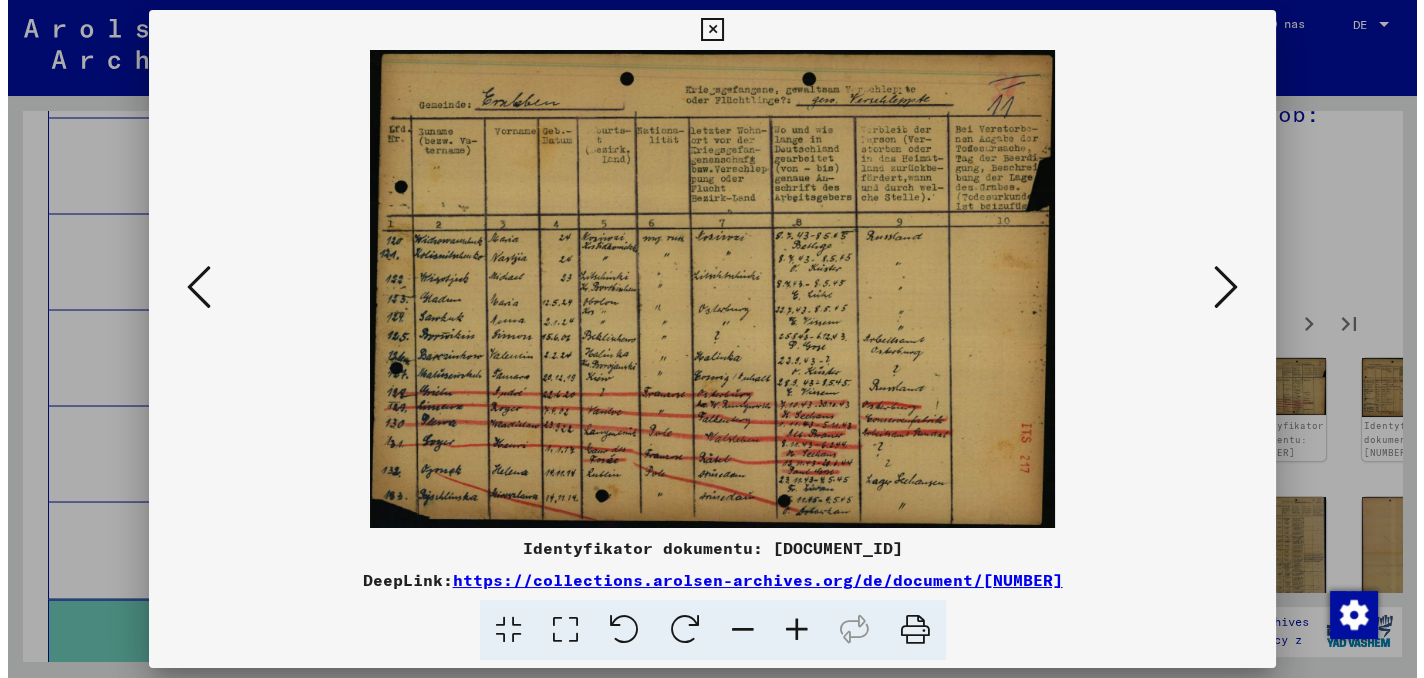 scroll, scrollTop: 18869, scrollLeft: 0, axis: vertical 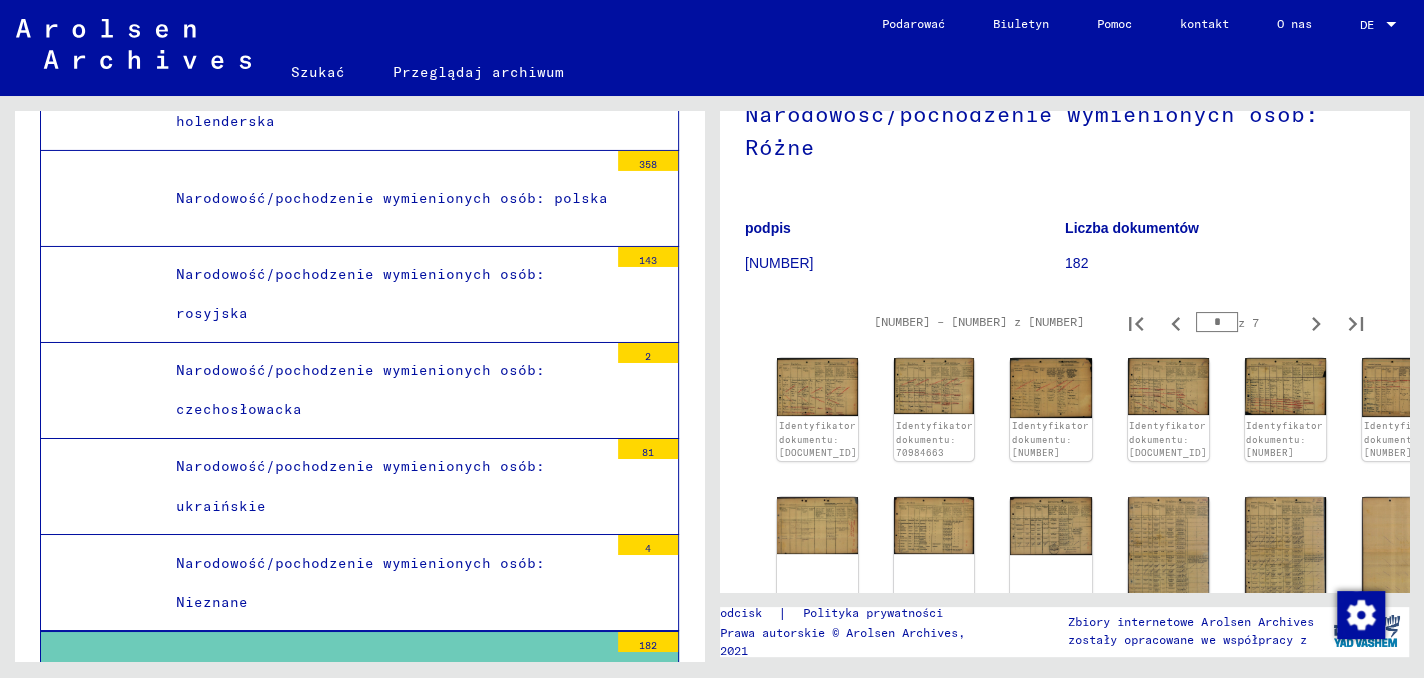 click on "Dokumenty z powiatu quedlinburskiego" at bounding box center (293, 768) 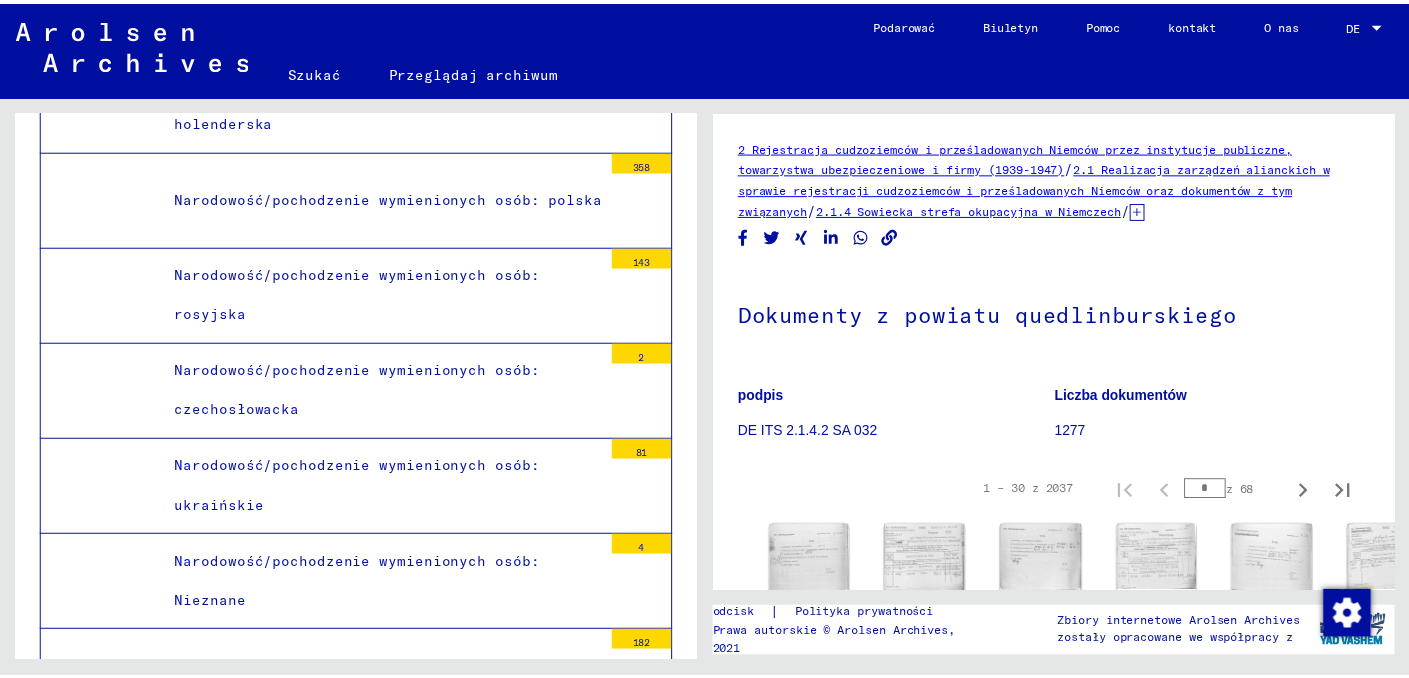 scroll, scrollTop: 100, scrollLeft: 0, axis: vertical 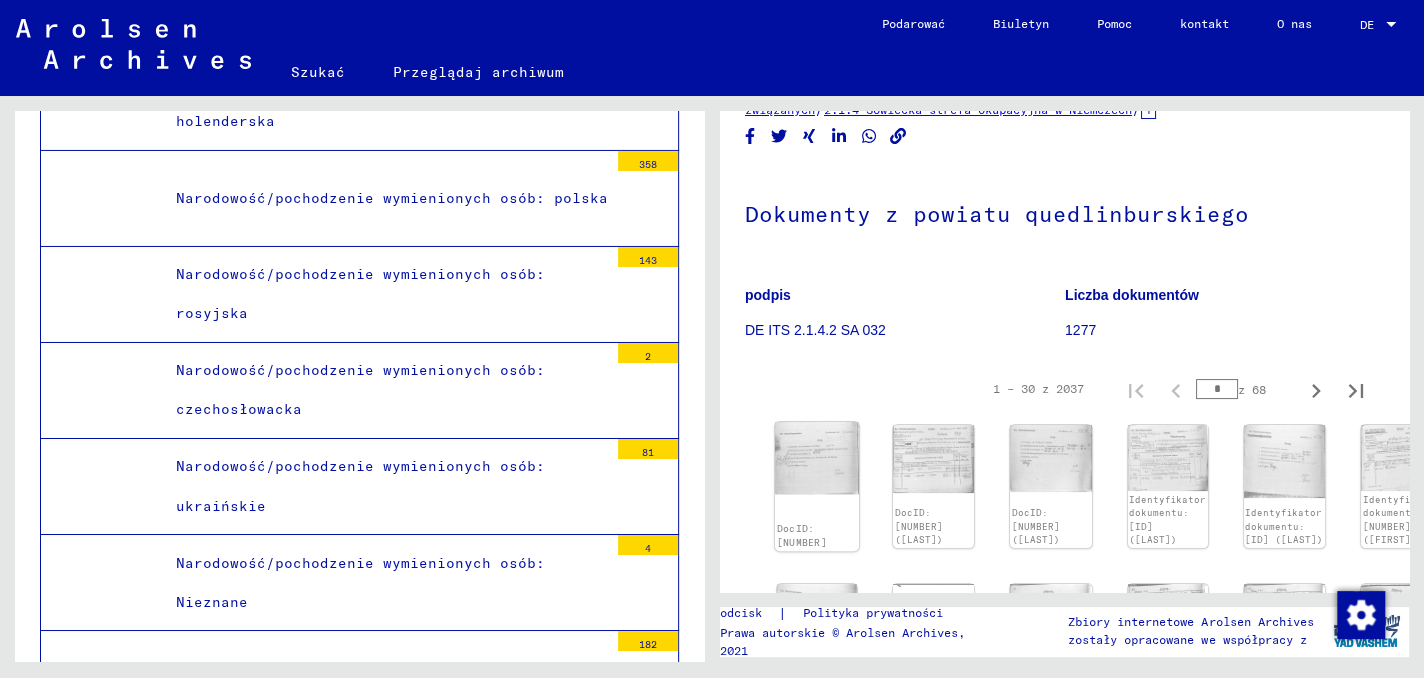click 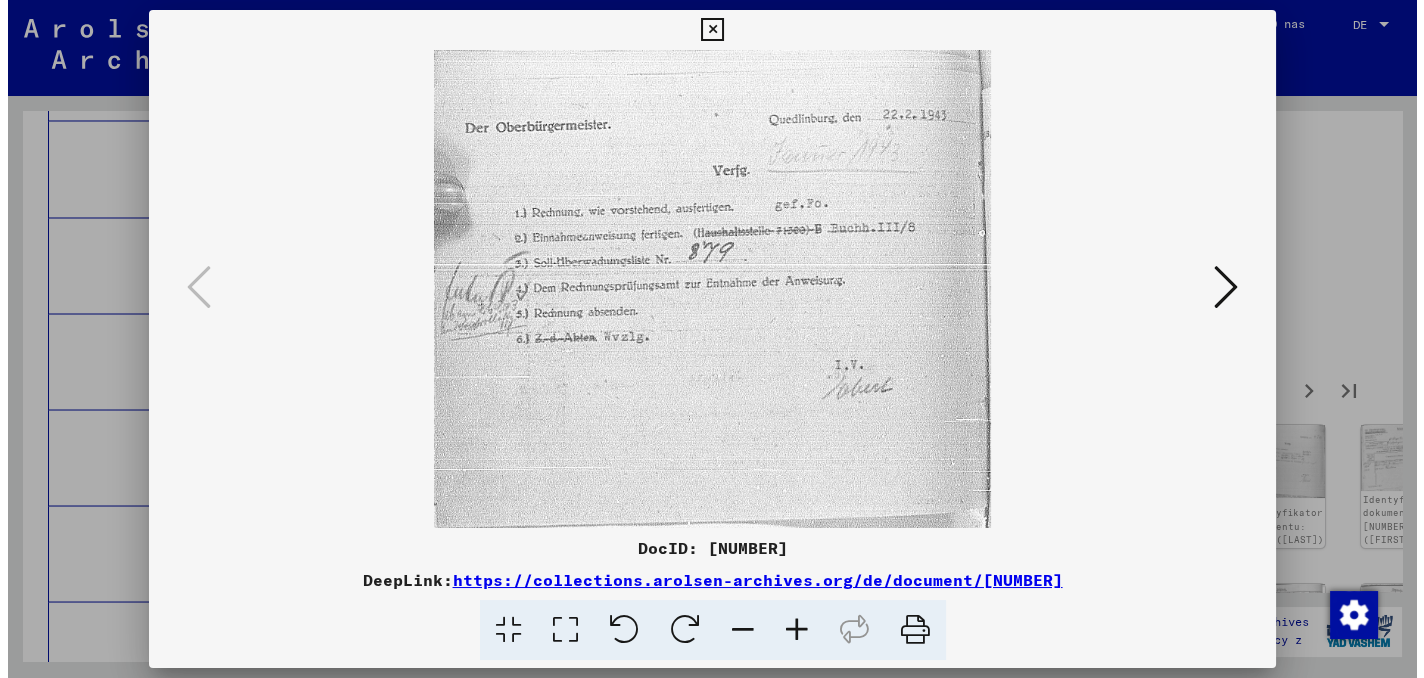 scroll, scrollTop: 18969, scrollLeft: 0, axis: vertical 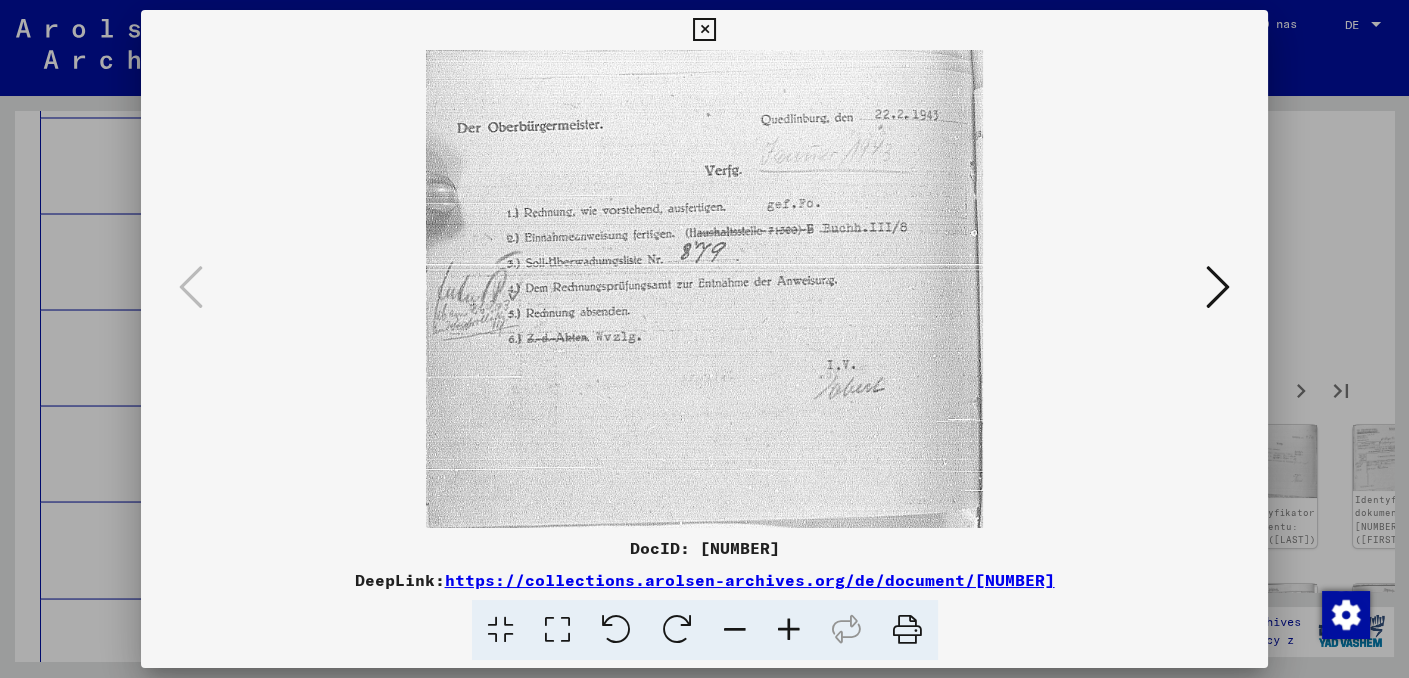 click at bounding box center [1218, 287] 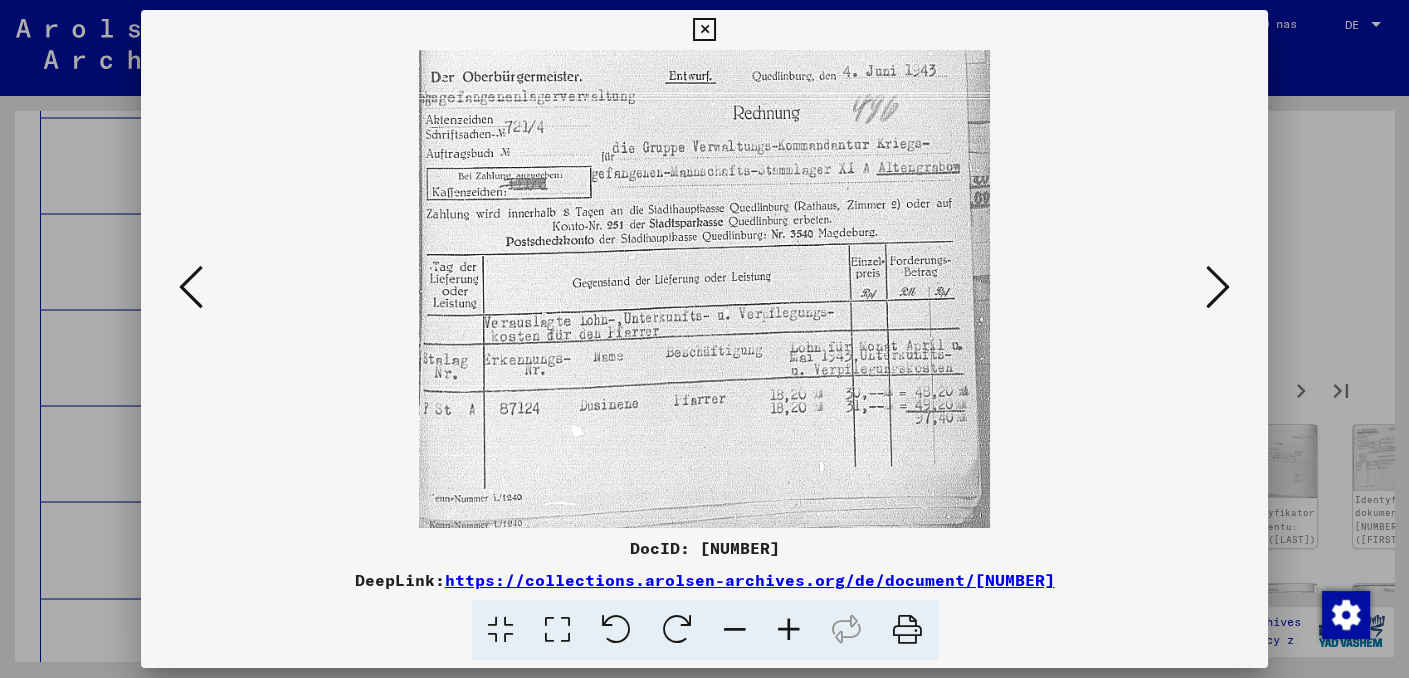 click at bounding box center [1218, 287] 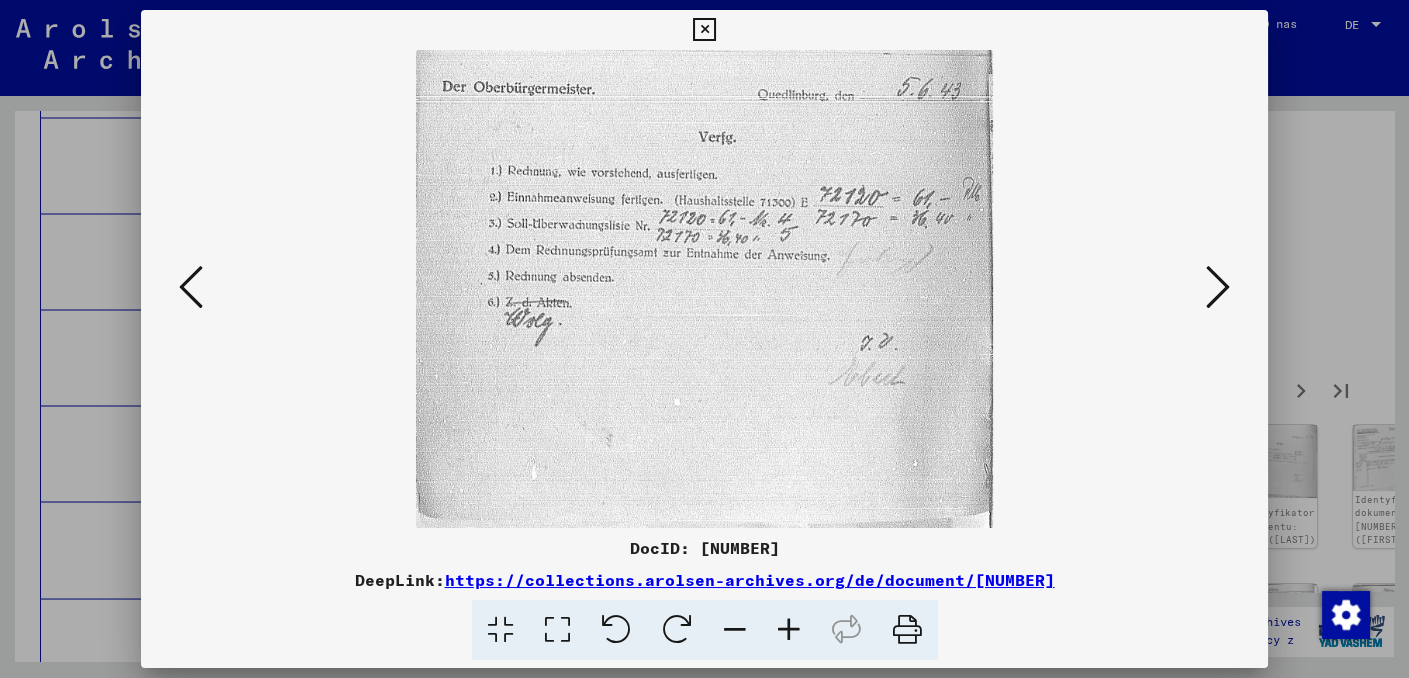 click at bounding box center (1218, 287) 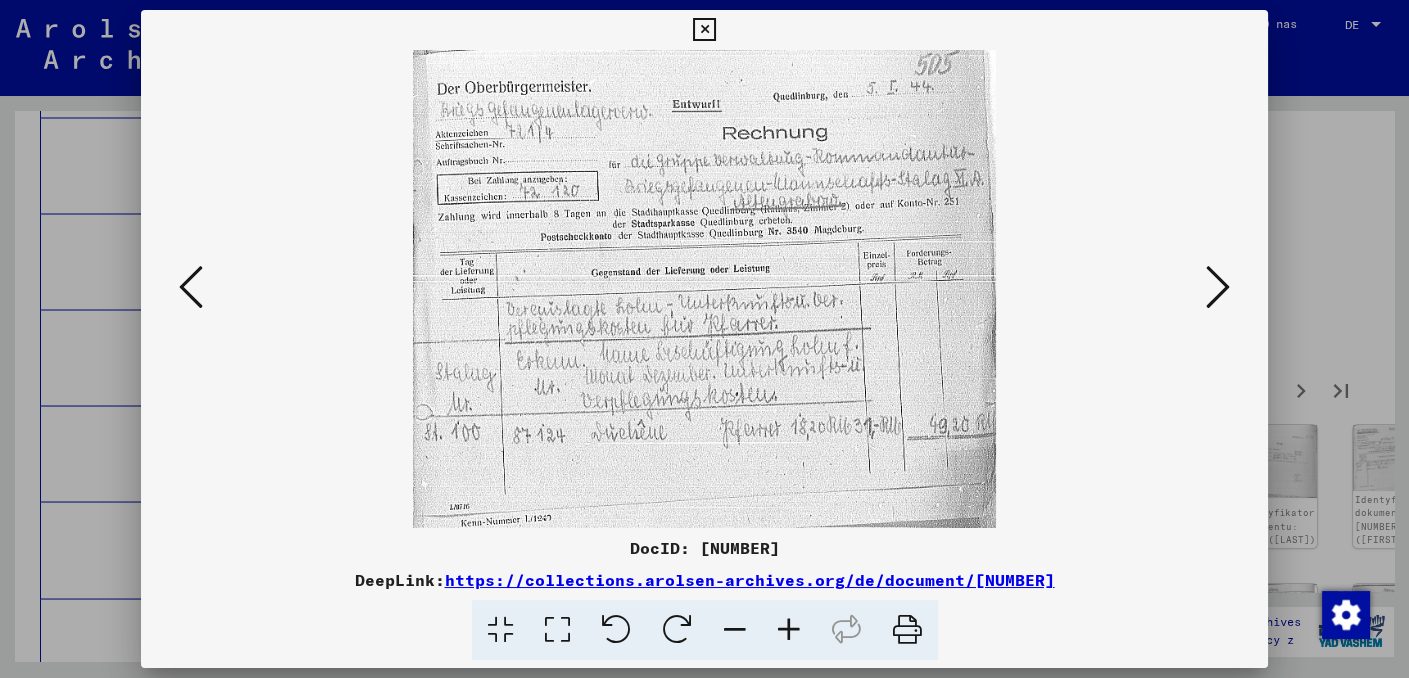 click at bounding box center [1218, 287] 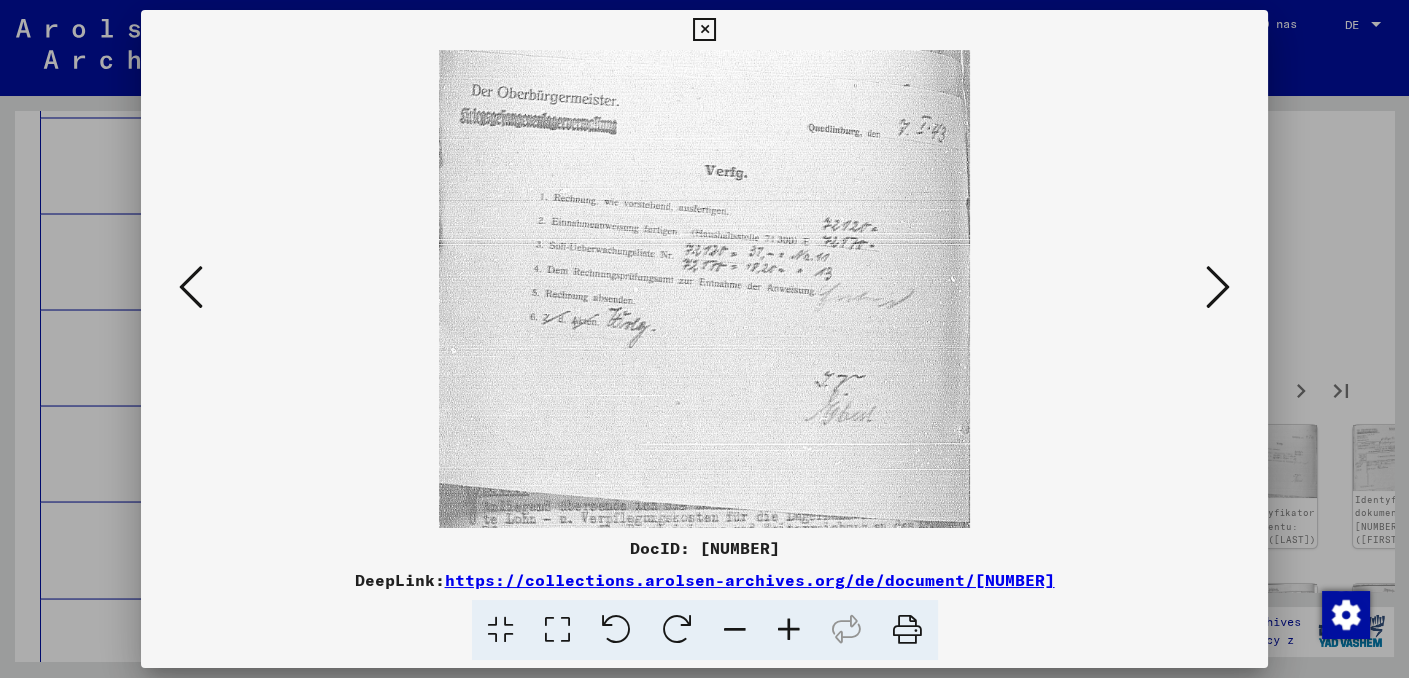 click at bounding box center (1218, 287) 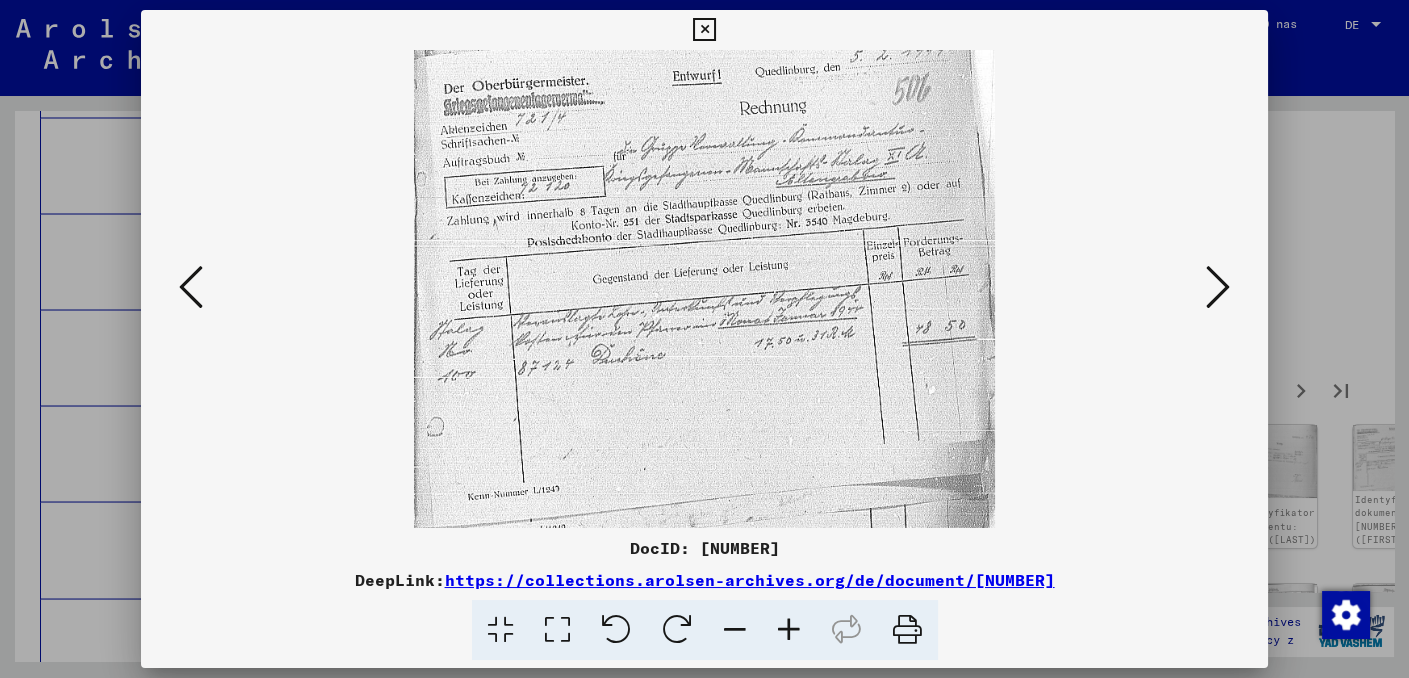 click at bounding box center [1218, 287] 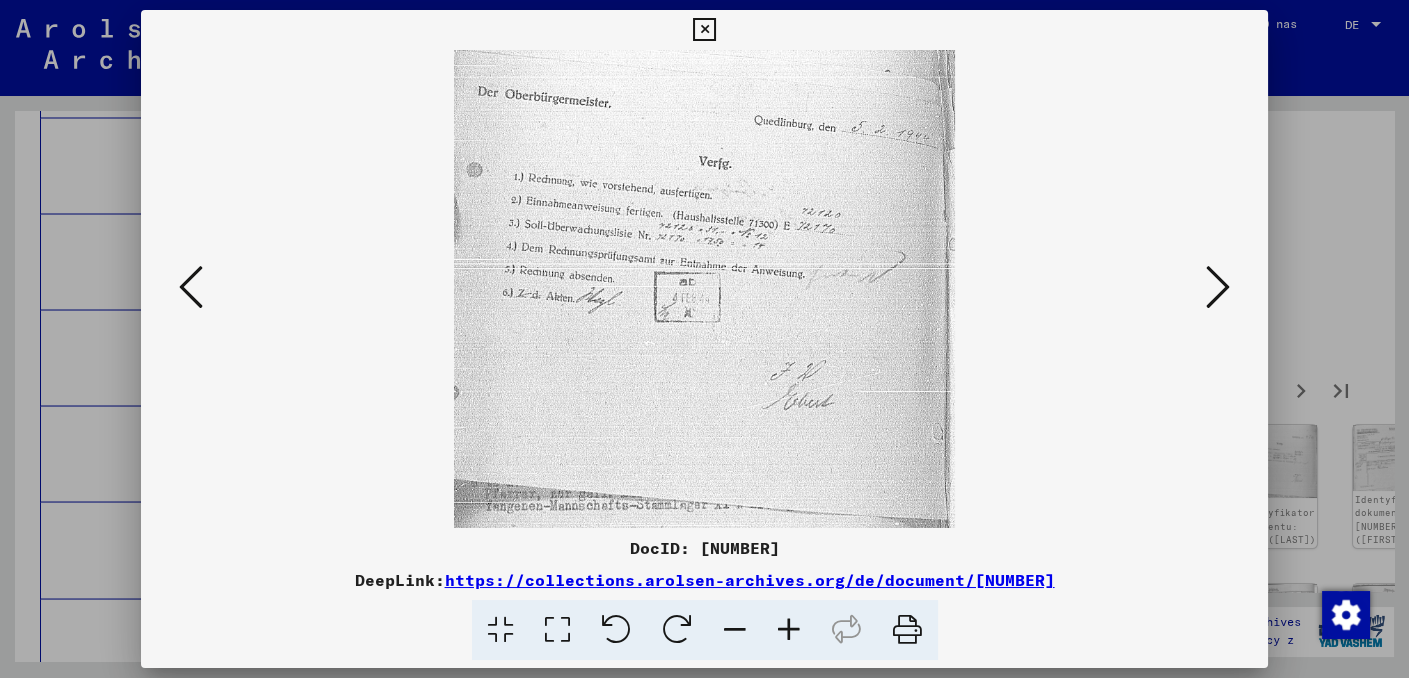 click at bounding box center [1218, 287] 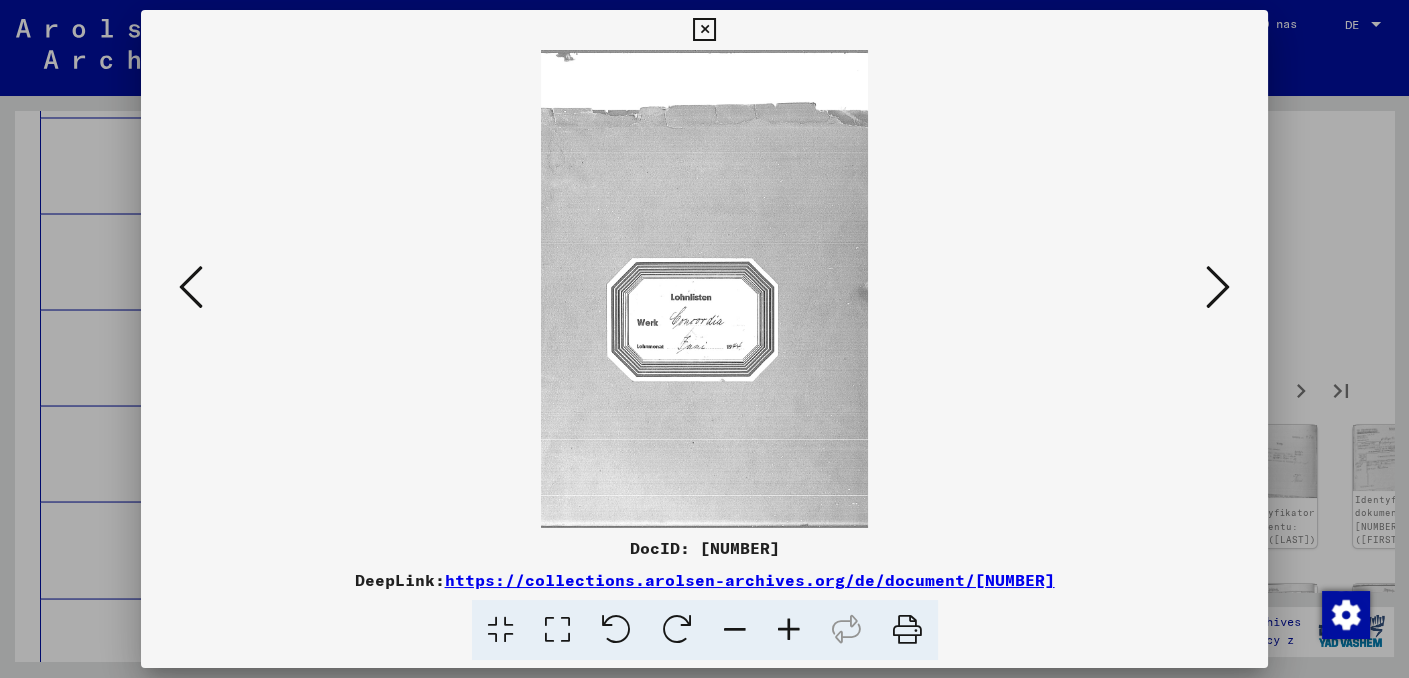 click at bounding box center (1218, 287) 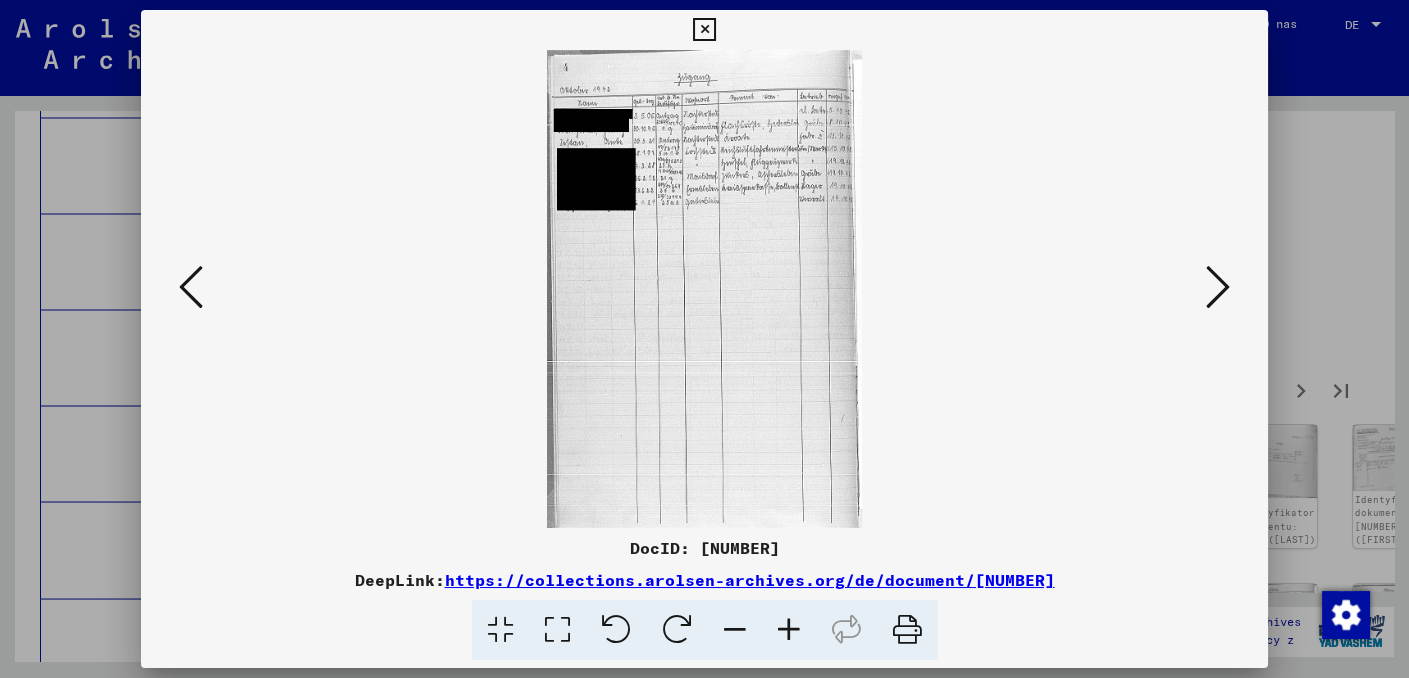 click at bounding box center [1218, 287] 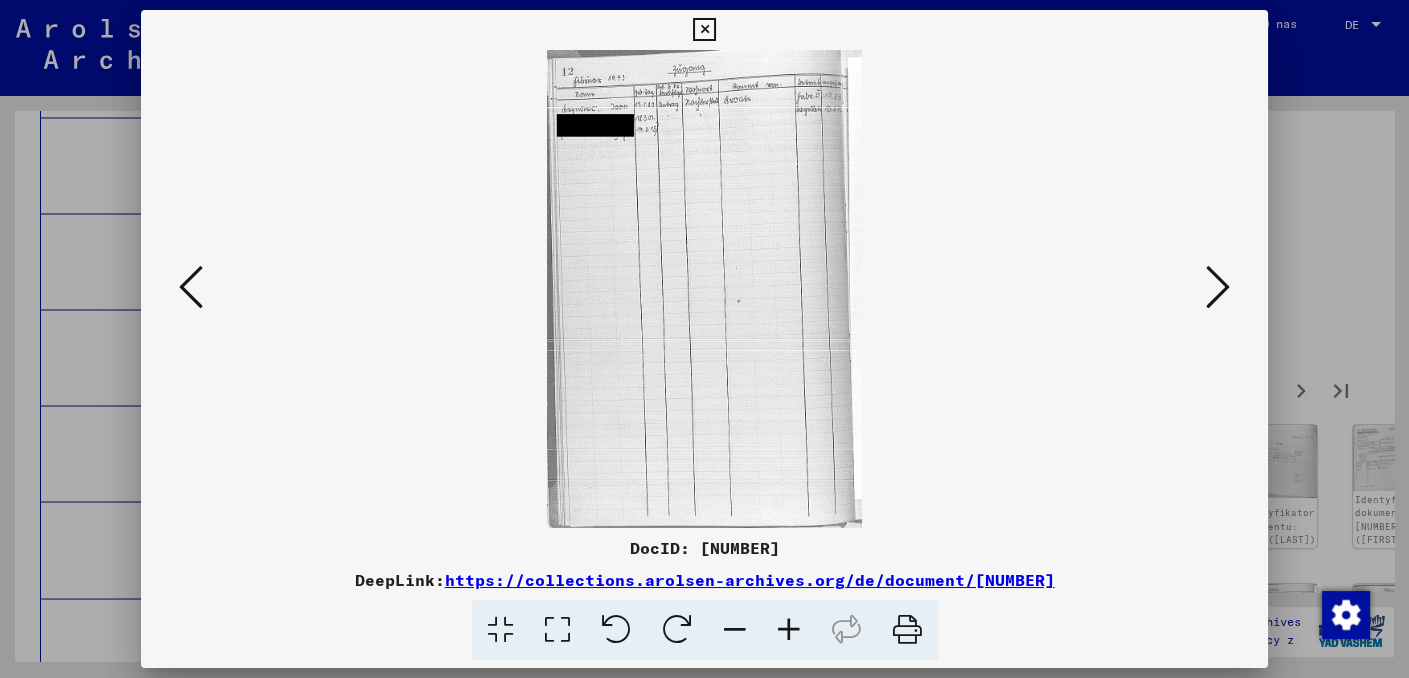 click at bounding box center (1218, 287) 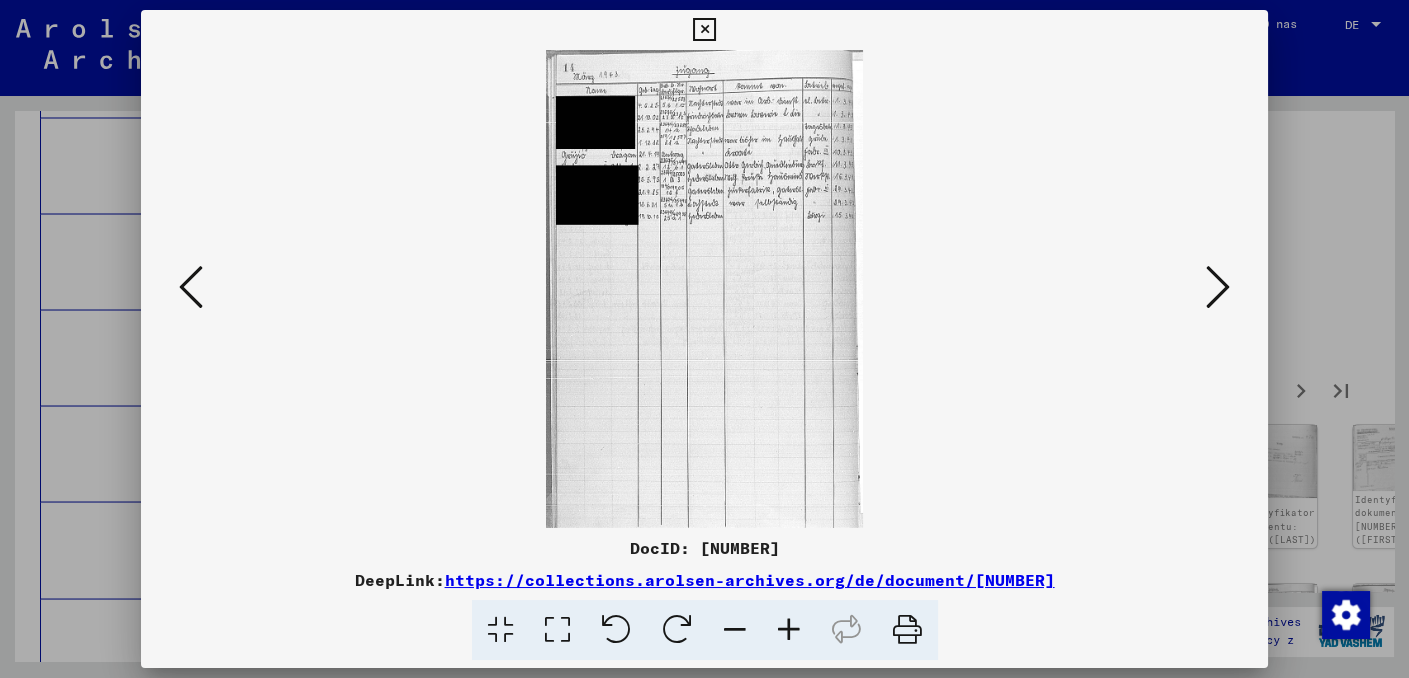 click at bounding box center (704, 30) 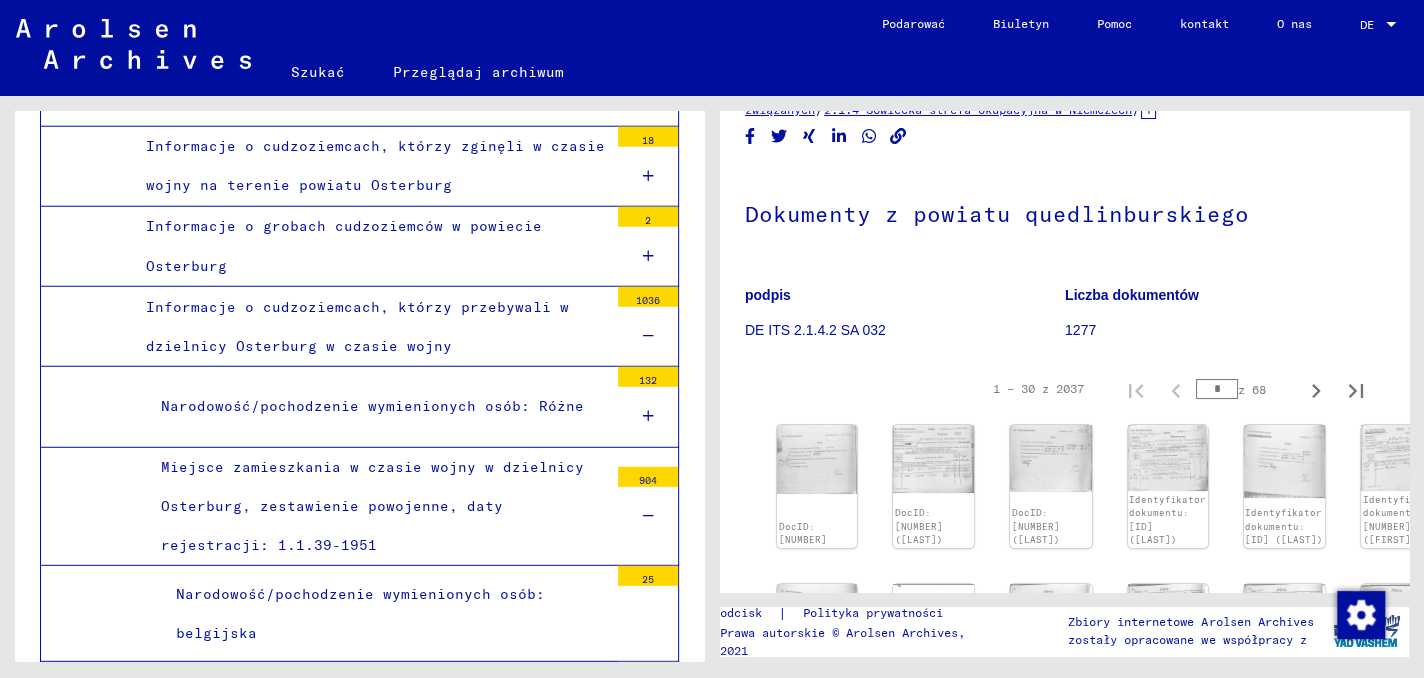 scroll, scrollTop: 17769, scrollLeft: 0, axis: vertical 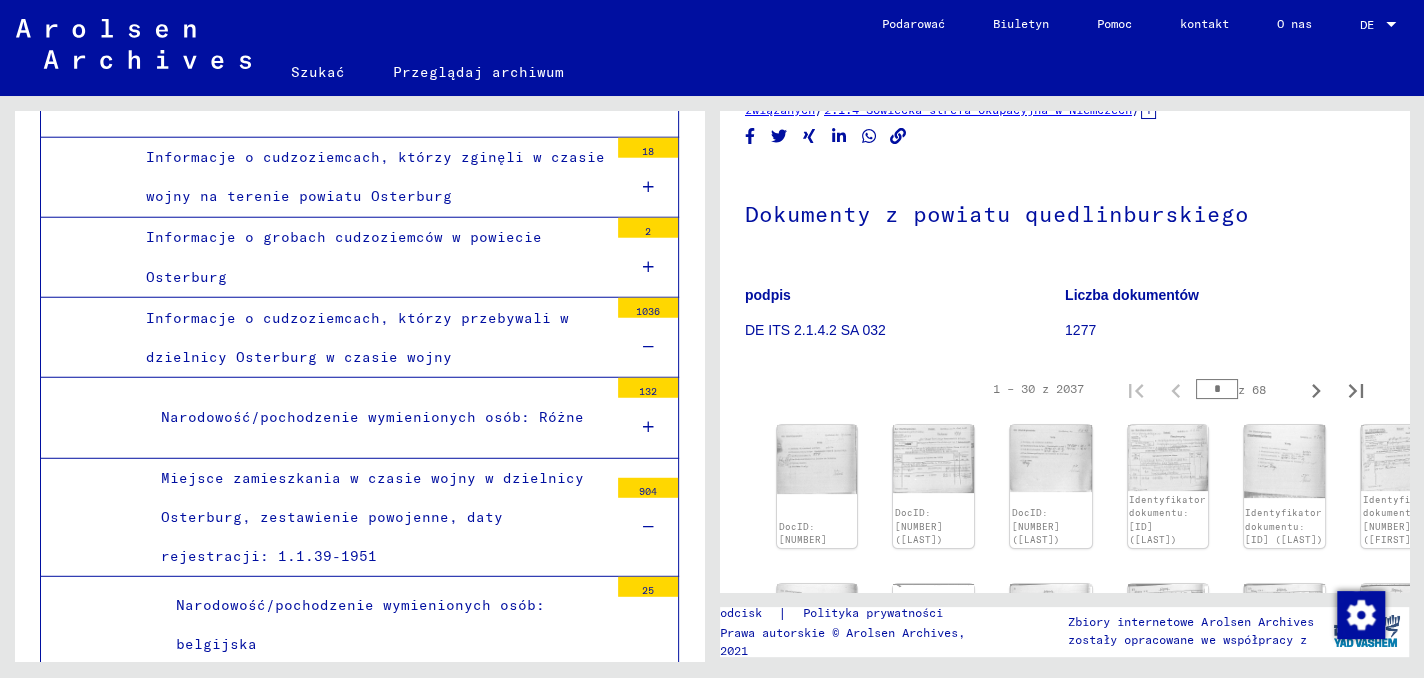 click on "Miejsce zamieszkania w czasie wojny w dzielnicy Osterburg, zestawienie powojenne, daty rejestracji: 1.1.39-1951" at bounding box center [377, 518] 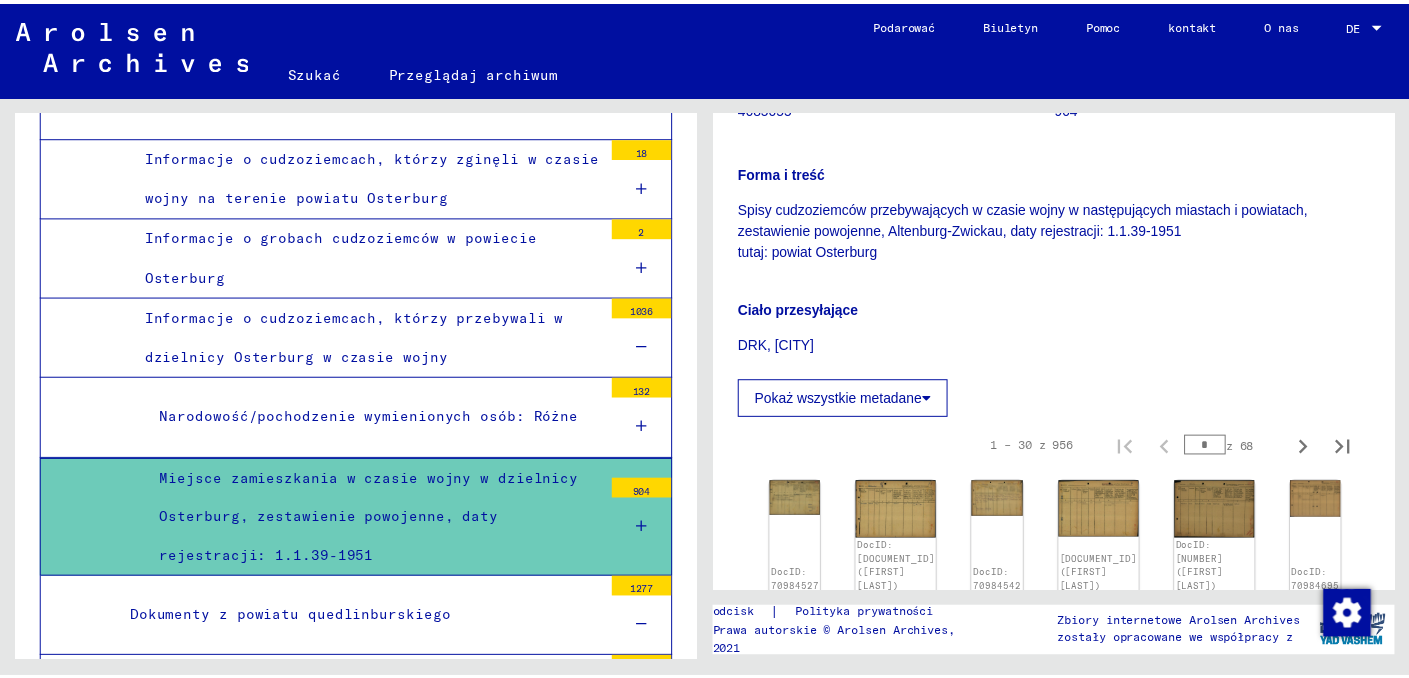 scroll, scrollTop: 400, scrollLeft: 0, axis: vertical 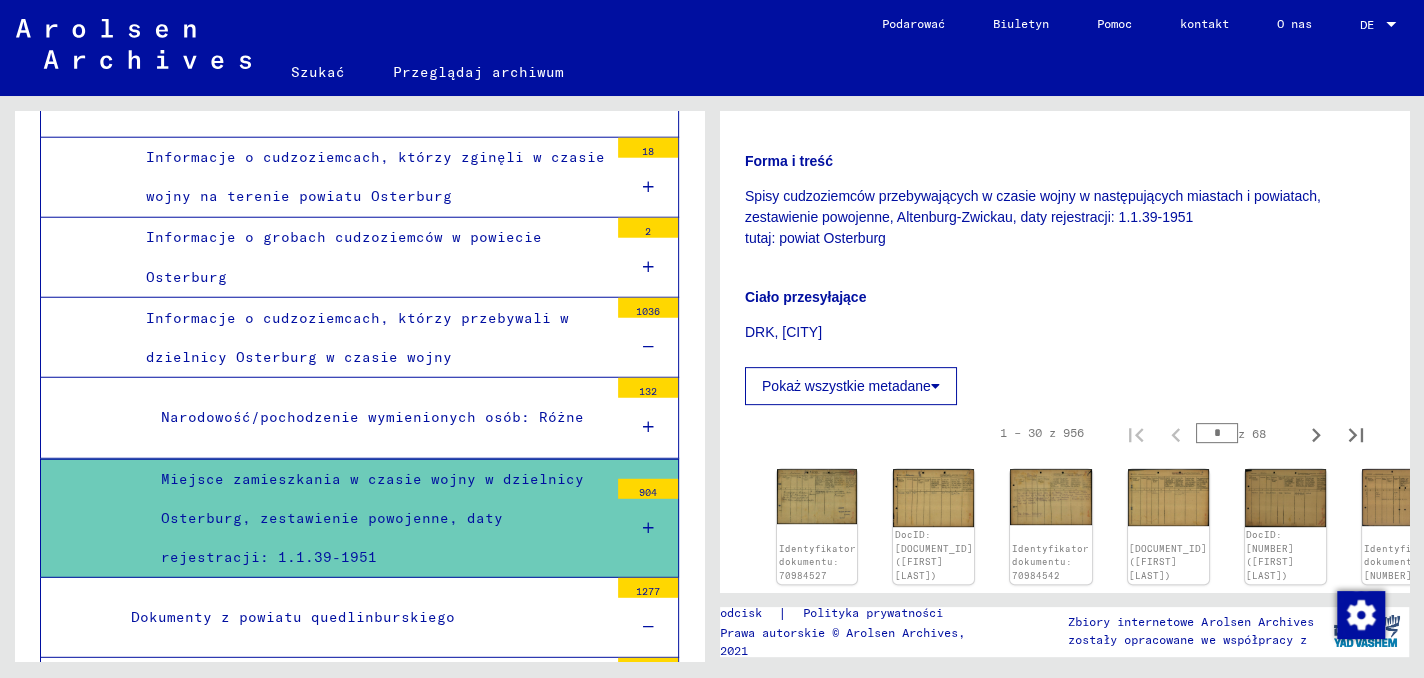 click at bounding box center (648, 528) 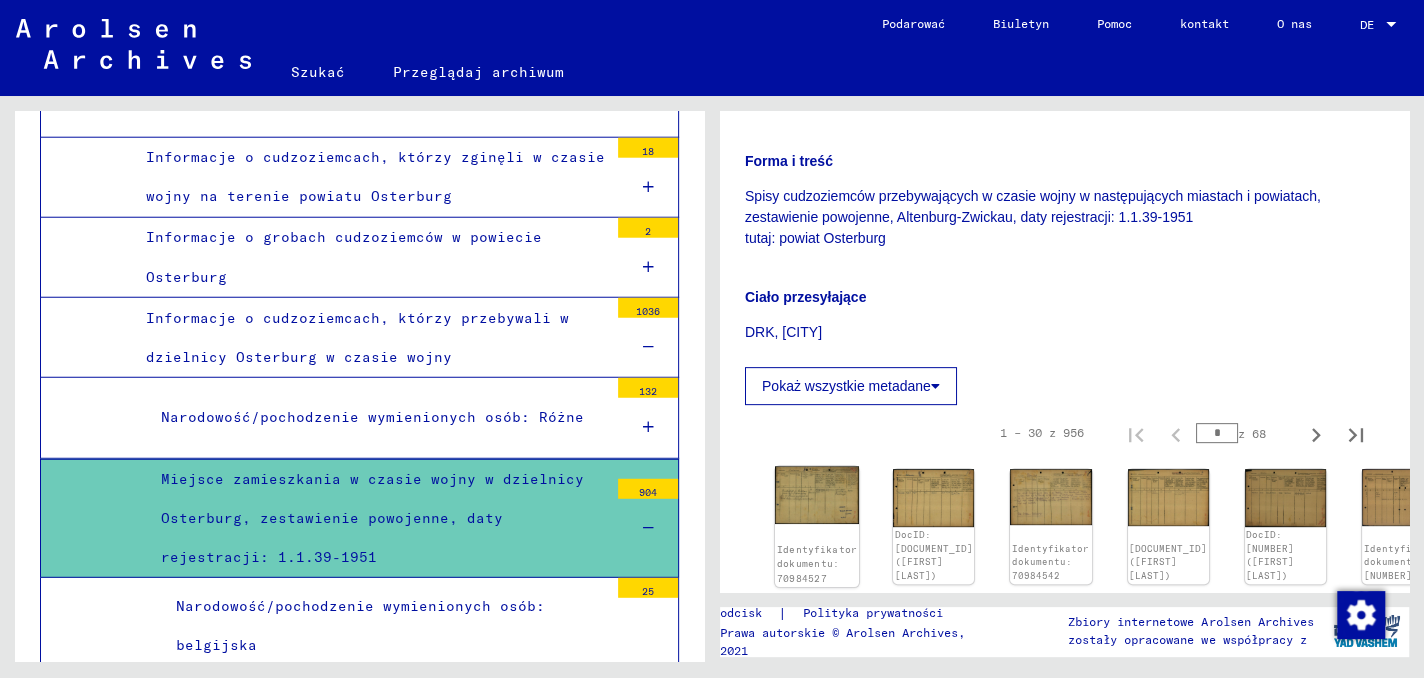 click 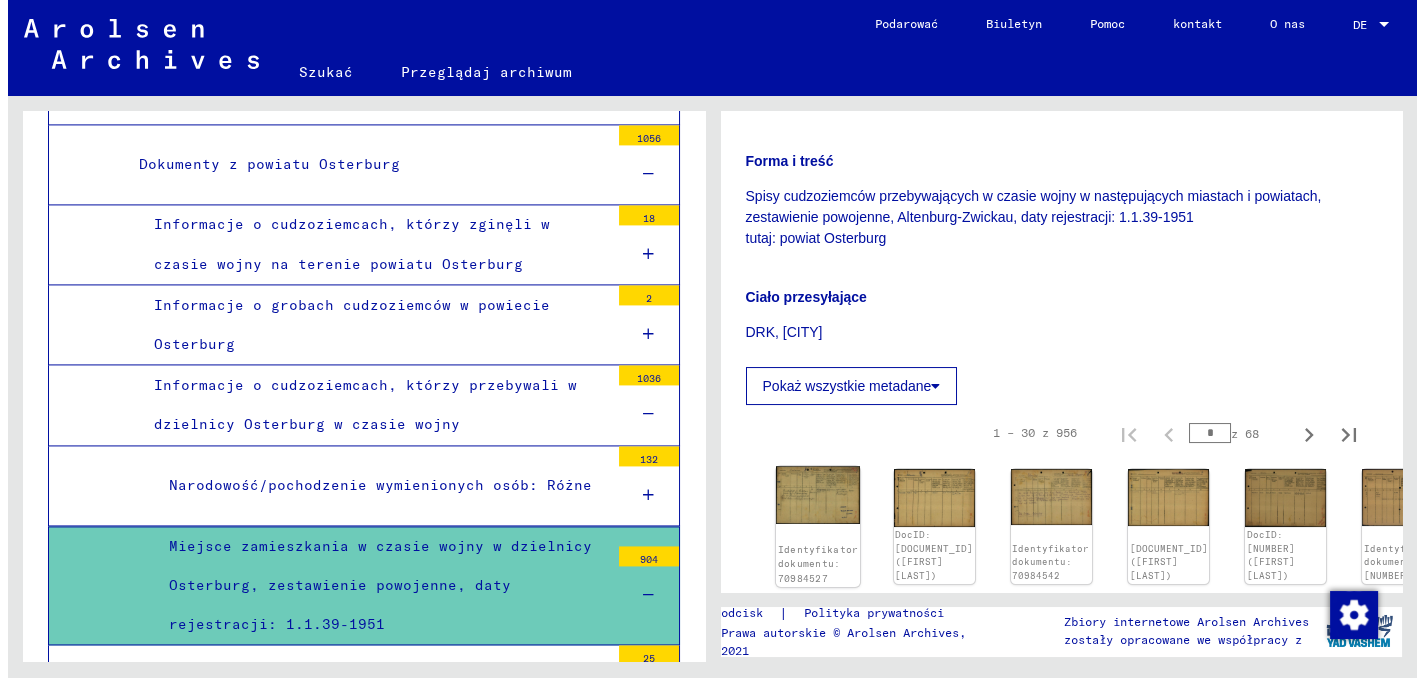 scroll, scrollTop: 17868, scrollLeft: 0, axis: vertical 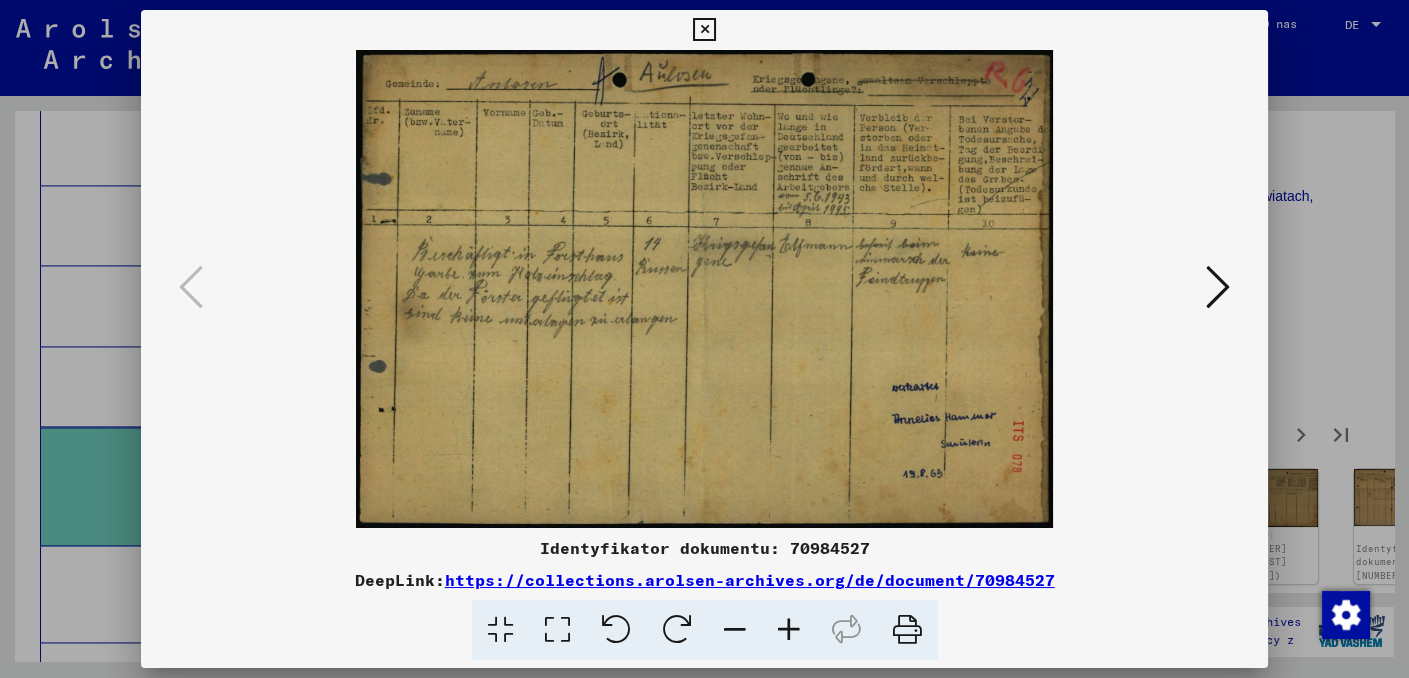 click at bounding box center (1218, 287) 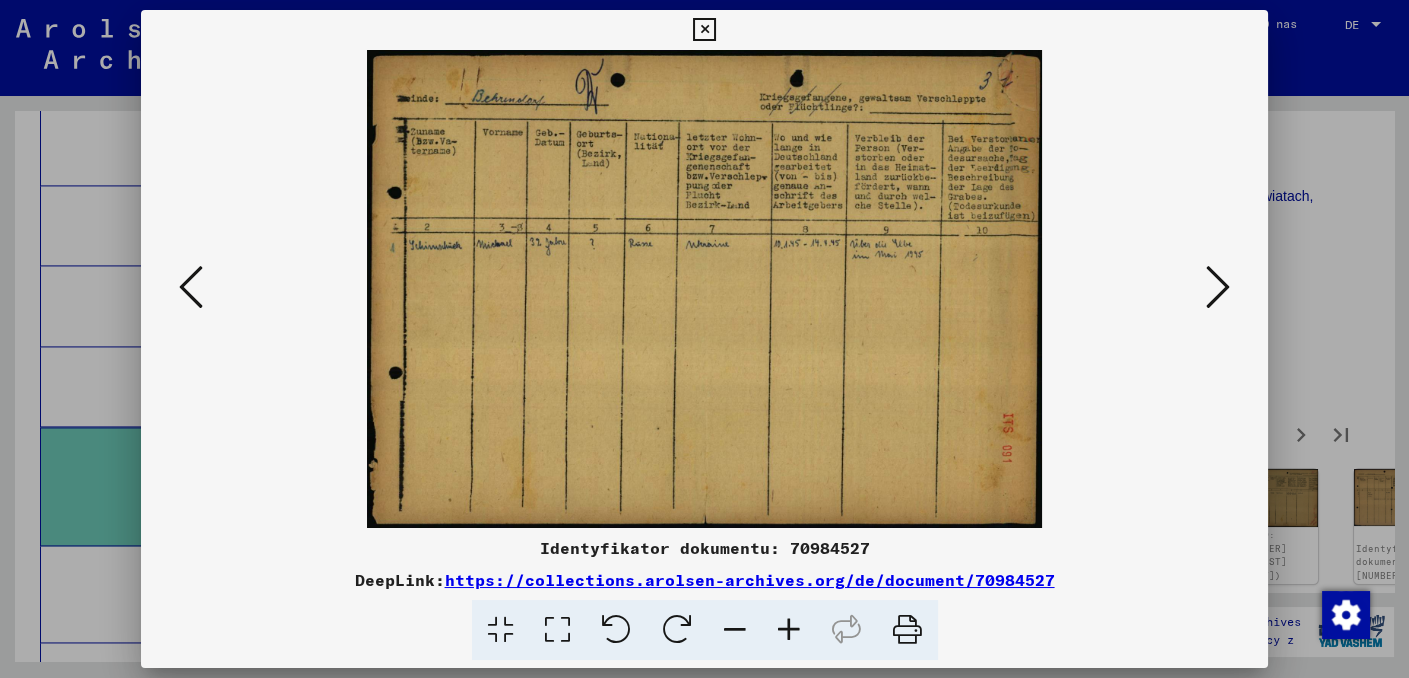 click at bounding box center [1218, 287] 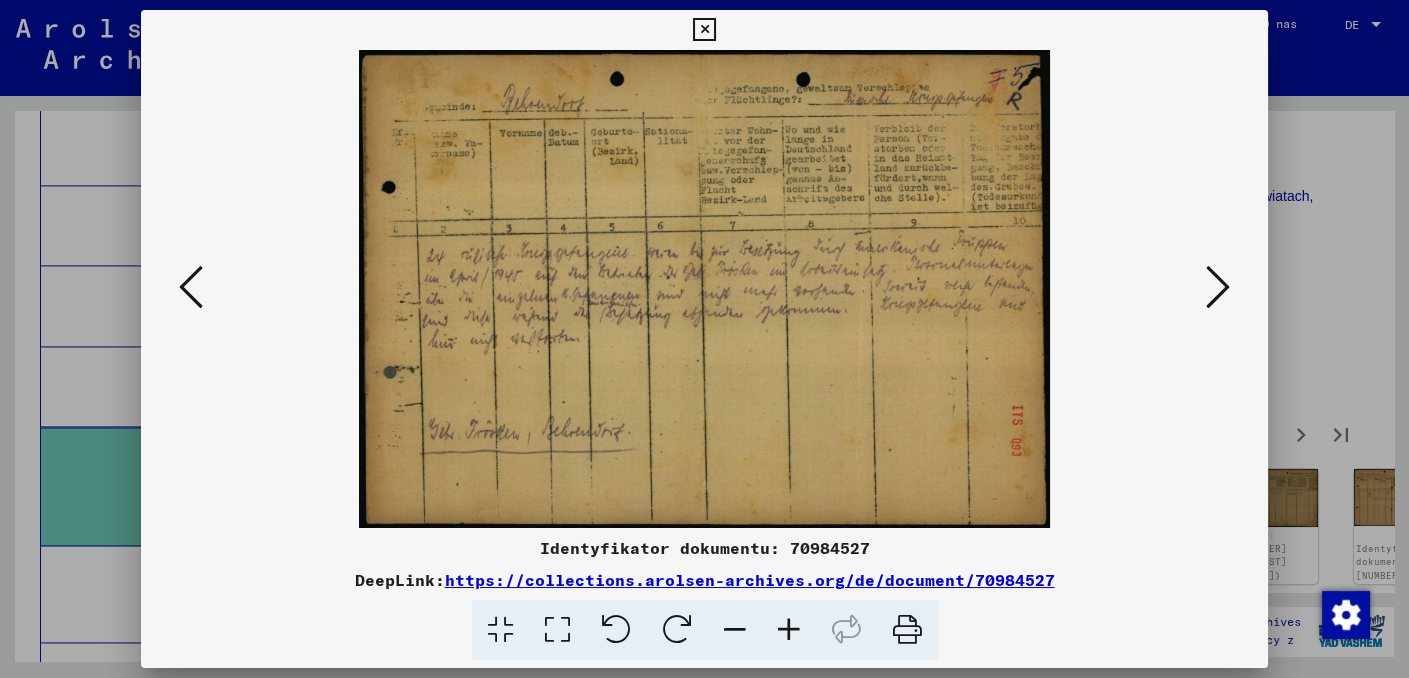 click at bounding box center (1218, 287) 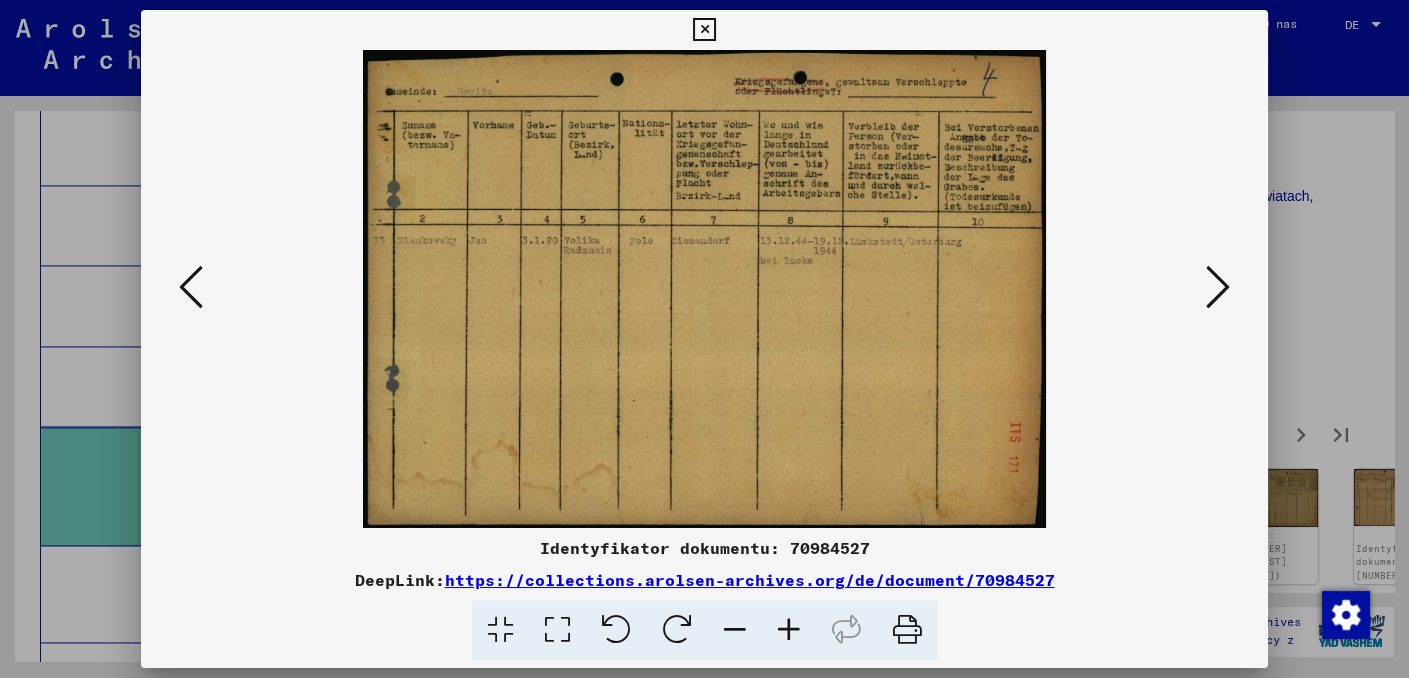 click at bounding box center (704, 30) 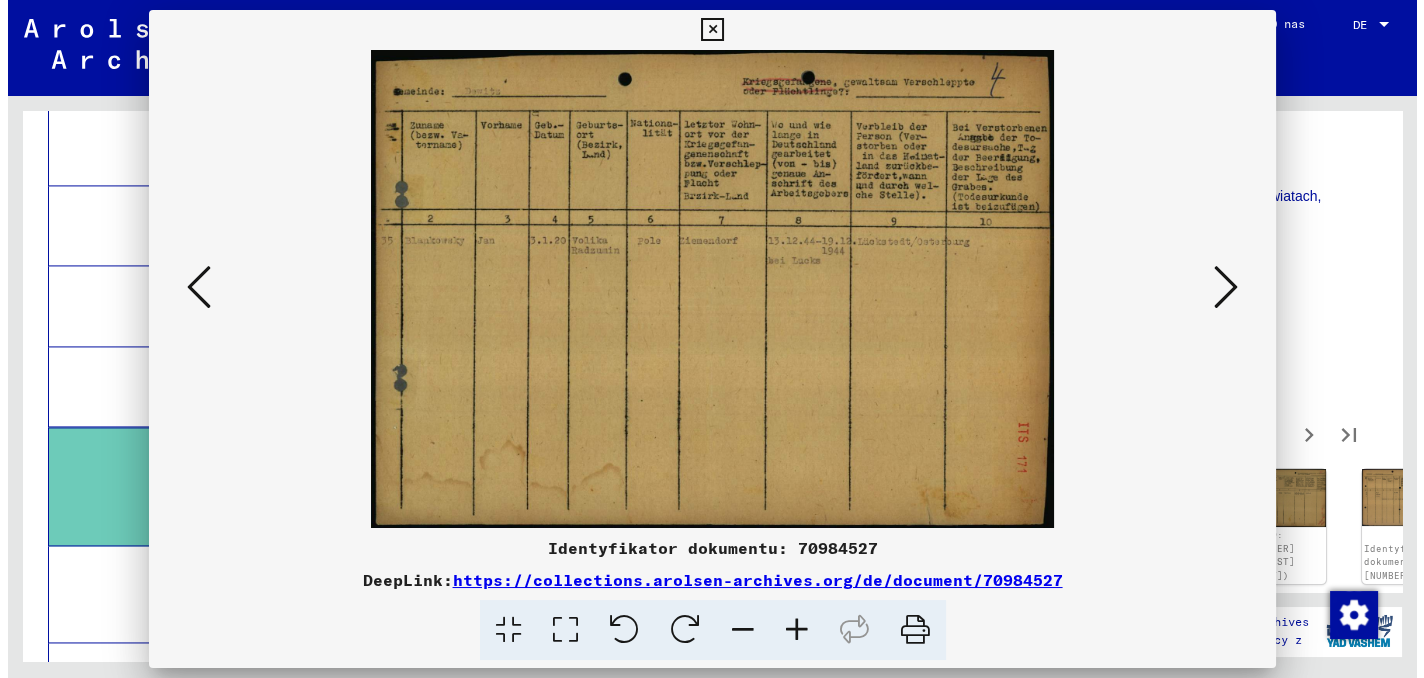 scroll, scrollTop: 17769, scrollLeft: 0, axis: vertical 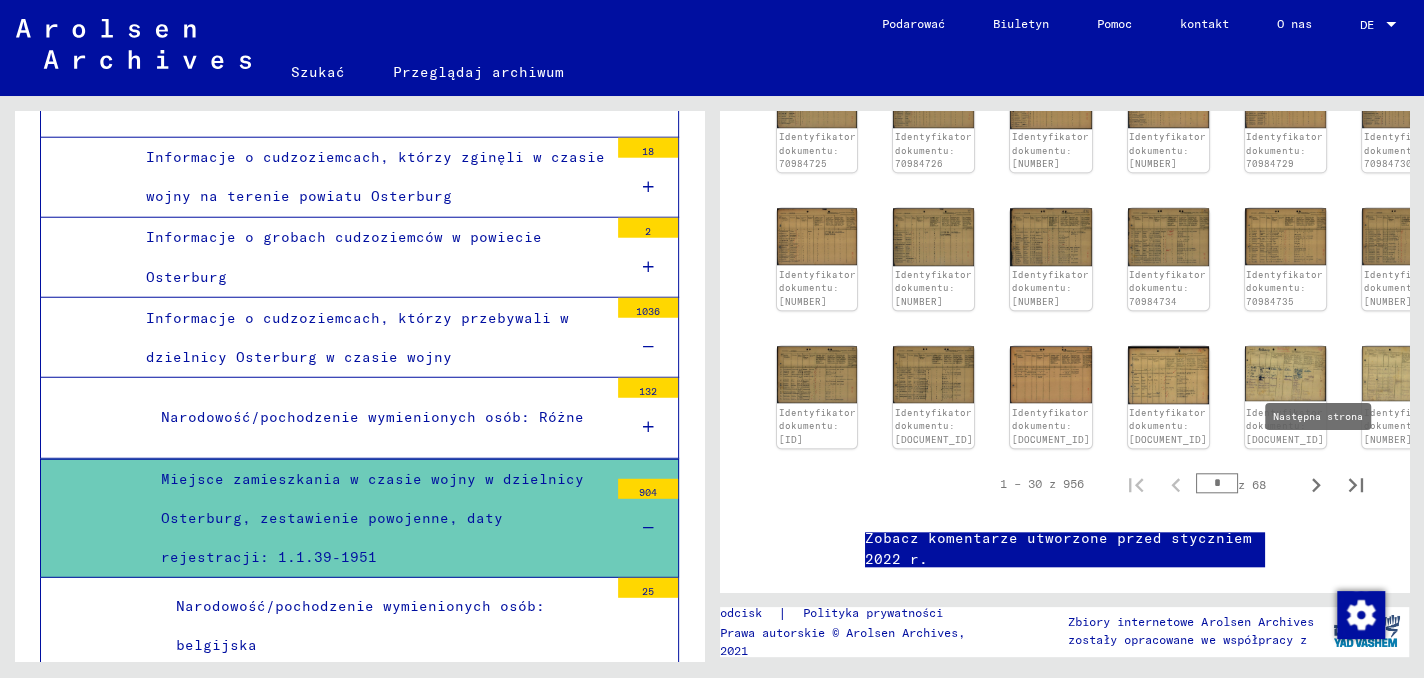 click 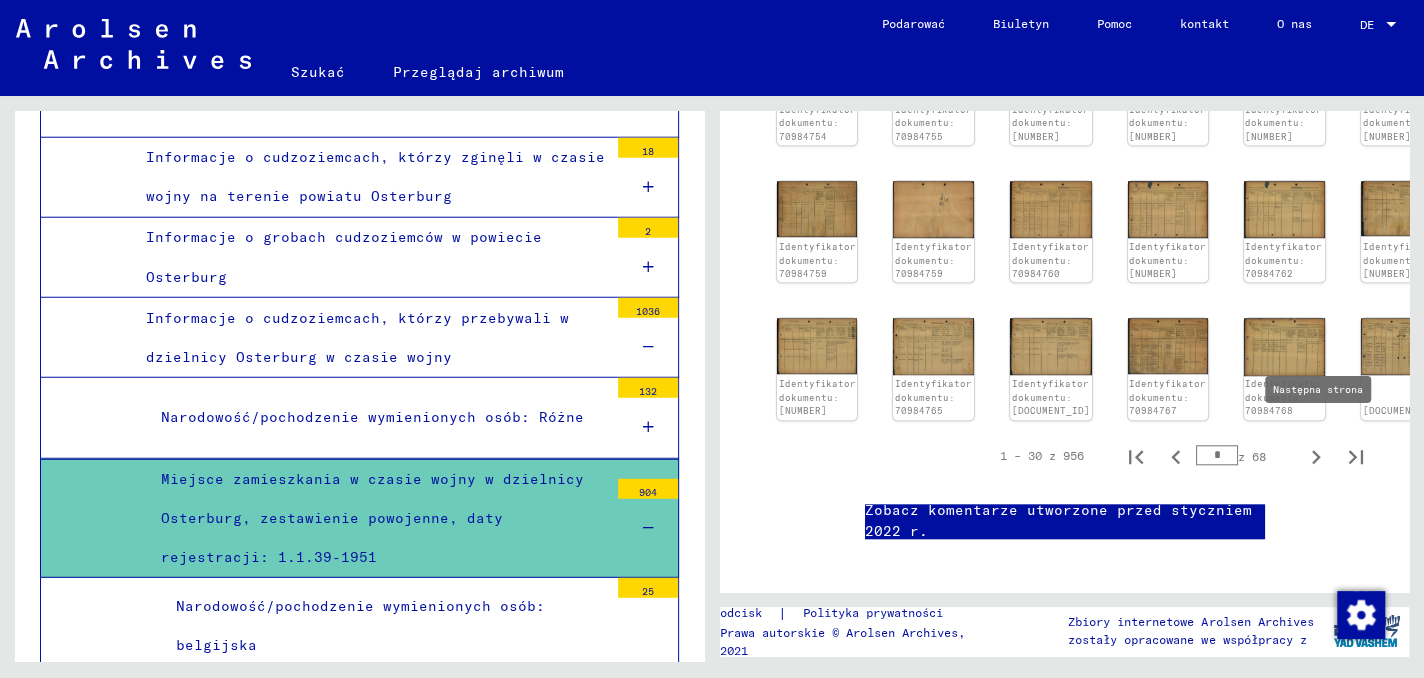 click 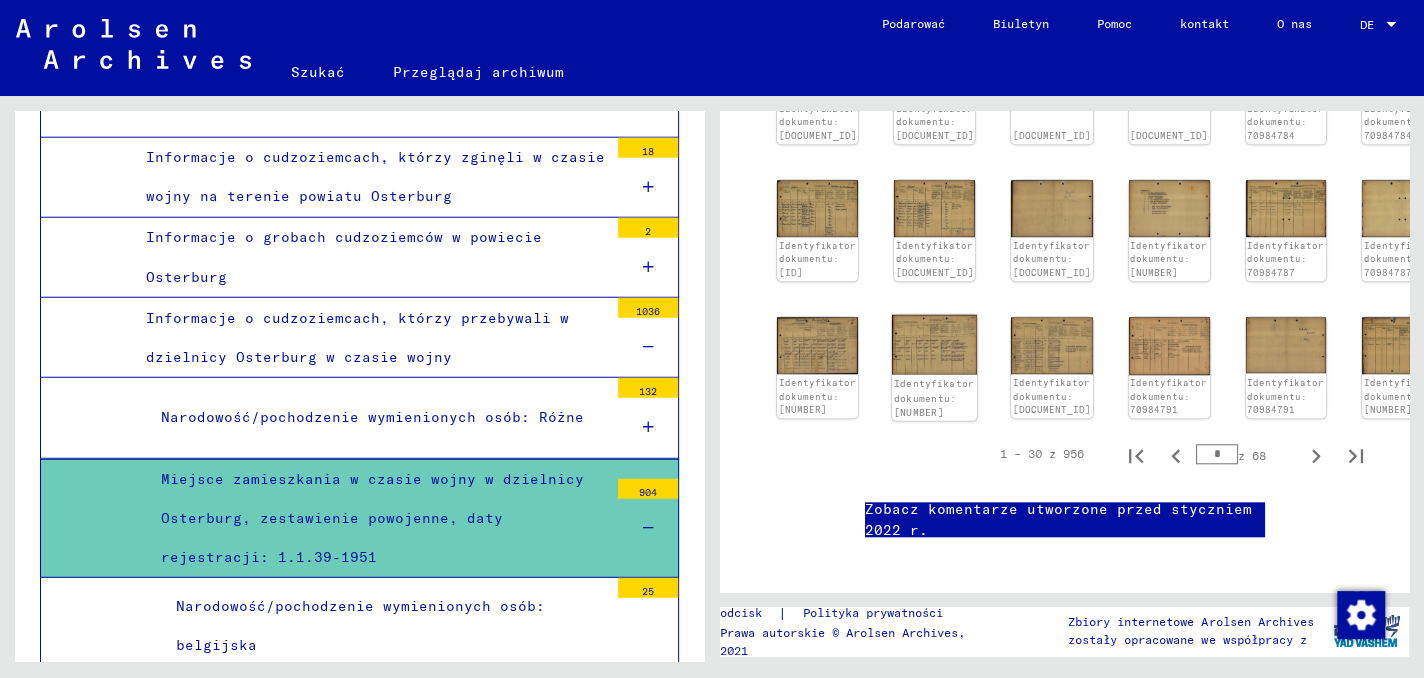 click 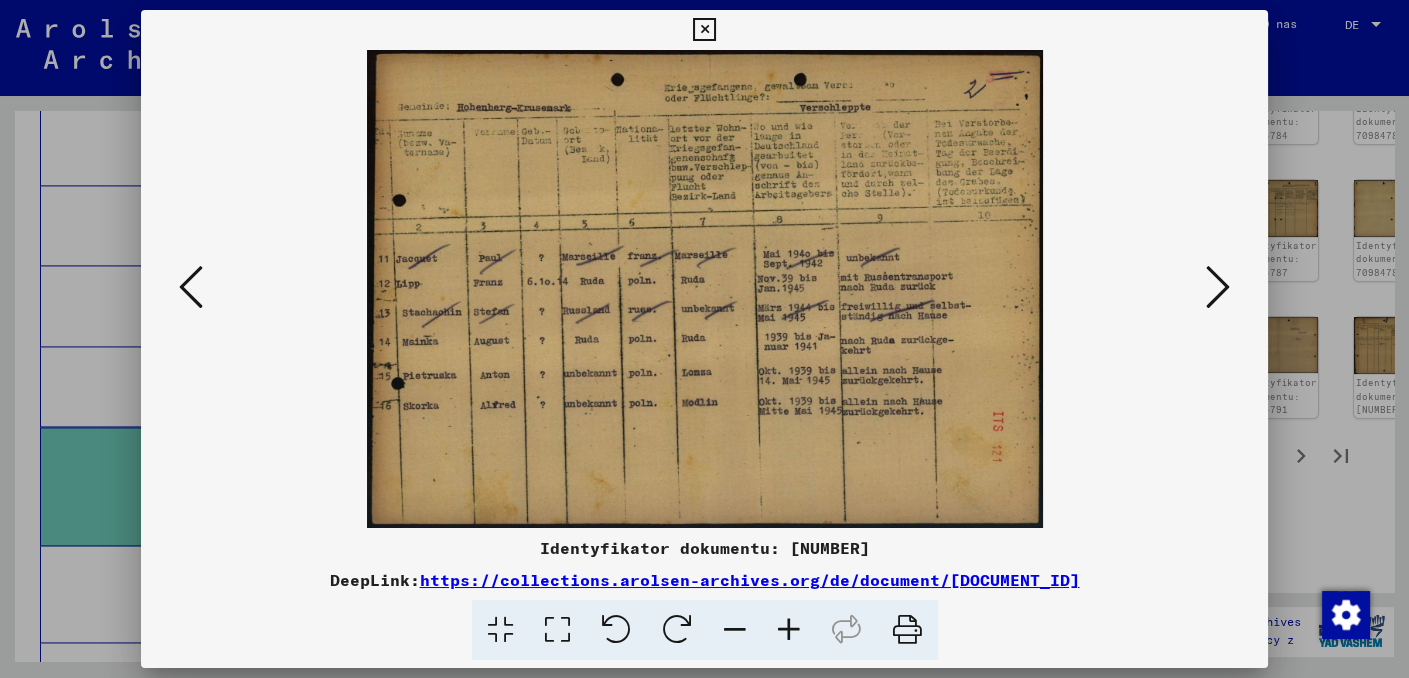 click at bounding box center [704, 30] 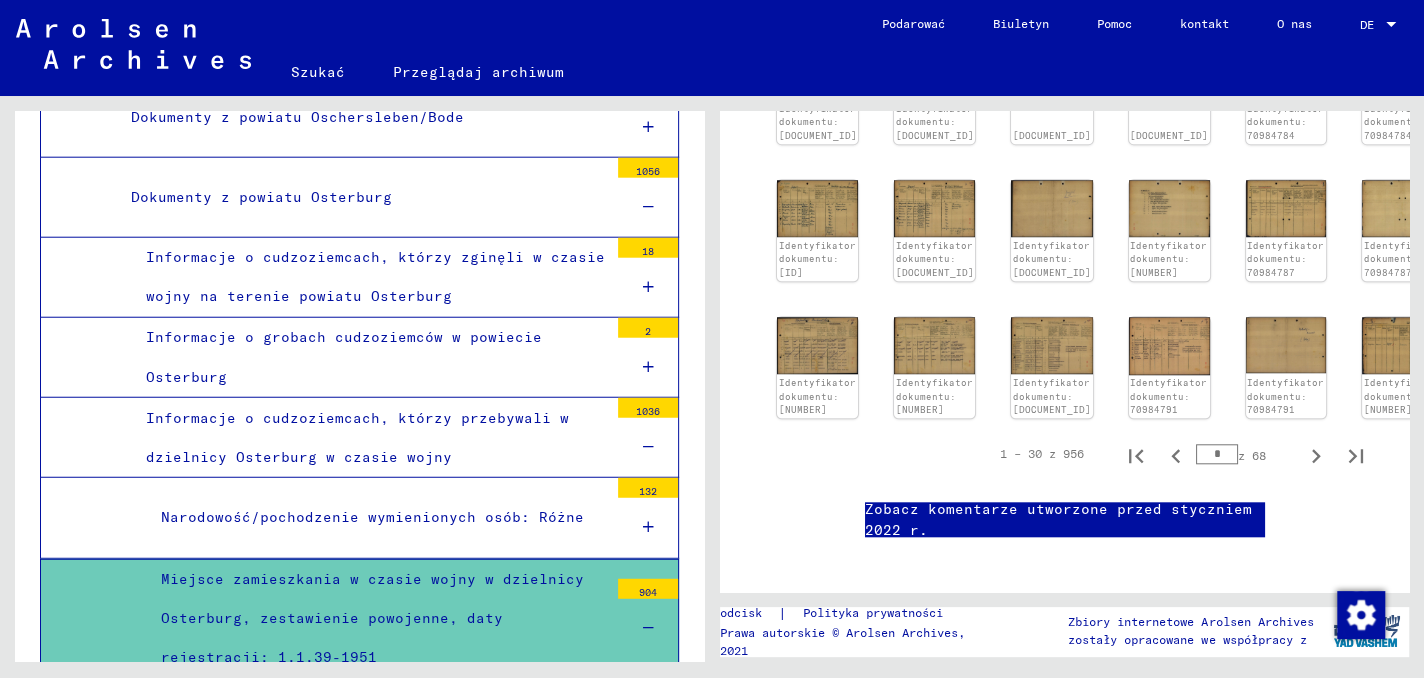 scroll, scrollTop: 17569, scrollLeft: 0, axis: vertical 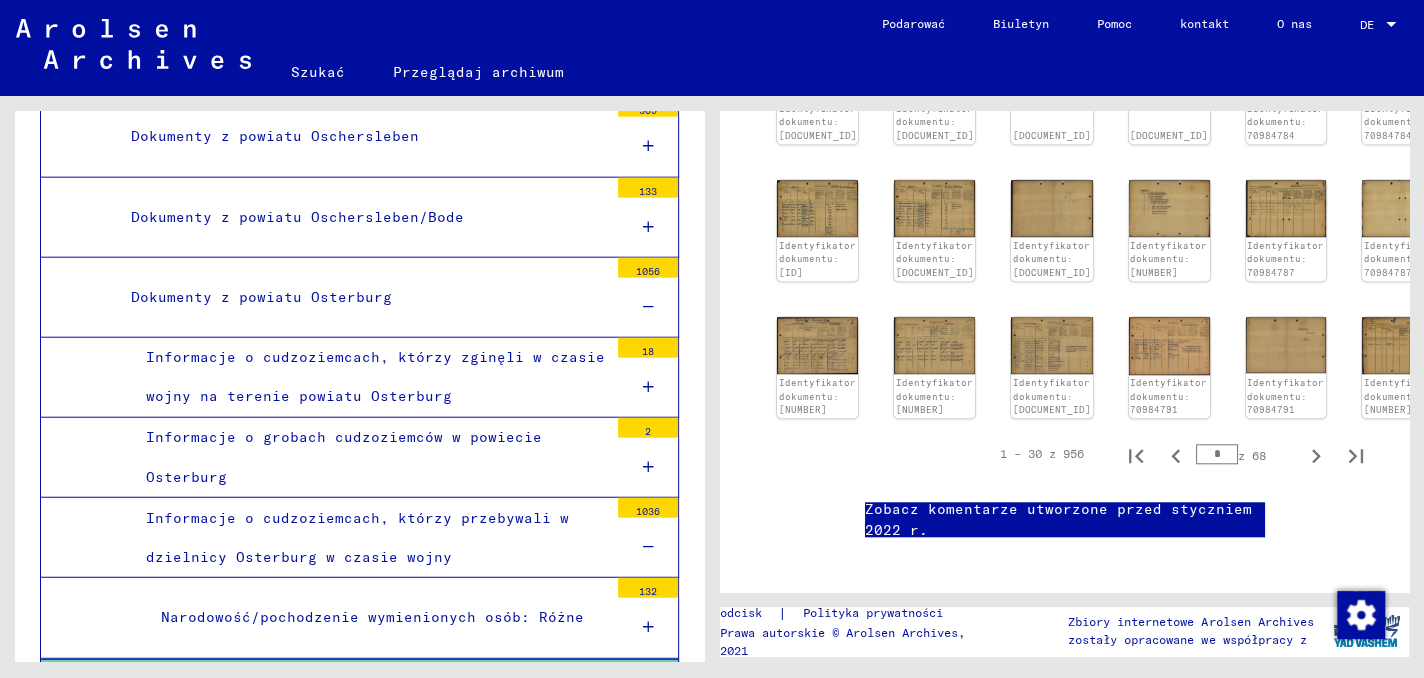click at bounding box center [648, 627] 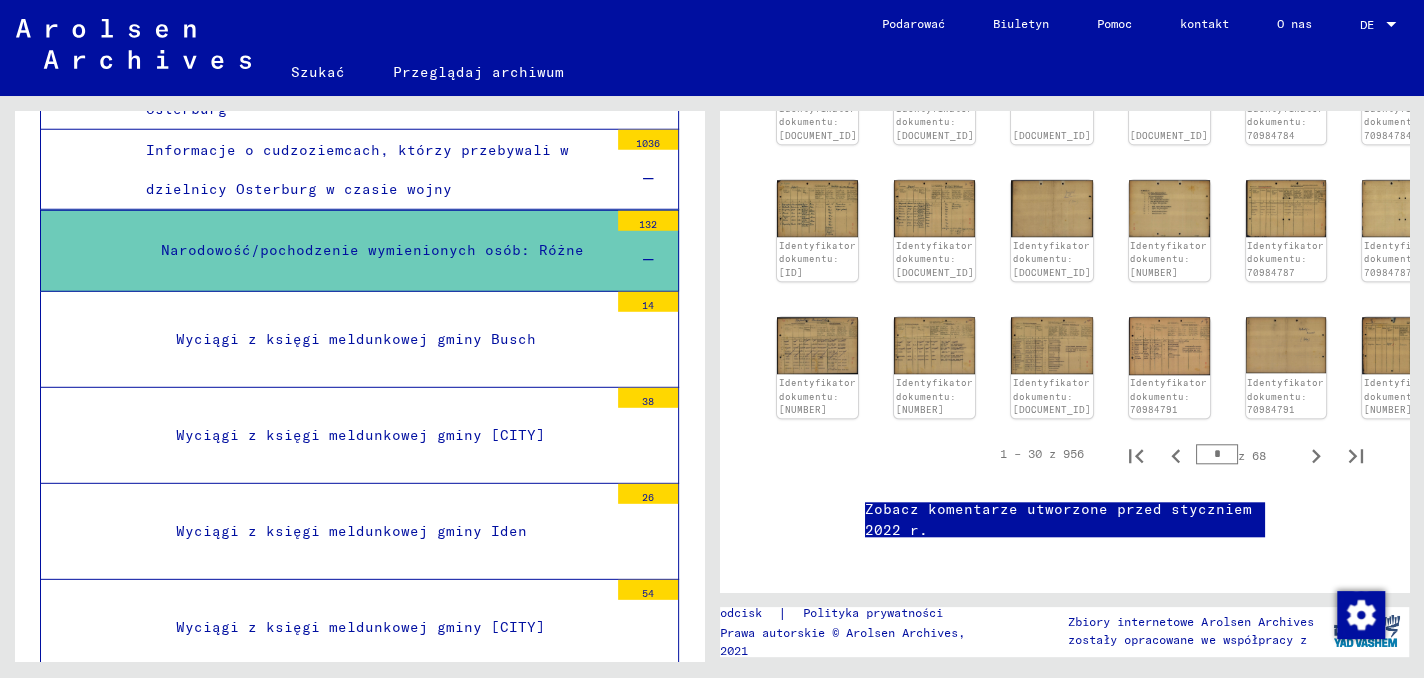scroll, scrollTop: 17969, scrollLeft: 0, axis: vertical 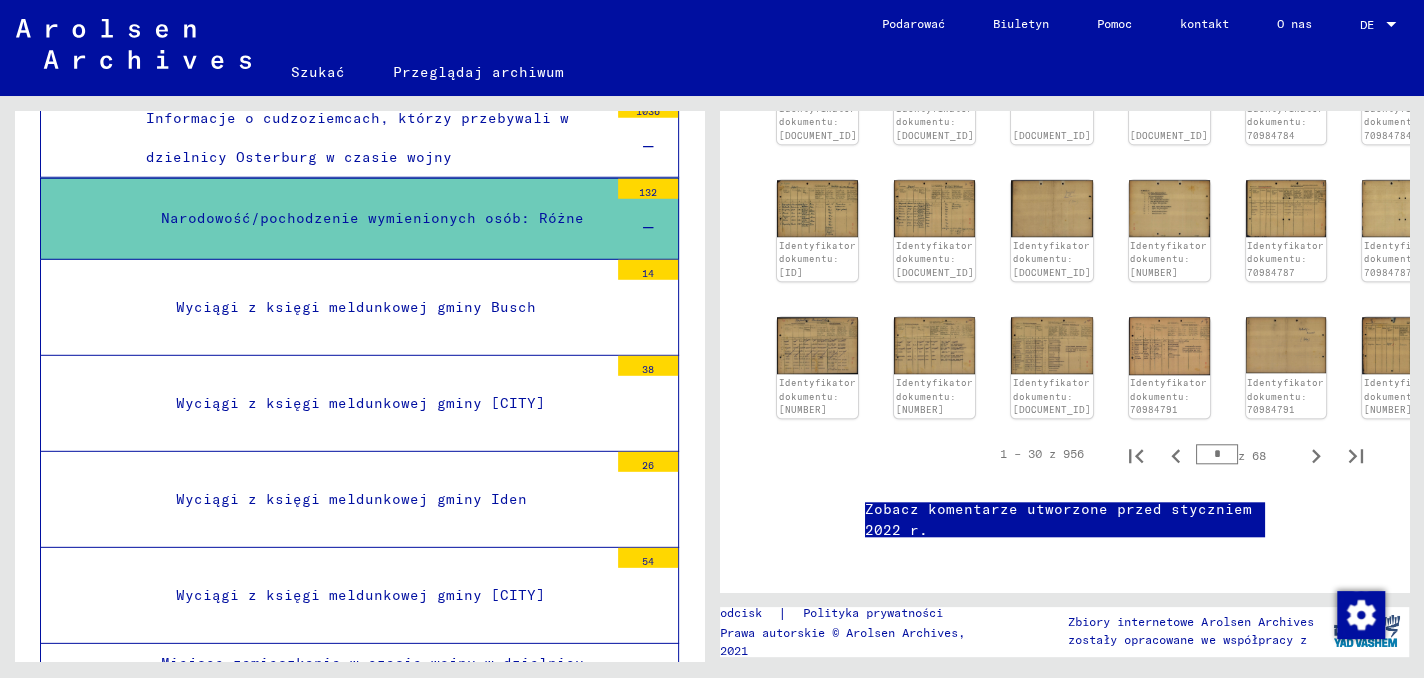 click on "Miejsce zamieszkania w czasie wojny w dzielnicy Osterburg, zestawienie powojenne, daty rejestracji: 1.1.39-1951" at bounding box center (377, 703) 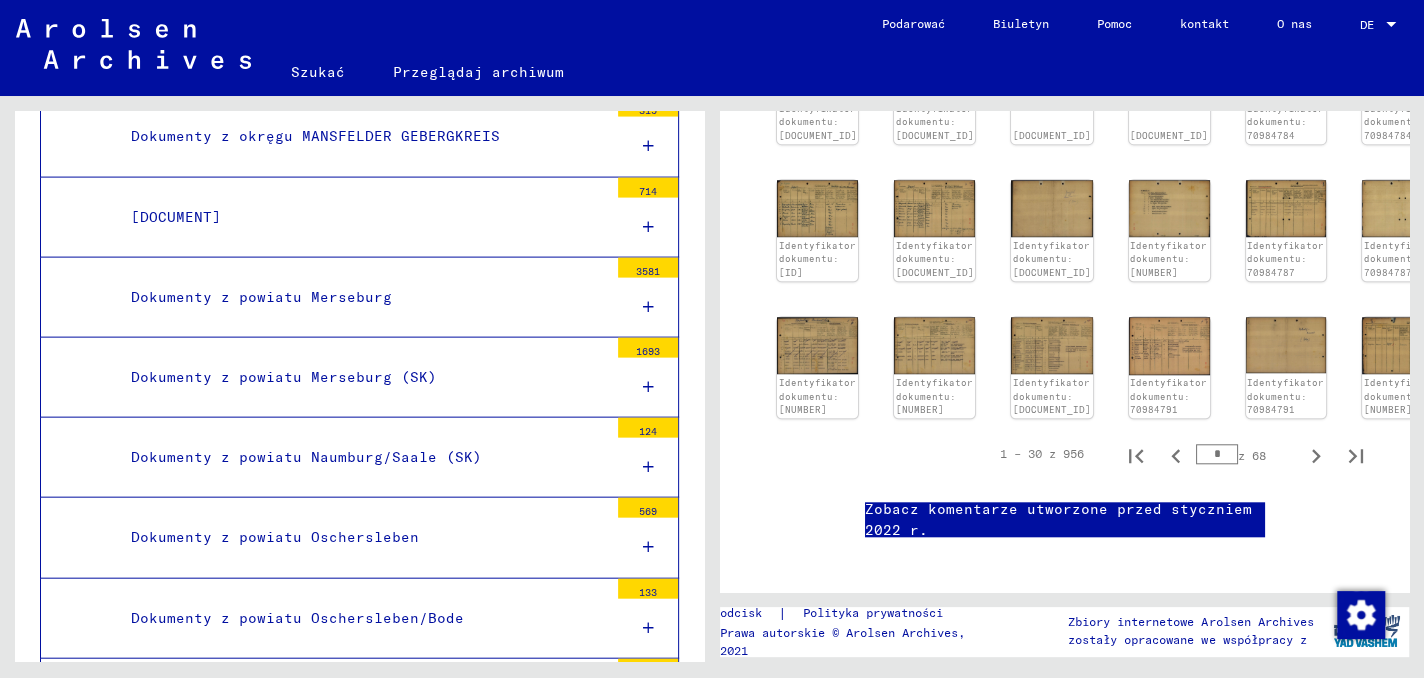 scroll, scrollTop: 17368, scrollLeft: 0, axis: vertical 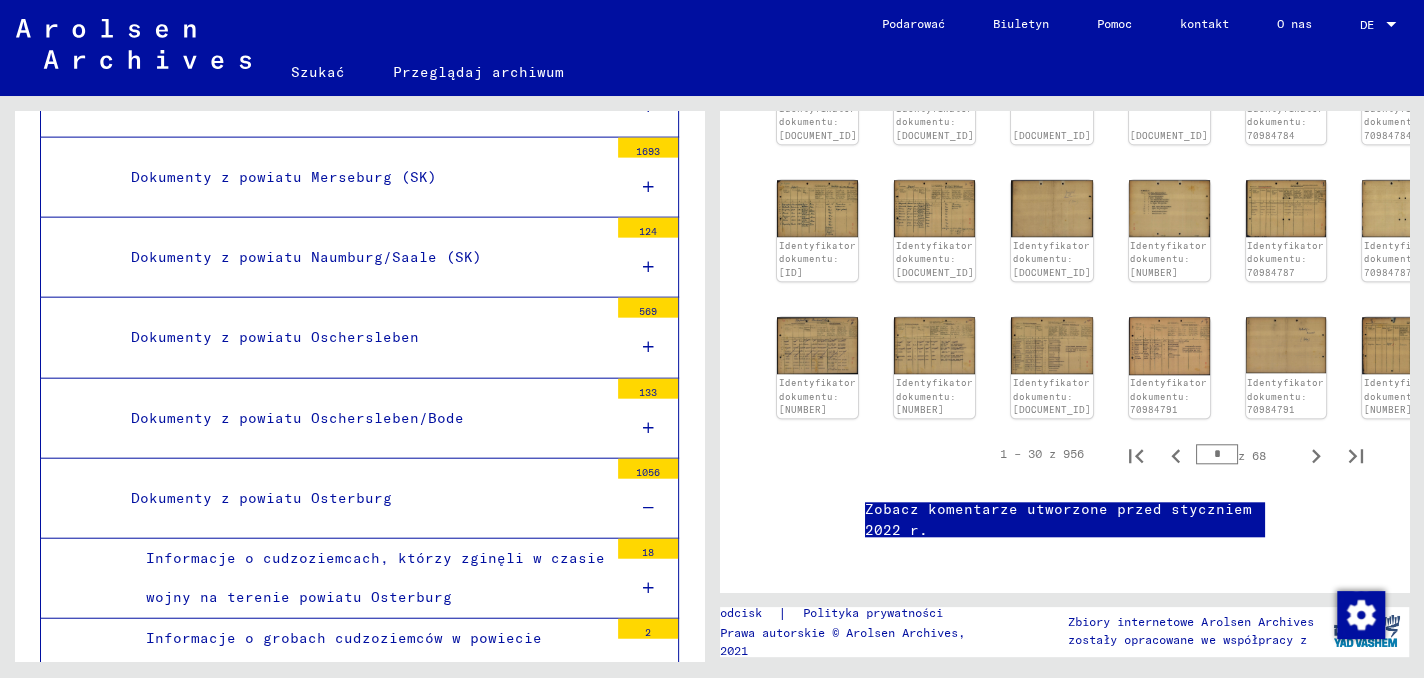 click on "Informacje o cudzoziemcach, którzy przebywali w dzielnicy Osterburg w czasie wojny" at bounding box center (357, 738) 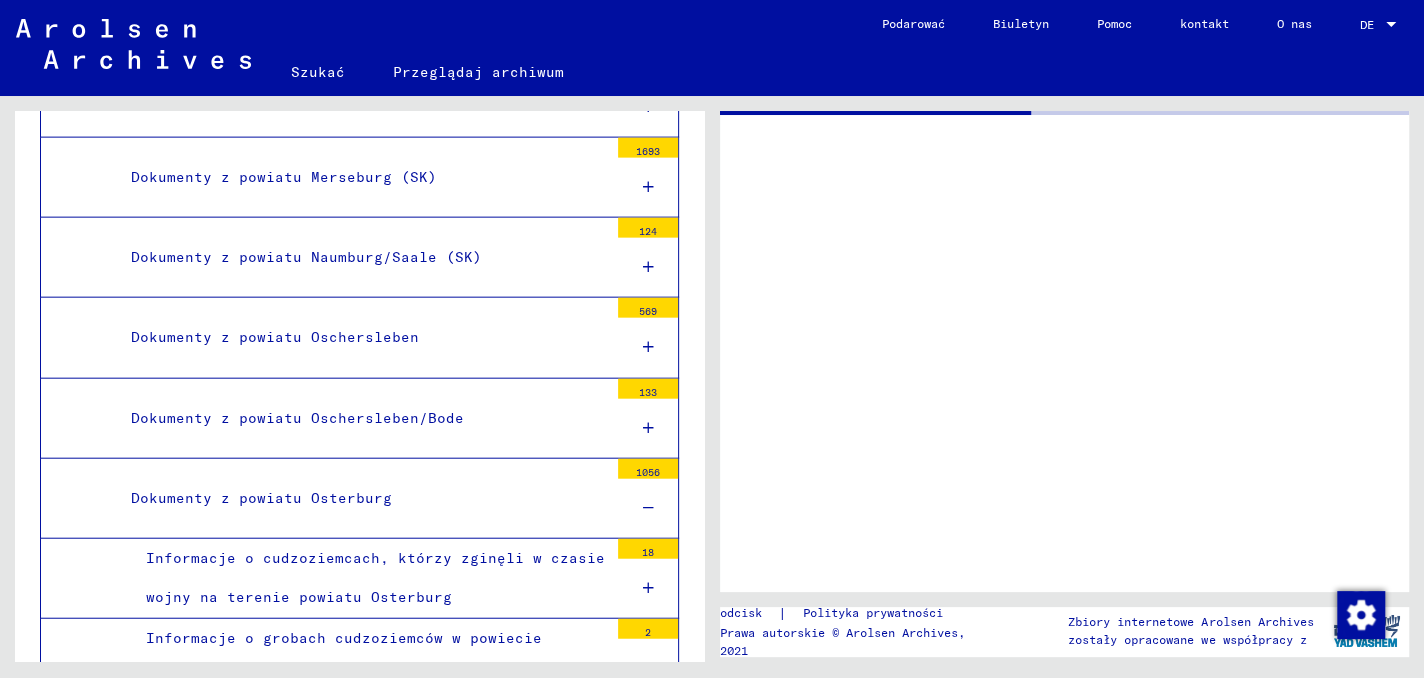 scroll, scrollTop: 0, scrollLeft: 0, axis: both 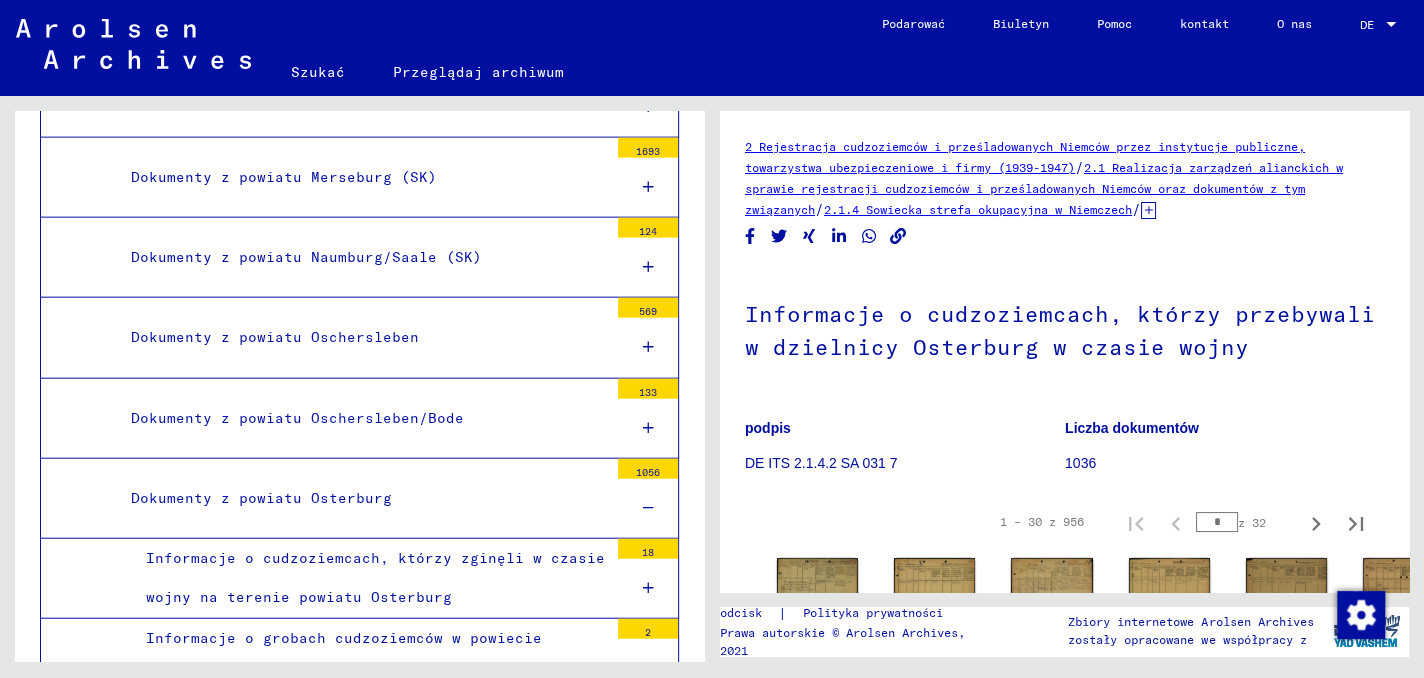 click on "Informacje o cudzoziemcach, którzy przebywali w dzielnicy Osterburg w czasie wojny" at bounding box center (357, 739) 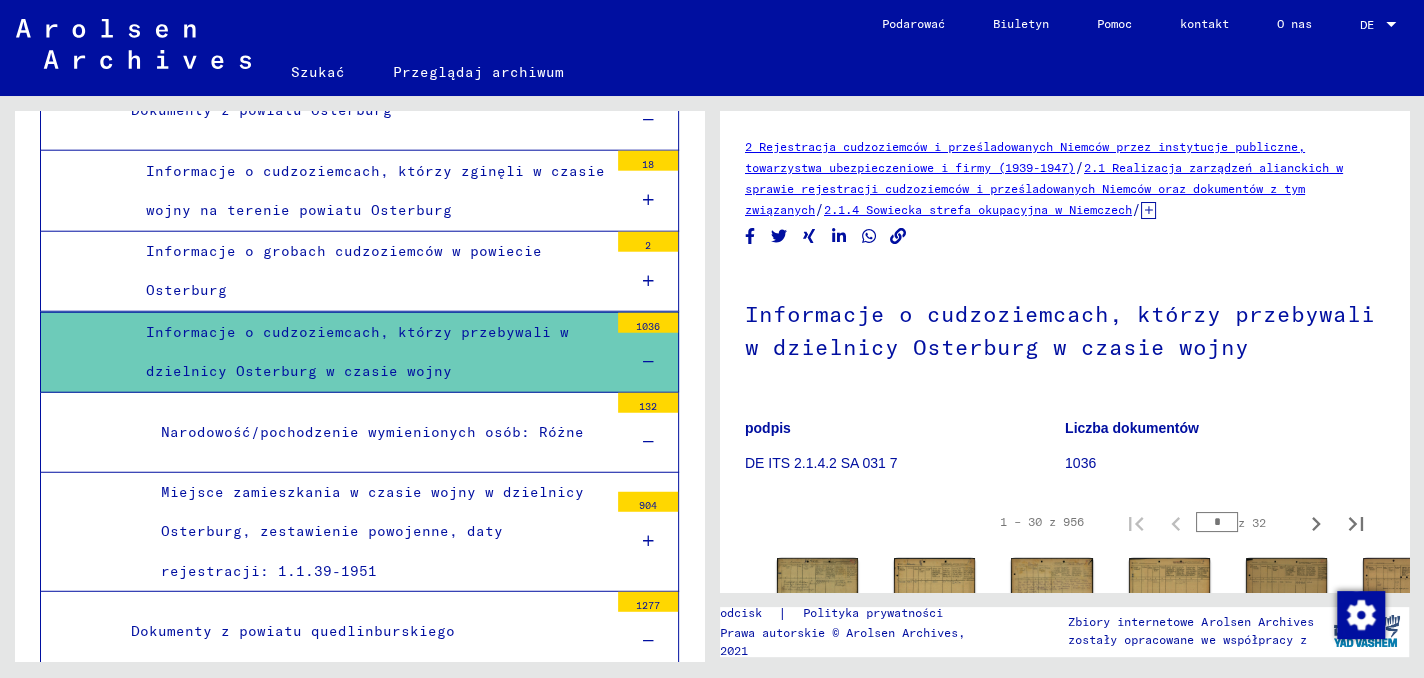 scroll, scrollTop: 17677, scrollLeft: 0, axis: vertical 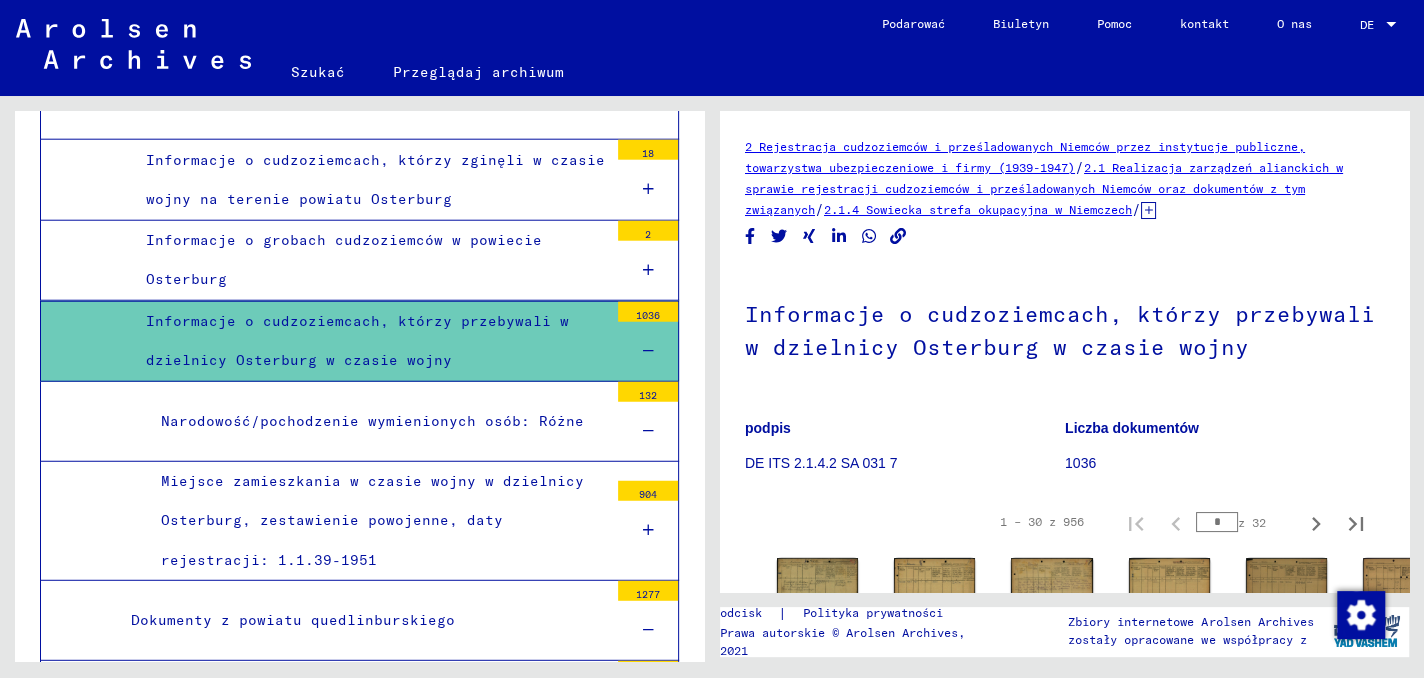 click on "Miejsce zamieszkania w czasie wojny w dzielnicy Osterburg, zestawienie powojenne, daty rejestracji: 1.1.39-1951" at bounding box center [372, 520] 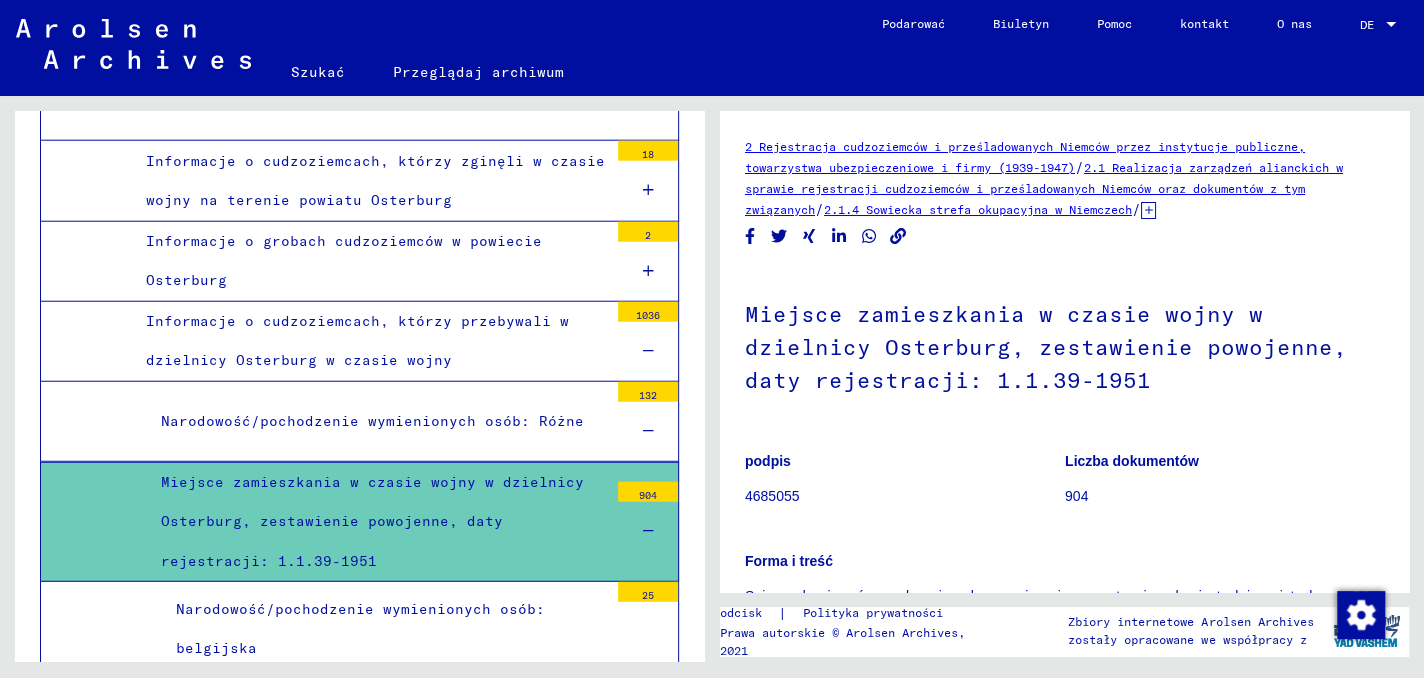 click on "Miejsce zamieszkania w czasie wojny w dzielnicy Osterburg, zestawienie powojenne, daty rejestracji: 1.1.39-1951" at bounding box center [377, 522] 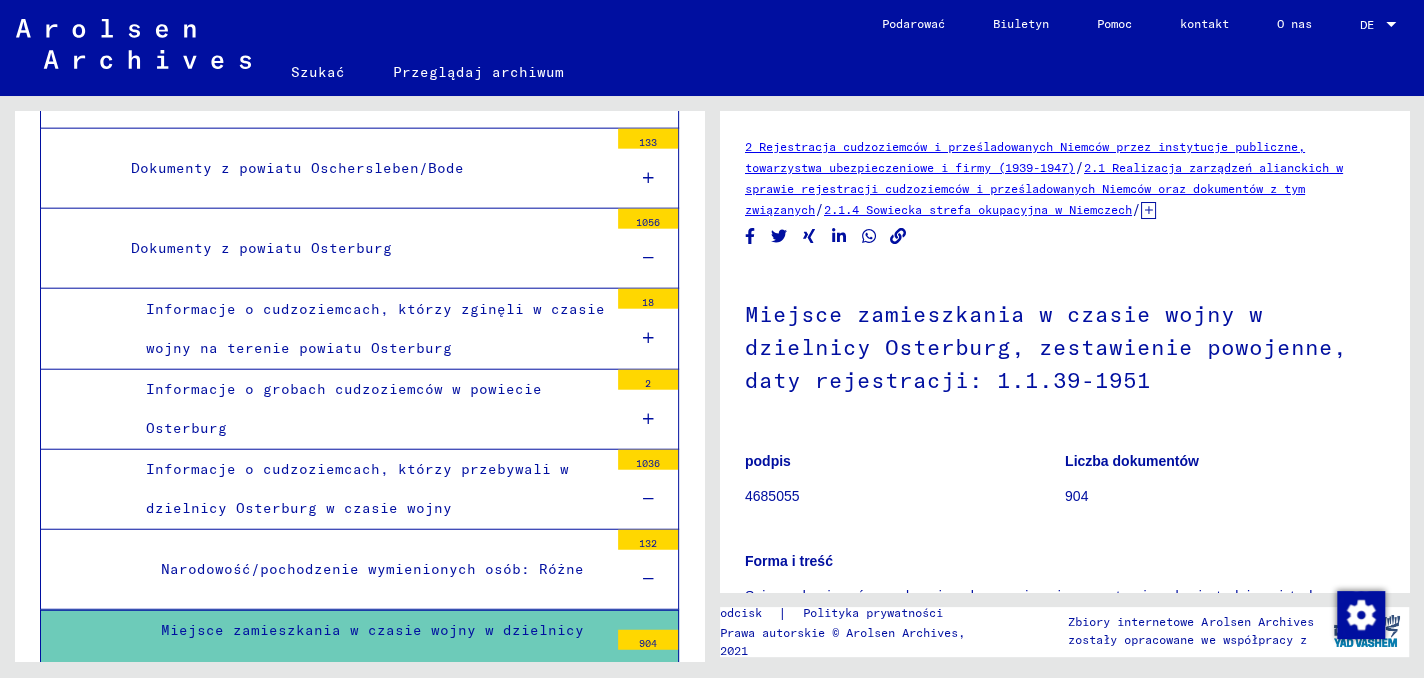 scroll, scrollTop: 17176, scrollLeft: 0, axis: vertical 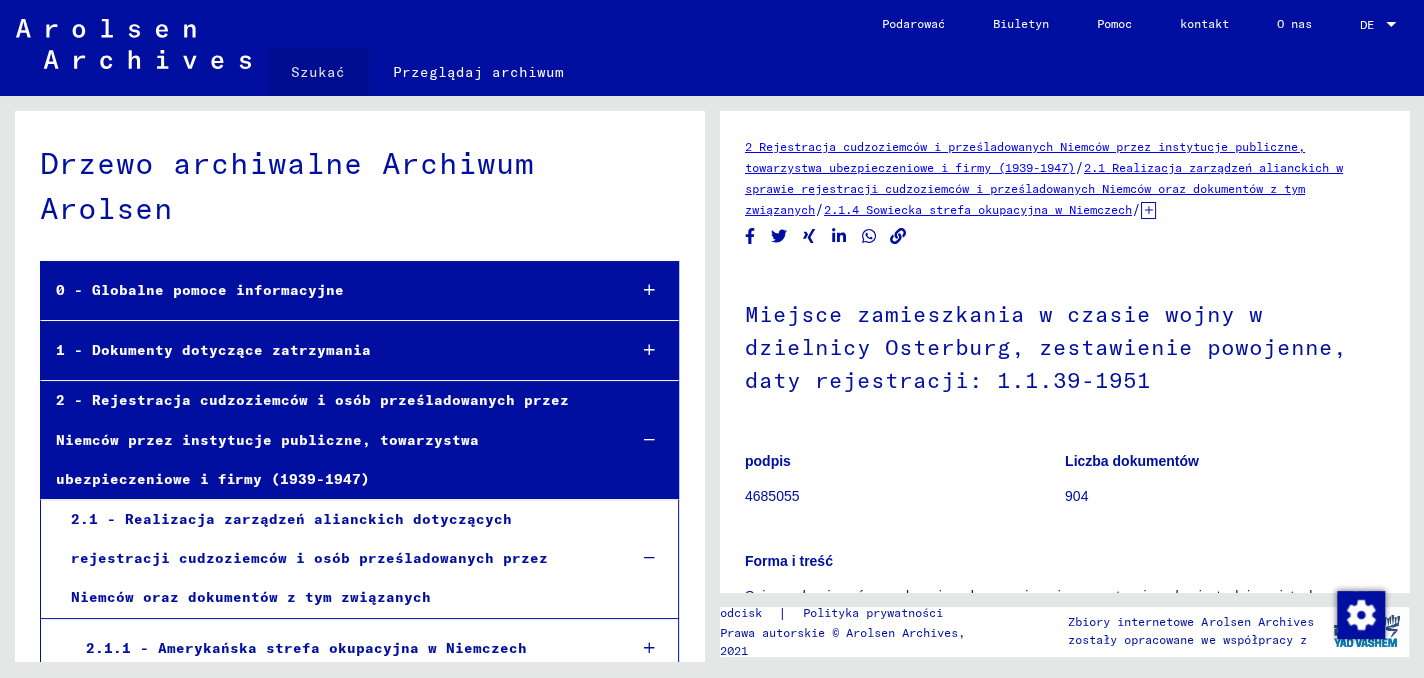 click on "Szukać" 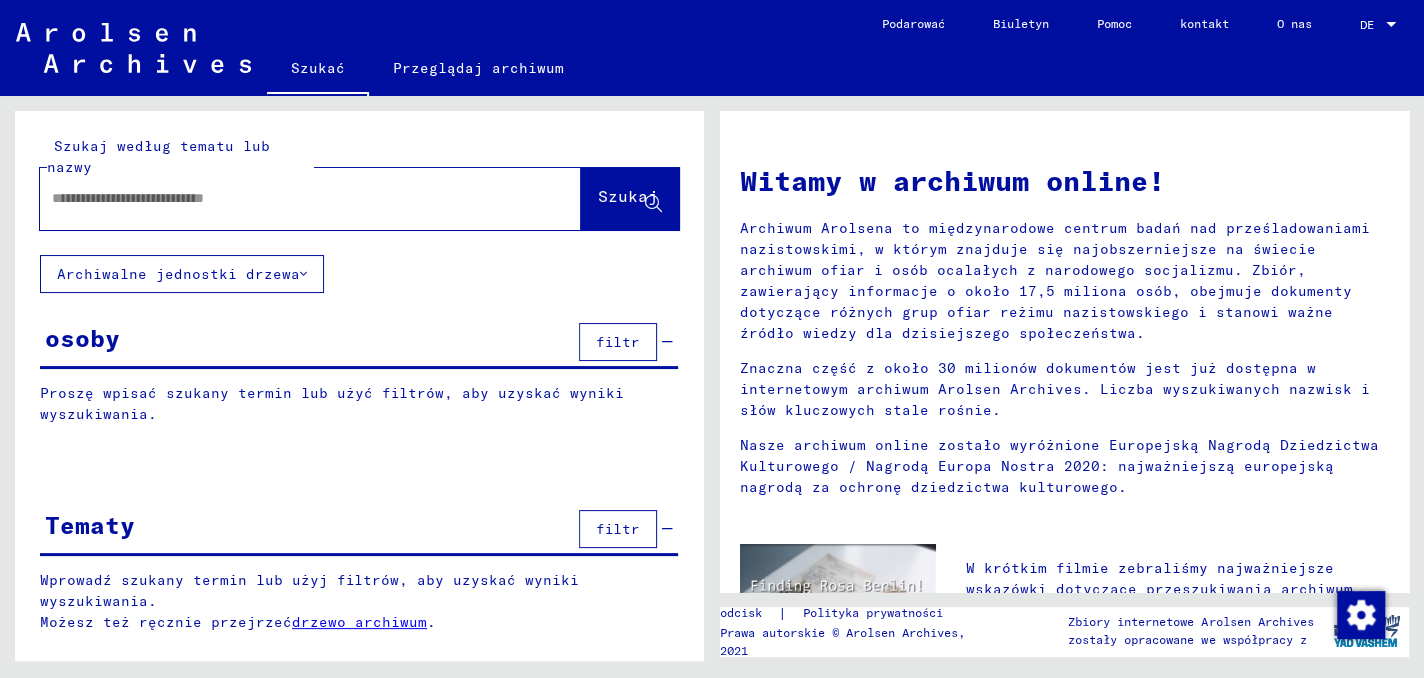 click at bounding box center (286, 198) 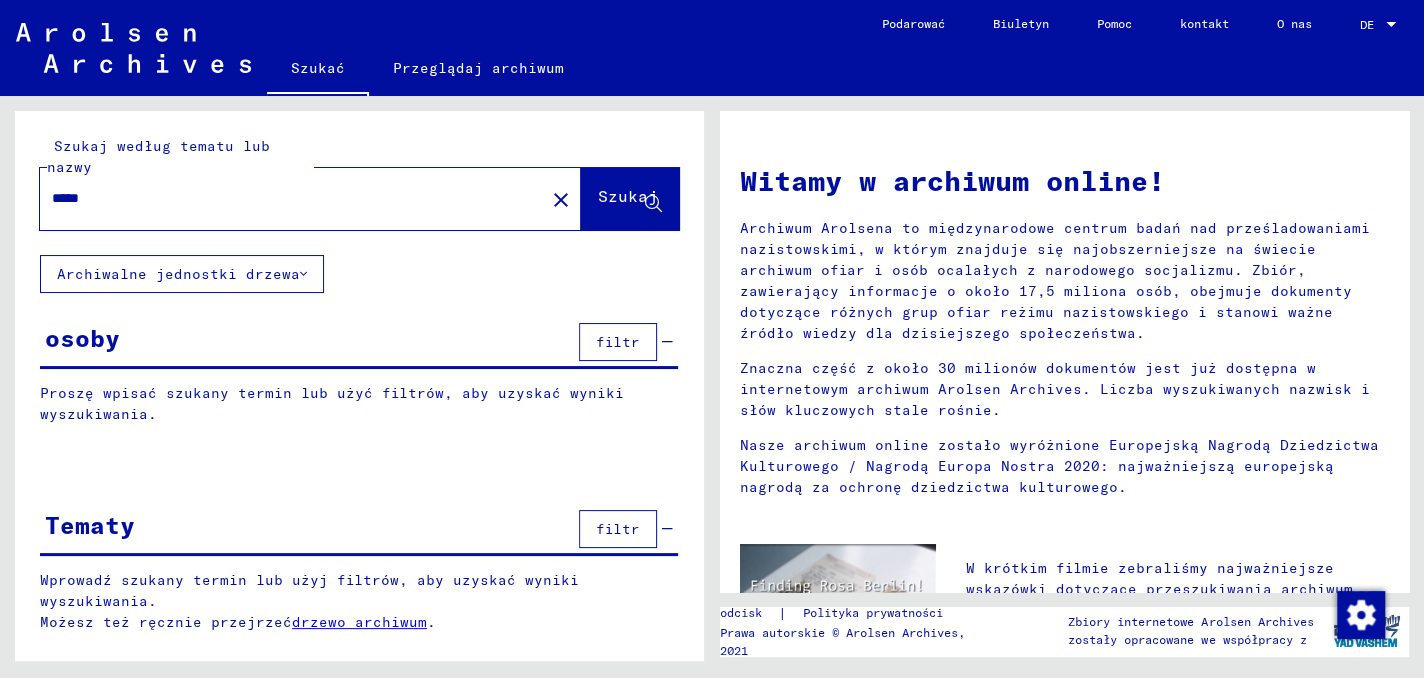 type on "*****" 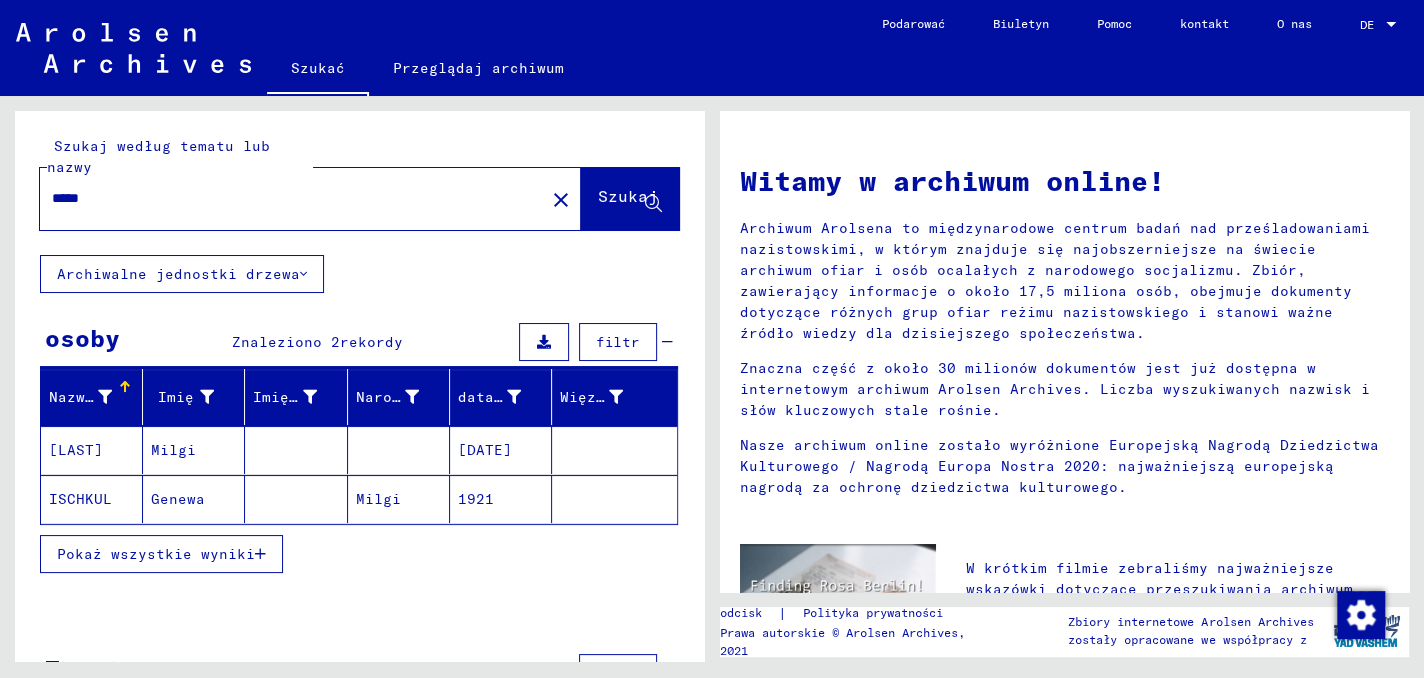 click on "Genewa" 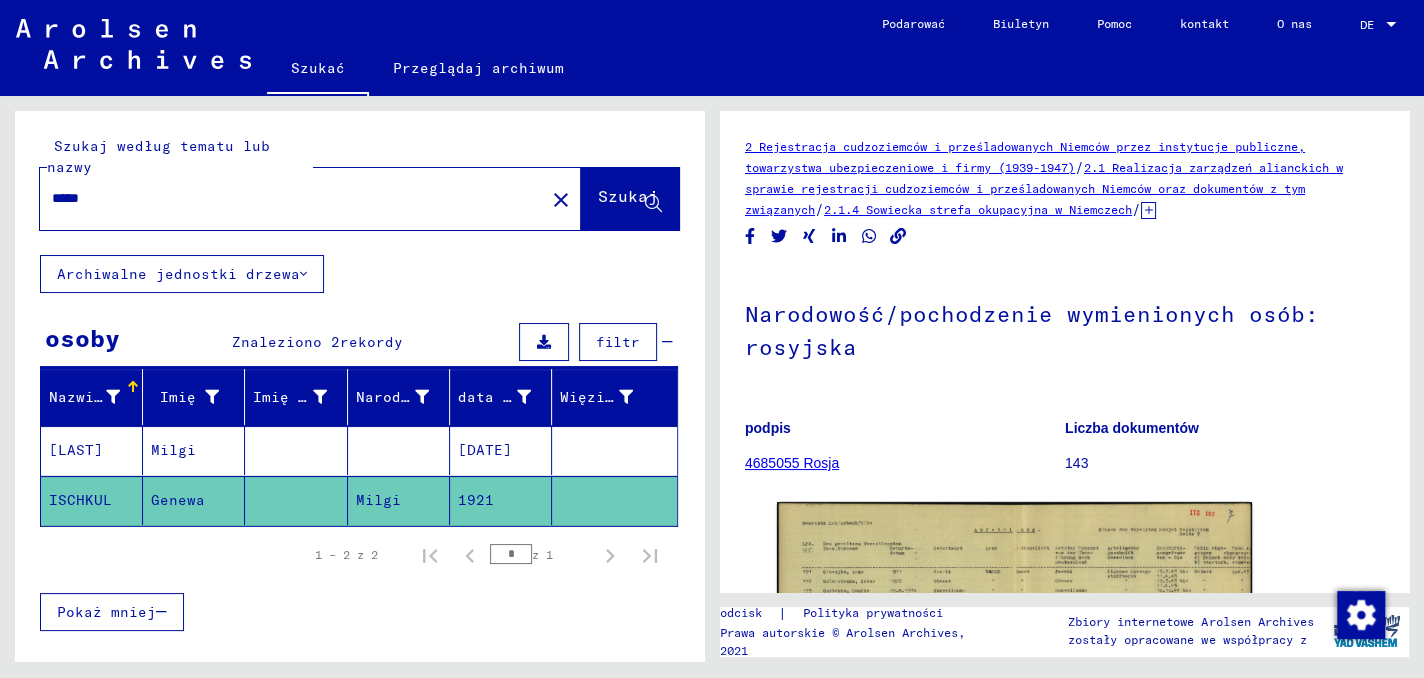 scroll, scrollTop: 0, scrollLeft: 0, axis: both 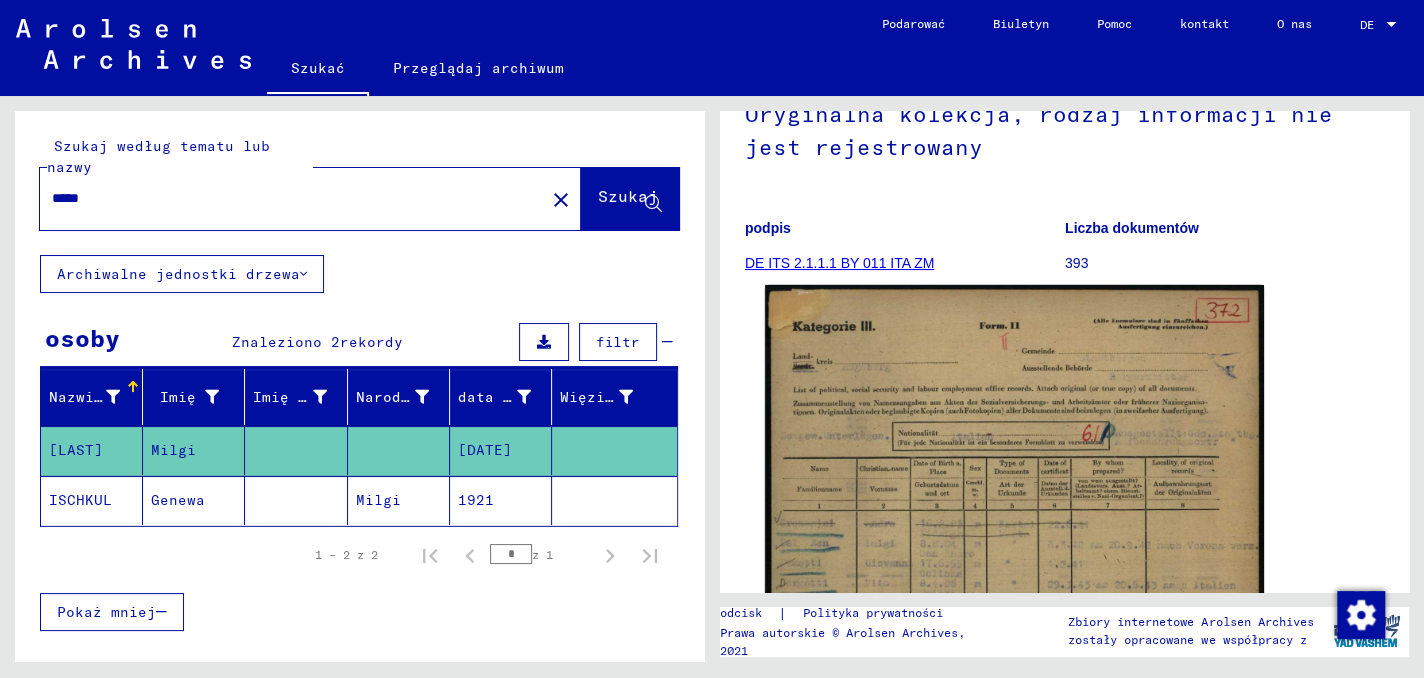 click 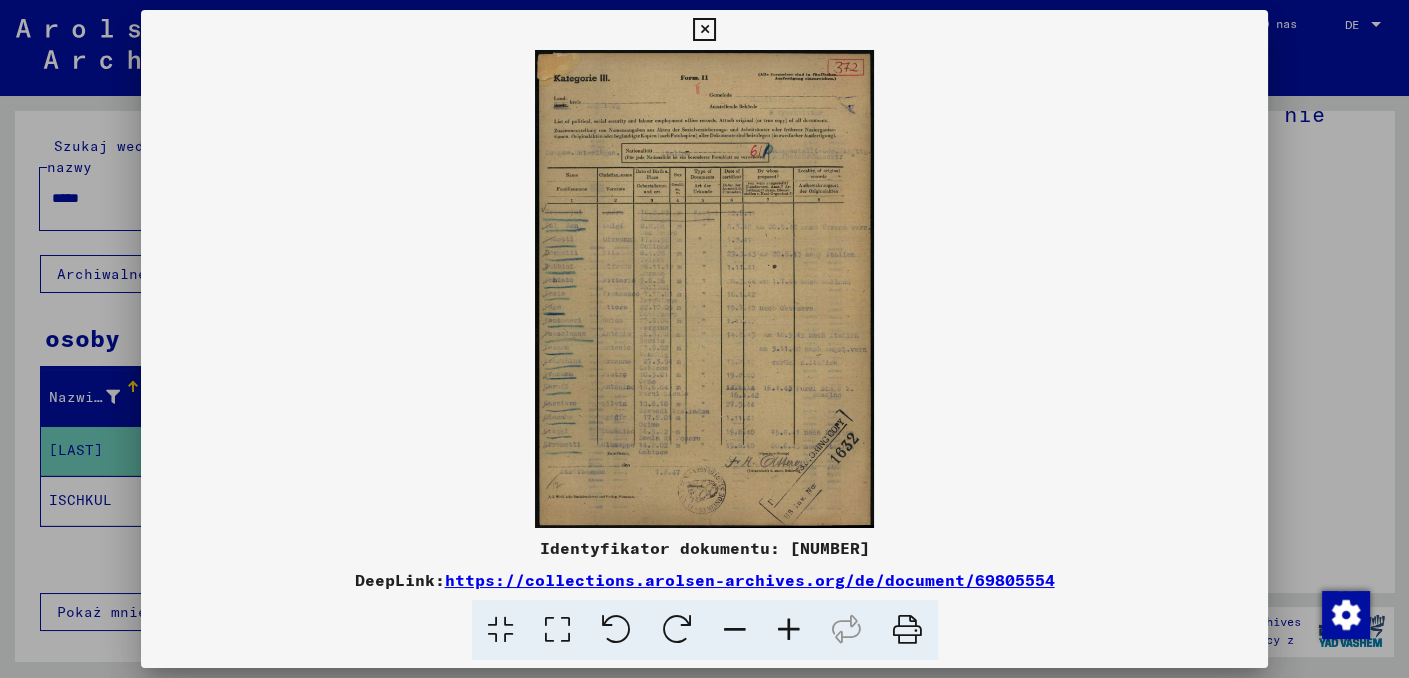 click at bounding box center [789, 630] 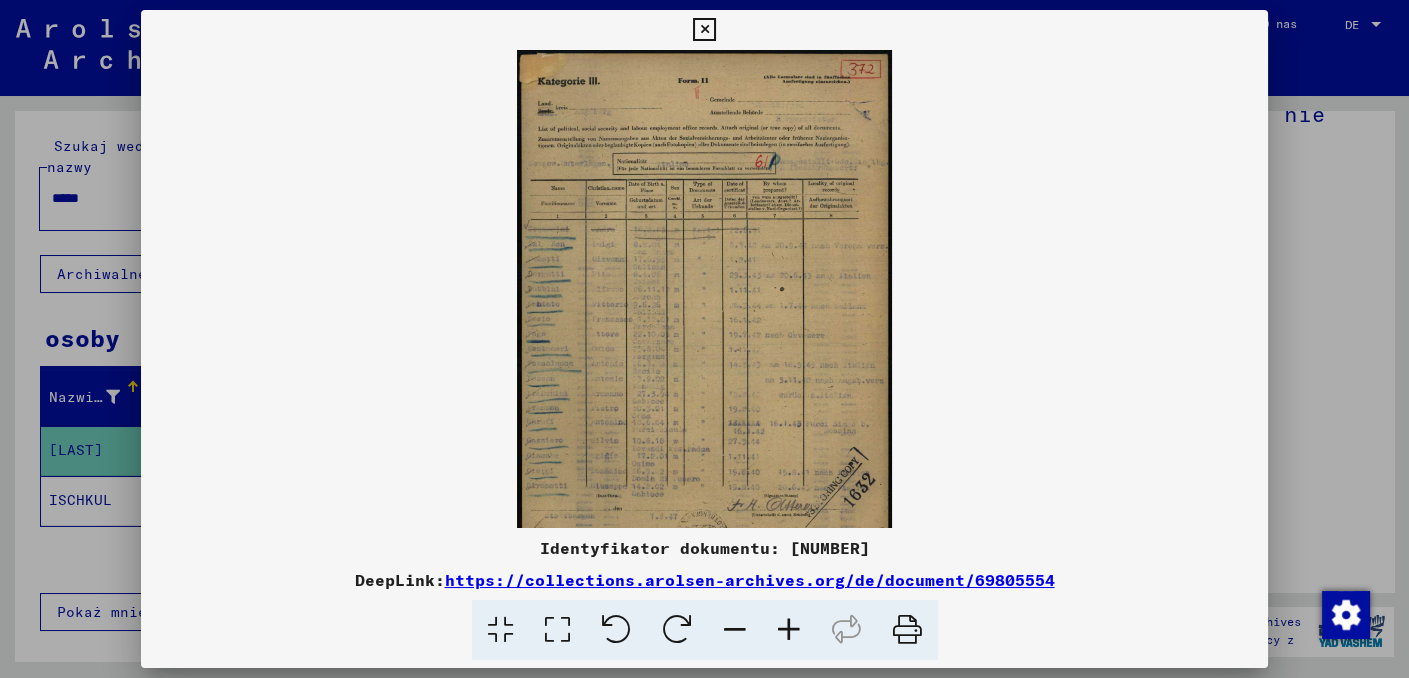 click at bounding box center [789, 630] 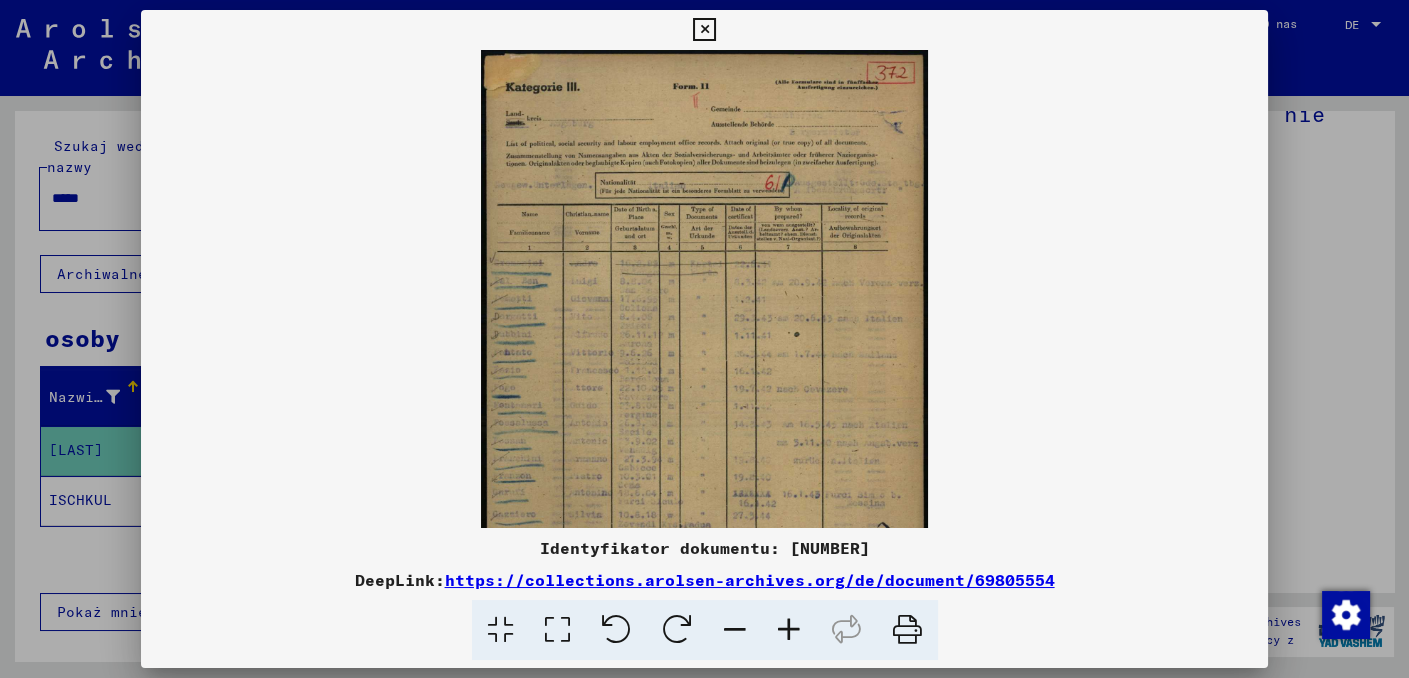 click at bounding box center [789, 630] 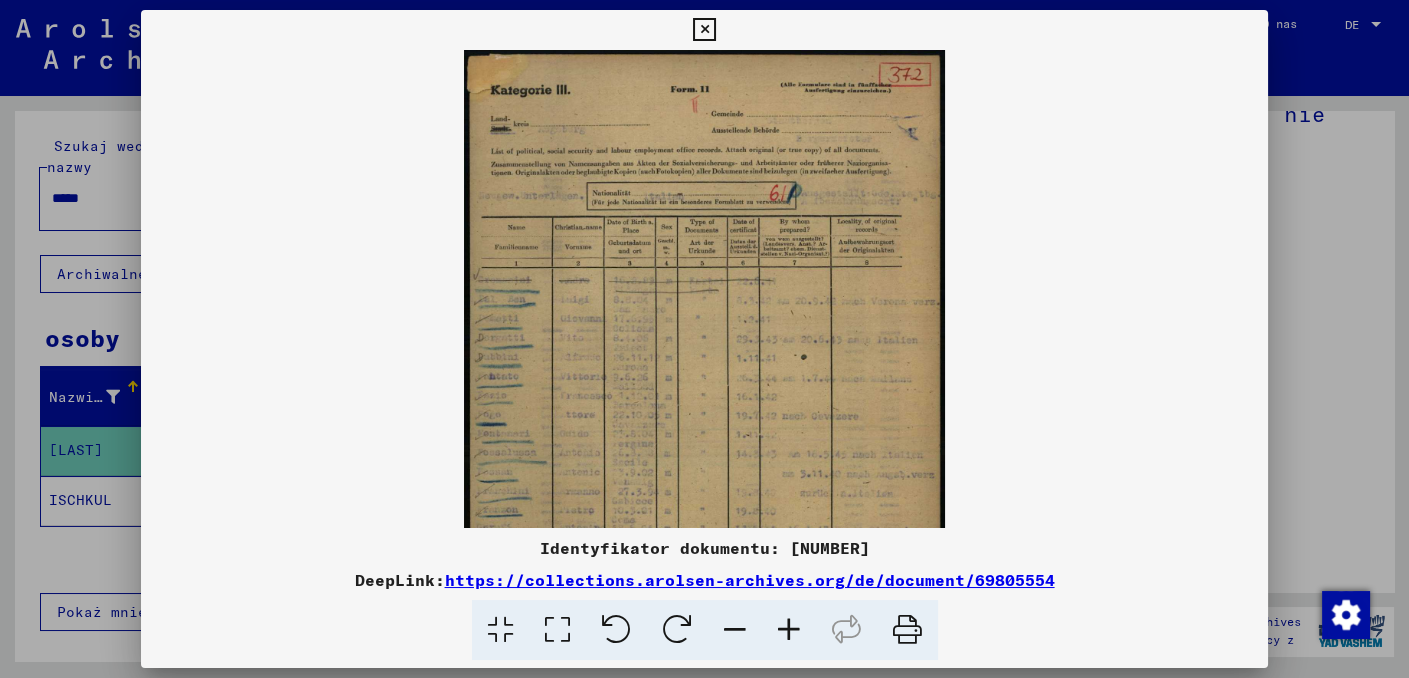 click at bounding box center (789, 630) 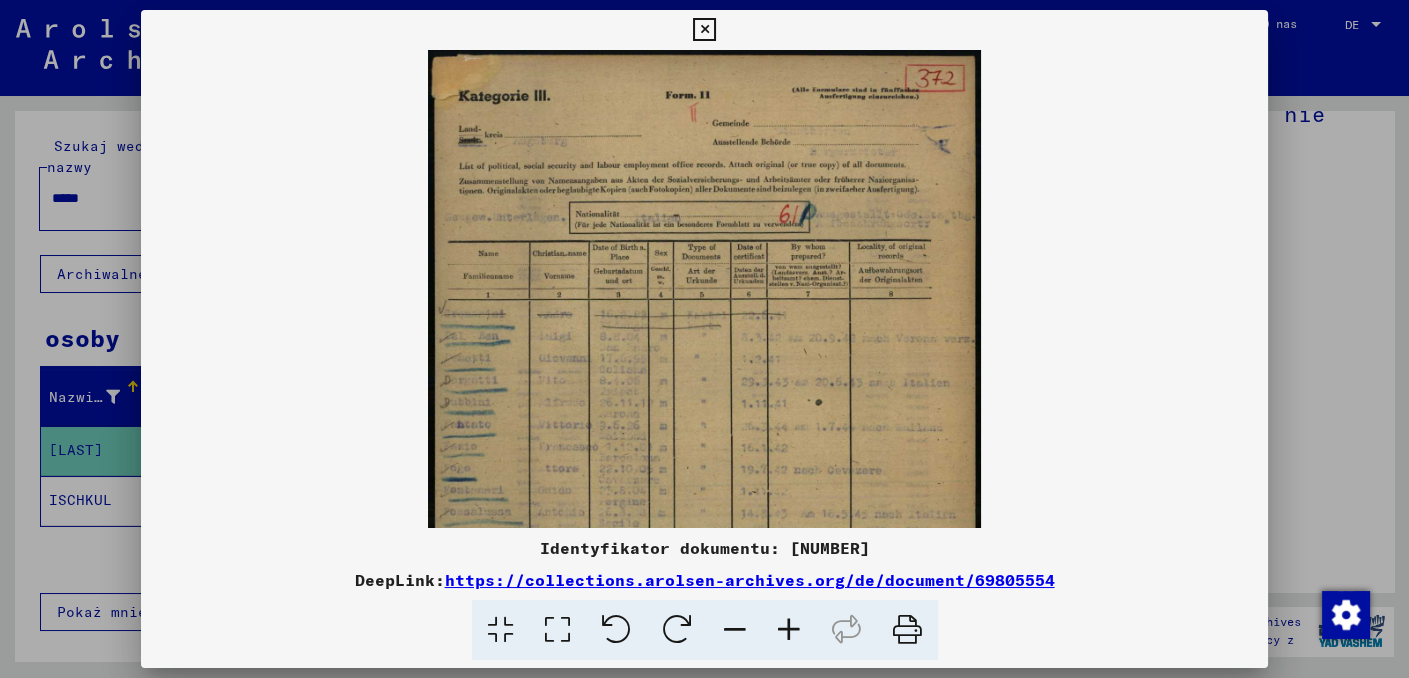 click at bounding box center (789, 630) 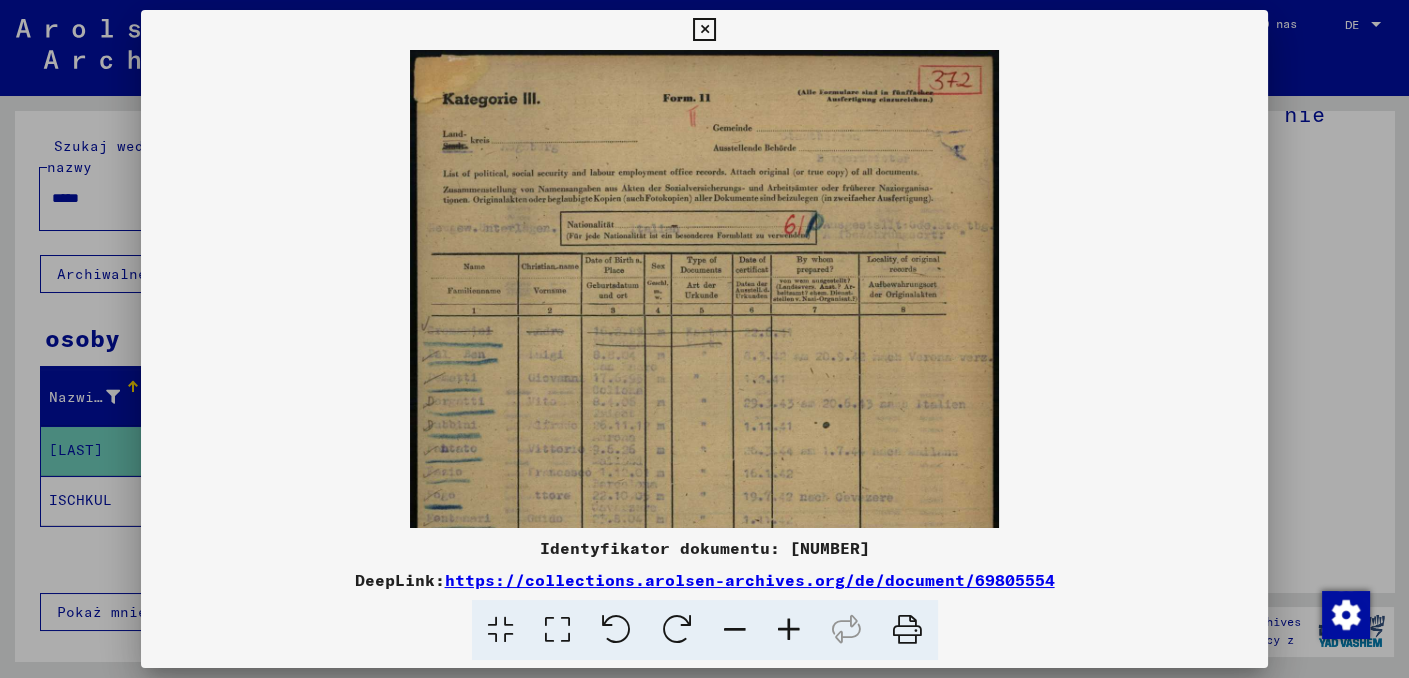 click at bounding box center (789, 630) 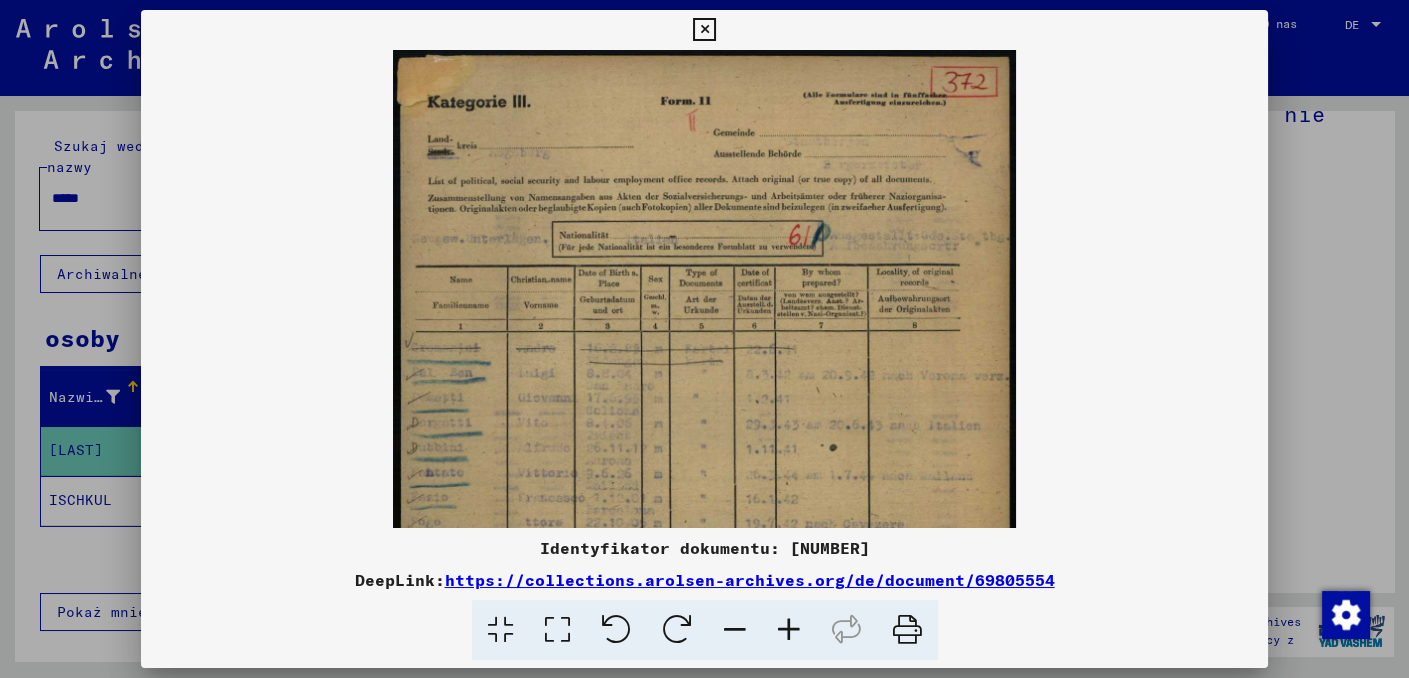 click at bounding box center [789, 630] 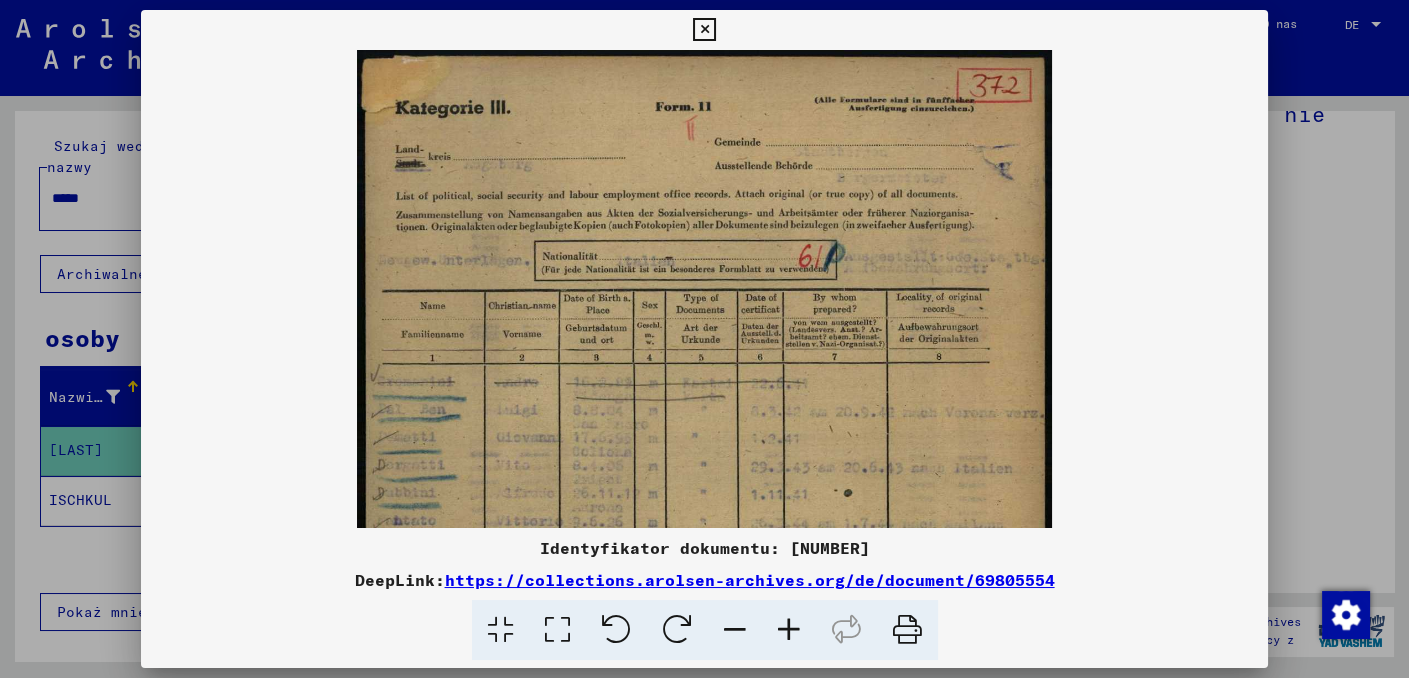 click at bounding box center [789, 630] 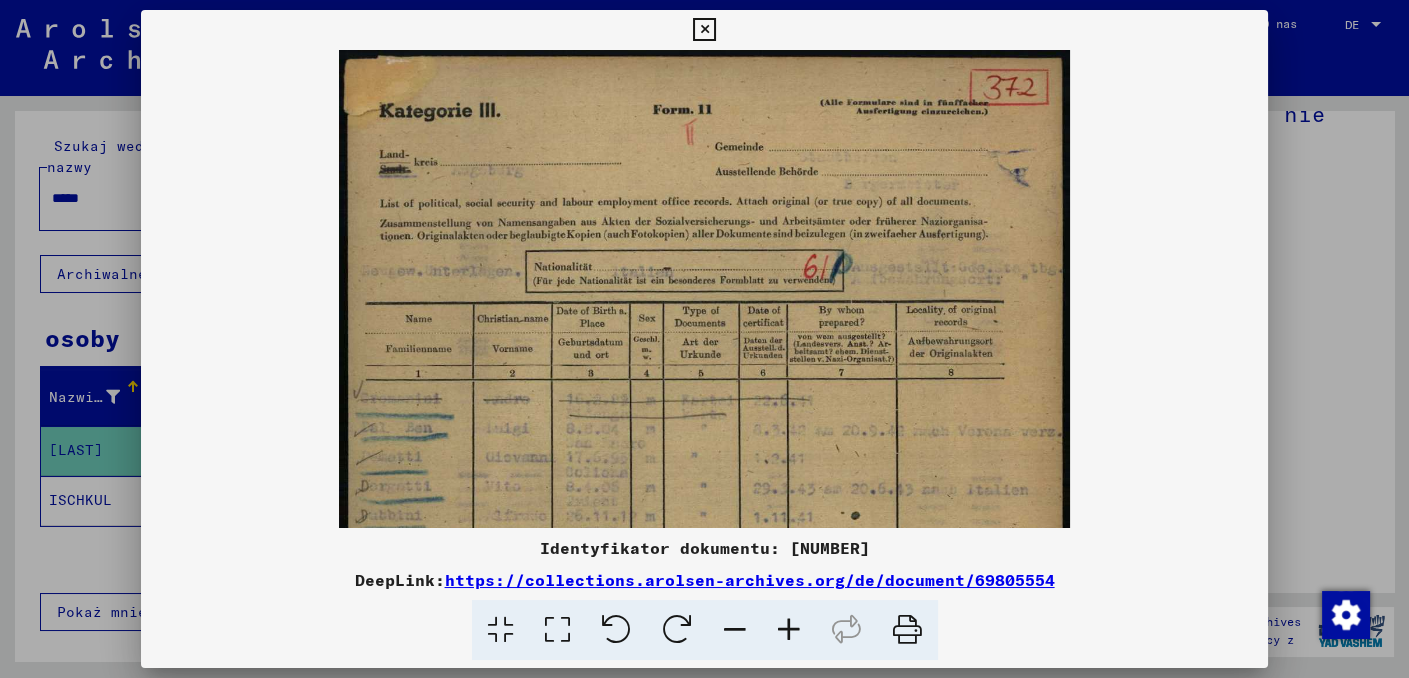 click at bounding box center (789, 630) 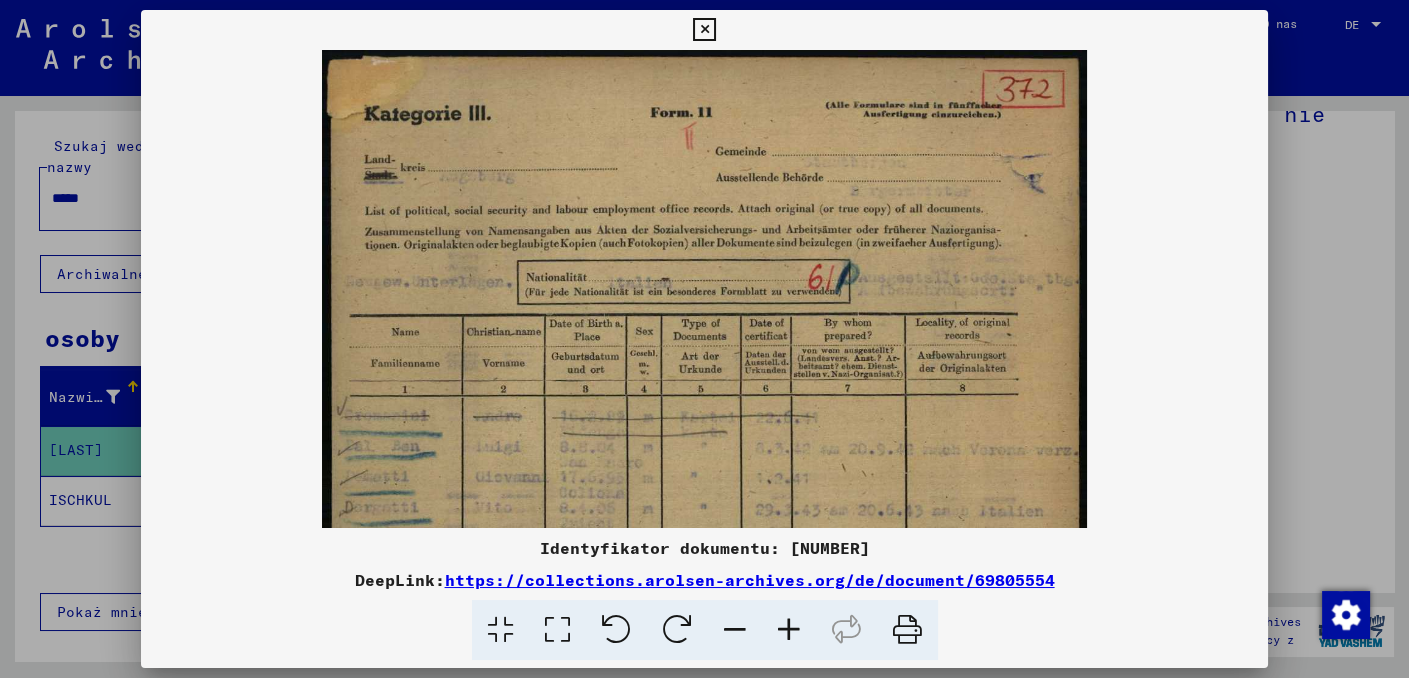 click at bounding box center (789, 630) 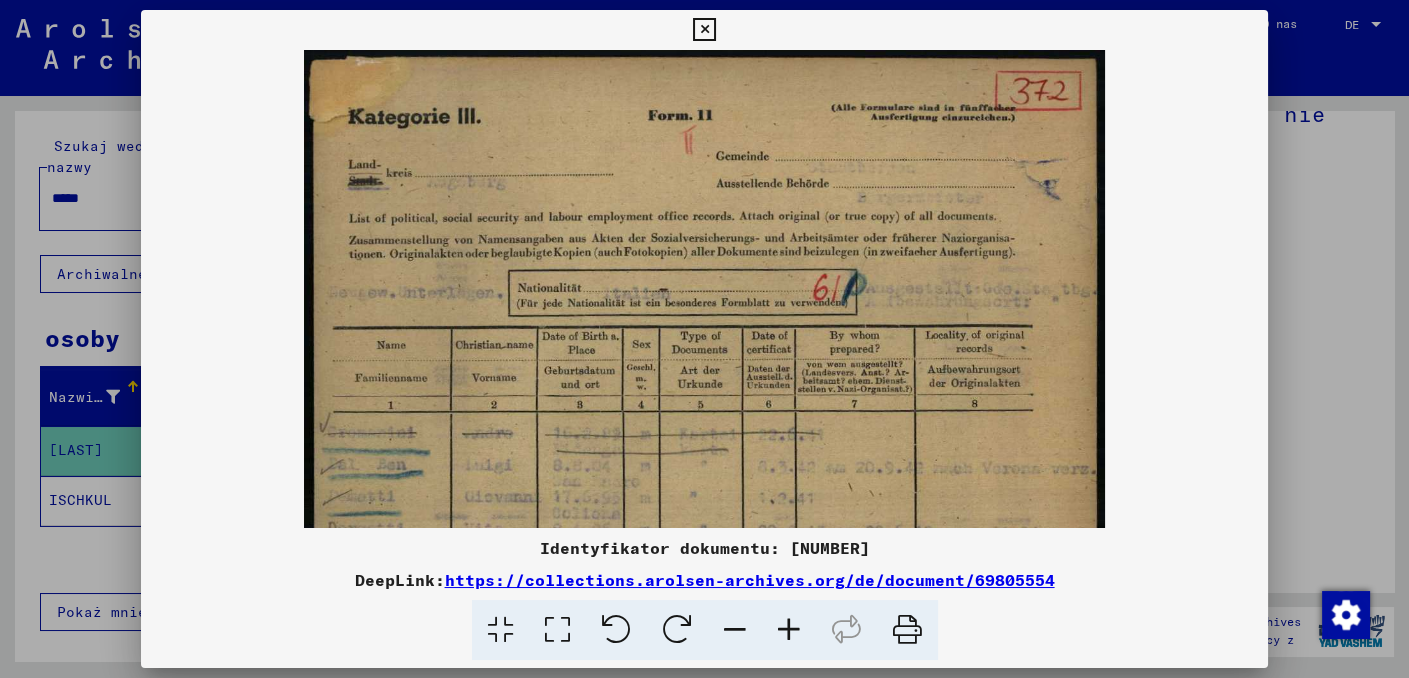click at bounding box center (789, 630) 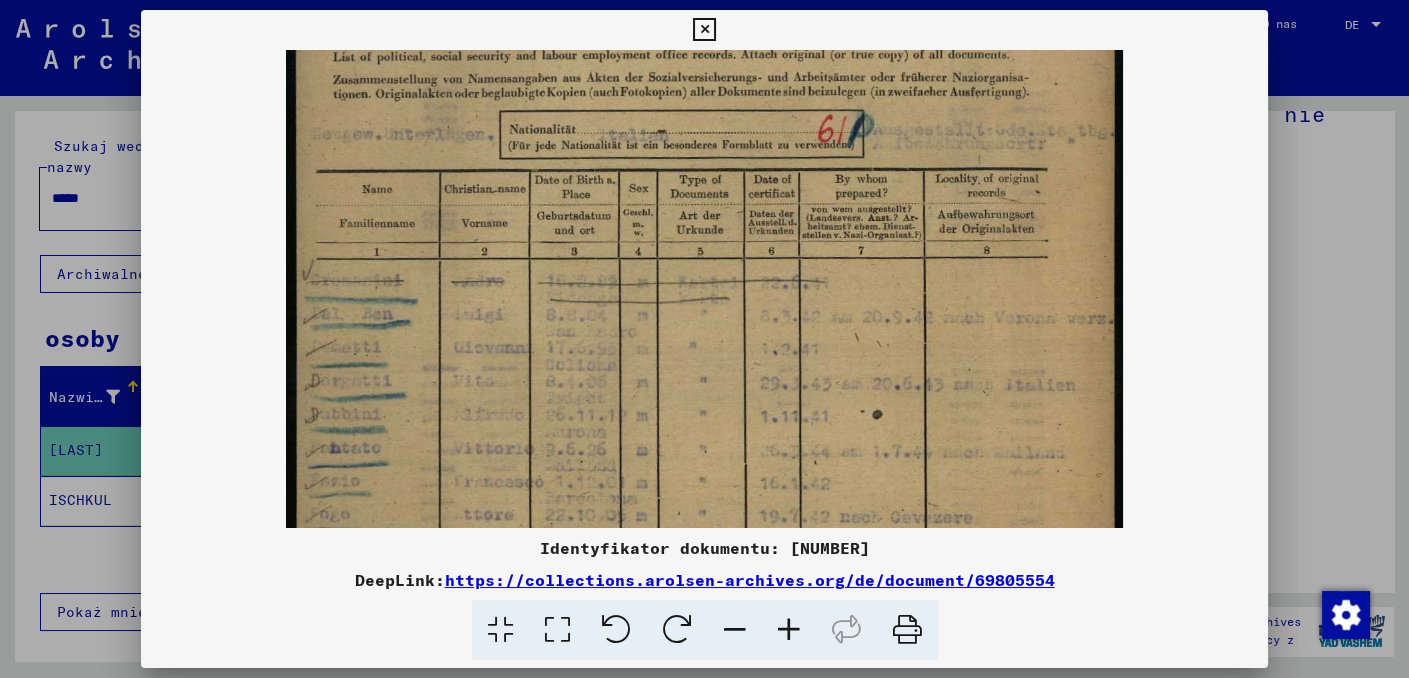 scroll, scrollTop: 180, scrollLeft: 0, axis: vertical 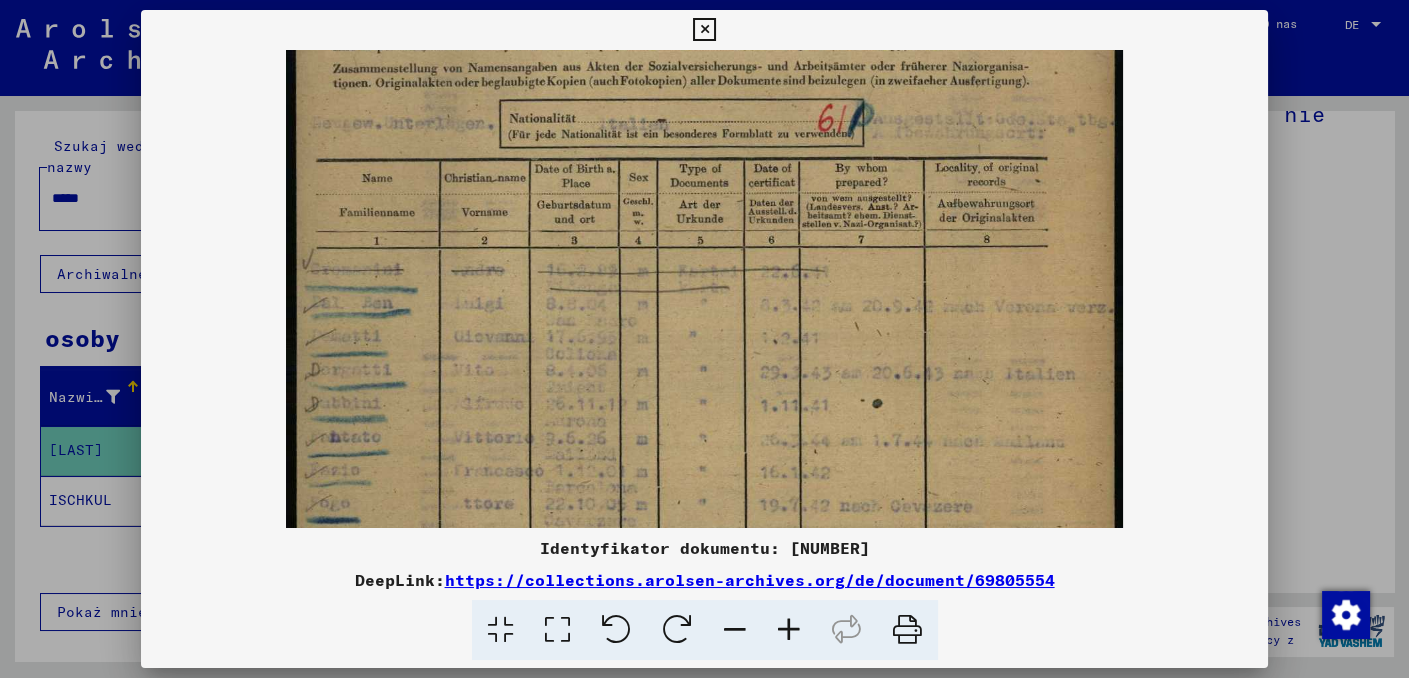 drag, startPoint x: 705, startPoint y: 474, endPoint x: 719, endPoint y: 293, distance: 181.54063 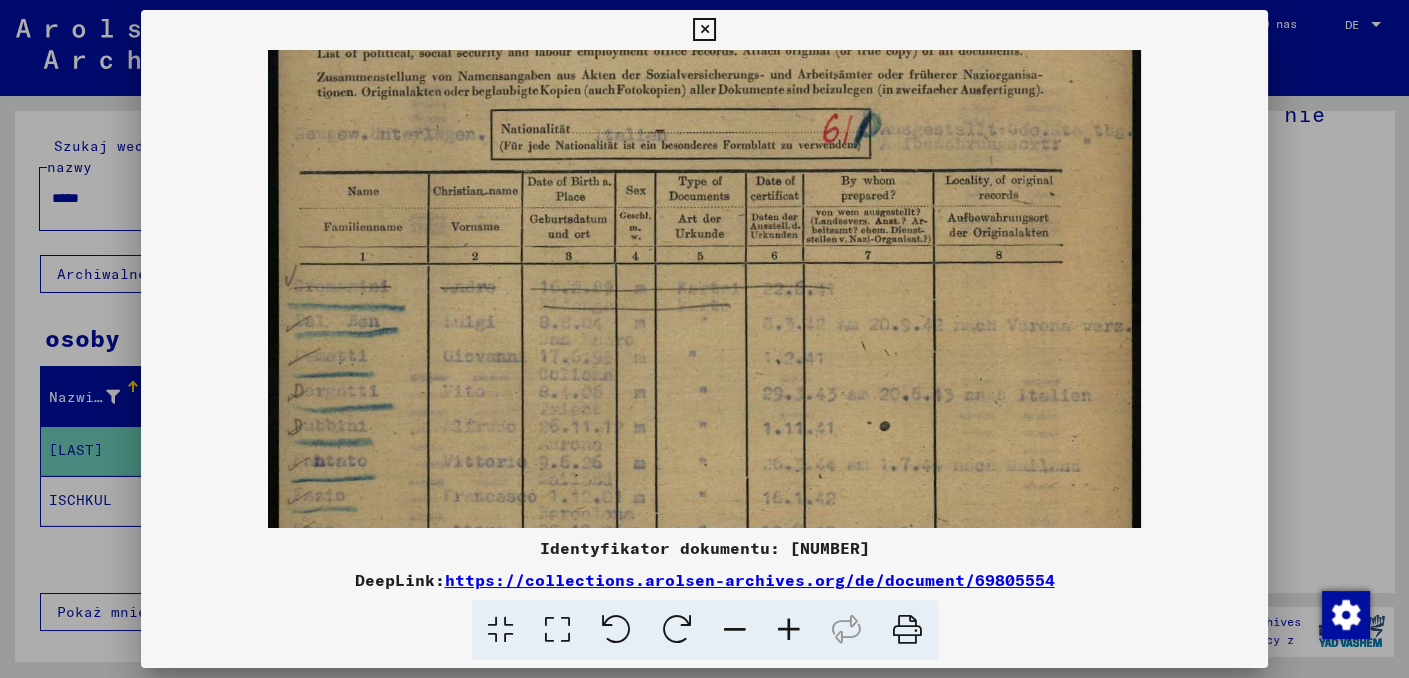 click at bounding box center [789, 630] 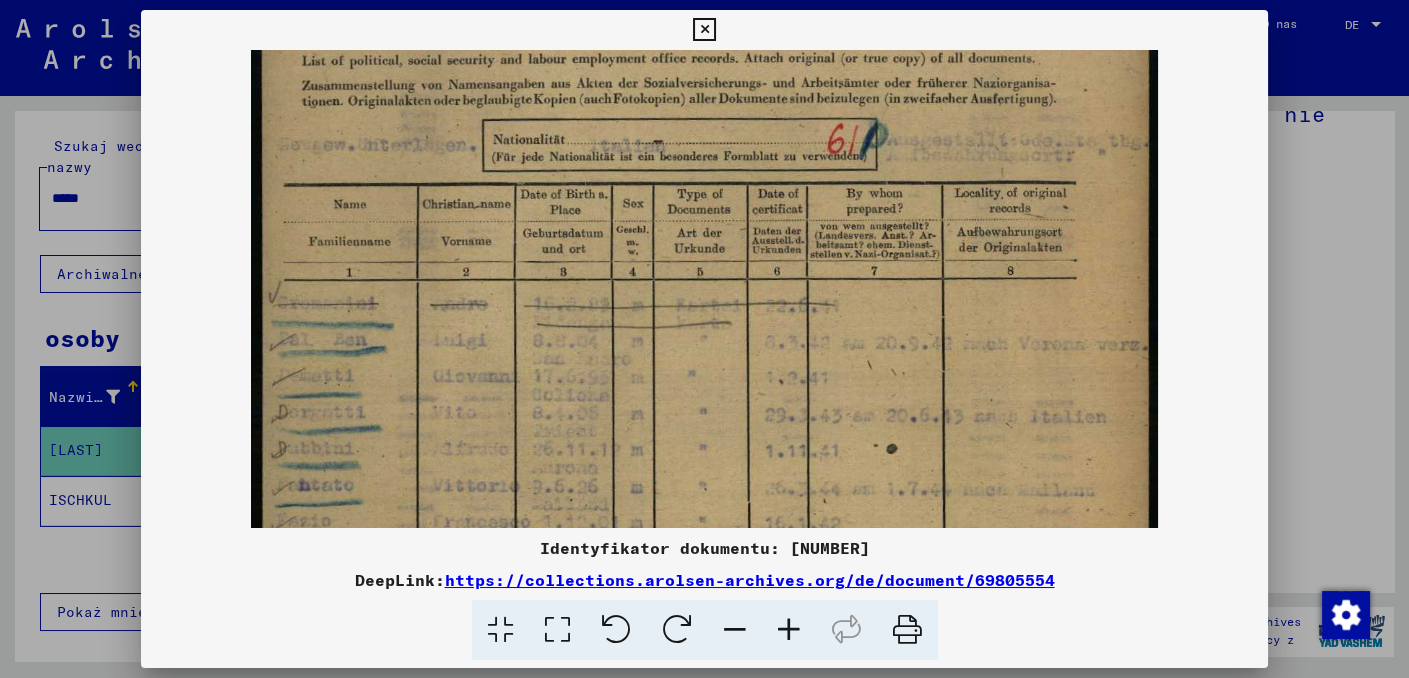click at bounding box center [789, 630] 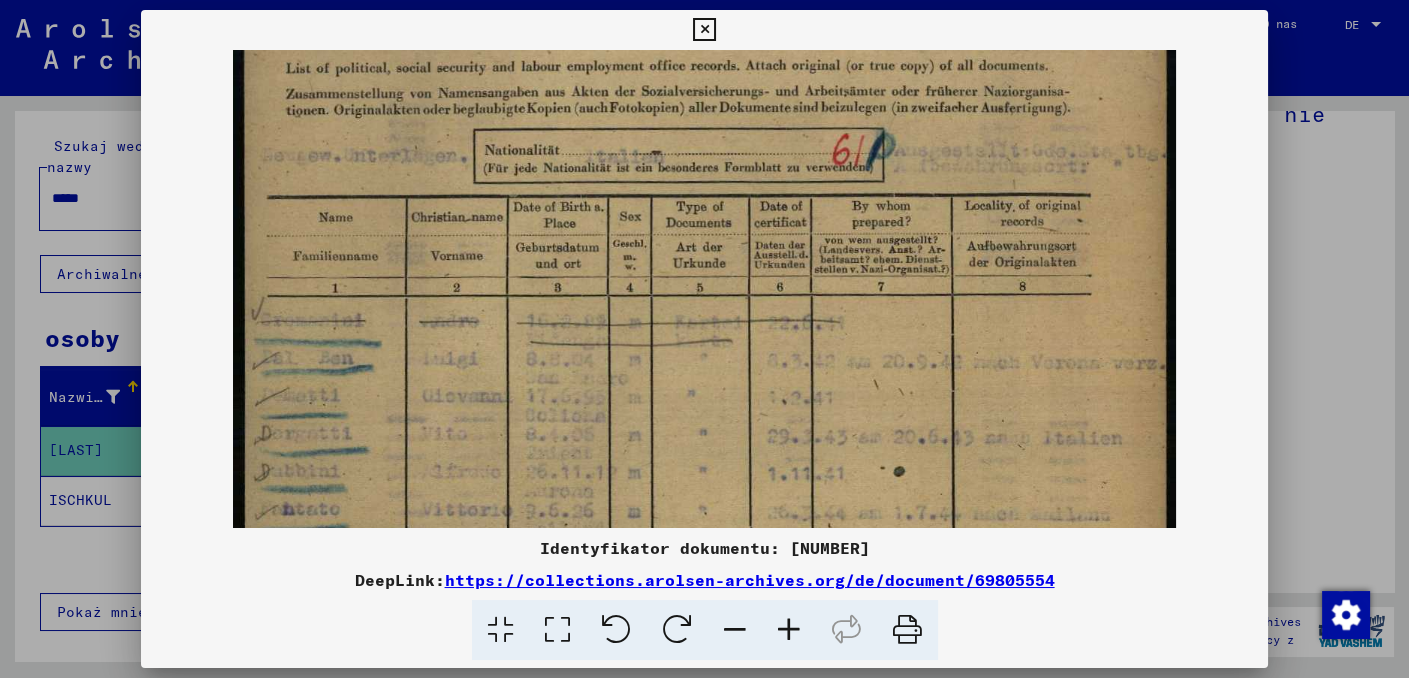 click at bounding box center (789, 630) 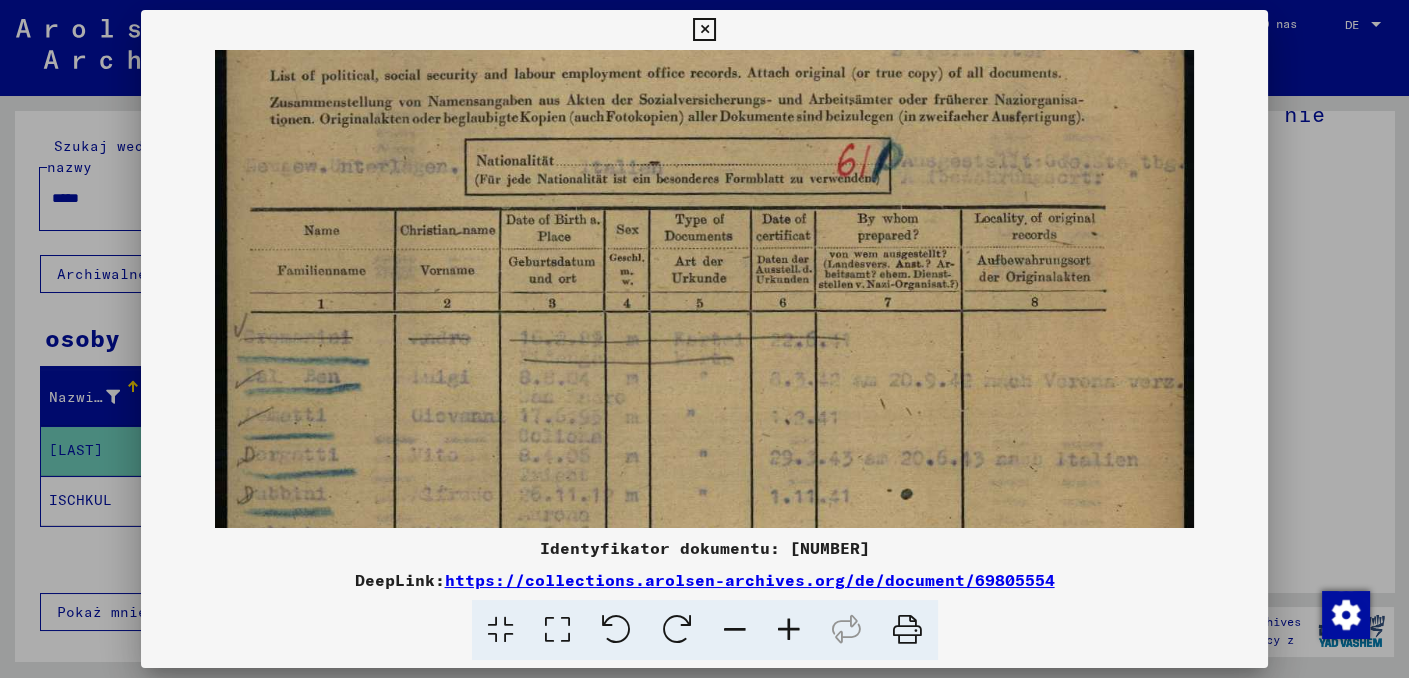 click at bounding box center (789, 630) 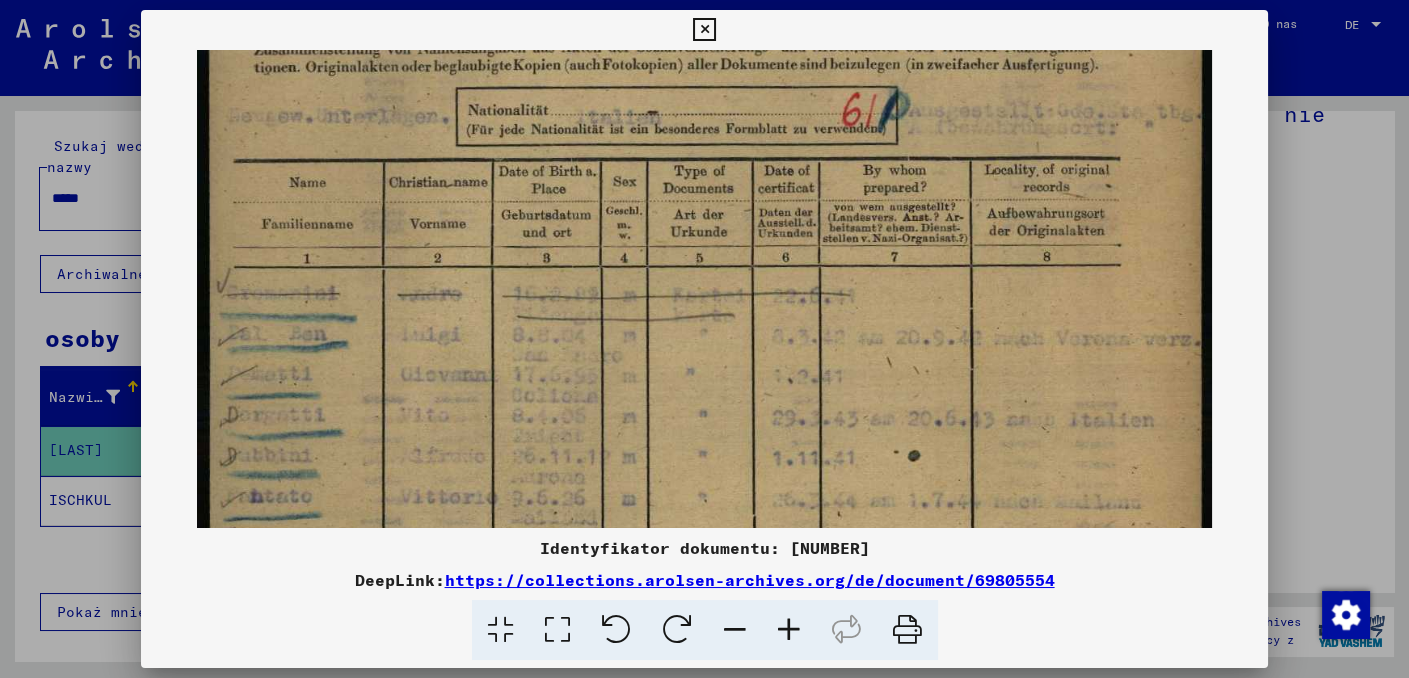 drag, startPoint x: 518, startPoint y: 411, endPoint x: 618, endPoint y: 312, distance: 140.71602 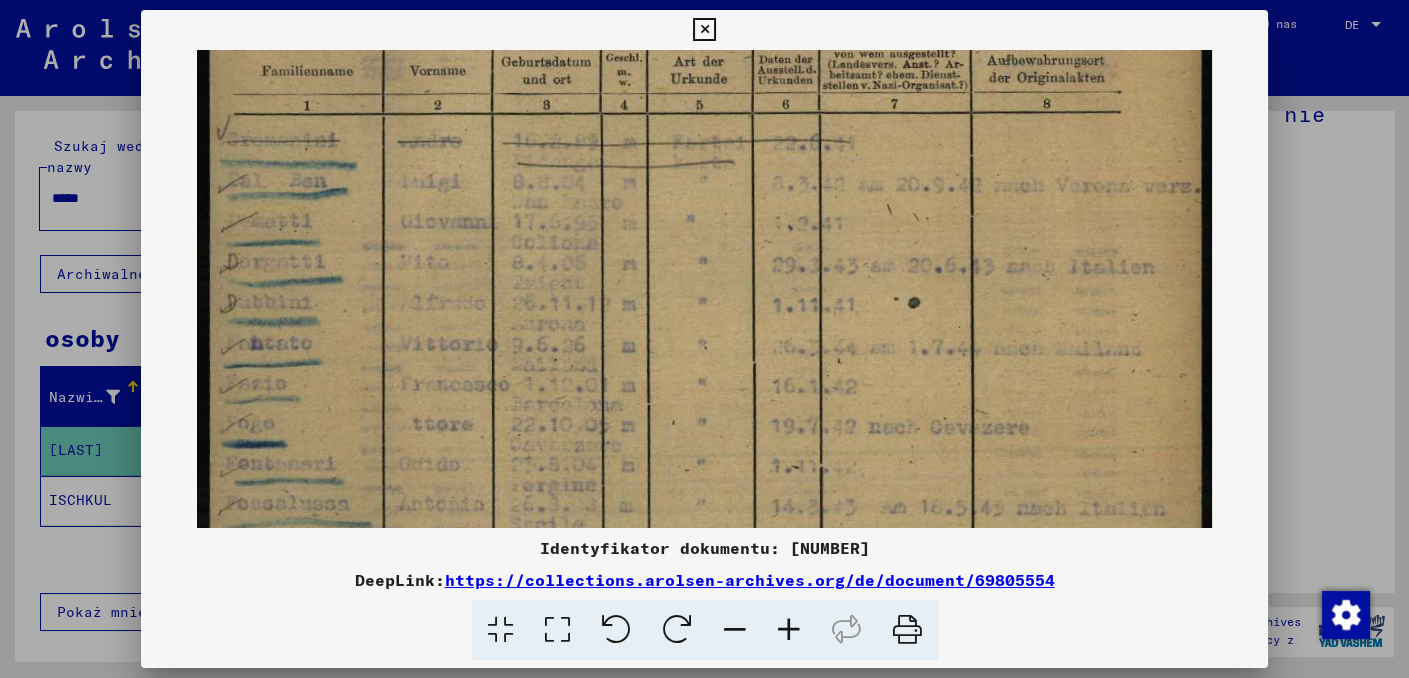 scroll, scrollTop: 396, scrollLeft: 0, axis: vertical 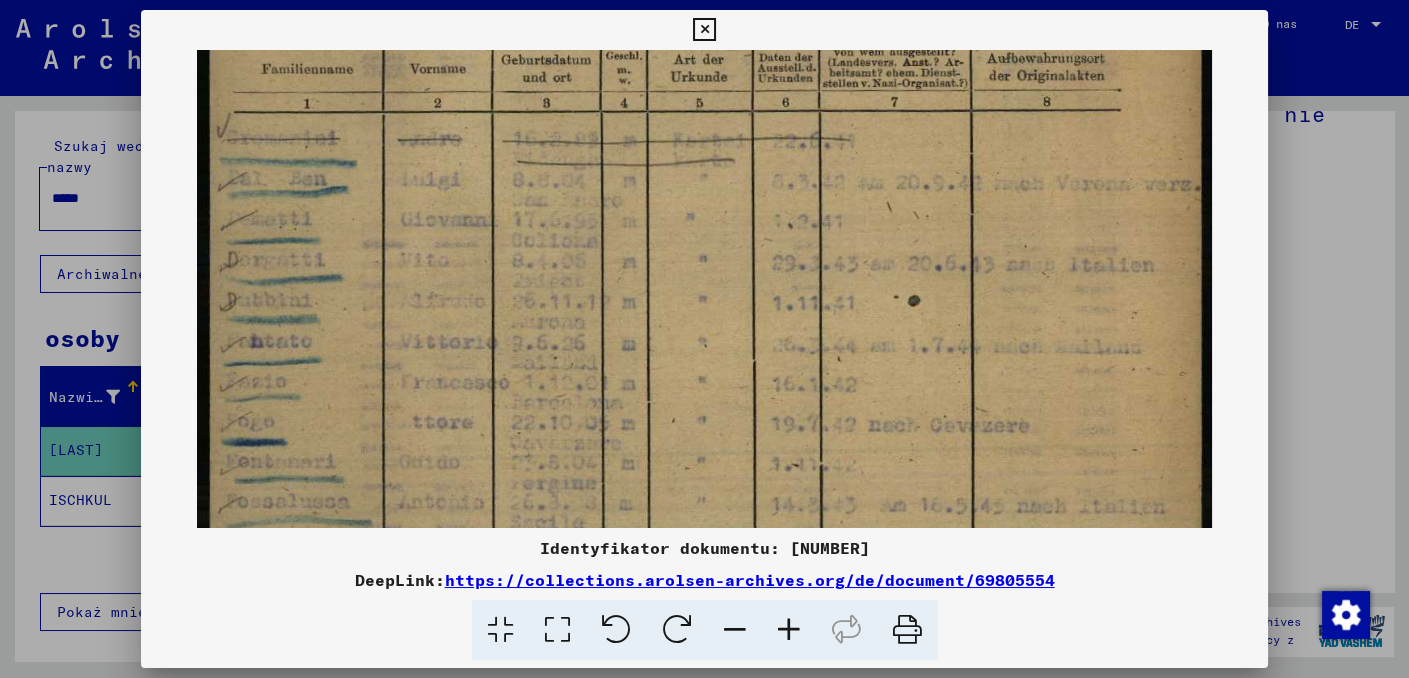 drag, startPoint x: 544, startPoint y: 442, endPoint x: 560, endPoint y: 320, distance: 123.04471 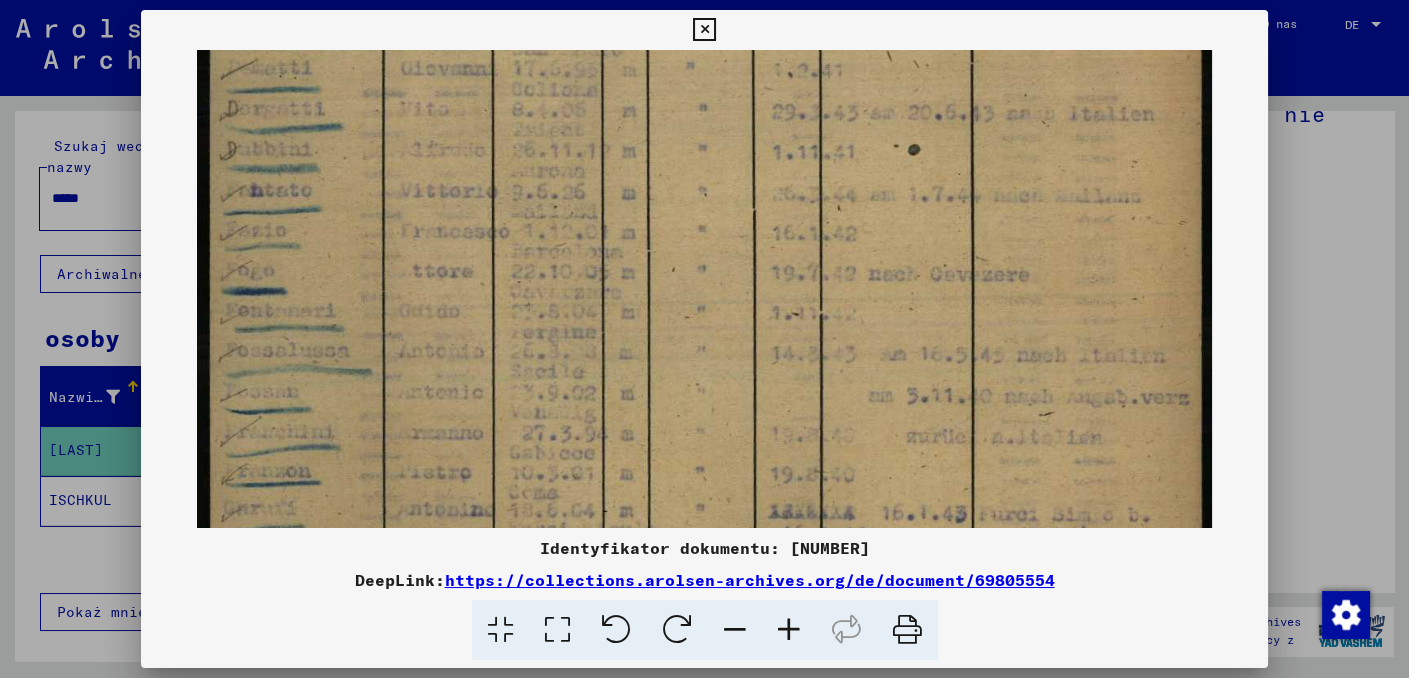 scroll, scrollTop: 549, scrollLeft: 0, axis: vertical 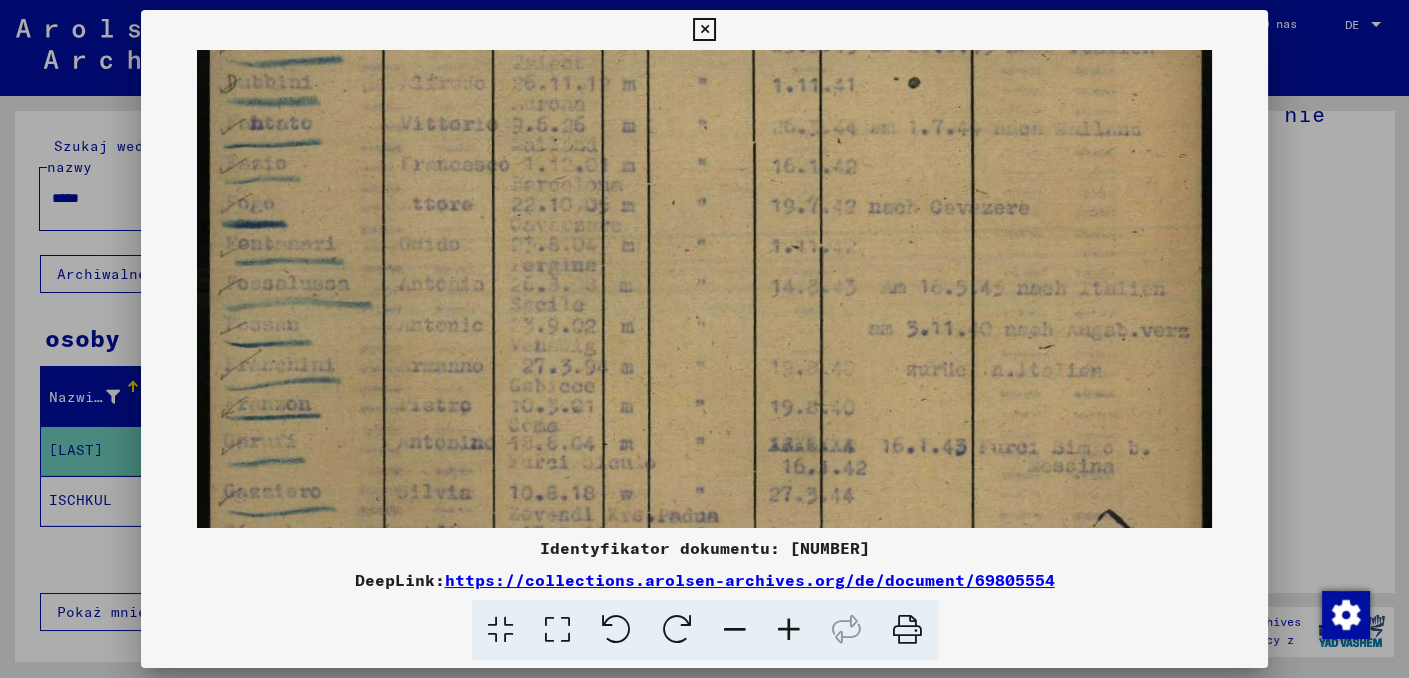 drag, startPoint x: 631, startPoint y: 433, endPoint x: 673, endPoint y: 205, distance: 231.83615 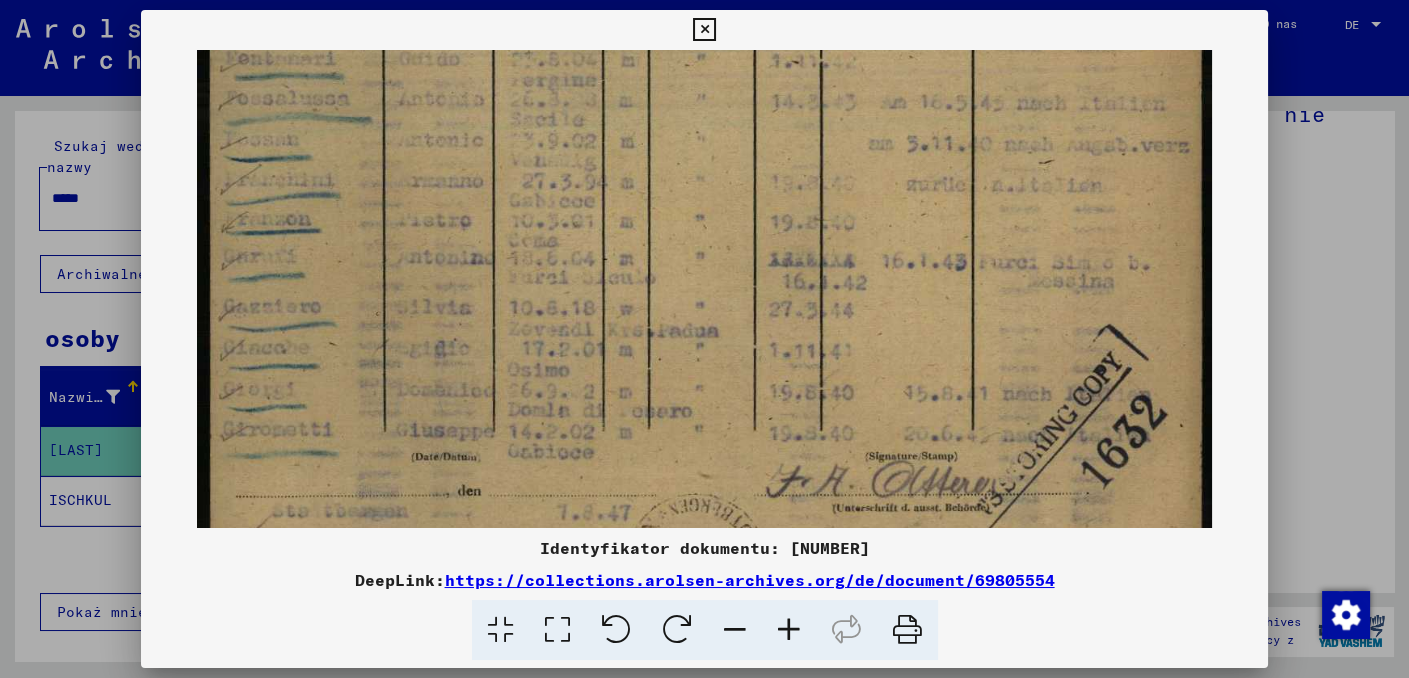 drag, startPoint x: 678, startPoint y: 427, endPoint x: 678, endPoint y: 239, distance: 188 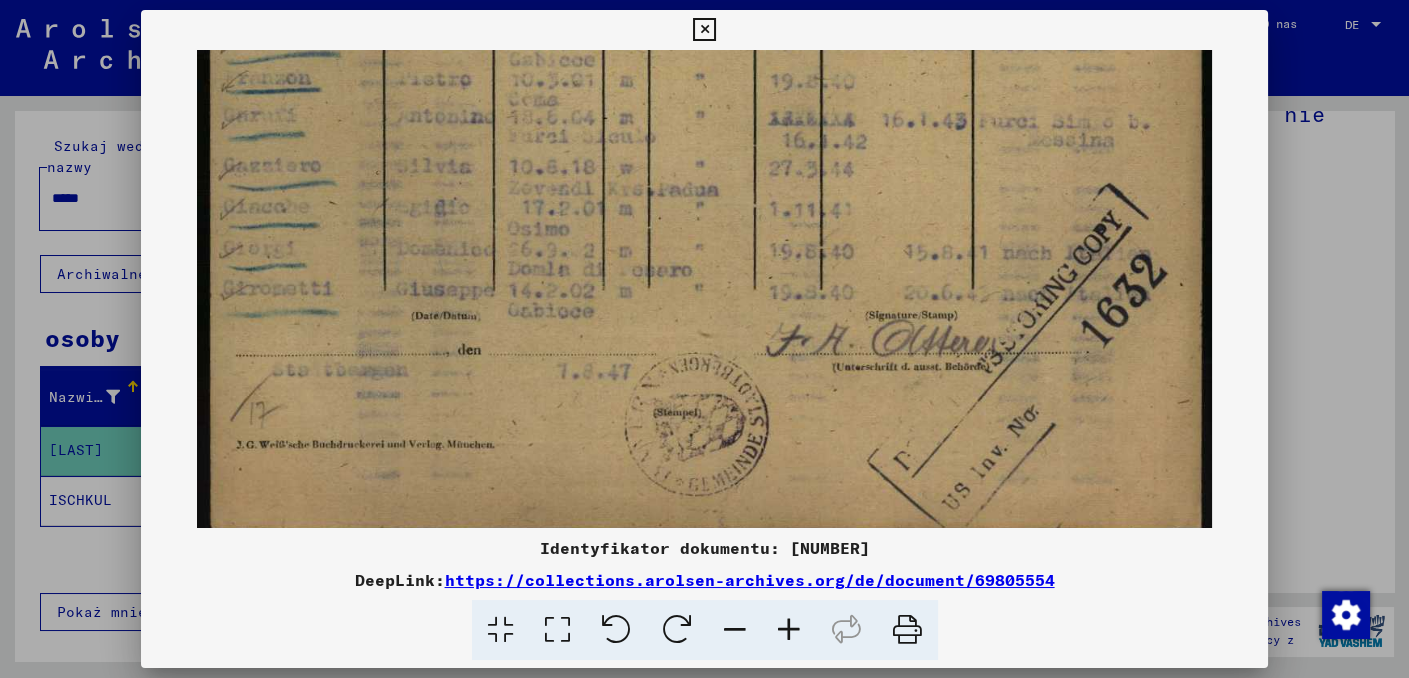 scroll, scrollTop: 950, scrollLeft: 0, axis: vertical 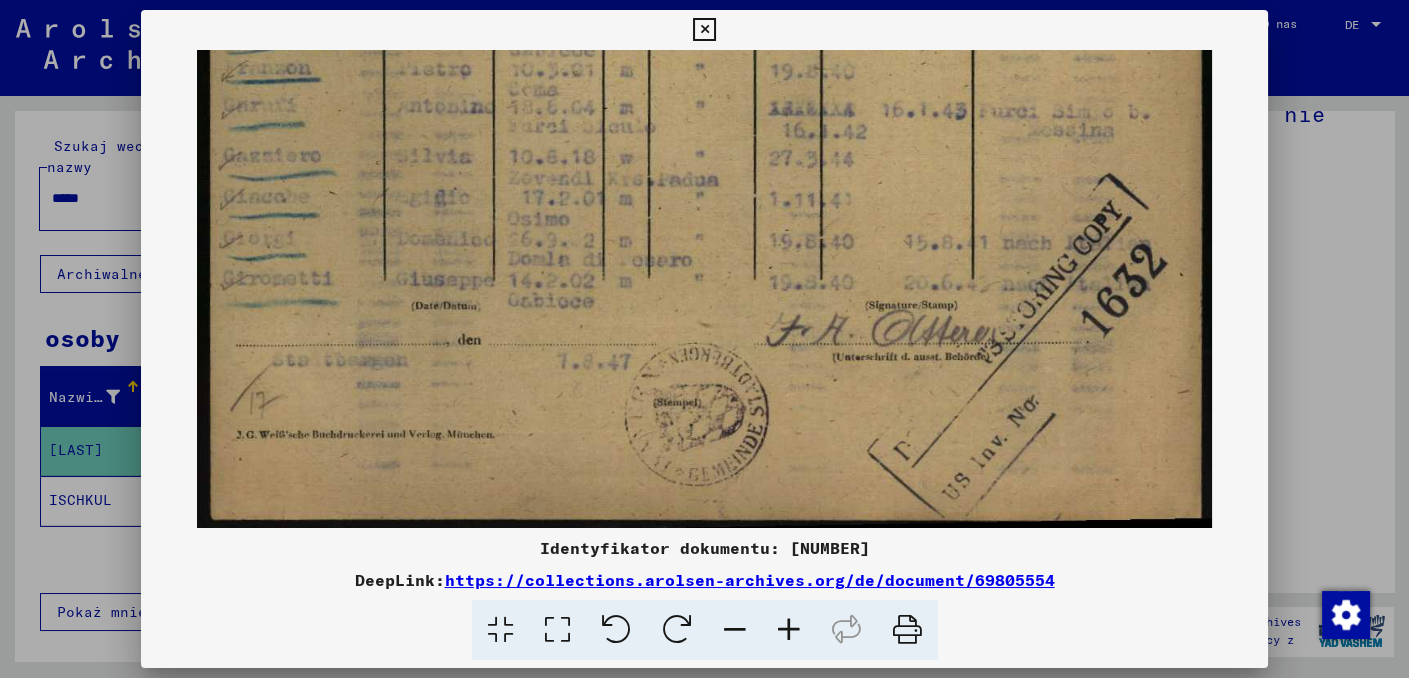 drag, startPoint x: 655, startPoint y: 416, endPoint x: 679, endPoint y: 210, distance: 207.39334 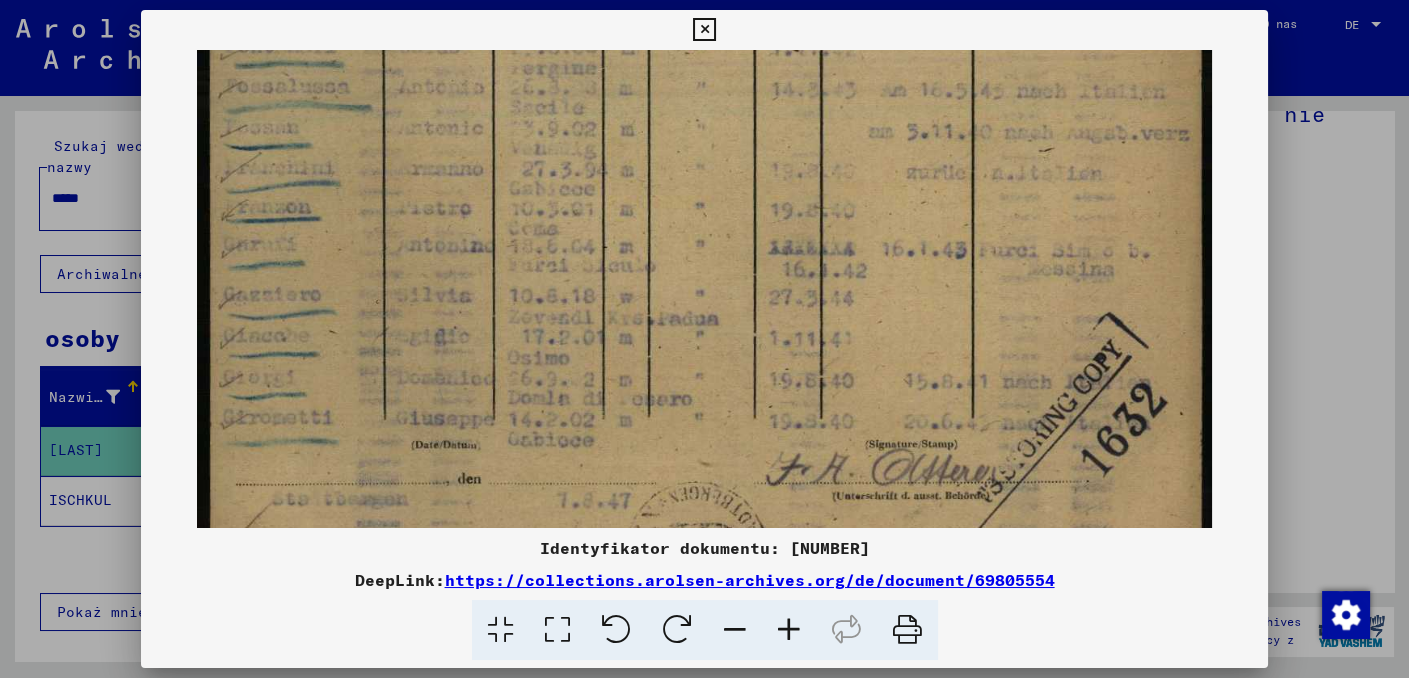 drag, startPoint x: 637, startPoint y: 250, endPoint x: 672, endPoint y: 312, distance: 71.19691 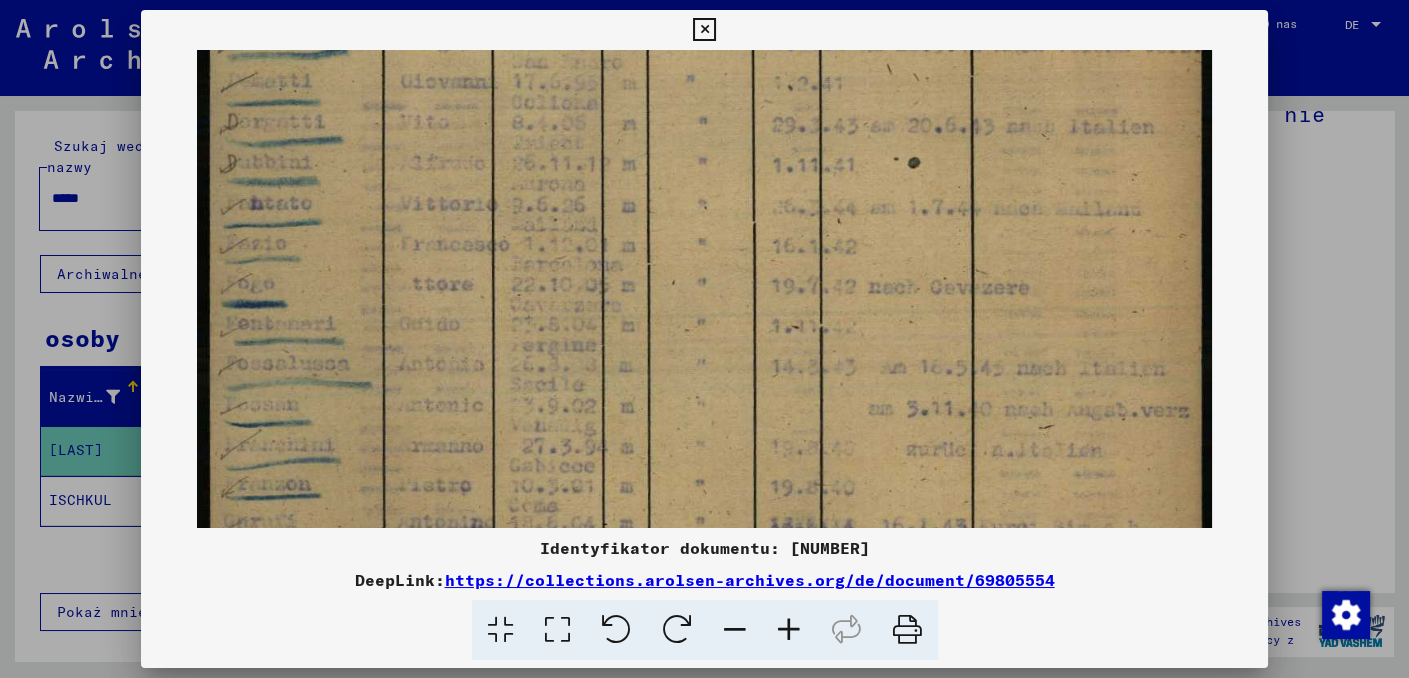 drag, startPoint x: 669, startPoint y: 154, endPoint x: 706, endPoint y: 404, distance: 252.72318 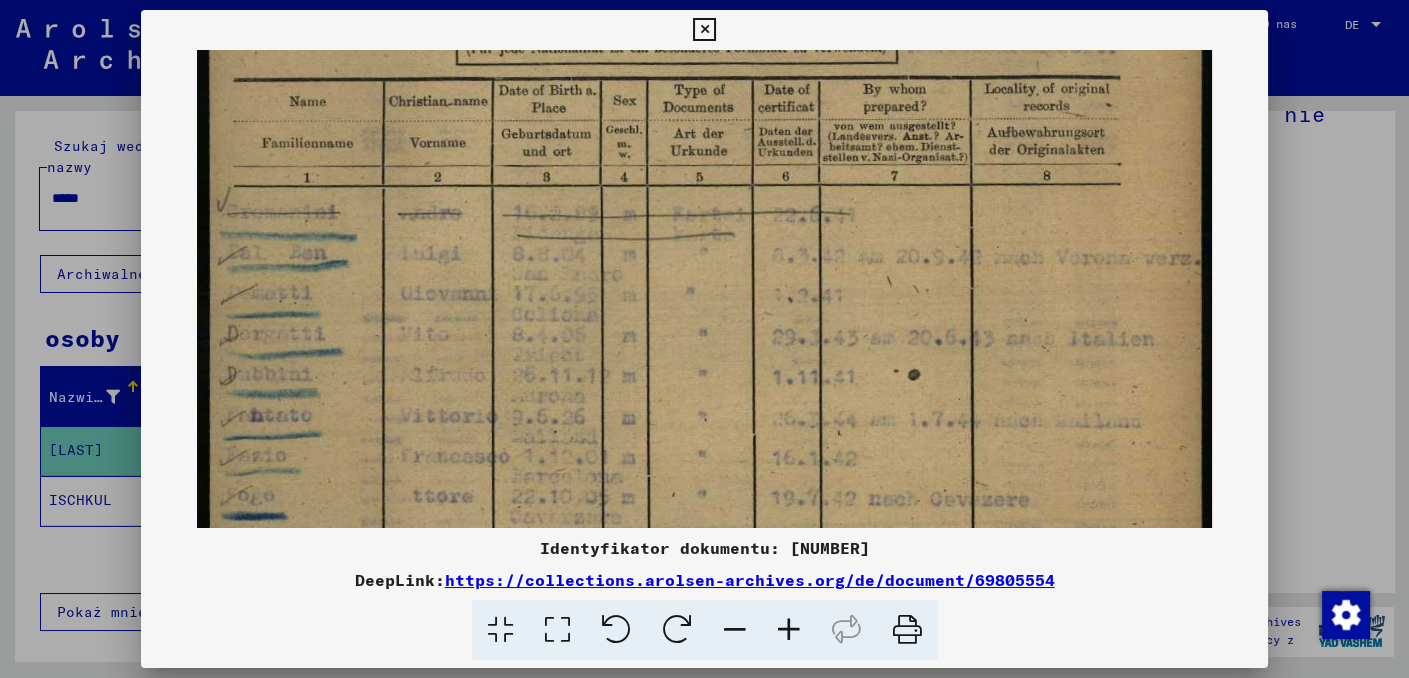 drag, startPoint x: 708, startPoint y: 426, endPoint x: 708, endPoint y: 445, distance: 19 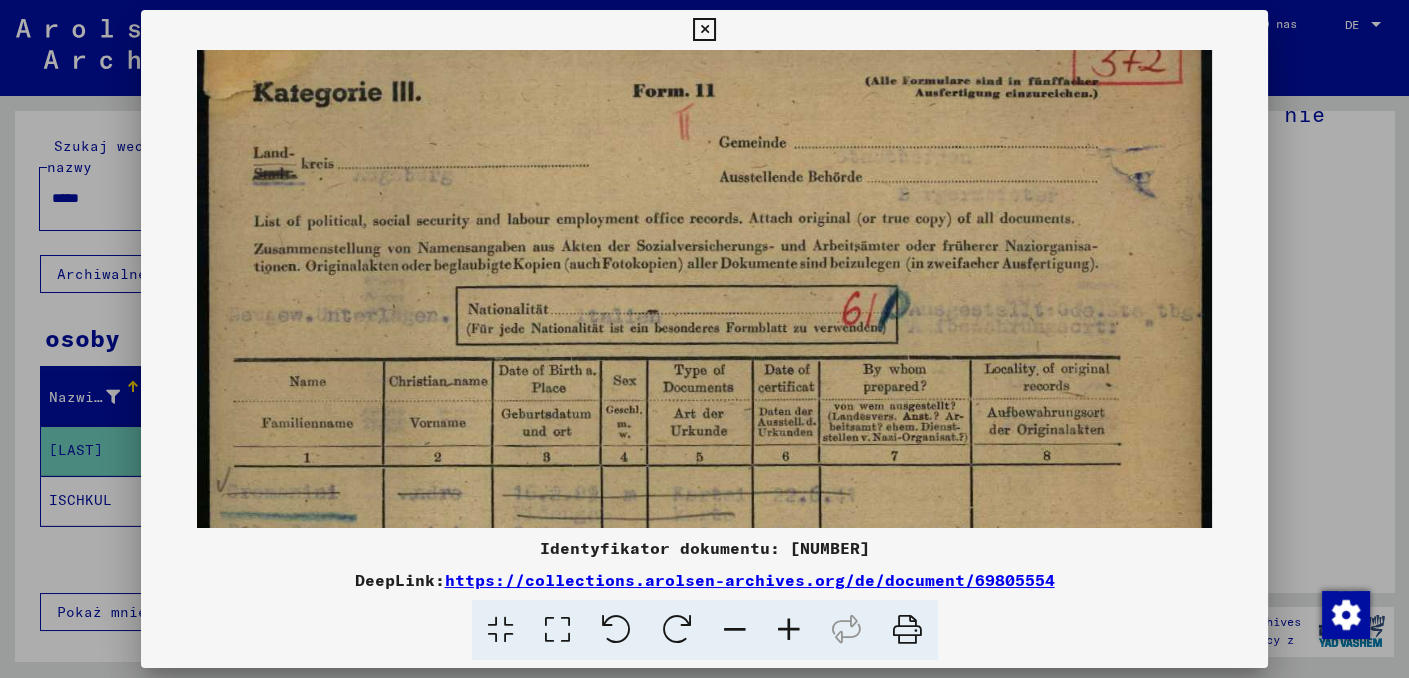 drag, startPoint x: 681, startPoint y: 259, endPoint x: 705, endPoint y: 401, distance: 144.01389 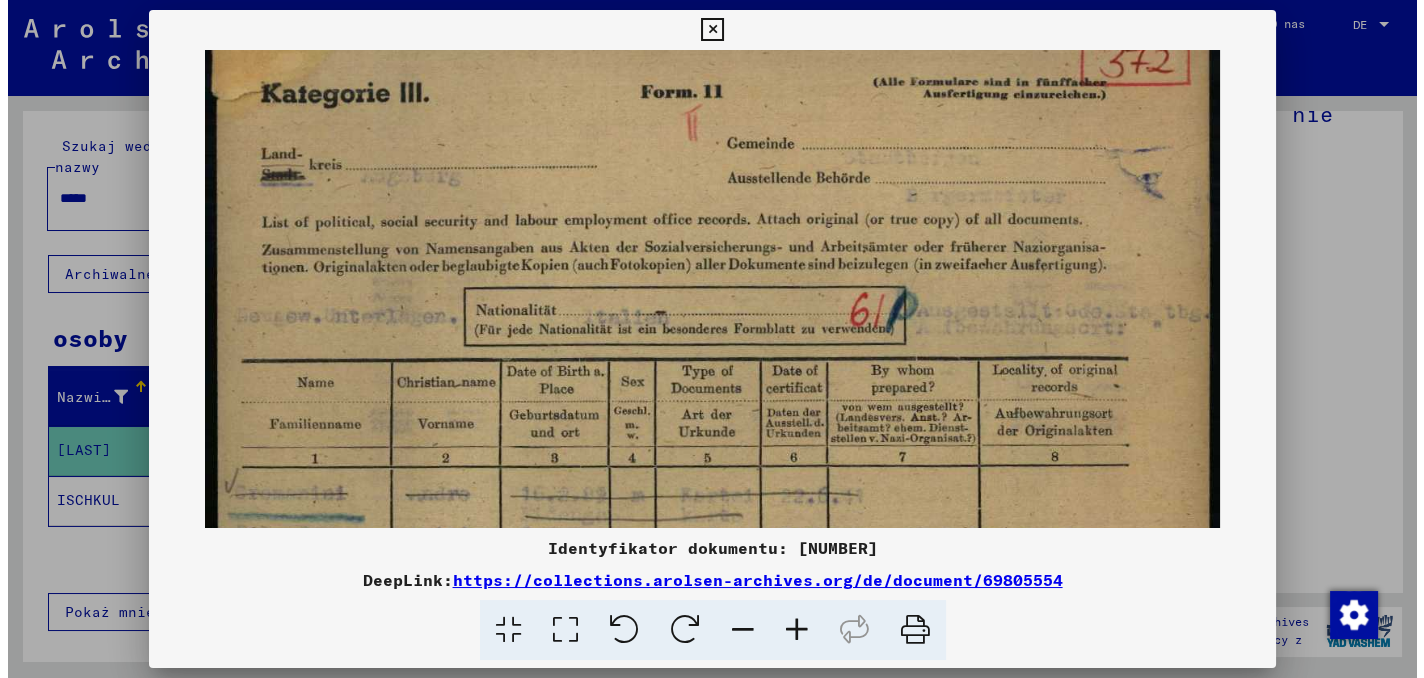 scroll, scrollTop: 0, scrollLeft: 0, axis: both 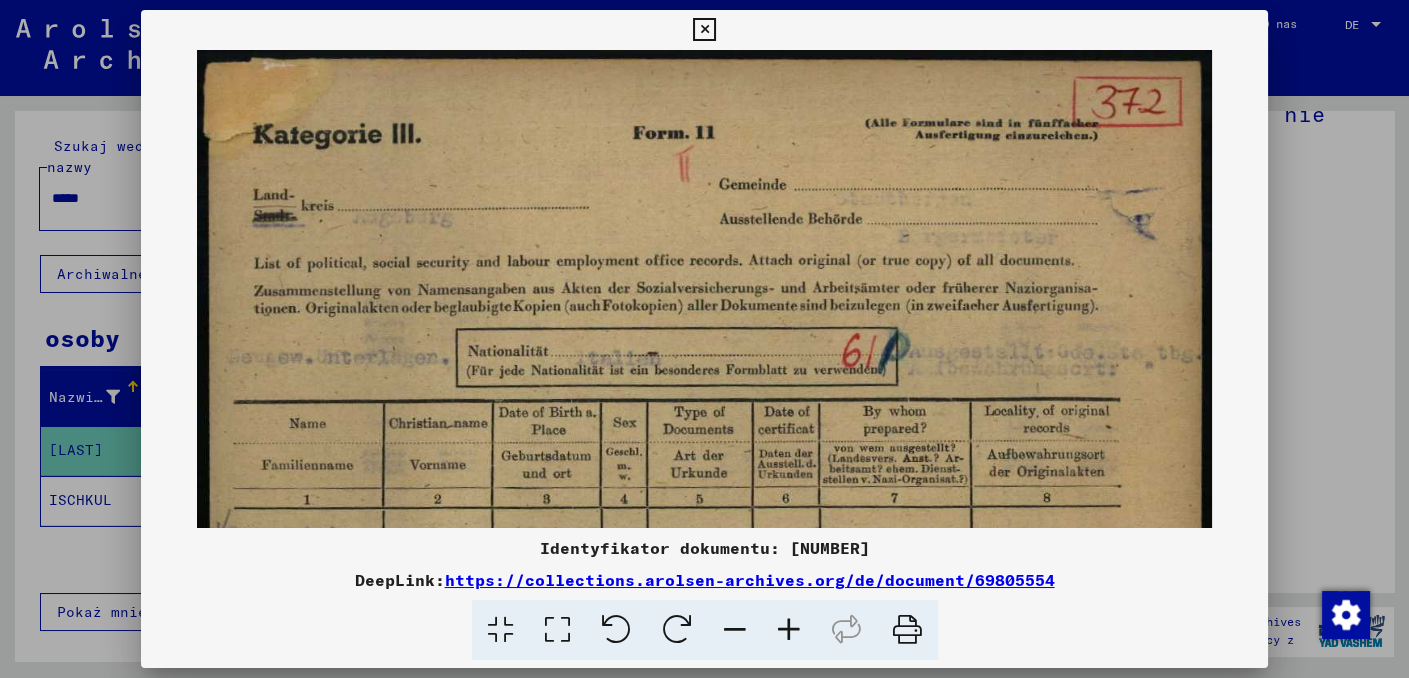 drag, startPoint x: 699, startPoint y: 344, endPoint x: 698, endPoint y: 384, distance: 40.012497 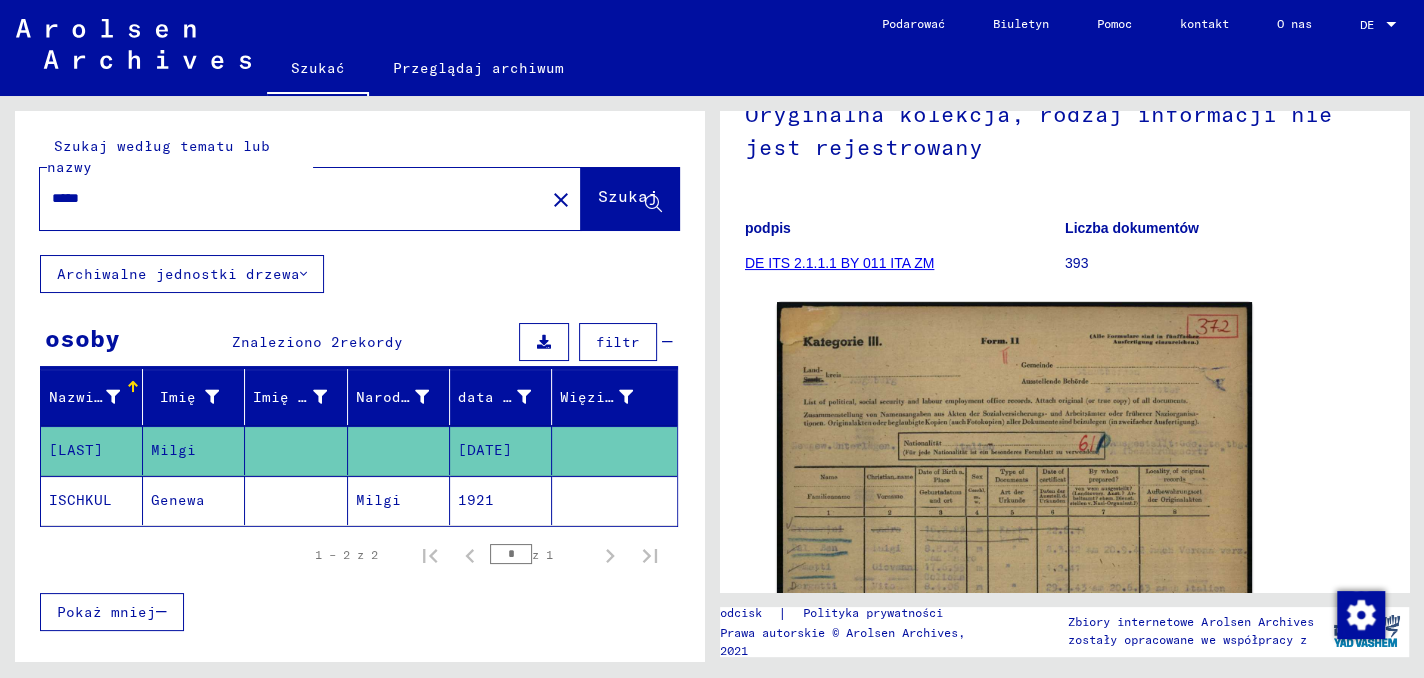 click on "Genewa" 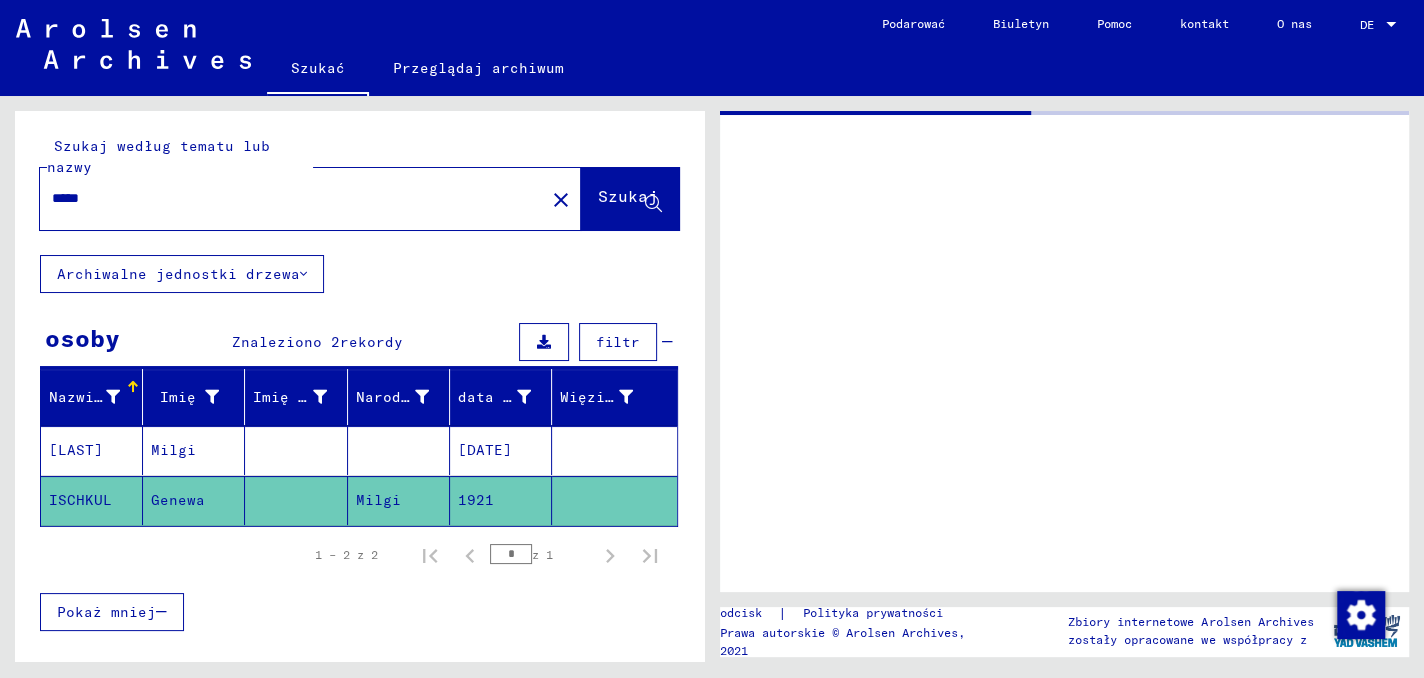 scroll, scrollTop: 0, scrollLeft: 0, axis: both 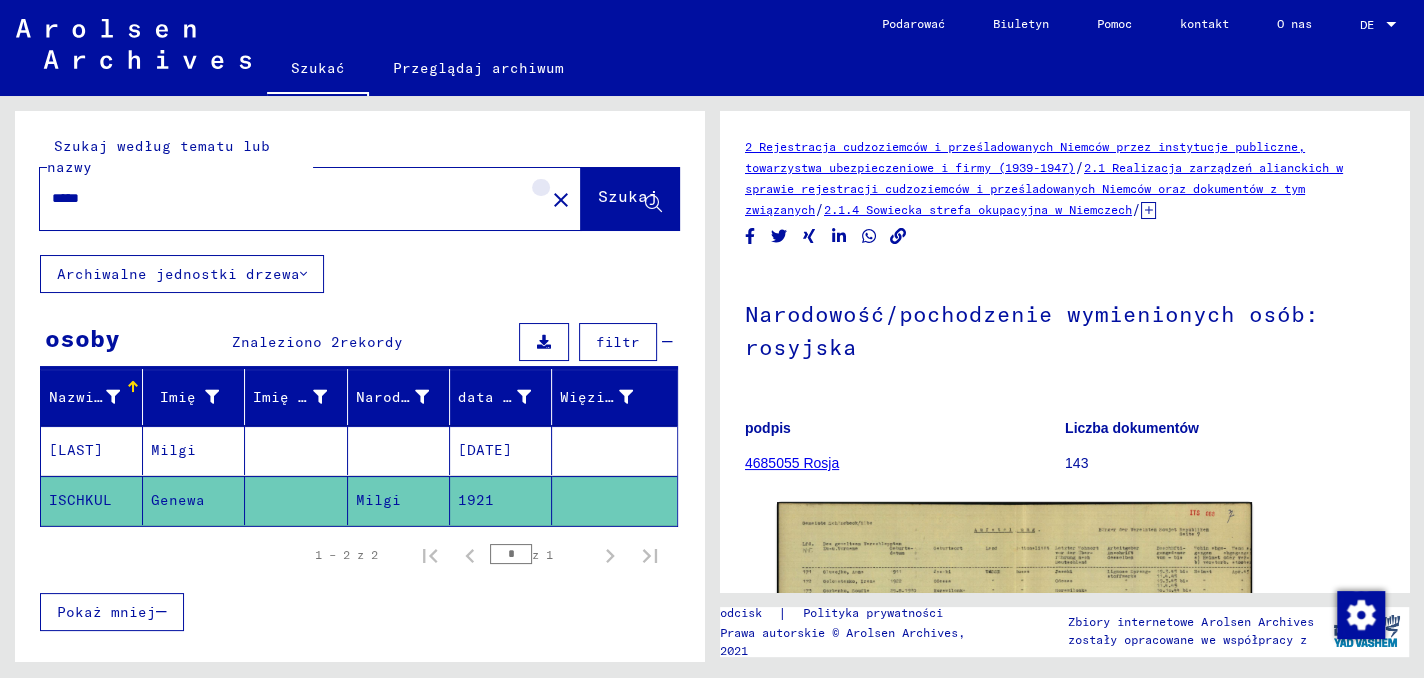 click on "close" 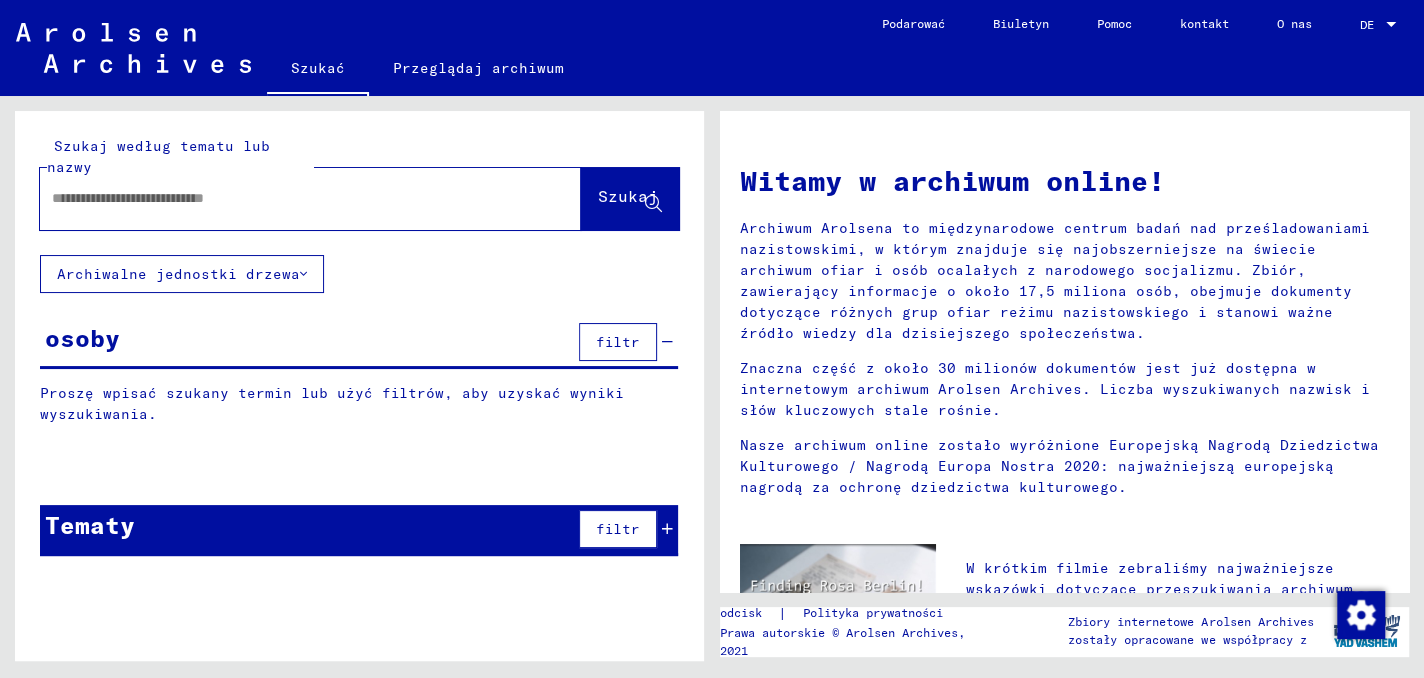 click at bounding box center [286, 198] 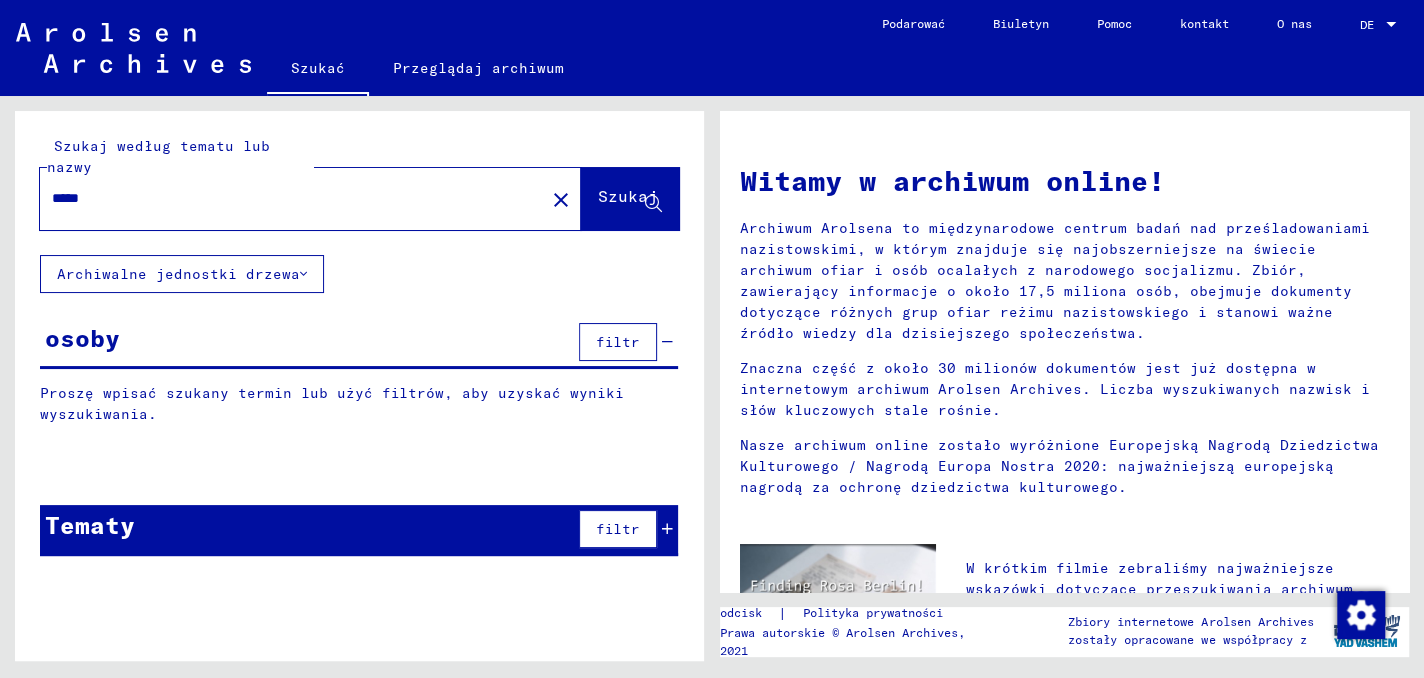 type on "*****" 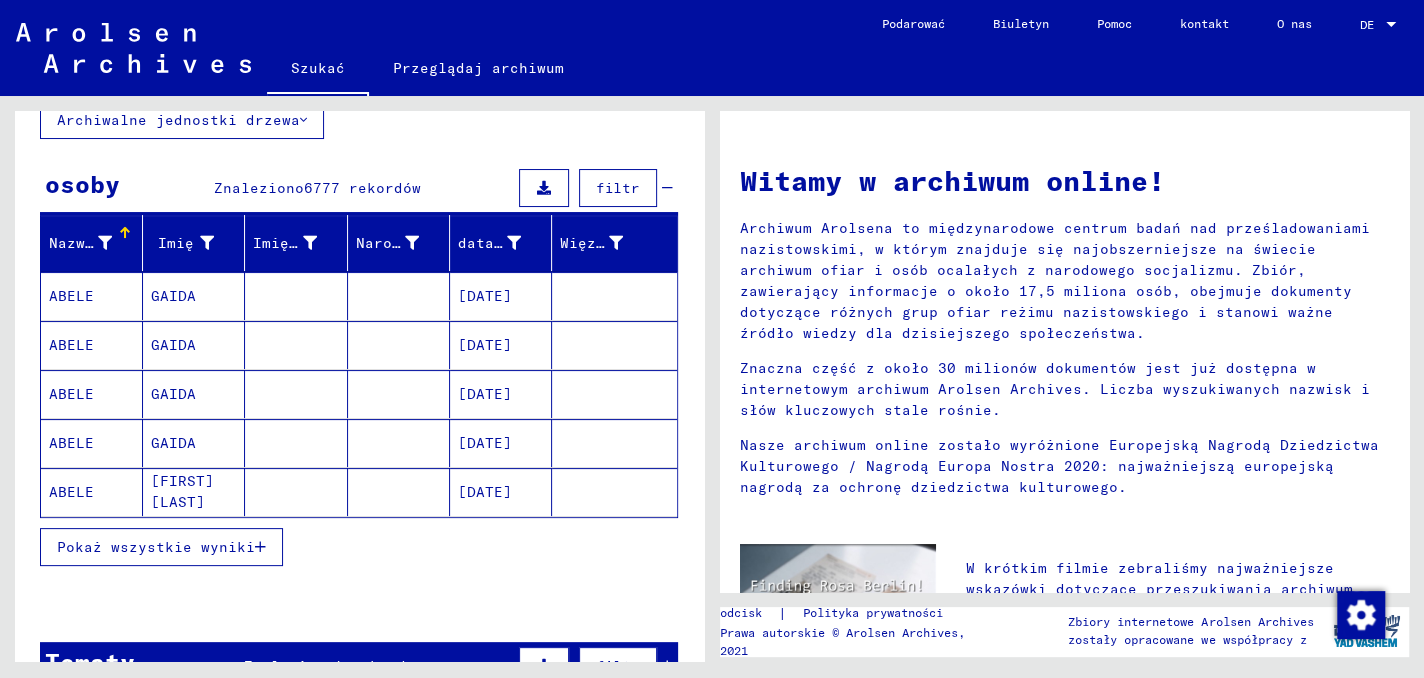 scroll, scrollTop: 200, scrollLeft: 0, axis: vertical 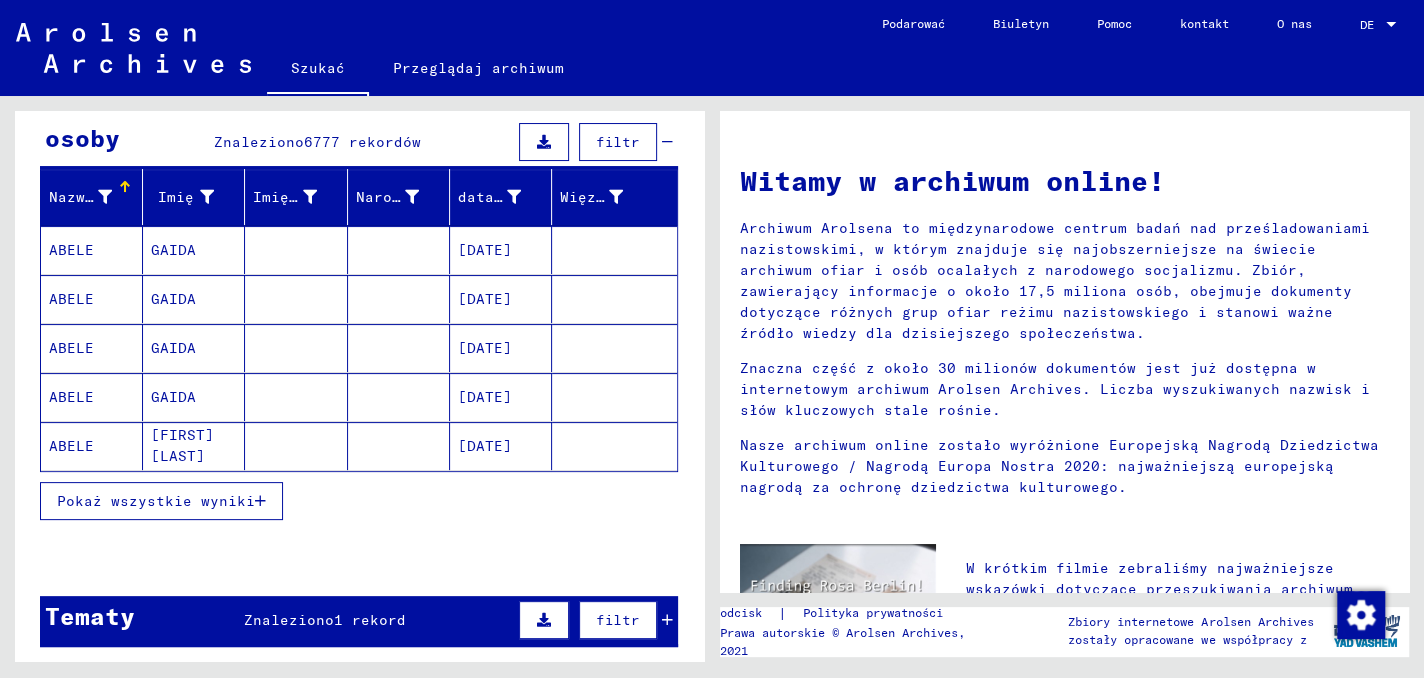 click on "Pokaż wszystkie wyniki" at bounding box center (156, 501) 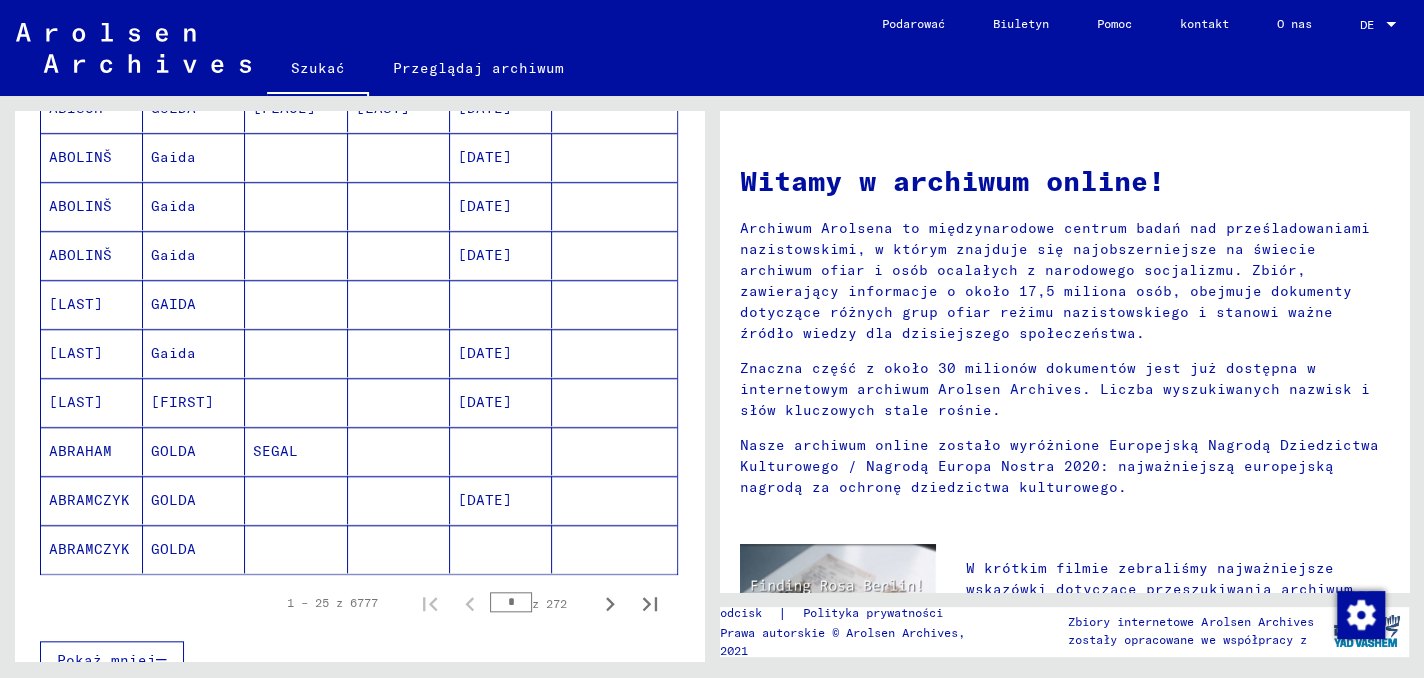 scroll, scrollTop: 1100, scrollLeft: 0, axis: vertical 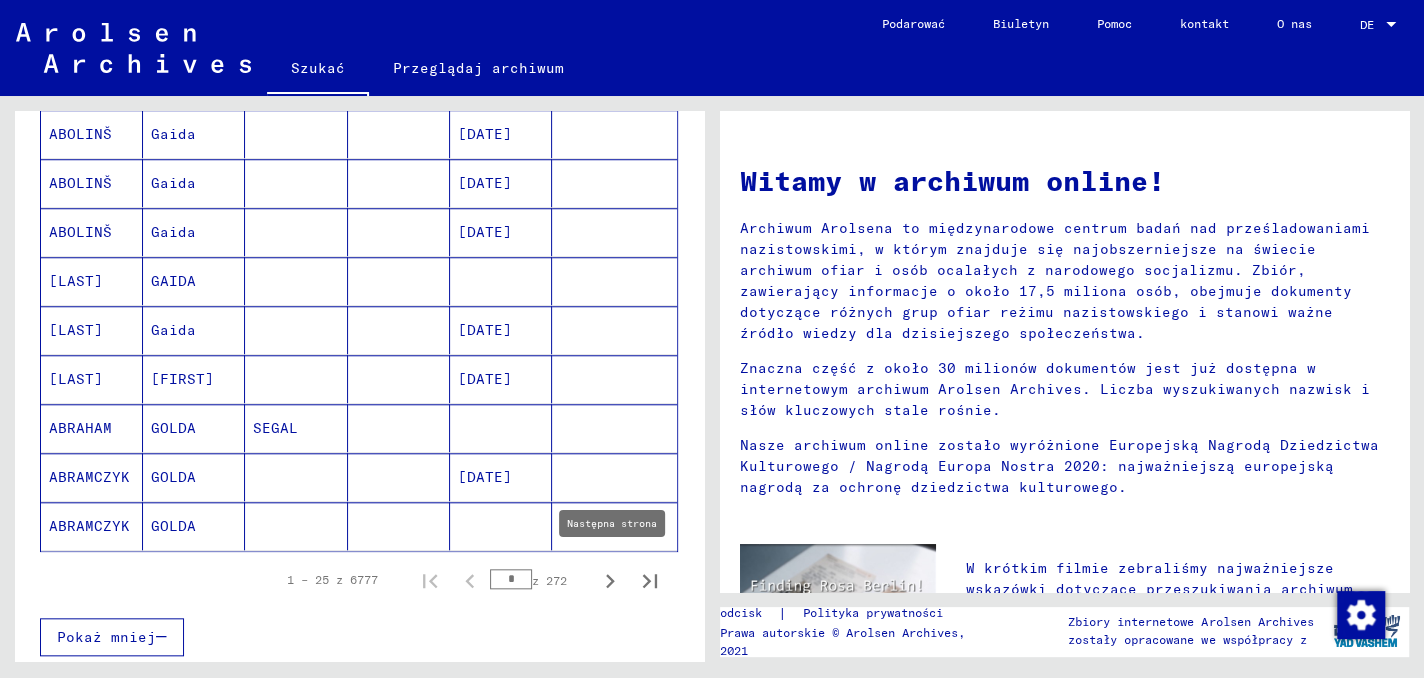 click 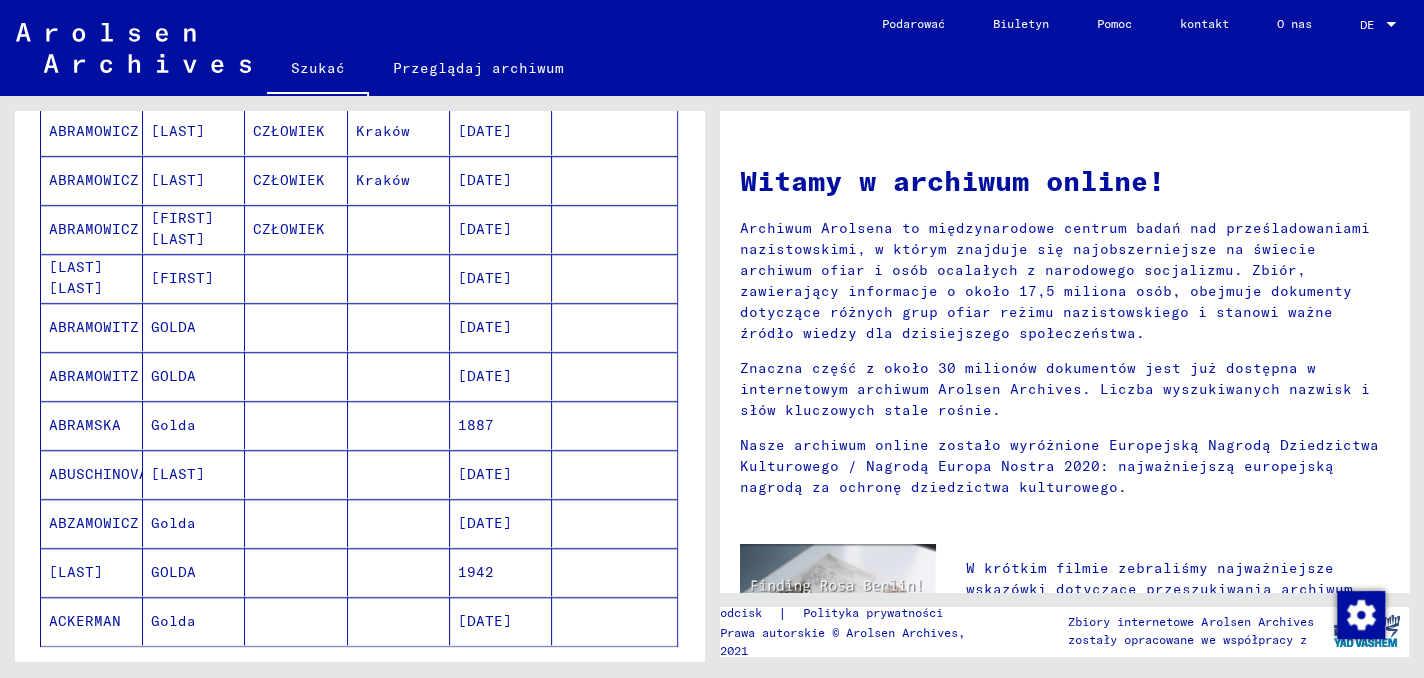scroll, scrollTop: 1200, scrollLeft: 0, axis: vertical 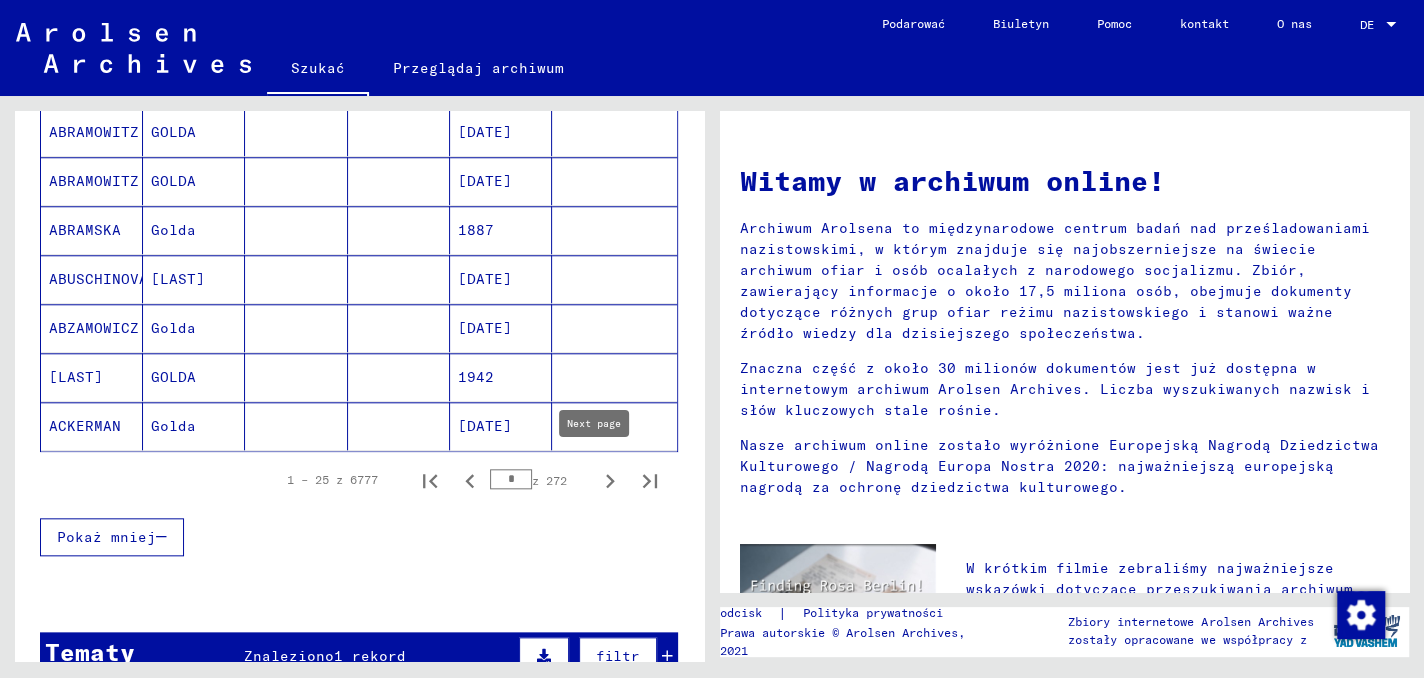 click 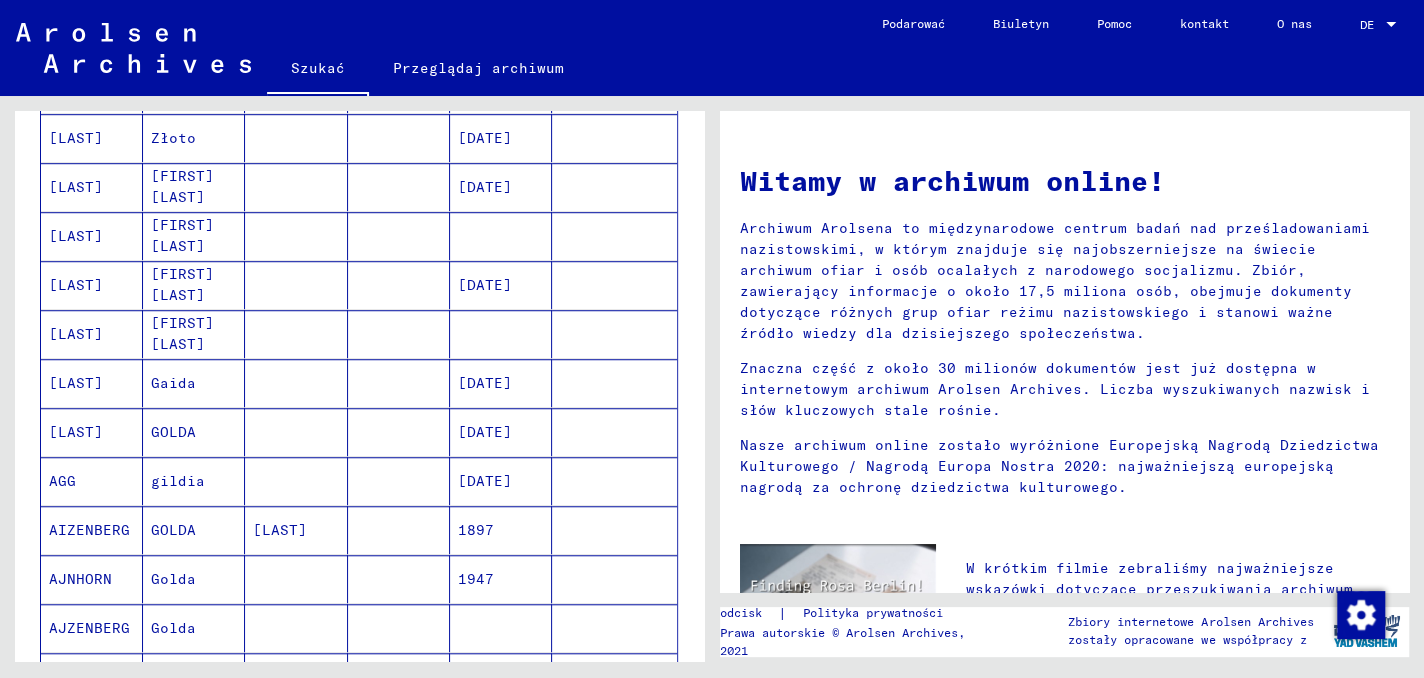 scroll, scrollTop: 1100, scrollLeft: 0, axis: vertical 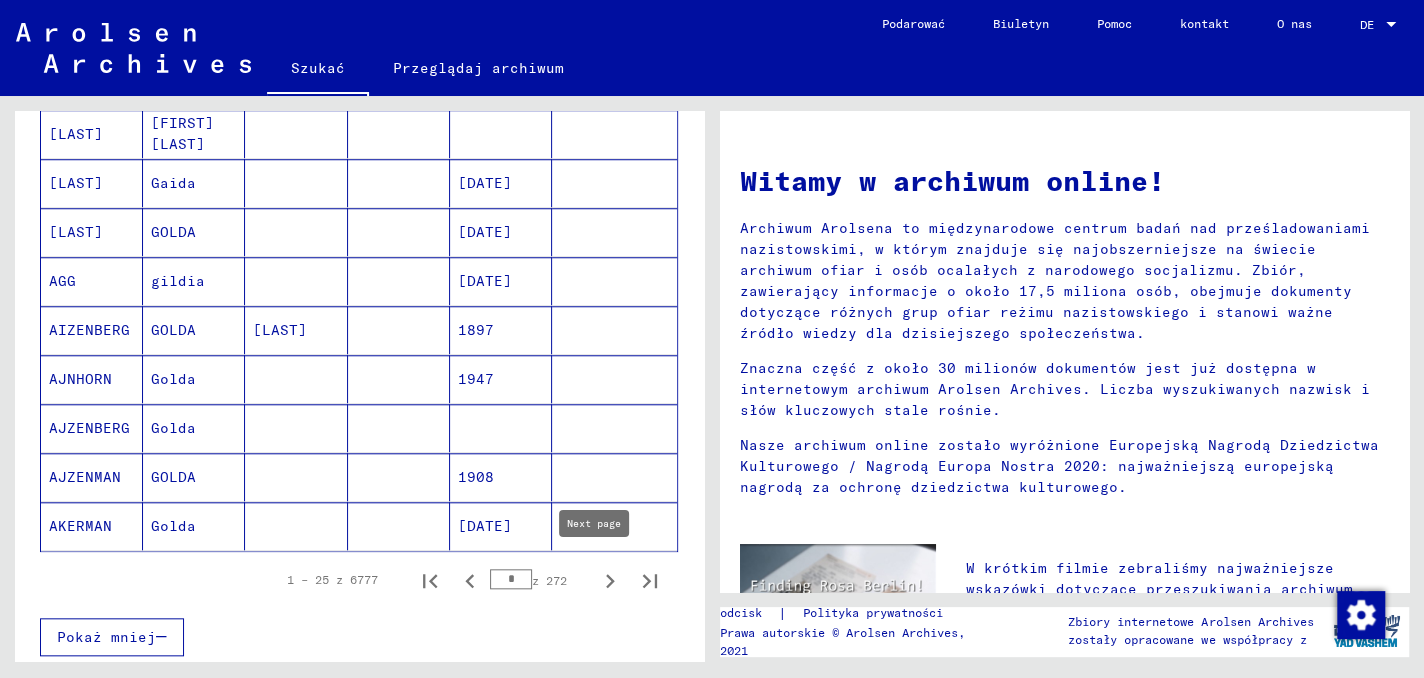 click 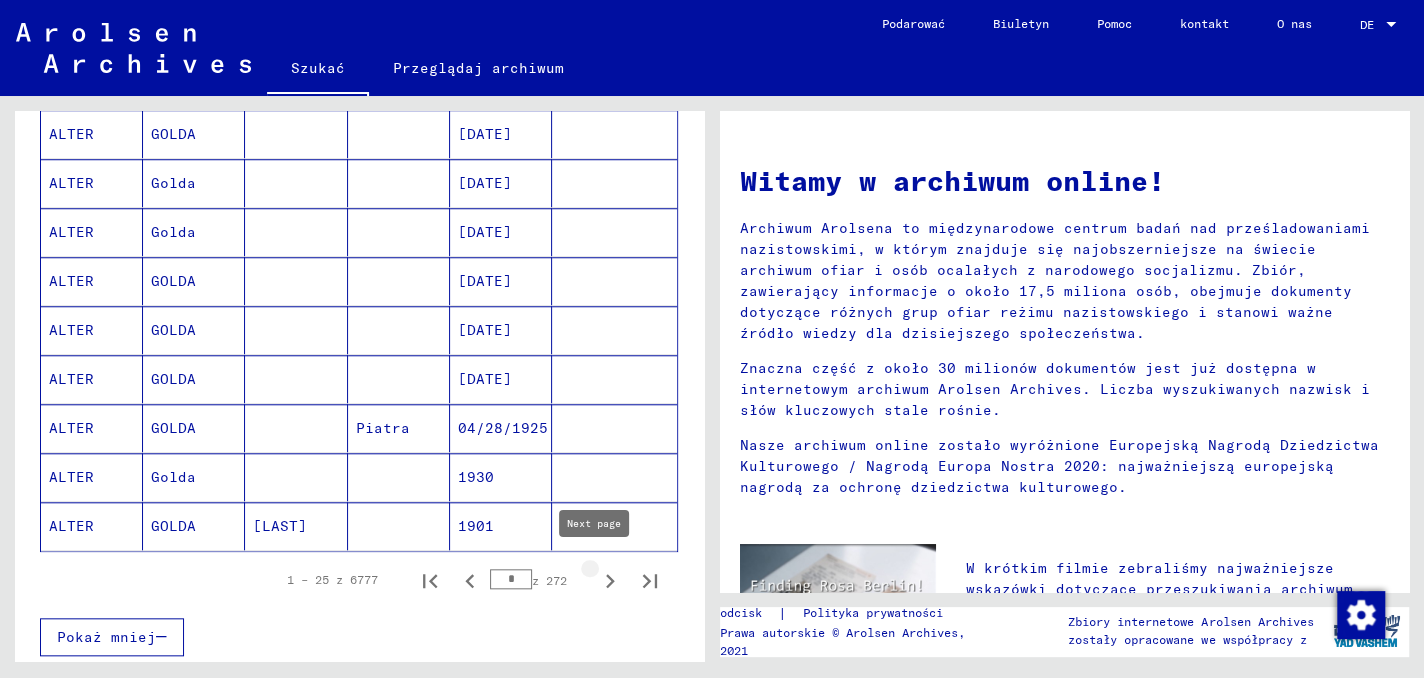type on "*" 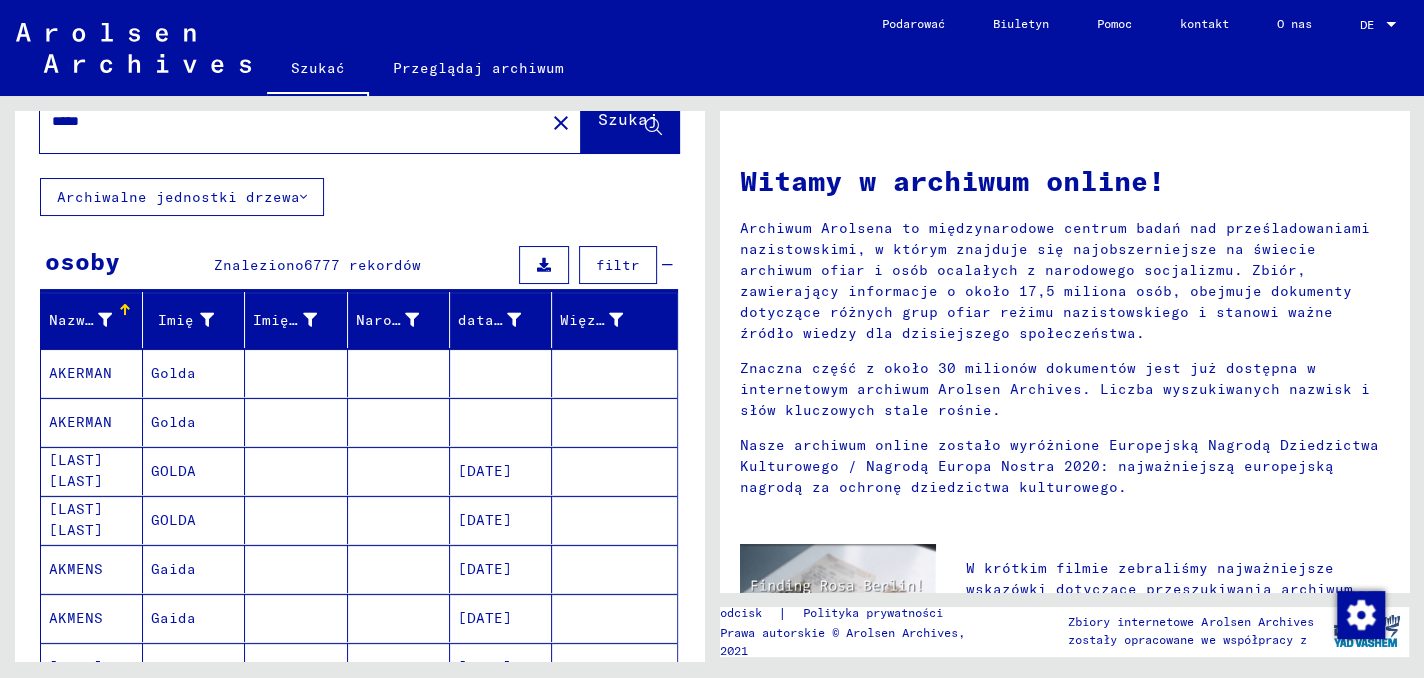 scroll, scrollTop: 0, scrollLeft: 0, axis: both 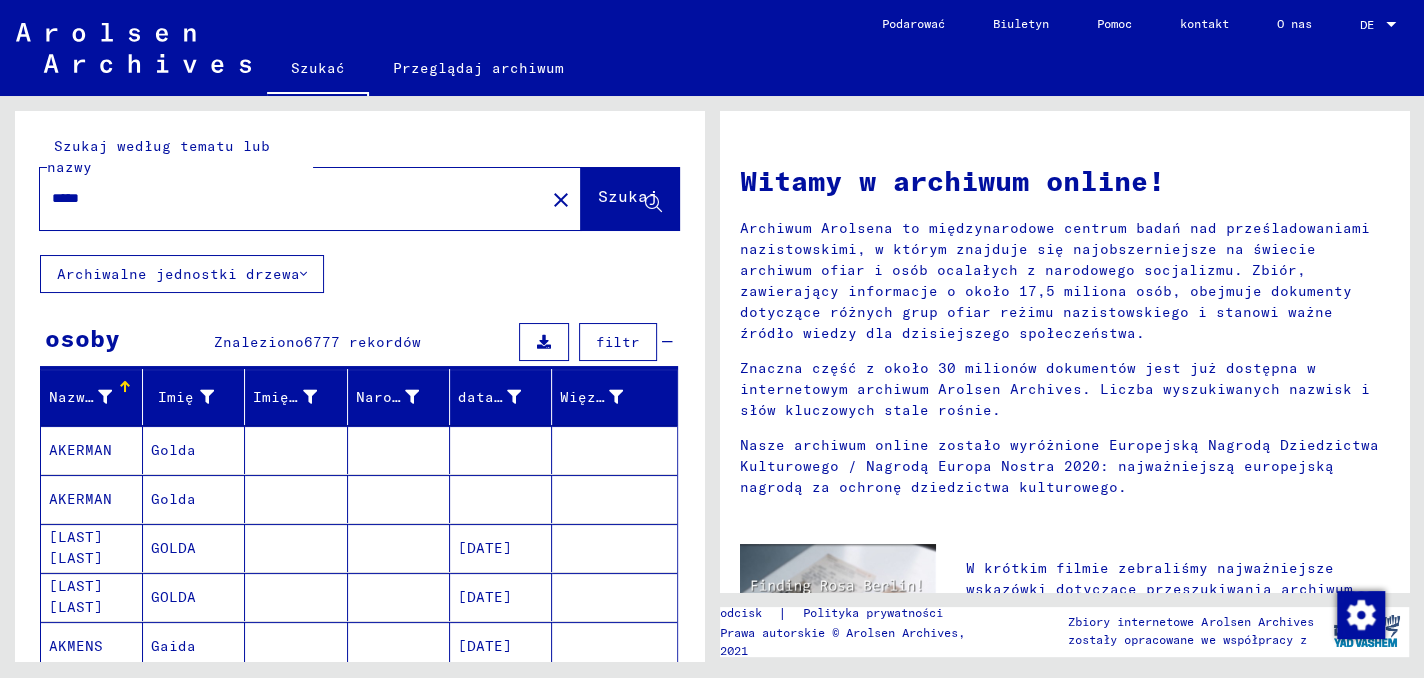 click on "close" 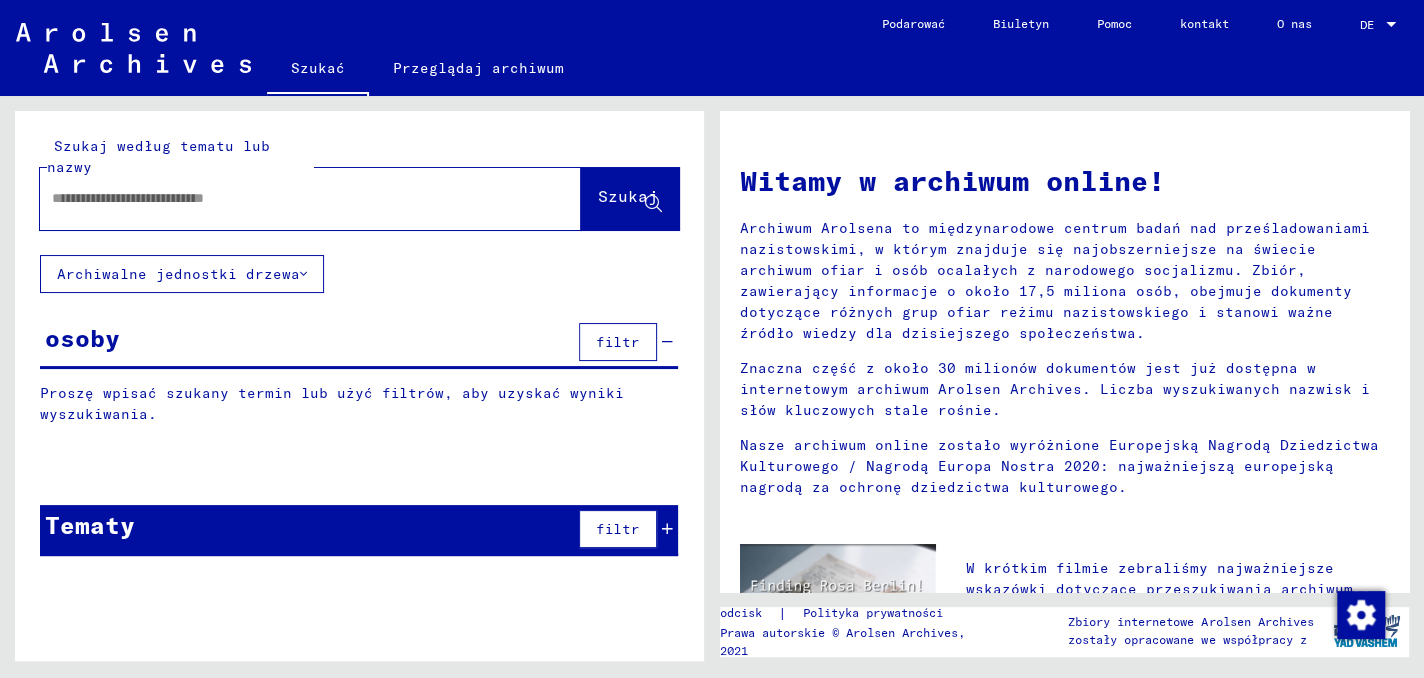 click 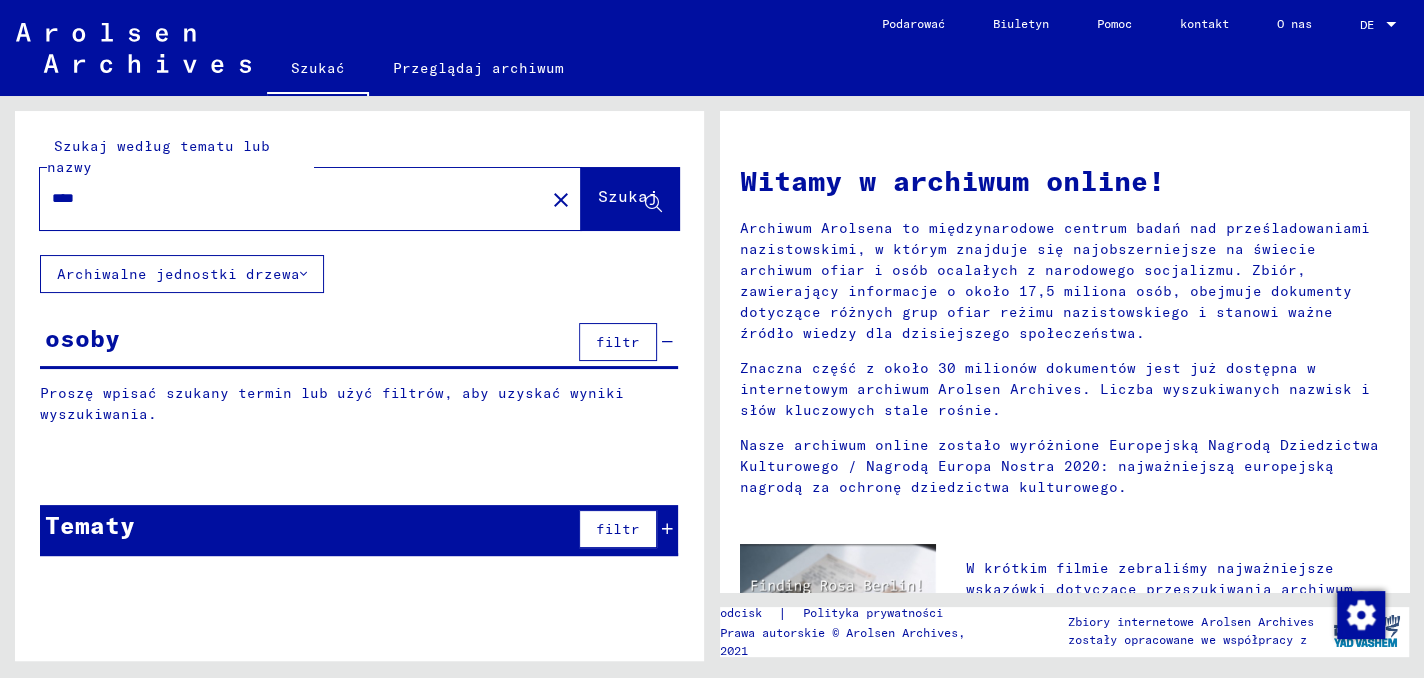 type on "****" 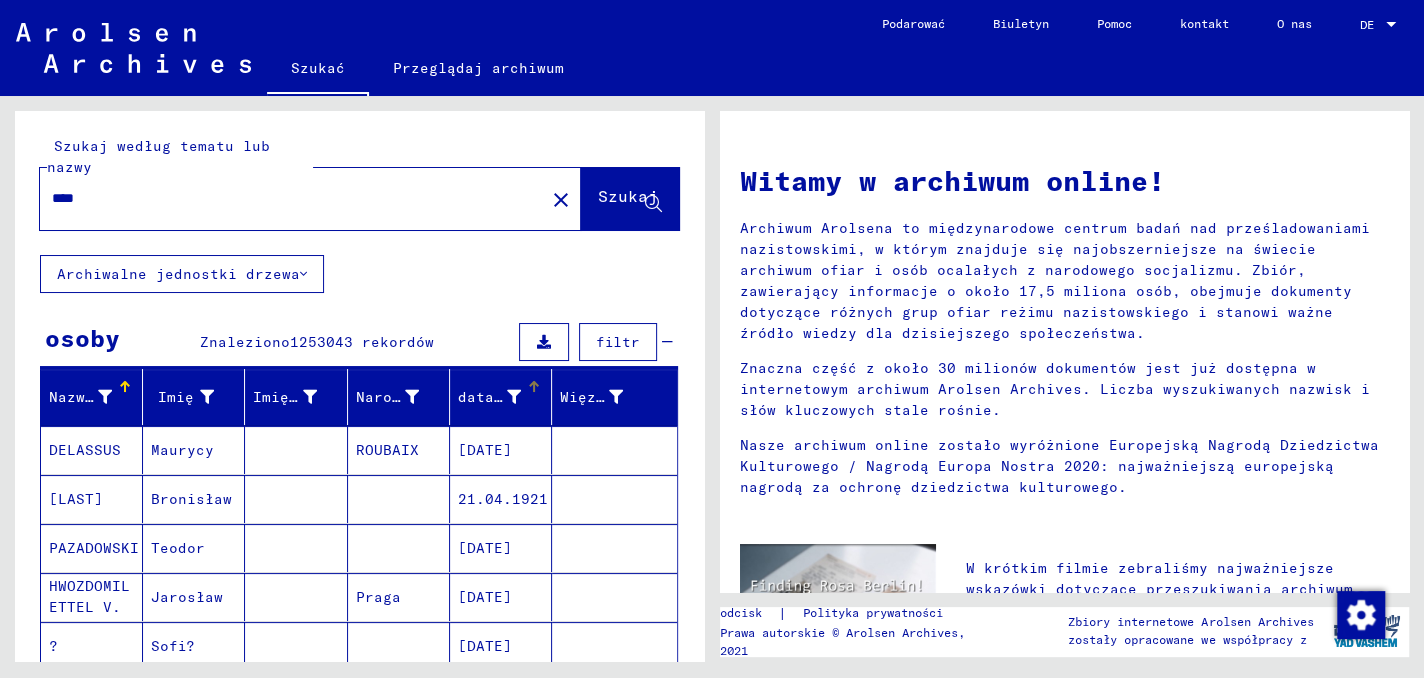 click at bounding box center (532, 384) 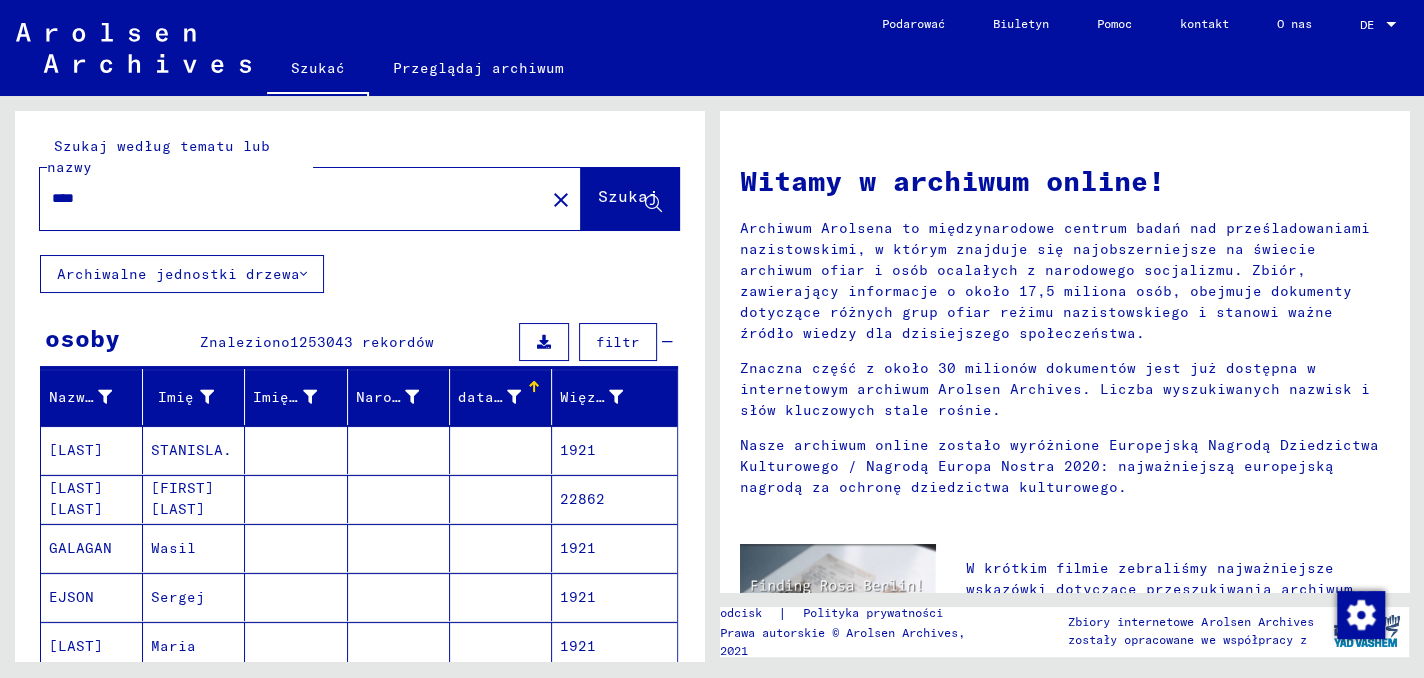 scroll, scrollTop: 200, scrollLeft: 0, axis: vertical 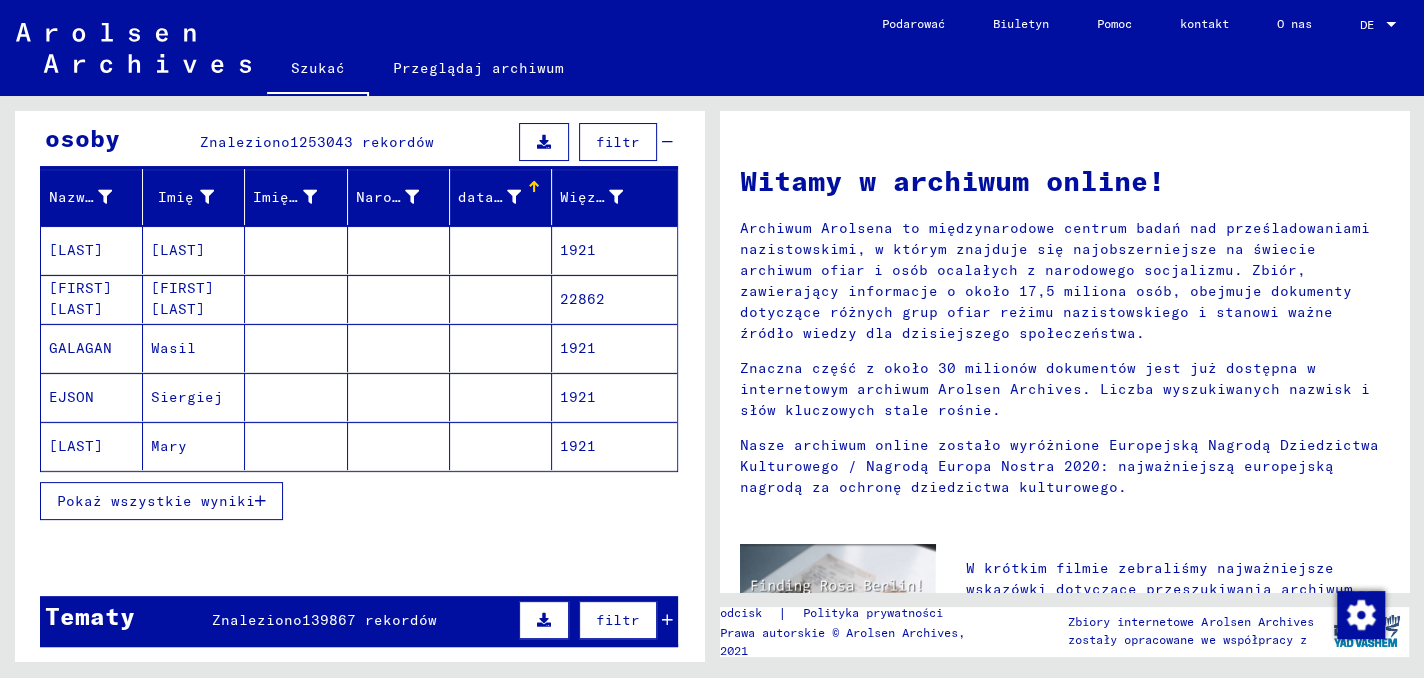 click on "Pokaż wszystkie wyniki" at bounding box center [156, 501] 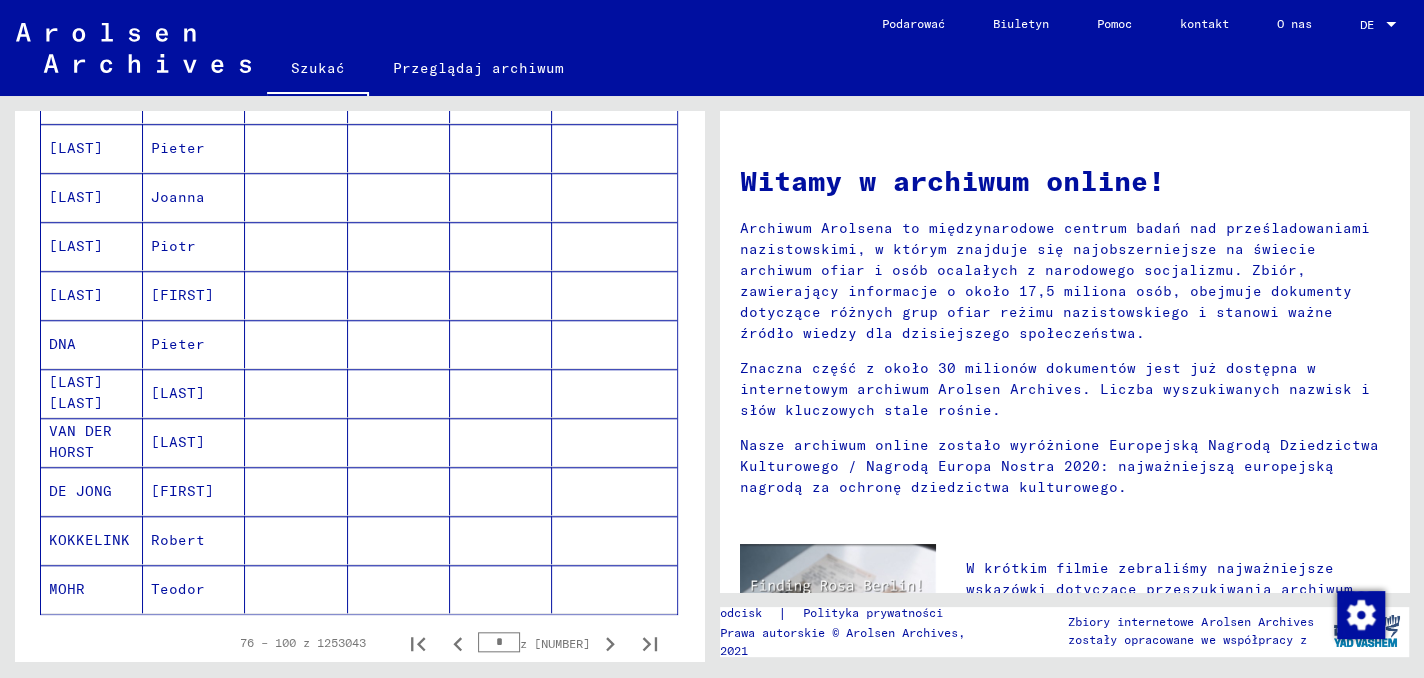 scroll, scrollTop: 1100, scrollLeft: 0, axis: vertical 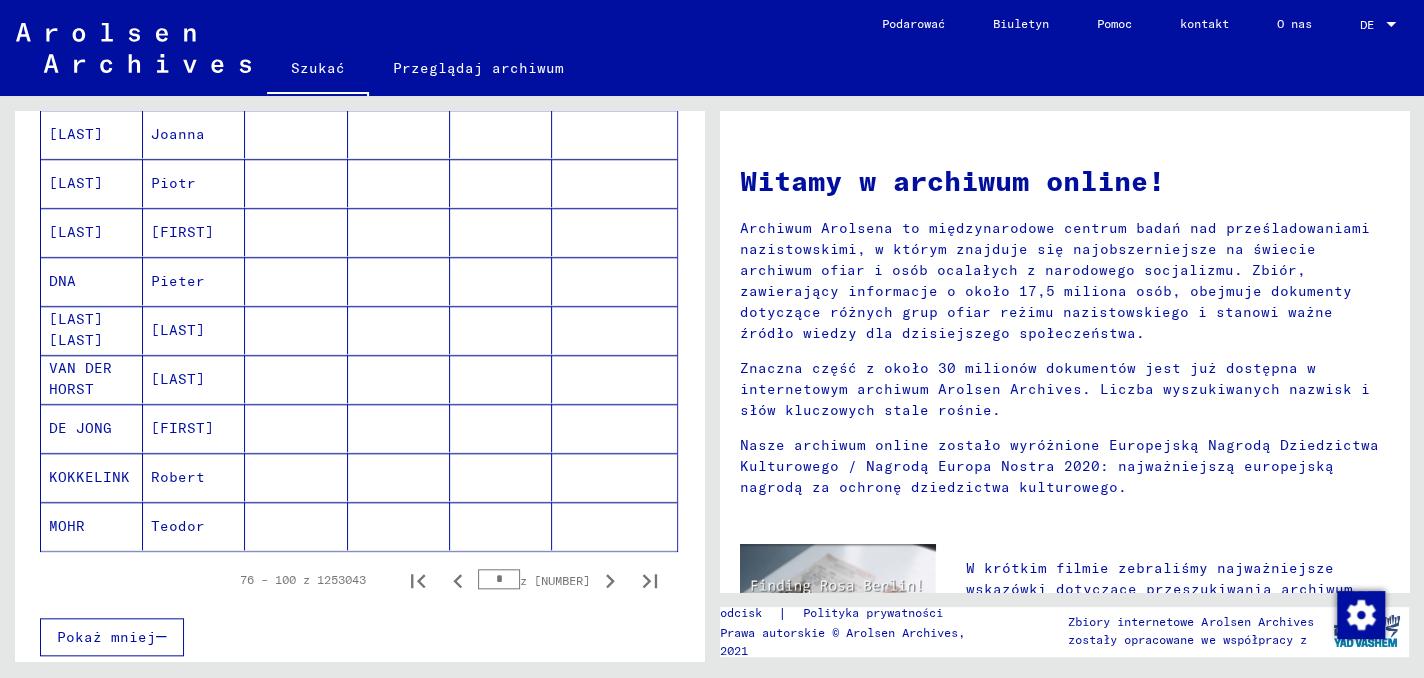 drag, startPoint x: 496, startPoint y: 570, endPoint x: 478, endPoint y: 573, distance: 18.248287 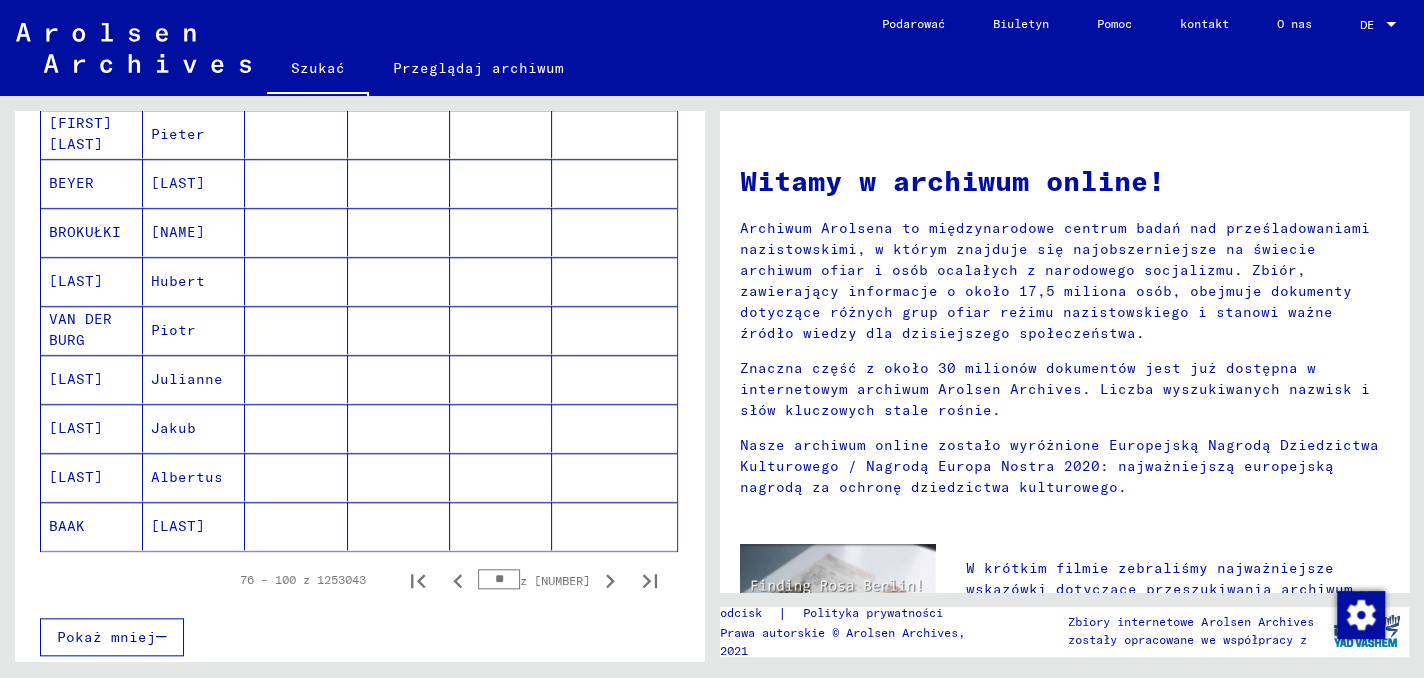 drag, startPoint x: 502, startPoint y: 568, endPoint x: 481, endPoint y: 569, distance: 21.023796 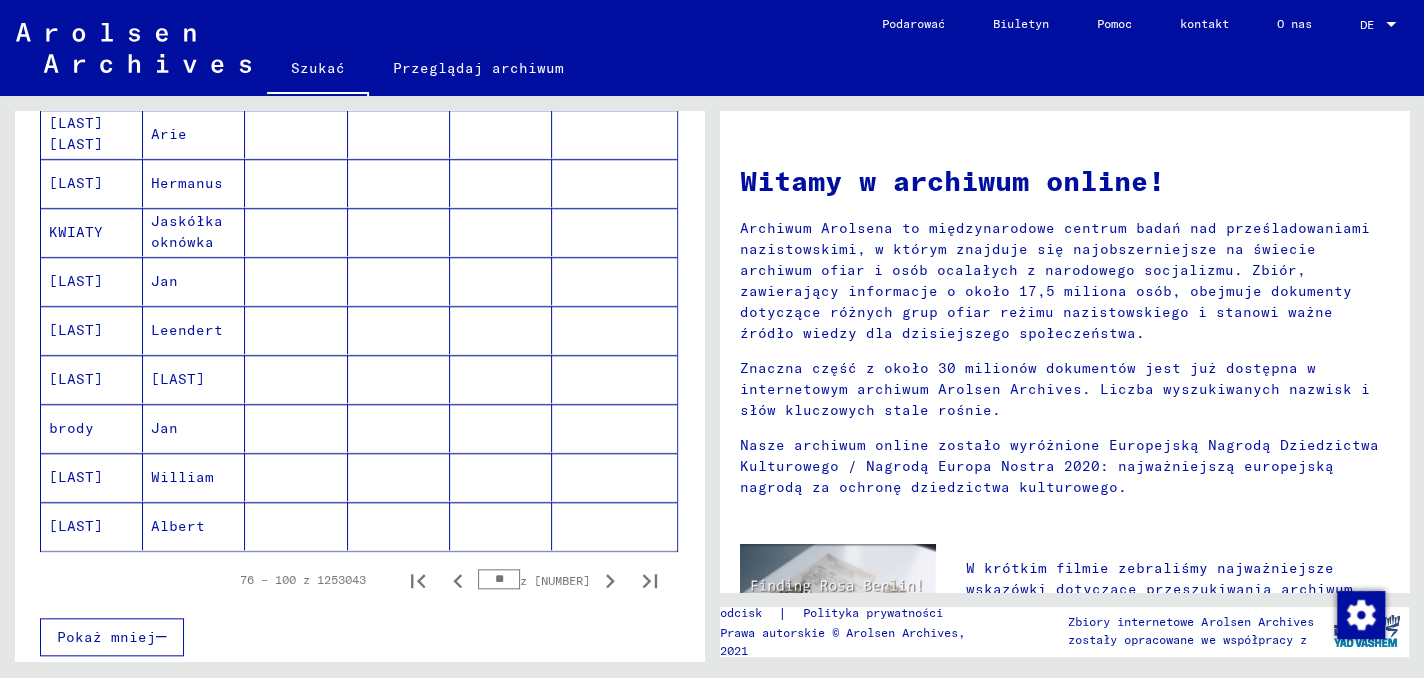 drag, startPoint x: 503, startPoint y: 569, endPoint x: 482, endPoint y: 569, distance: 21 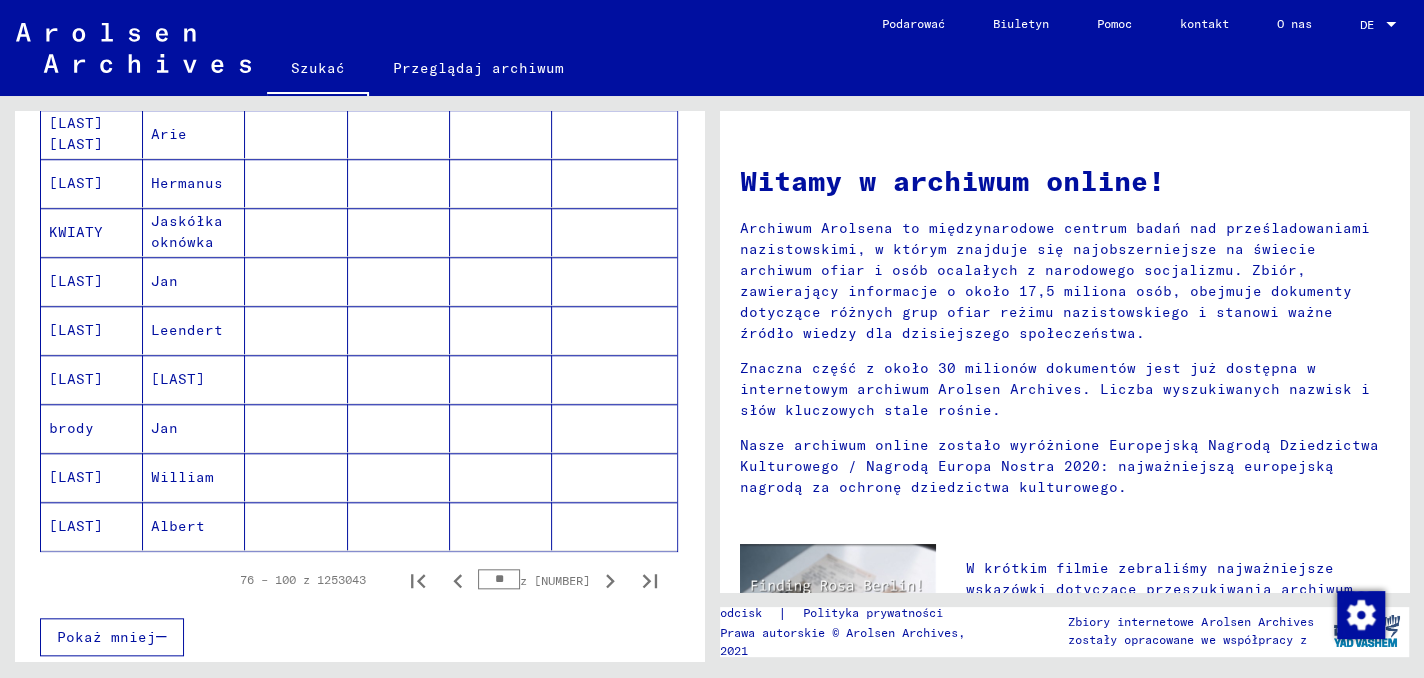 click on "**" at bounding box center [499, 579] 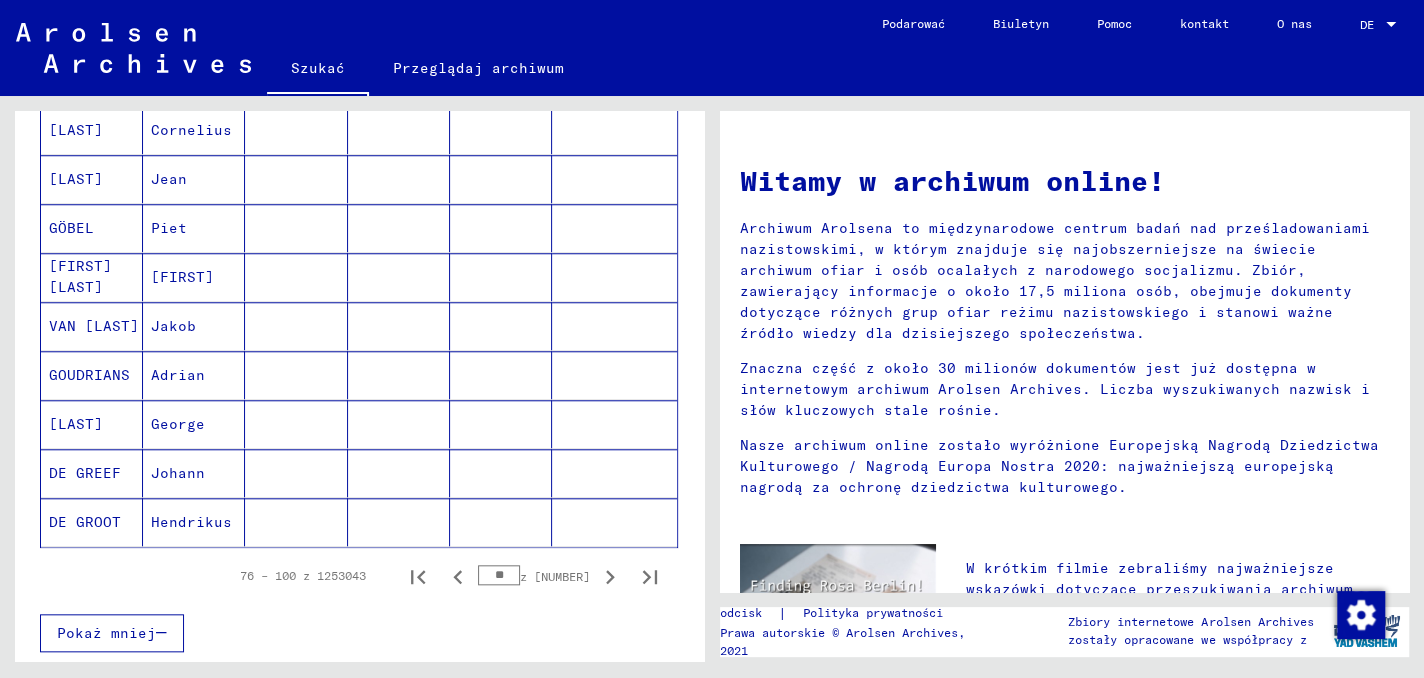 scroll, scrollTop: 1100, scrollLeft: 0, axis: vertical 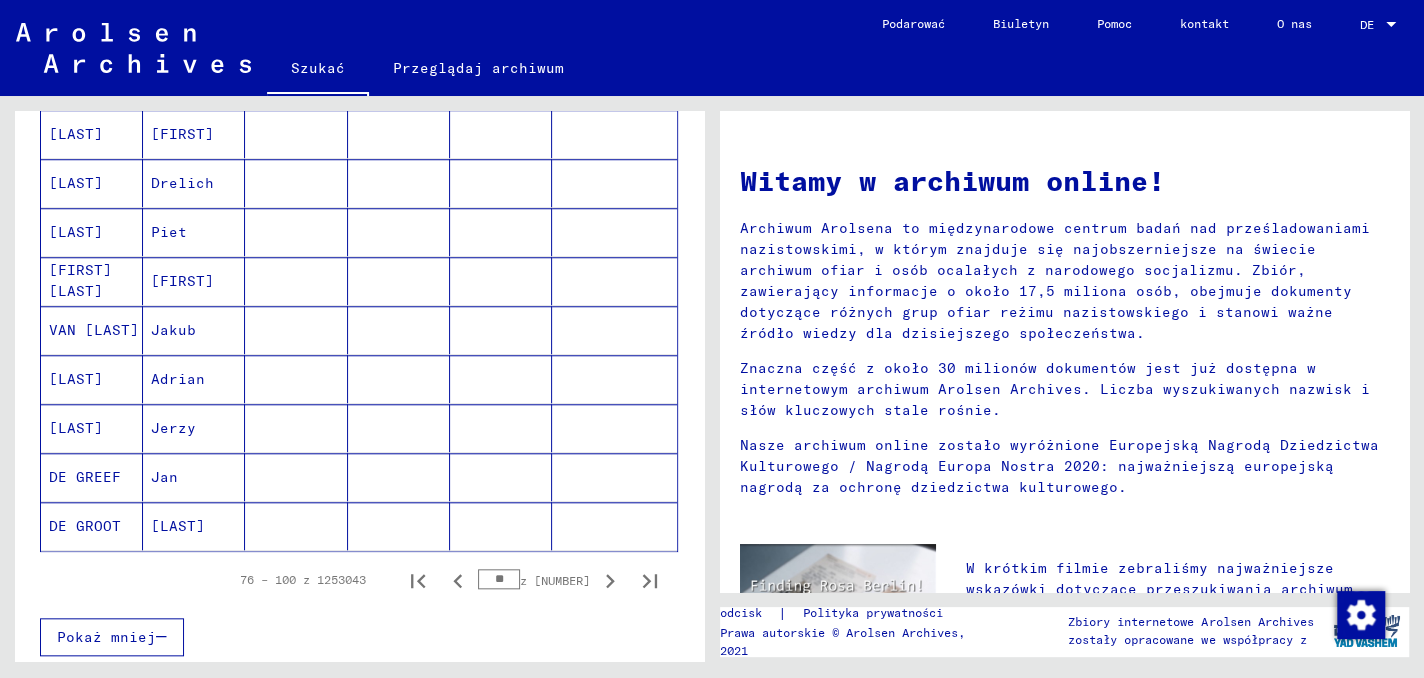 drag, startPoint x: 504, startPoint y: 568, endPoint x: 480, endPoint y: 568, distance: 24 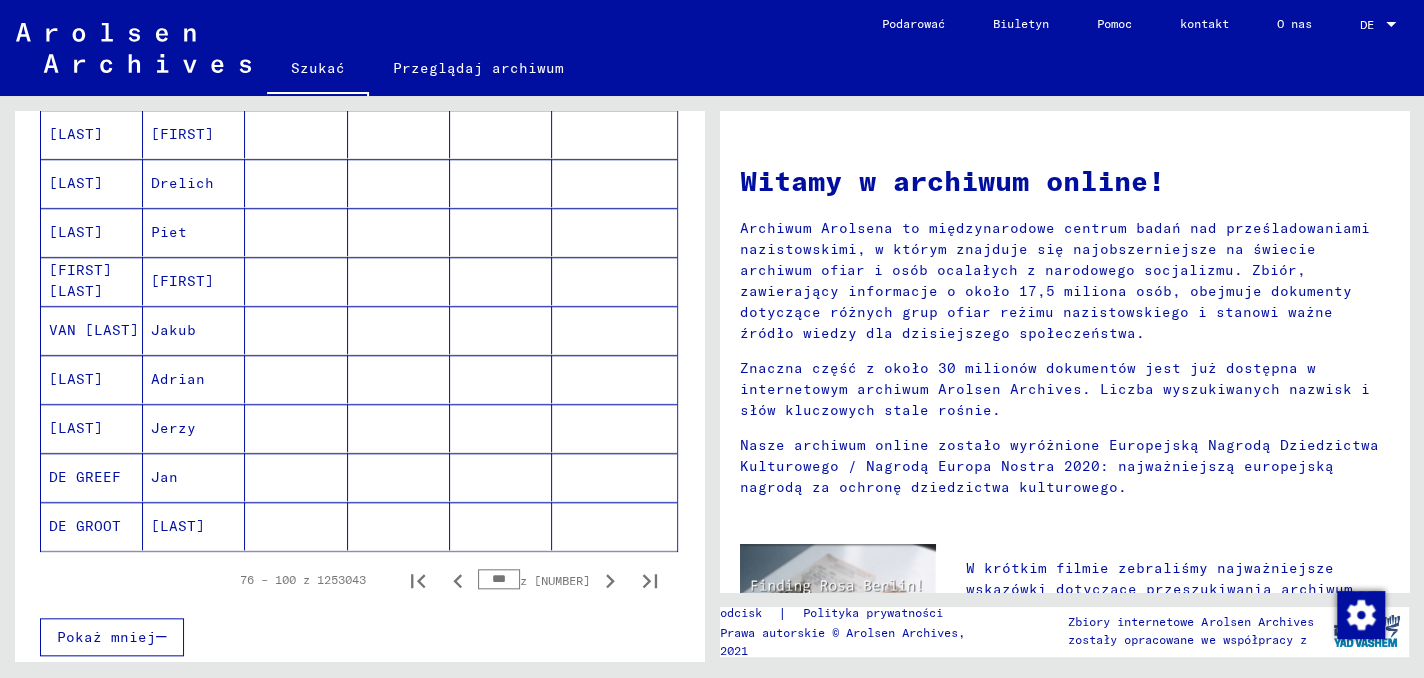 type on "***" 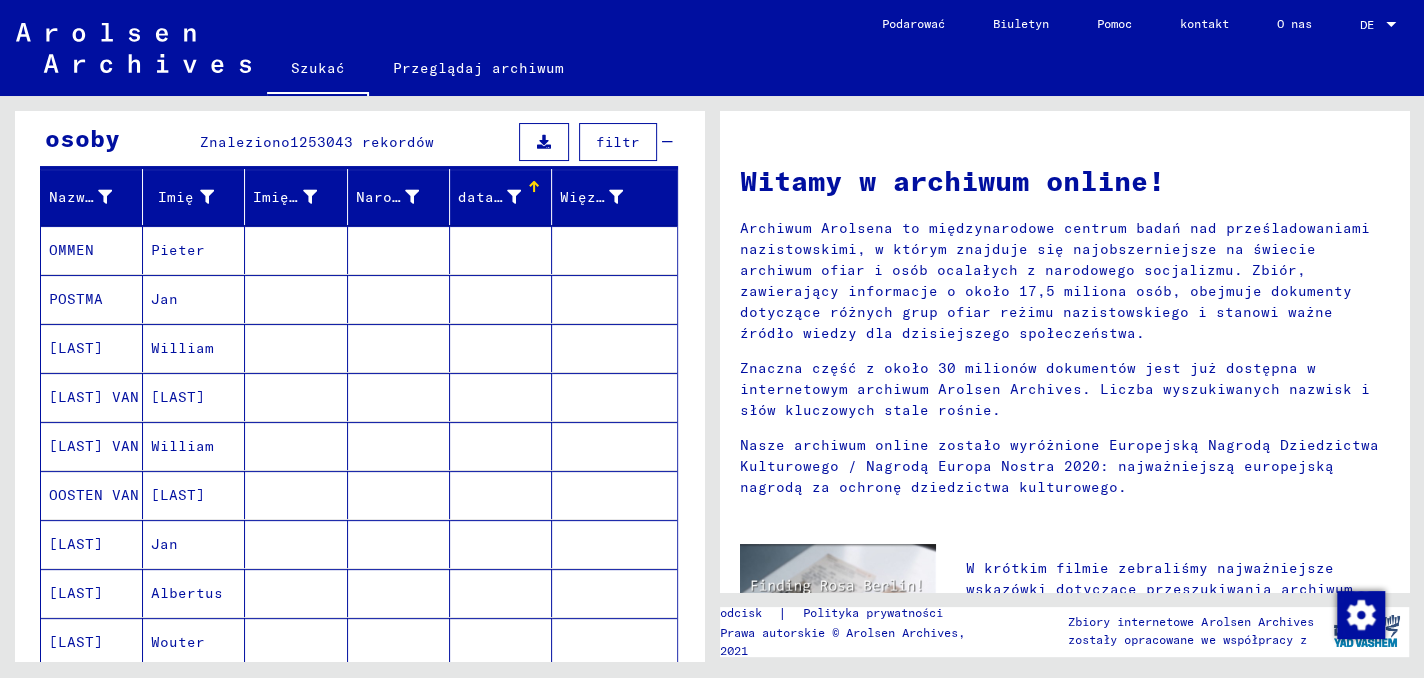 scroll, scrollTop: 0, scrollLeft: 0, axis: both 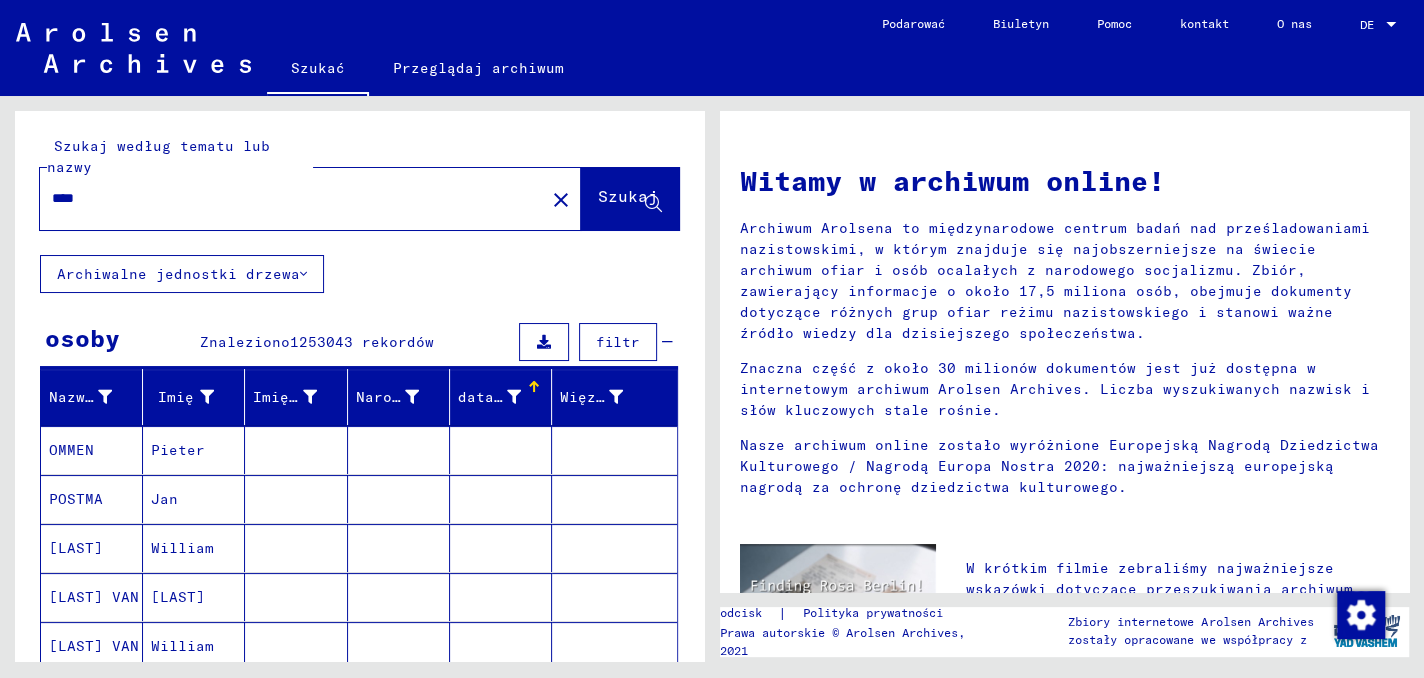 click at bounding box center [534, 387] 